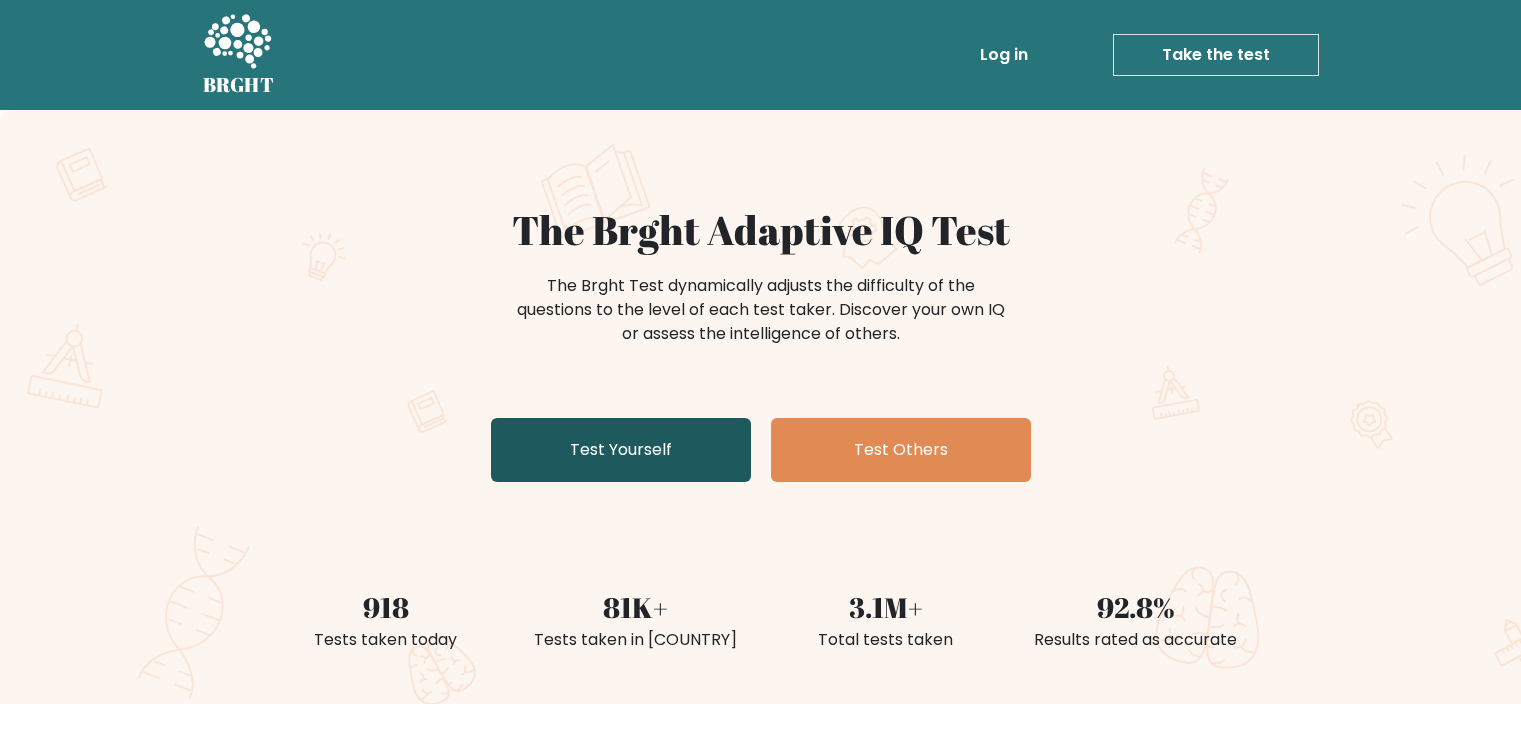 scroll, scrollTop: 0, scrollLeft: 0, axis: both 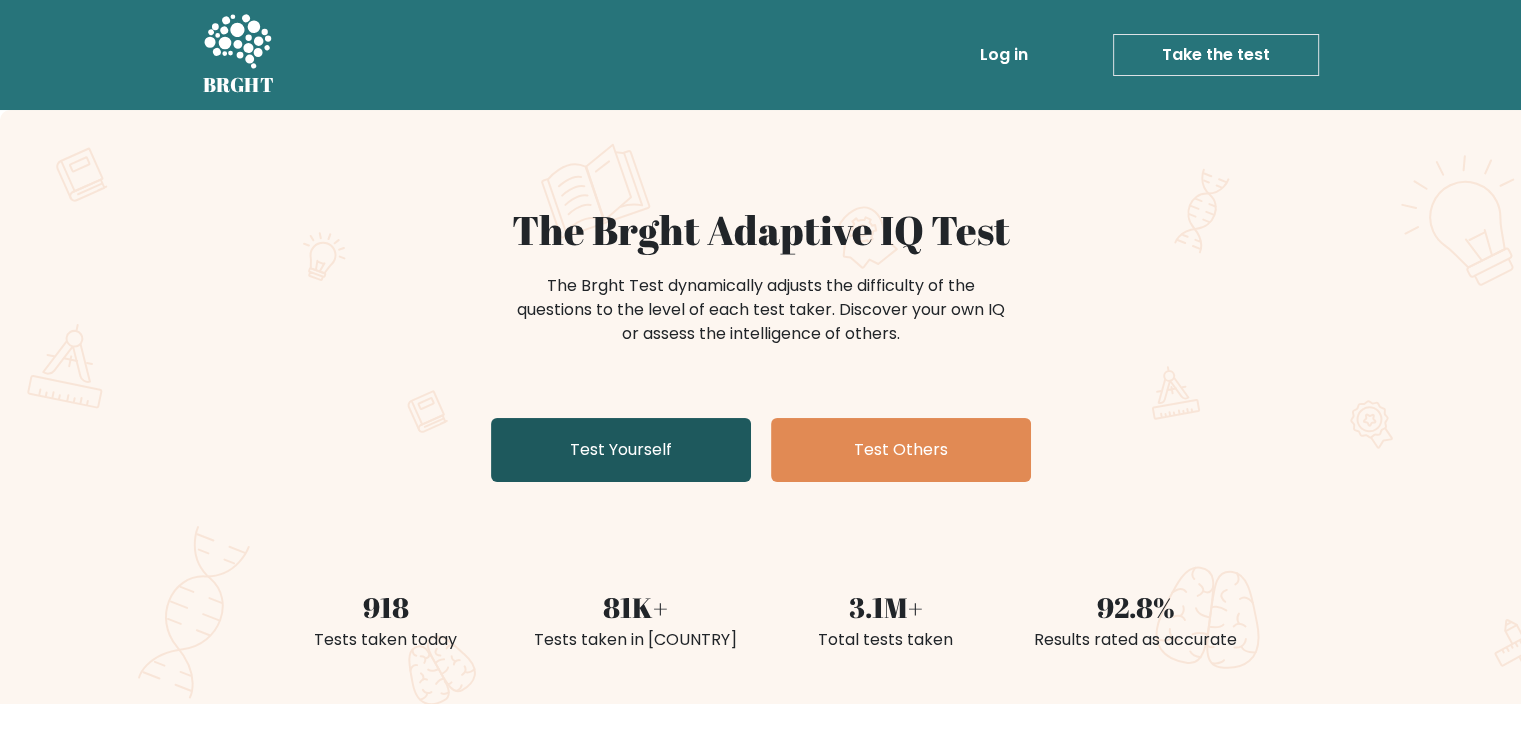 click on "Test Yourself" at bounding box center (621, 450) 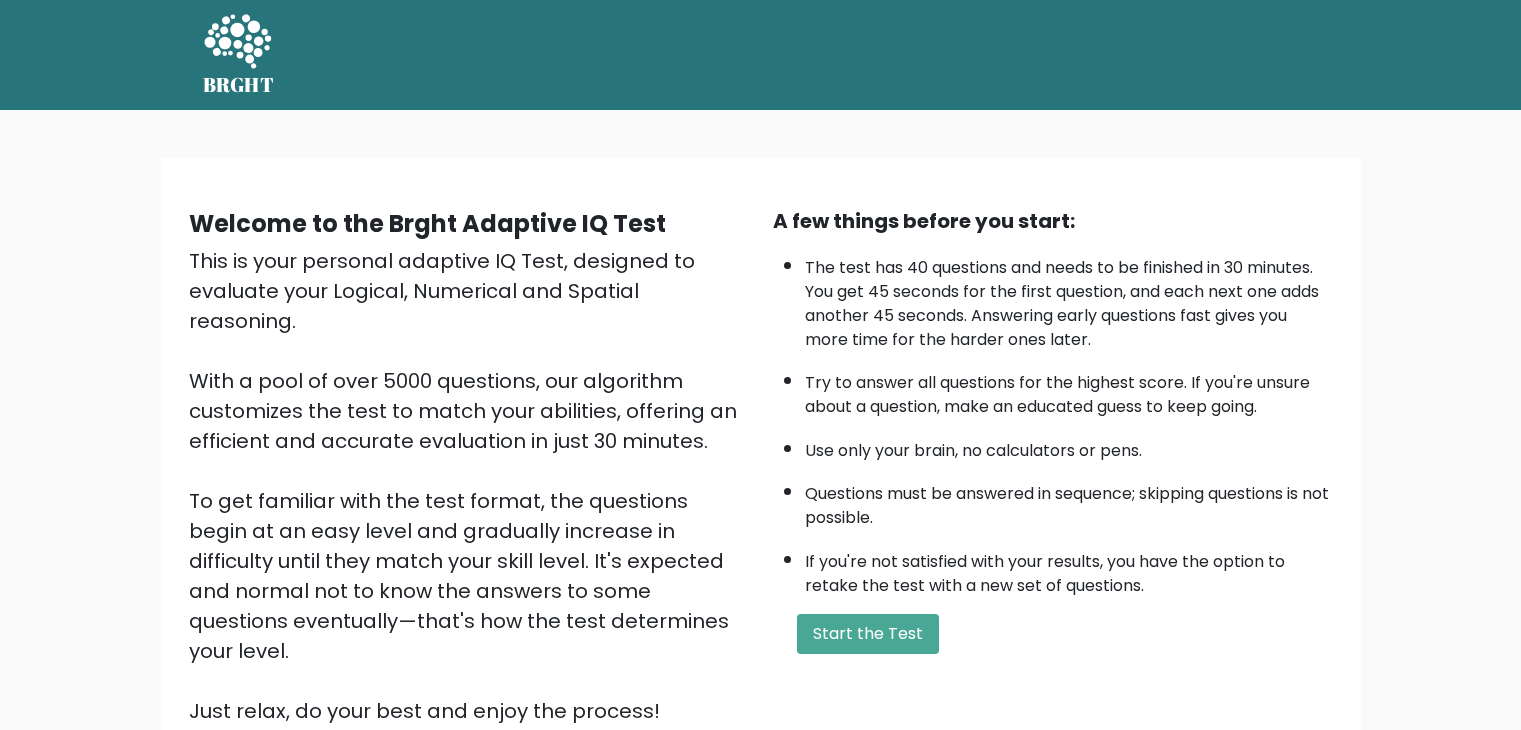 scroll, scrollTop: 0, scrollLeft: 0, axis: both 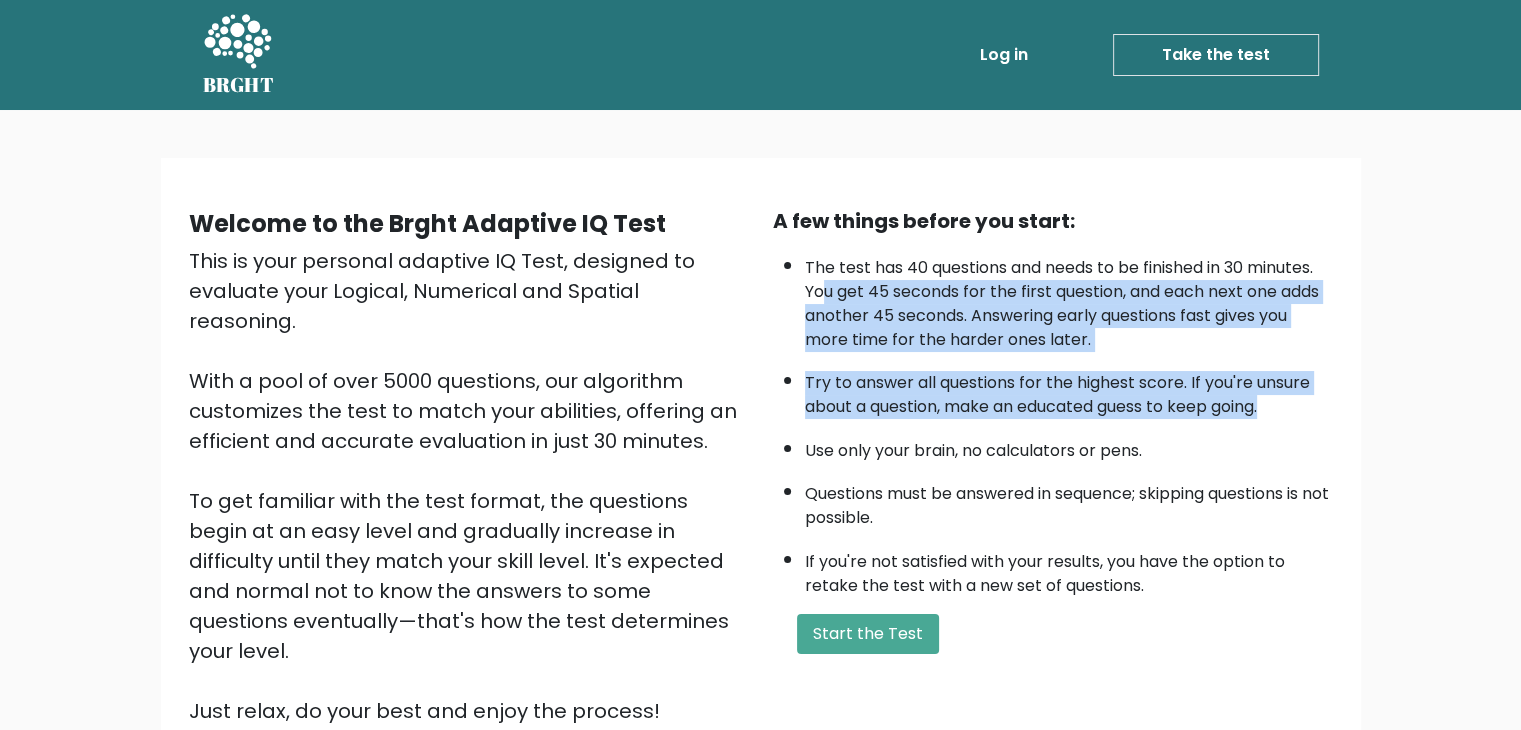 drag, startPoint x: 956, startPoint y: 357, endPoint x: 1344, endPoint y: 414, distance: 392.16452 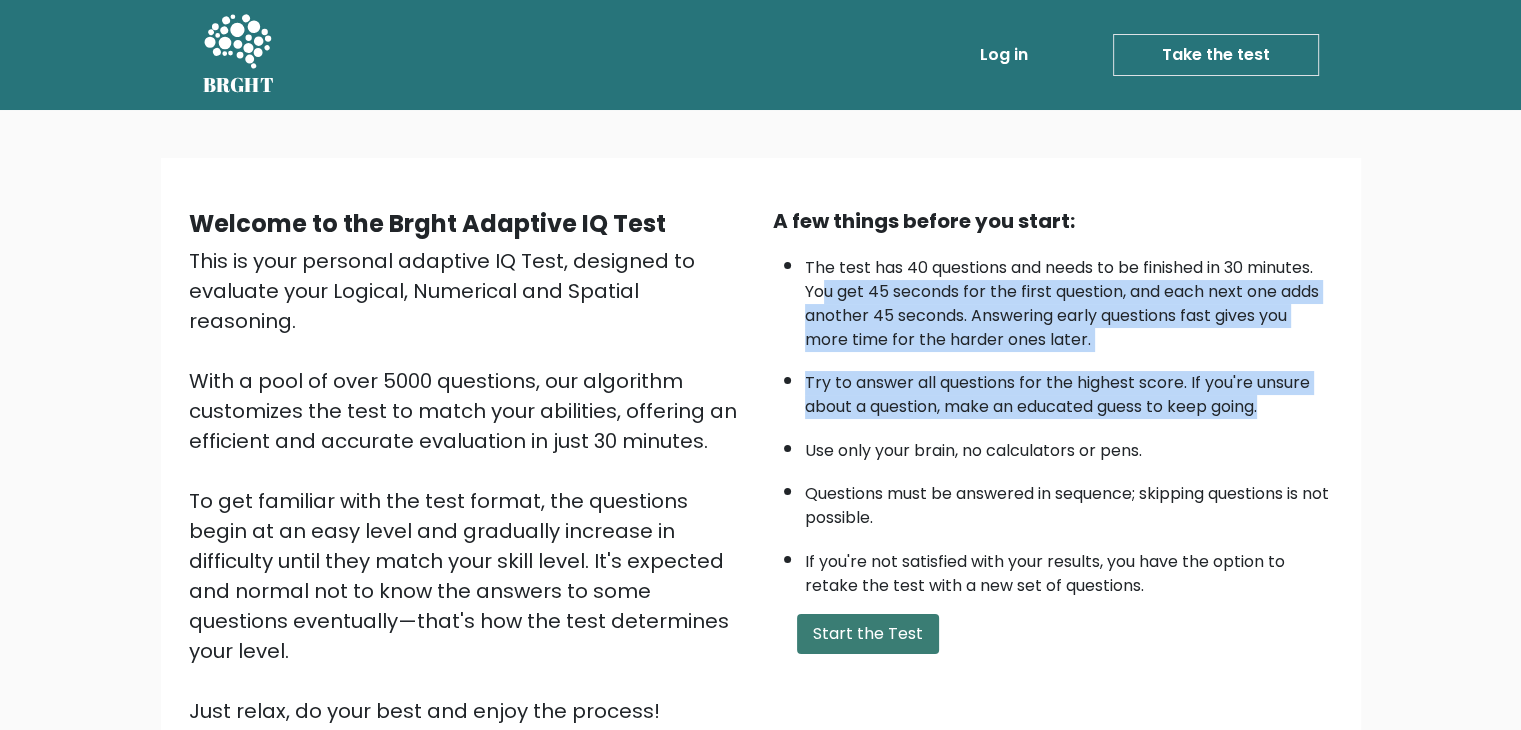 click on "Start the Test" at bounding box center (868, 634) 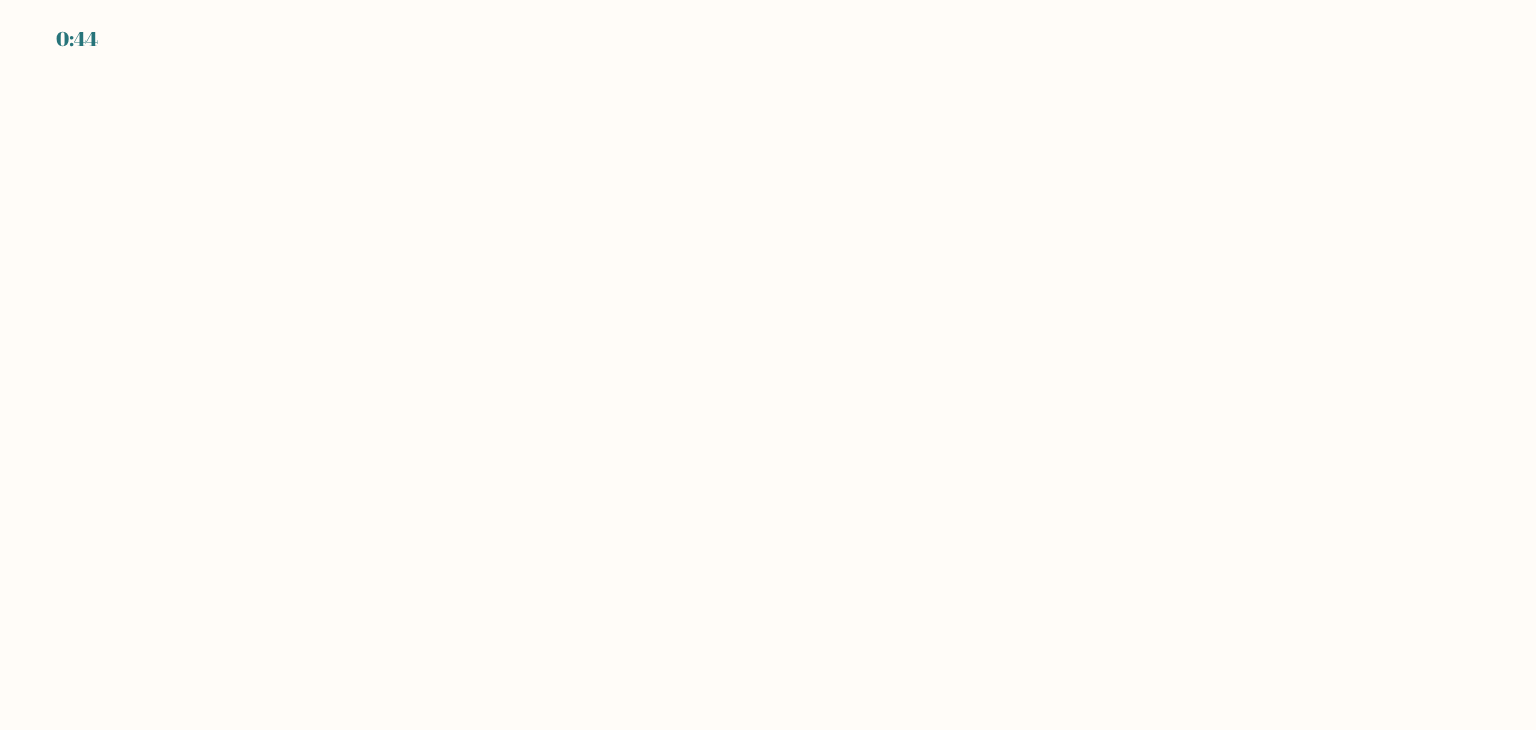 scroll, scrollTop: 0, scrollLeft: 0, axis: both 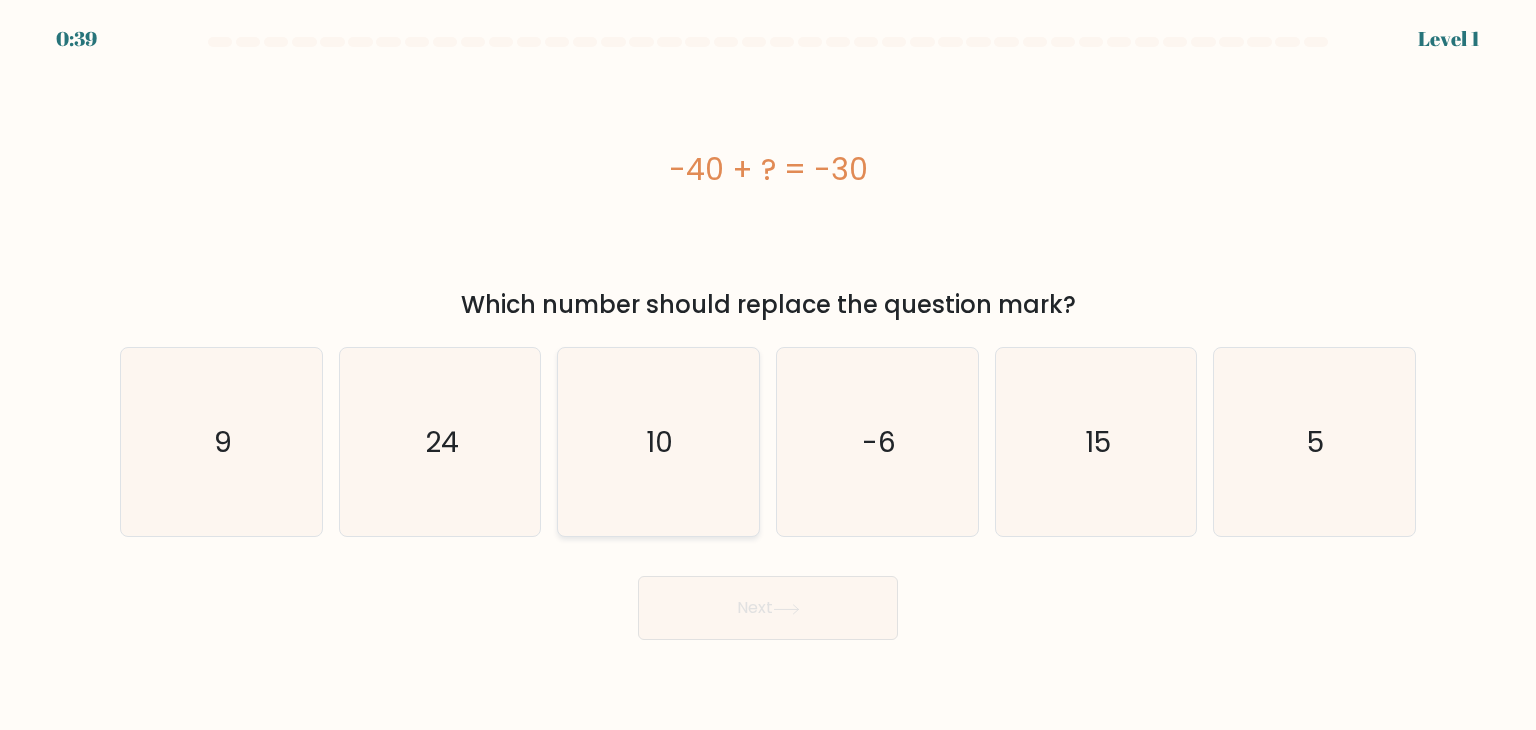 click on "10" 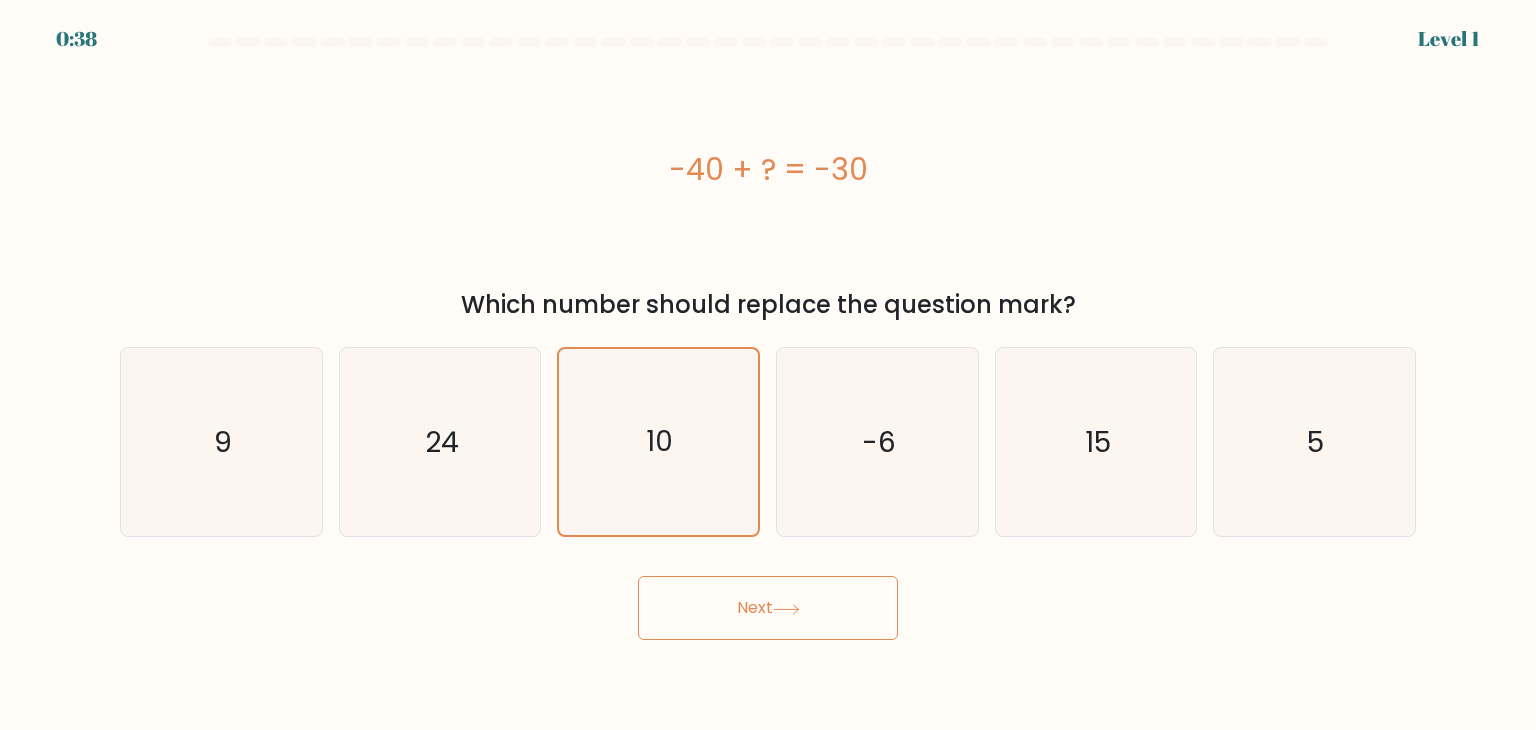 click on "0:38
Level 1
a." at bounding box center [768, 365] 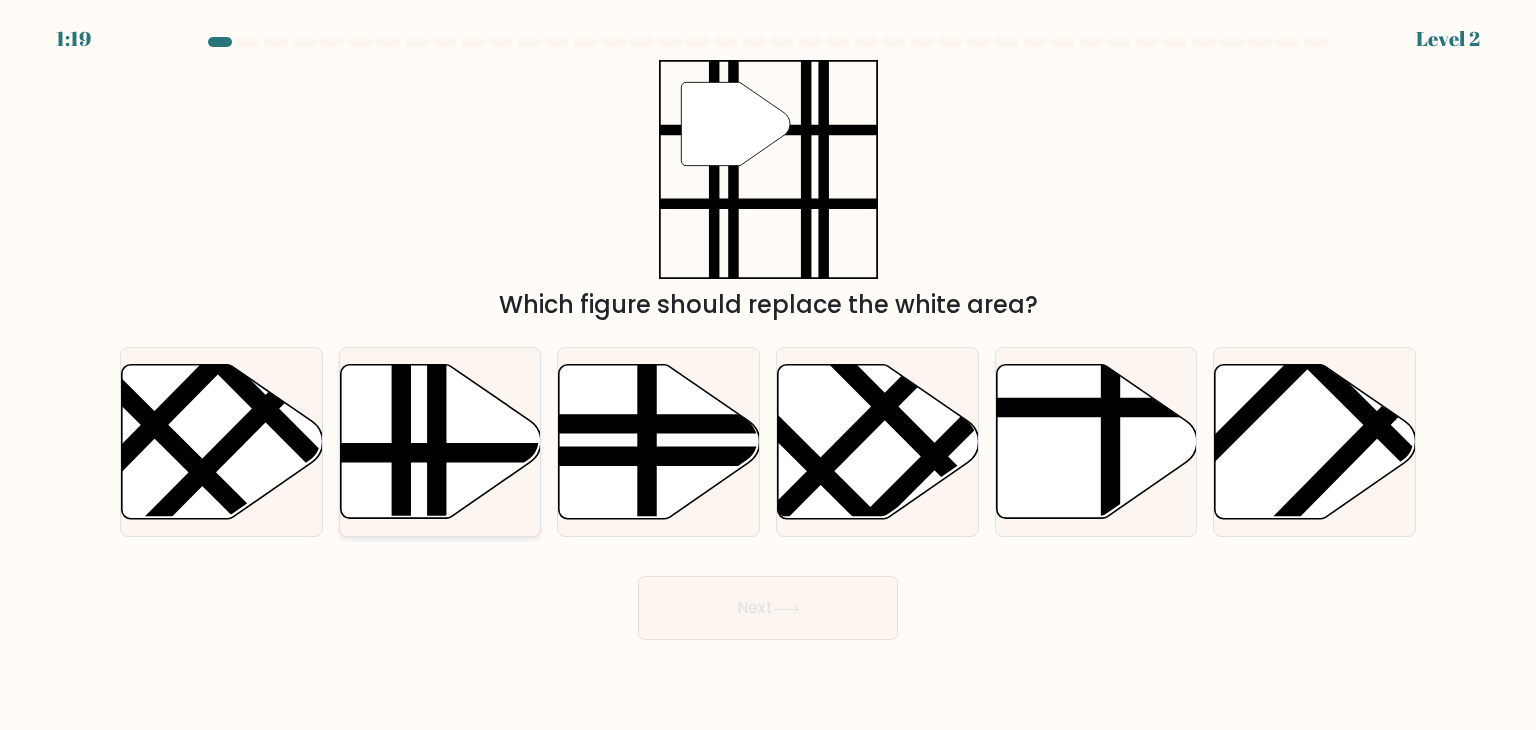 click 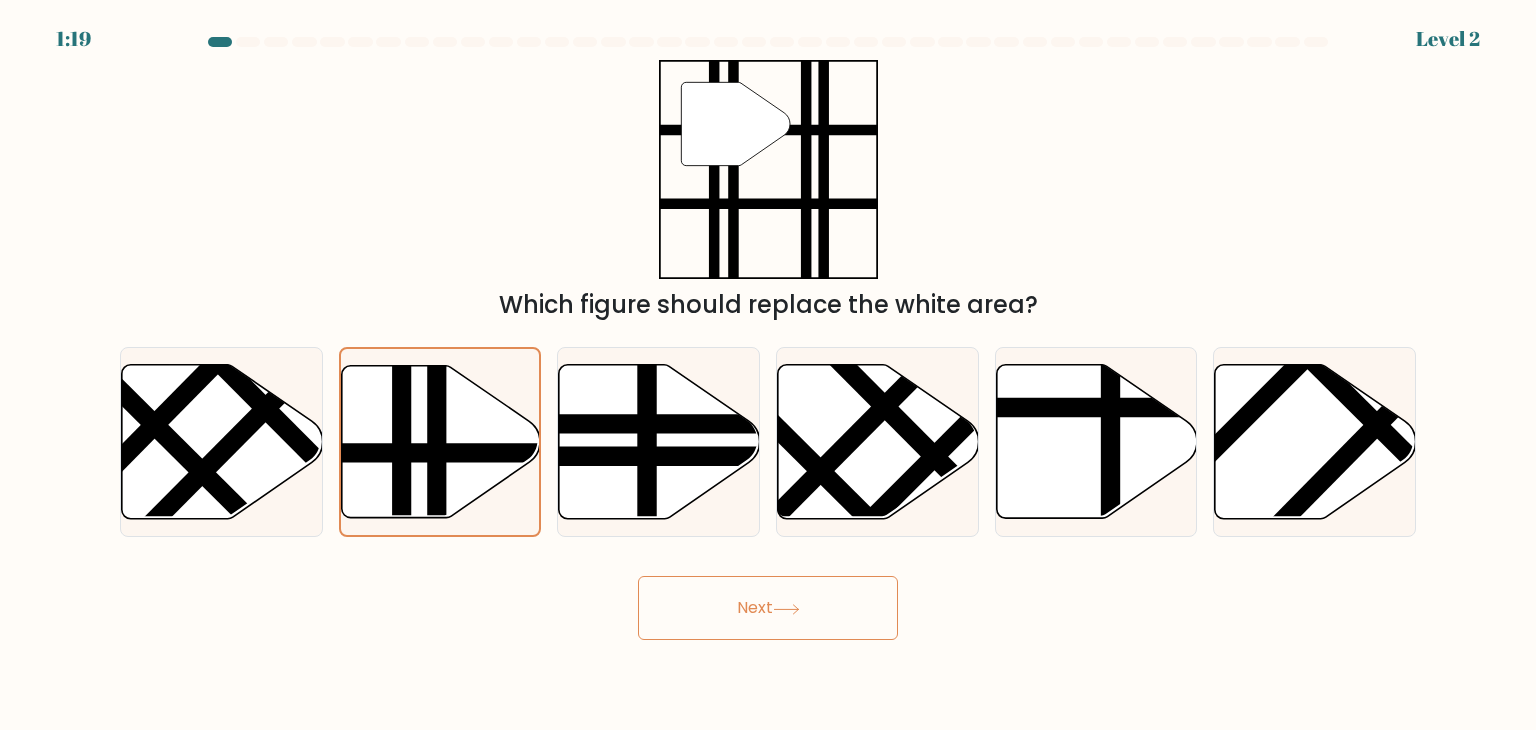 click on "Next" at bounding box center (768, 608) 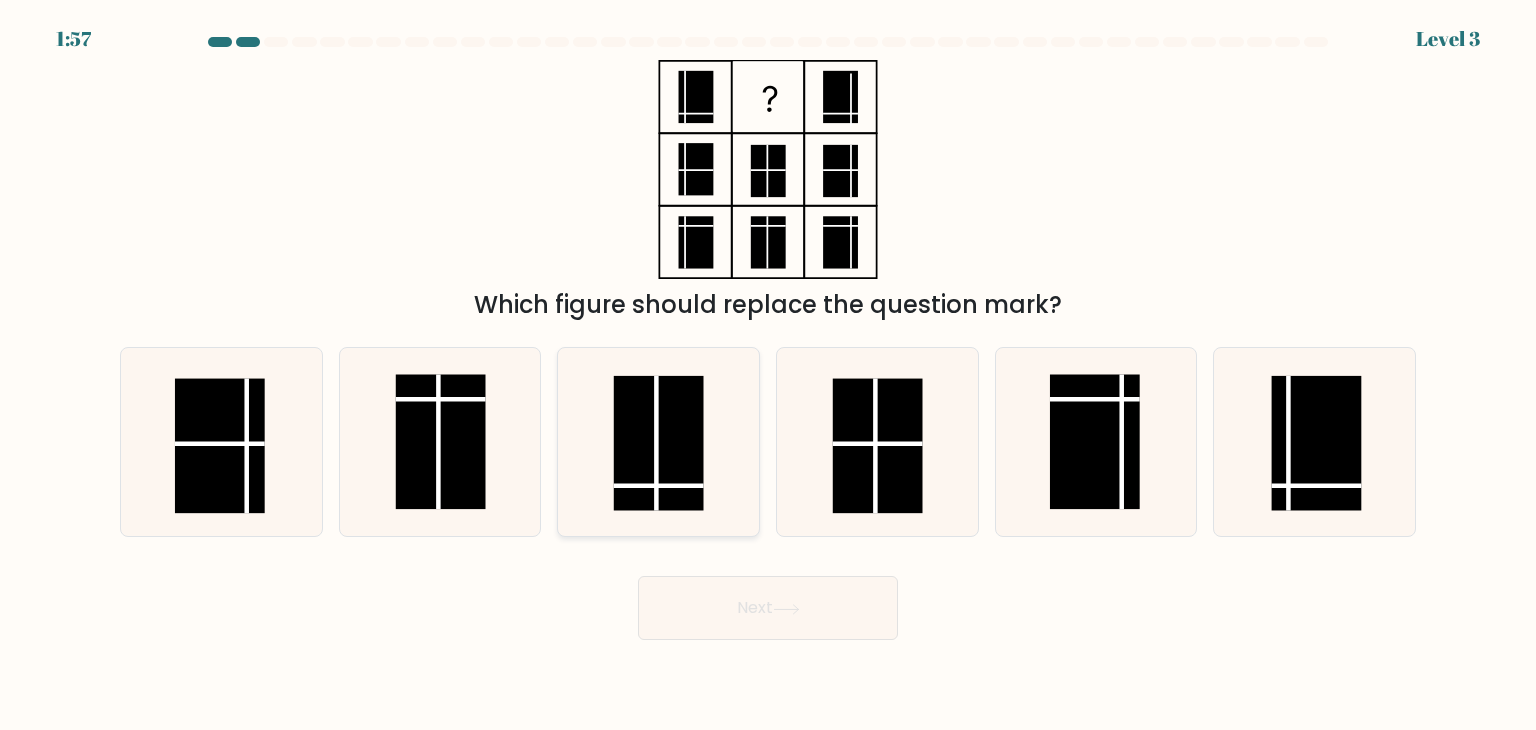 click 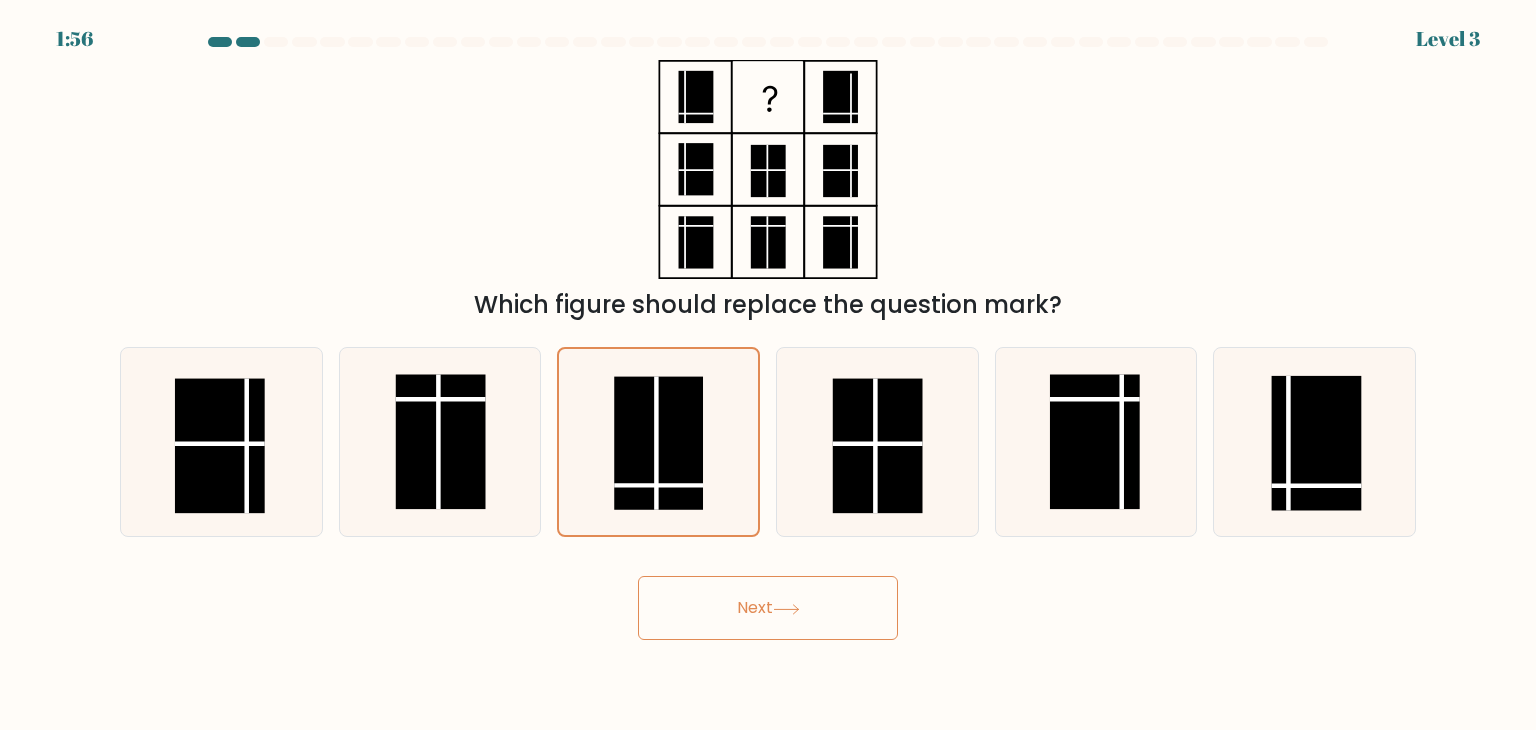 click on "Next" at bounding box center [768, 608] 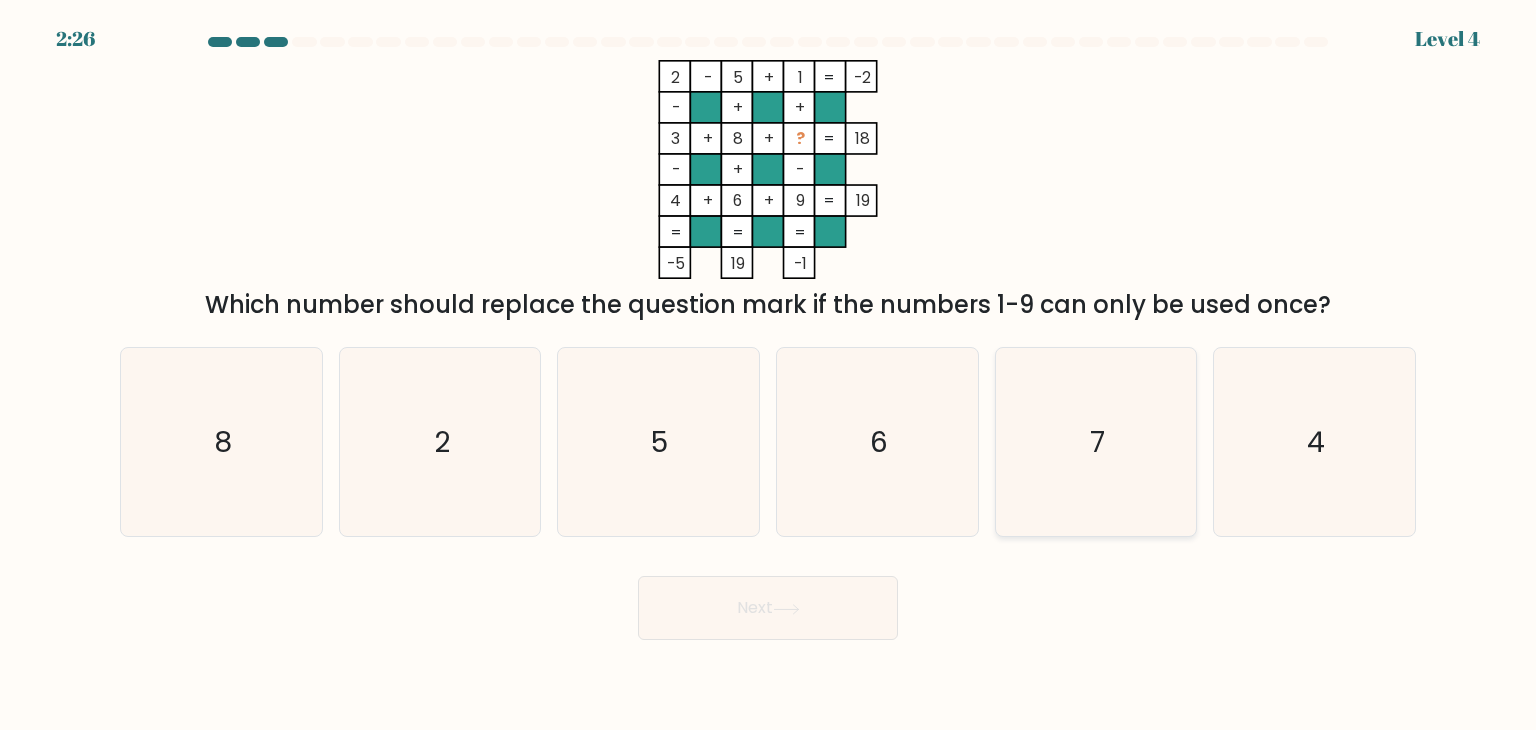 click on "7" 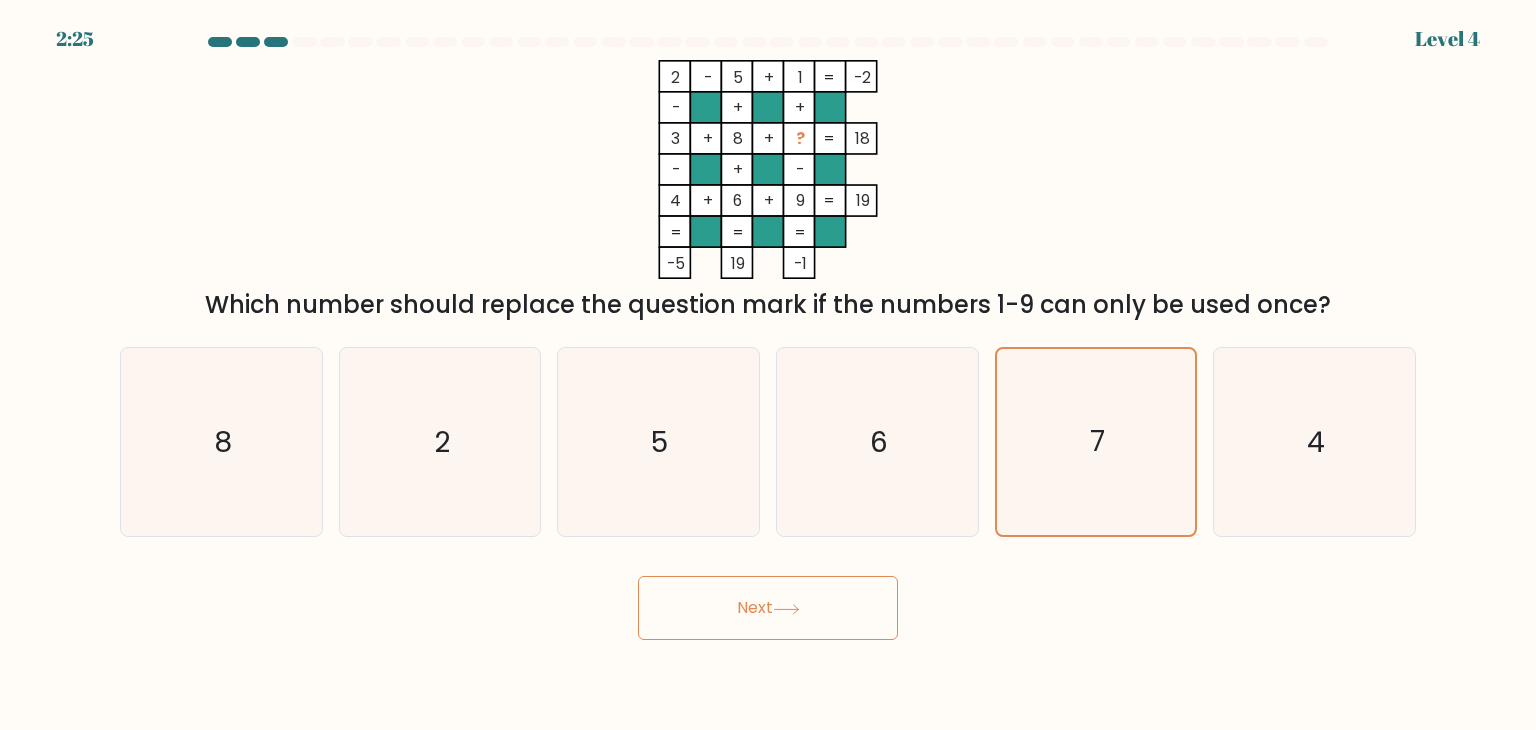click on "Next" at bounding box center (768, 608) 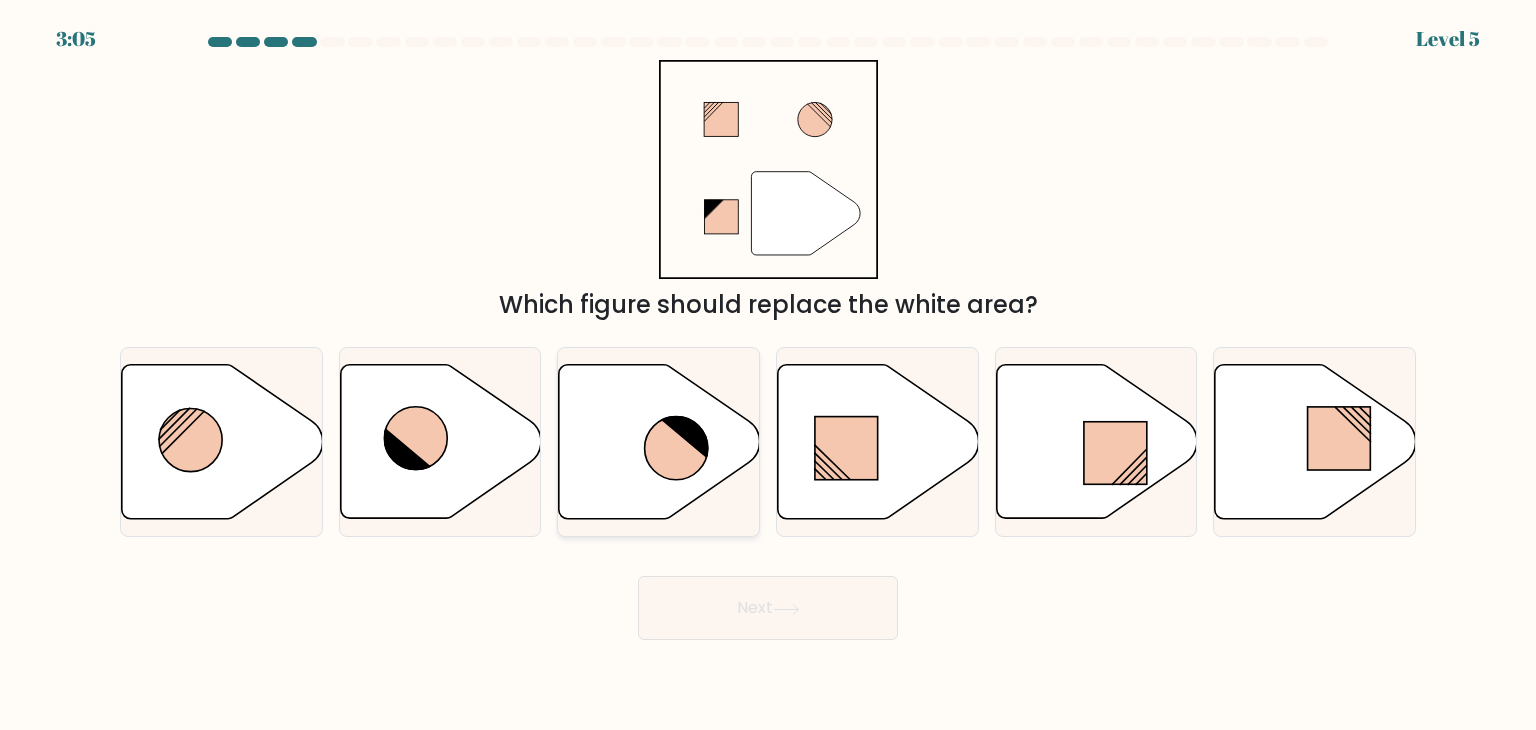 click 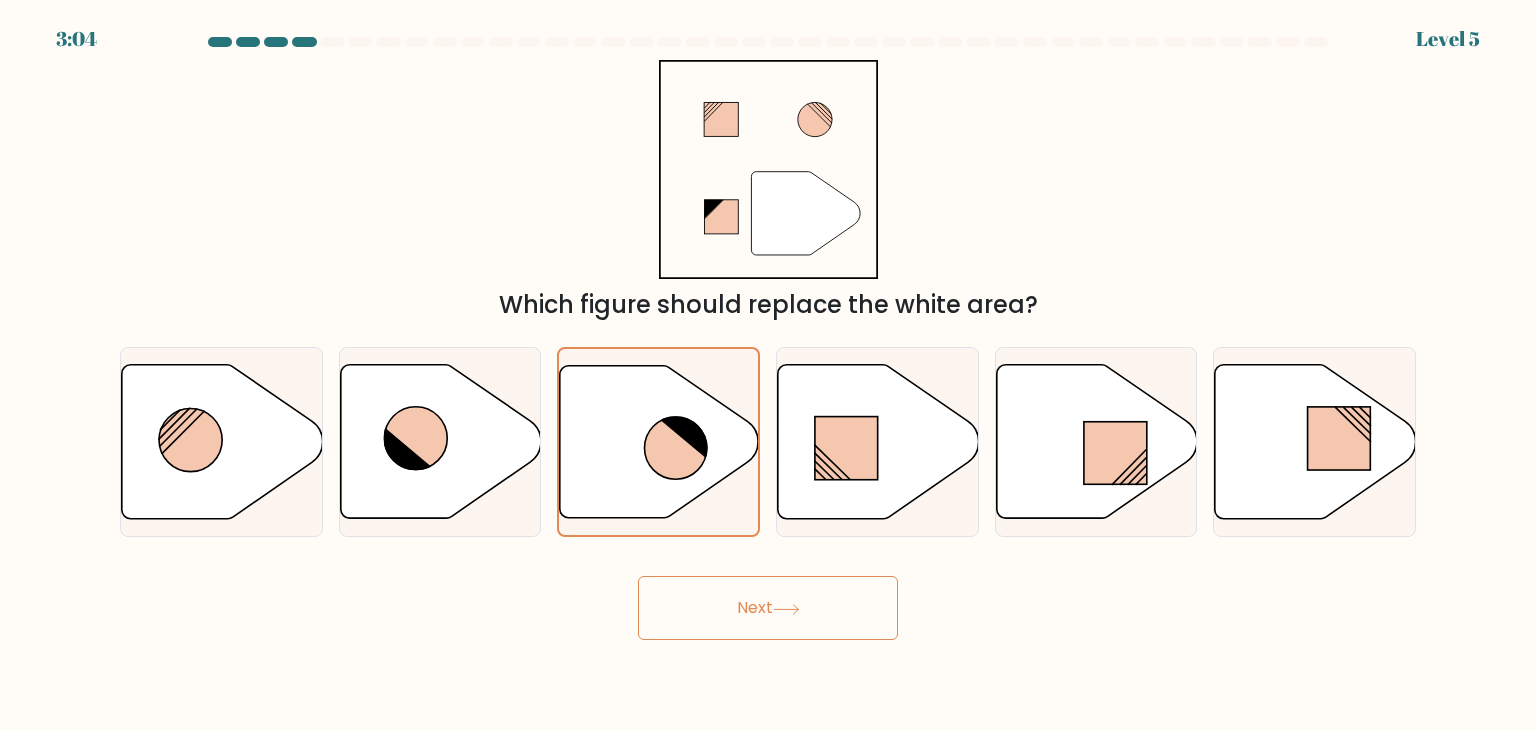click on "Next" at bounding box center [768, 600] 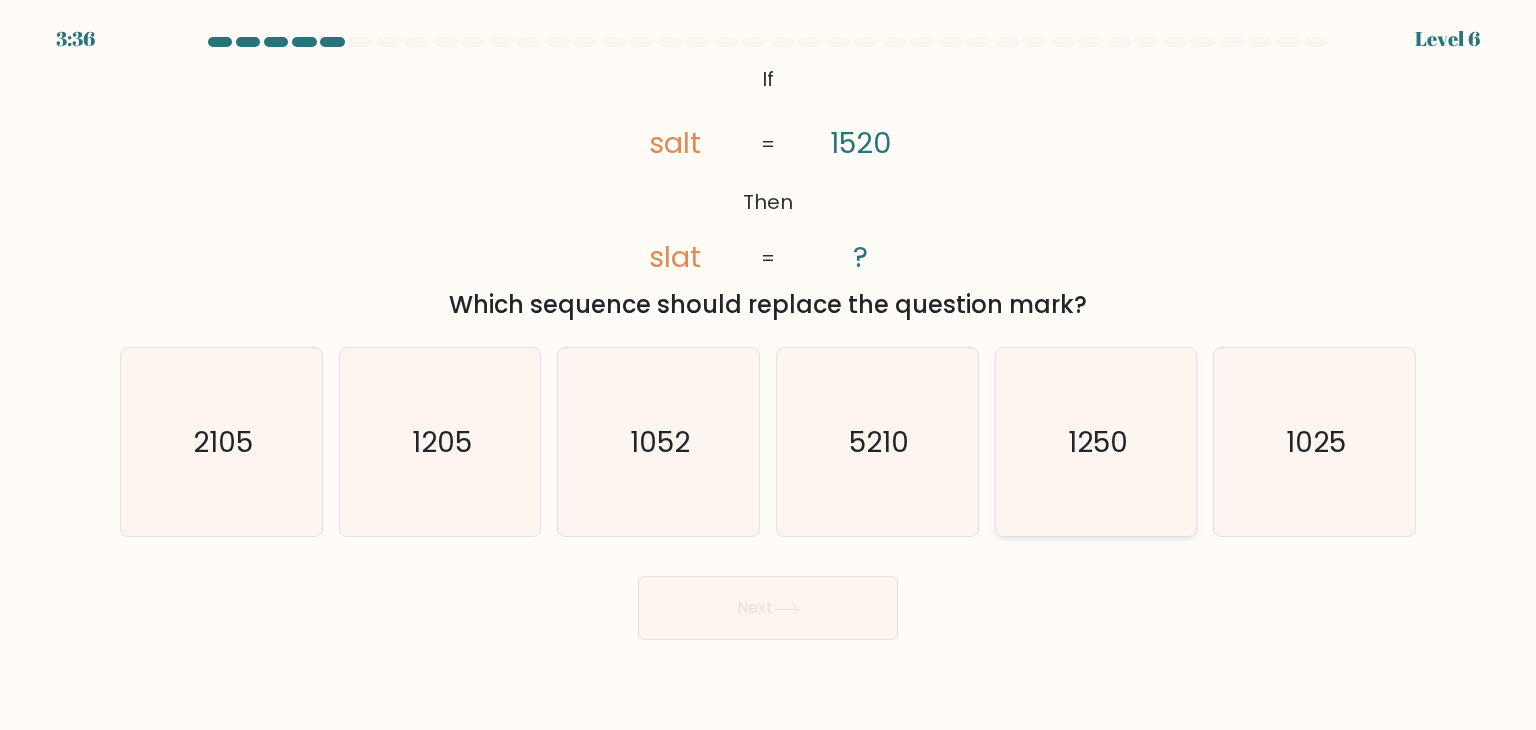 click on "1250" 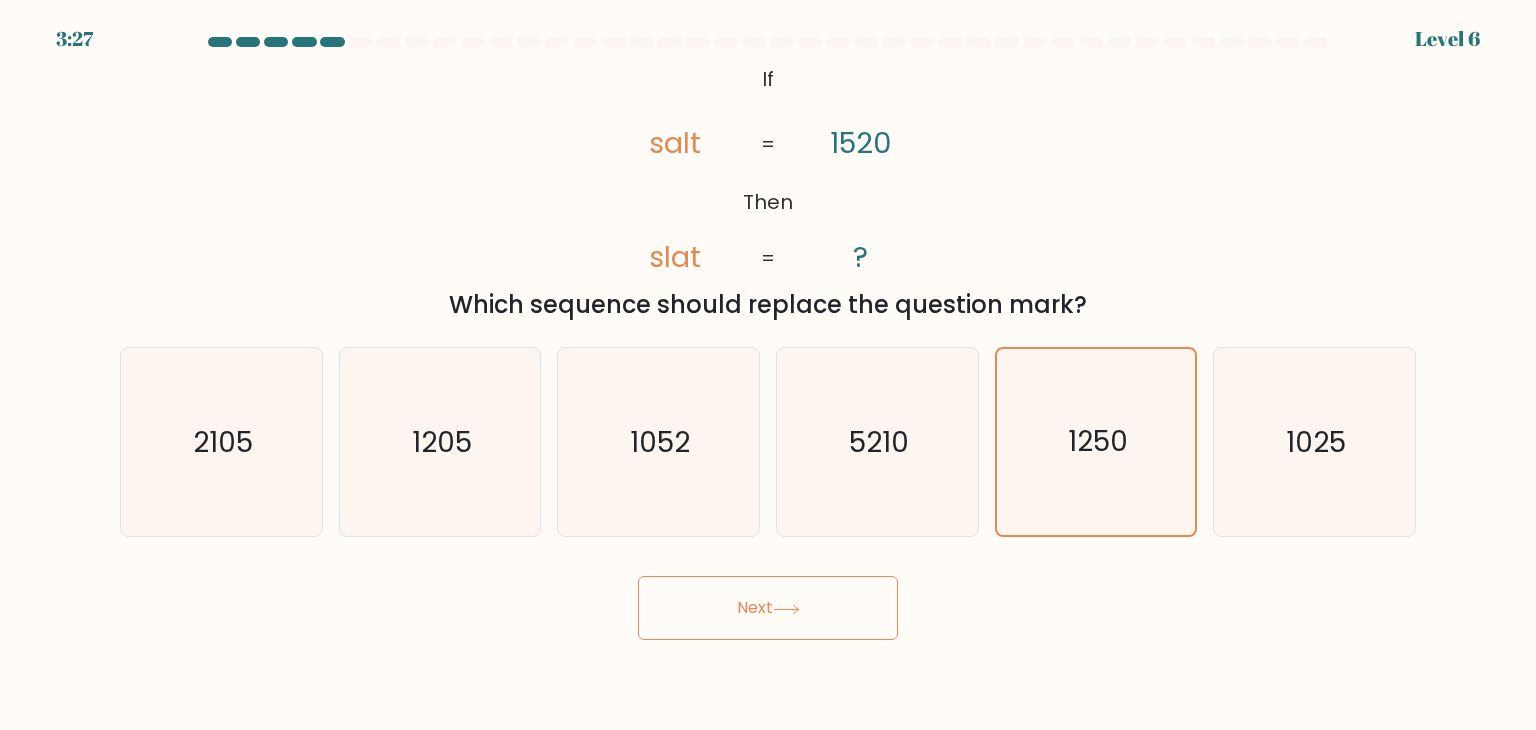 click on "Next" at bounding box center [768, 608] 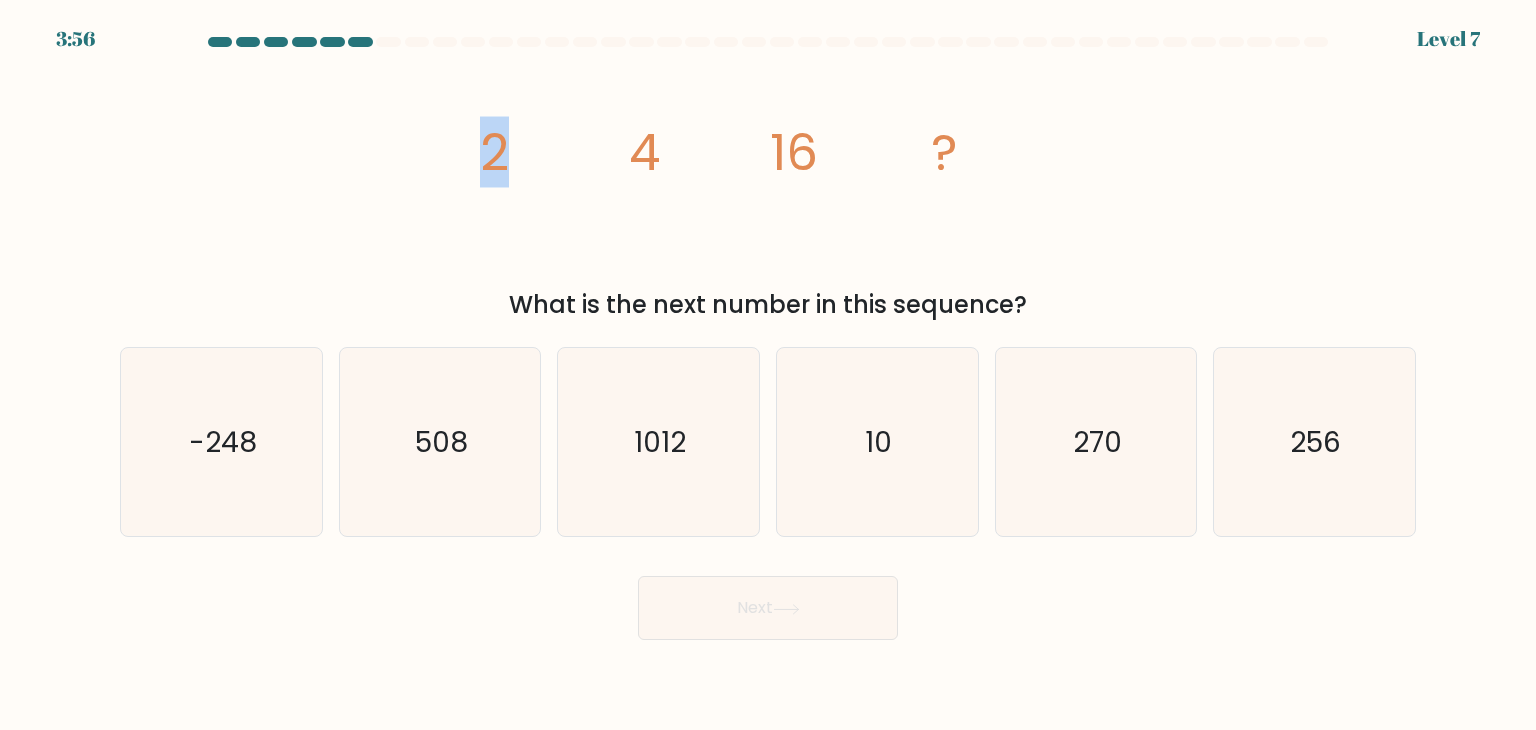 drag, startPoint x: 476, startPoint y: 160, endPoint x: 528, endPoint y: 154, distance: 52.34501 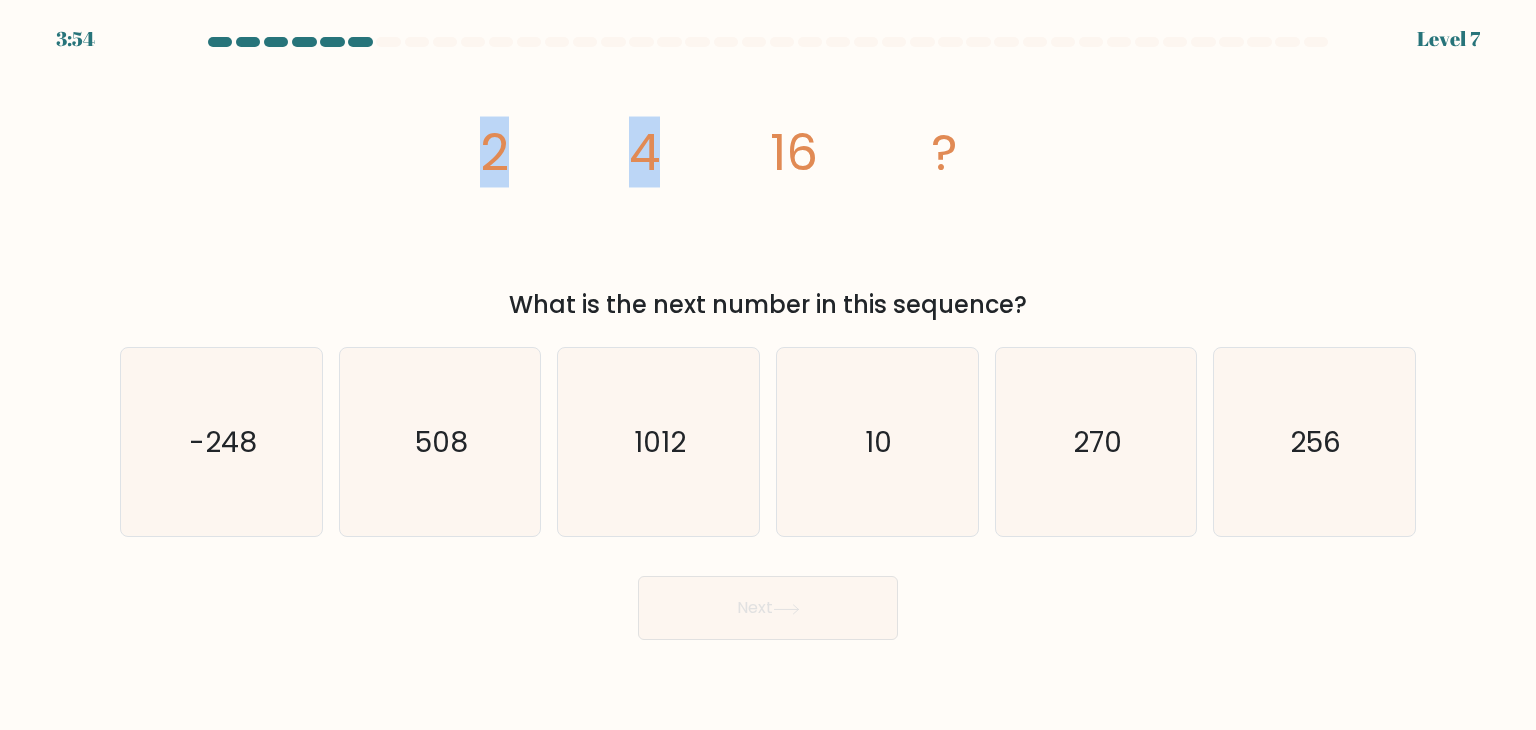 drag, startPoint x: 464, startPoint y: 149, endPoint x: 655, endPoint y: 144, distance: 191.06543 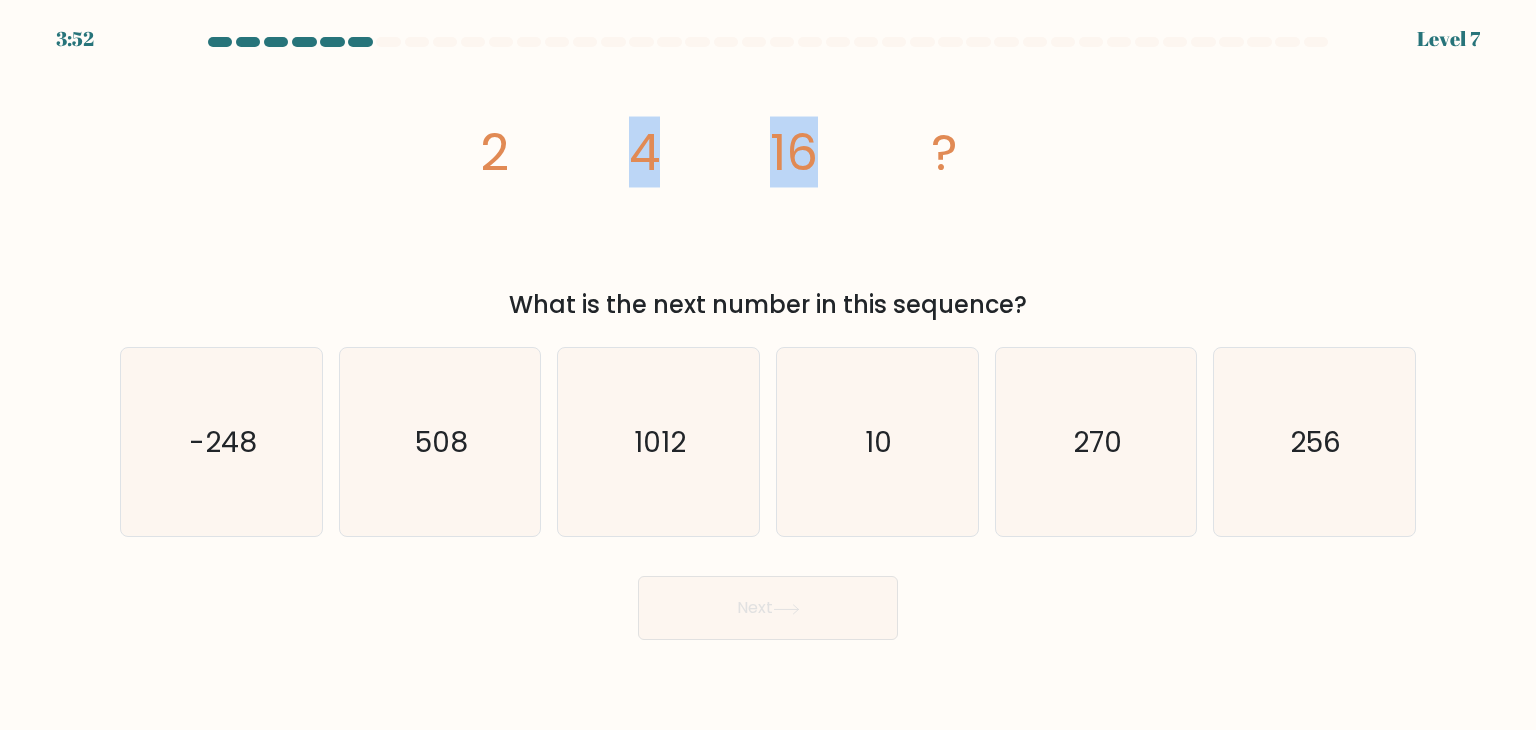 drag, startPoint x: 601, startPoint y: 161, endPoint x: 819, endPoint y: 151, distance: 218.22923 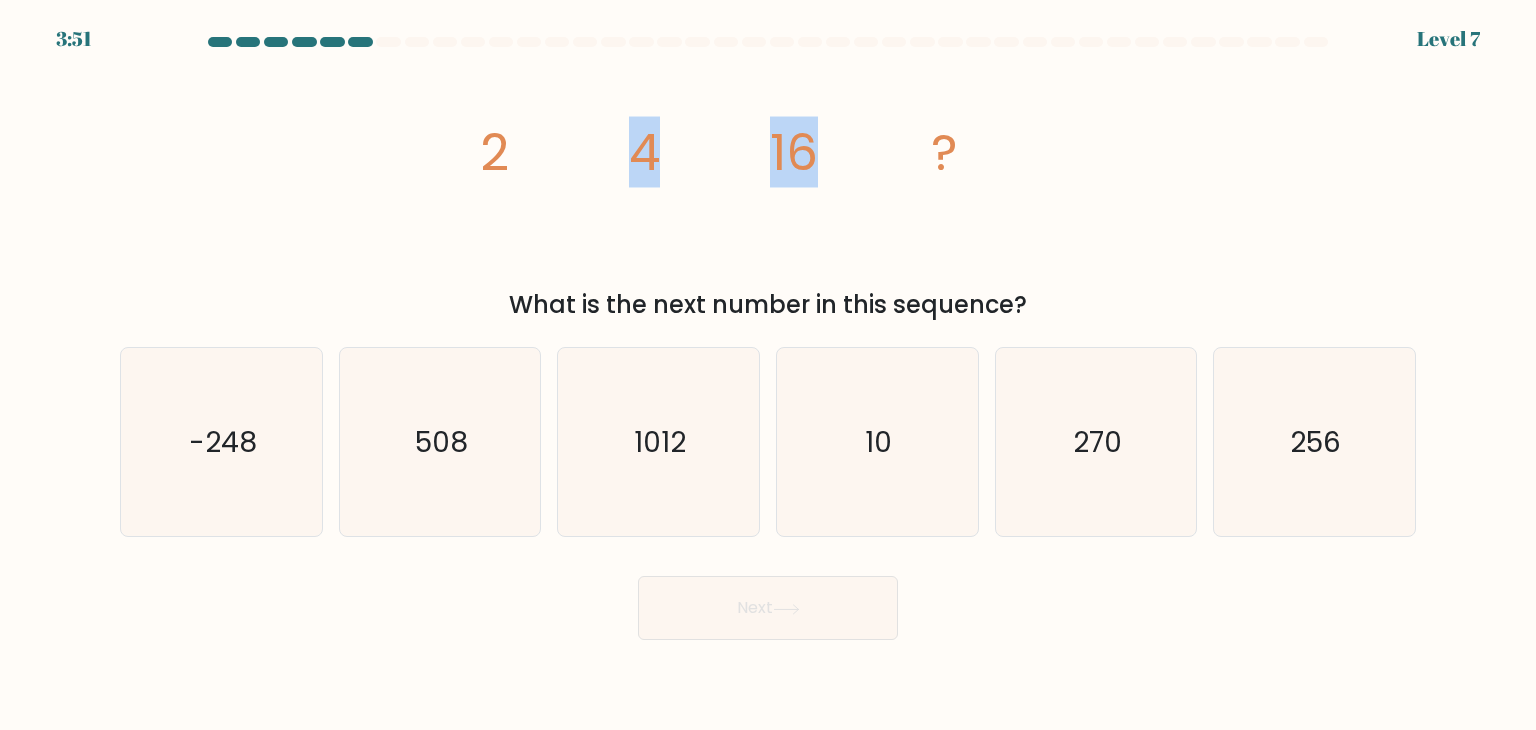 click on "image/svg+xml
2
4
16
?" 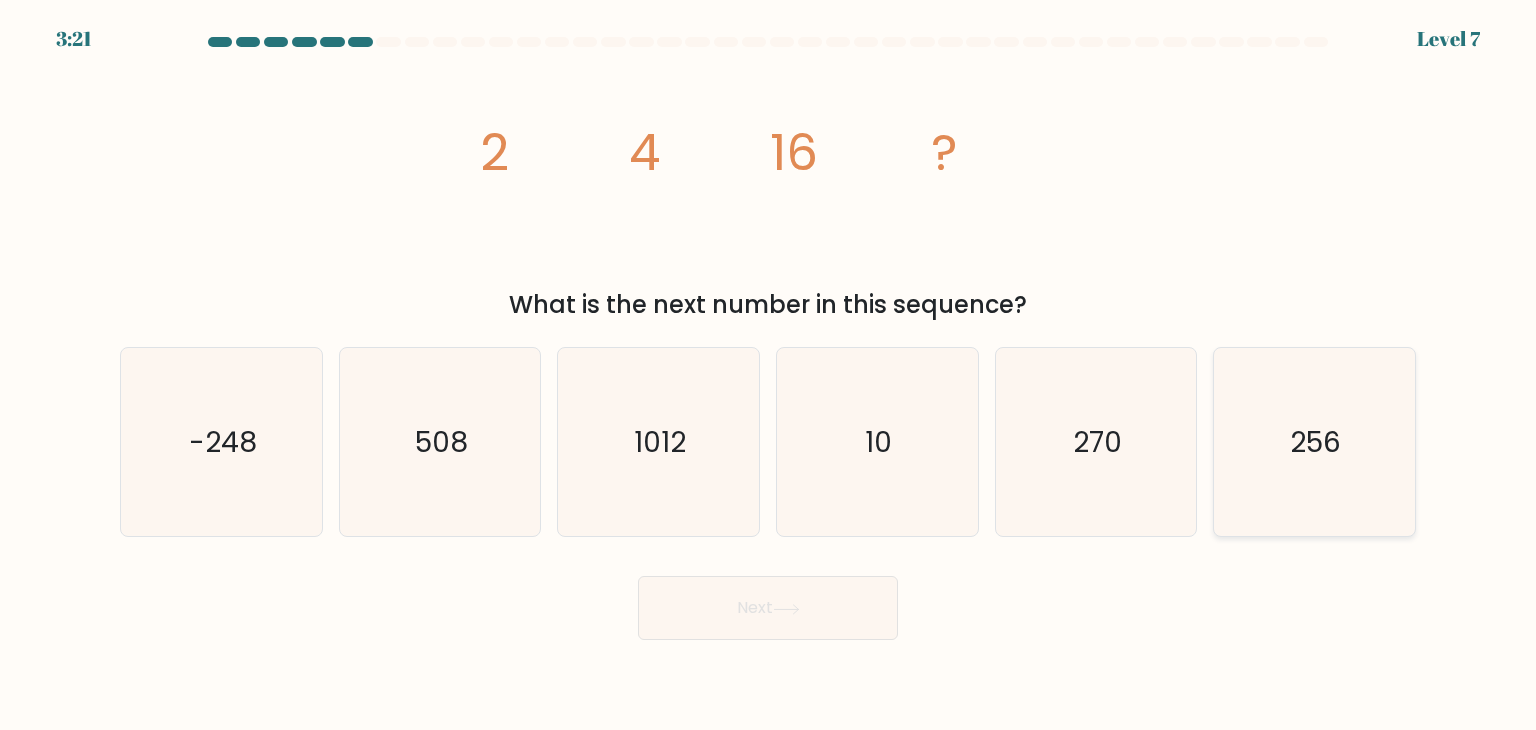 click on "256" 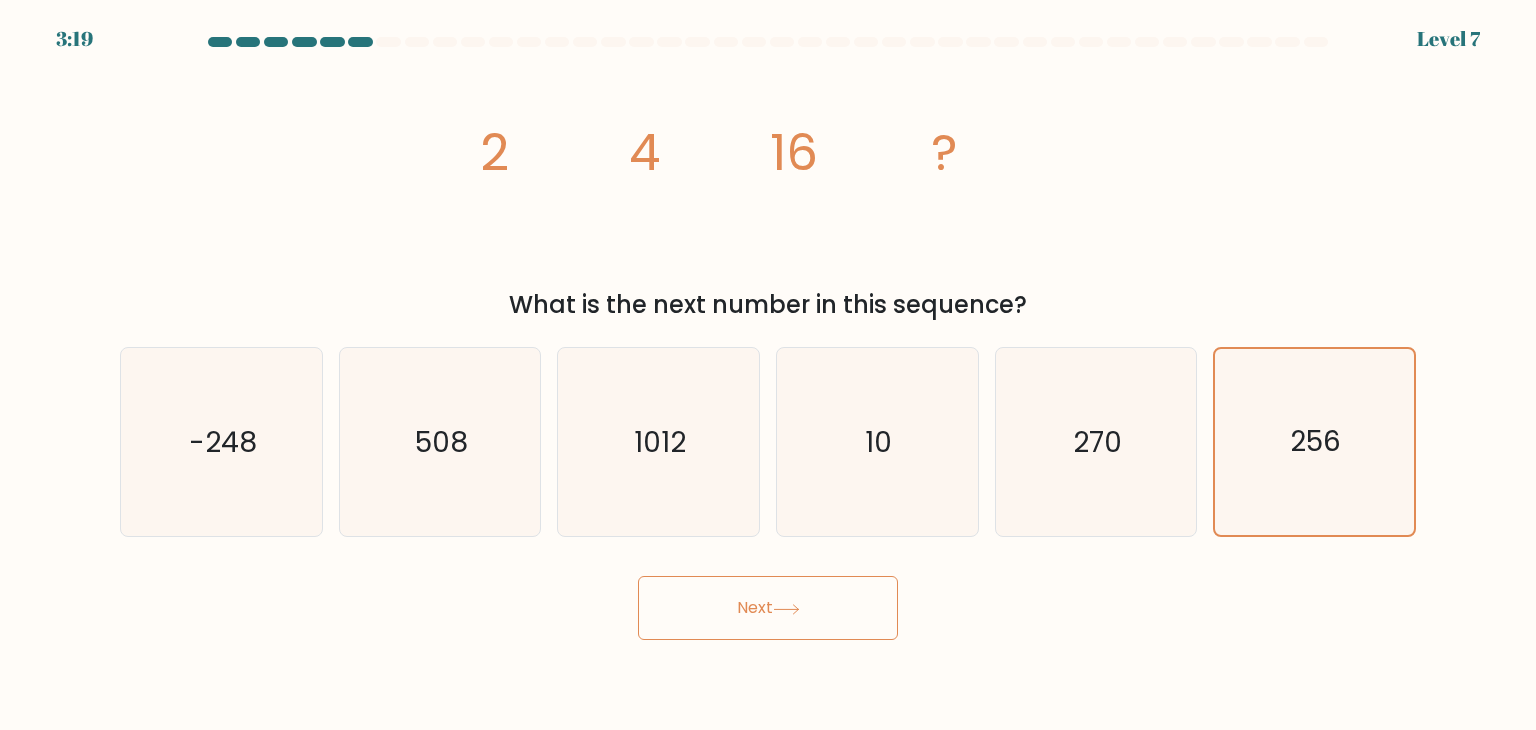 click on "Next" at bounding box center (768, 608) 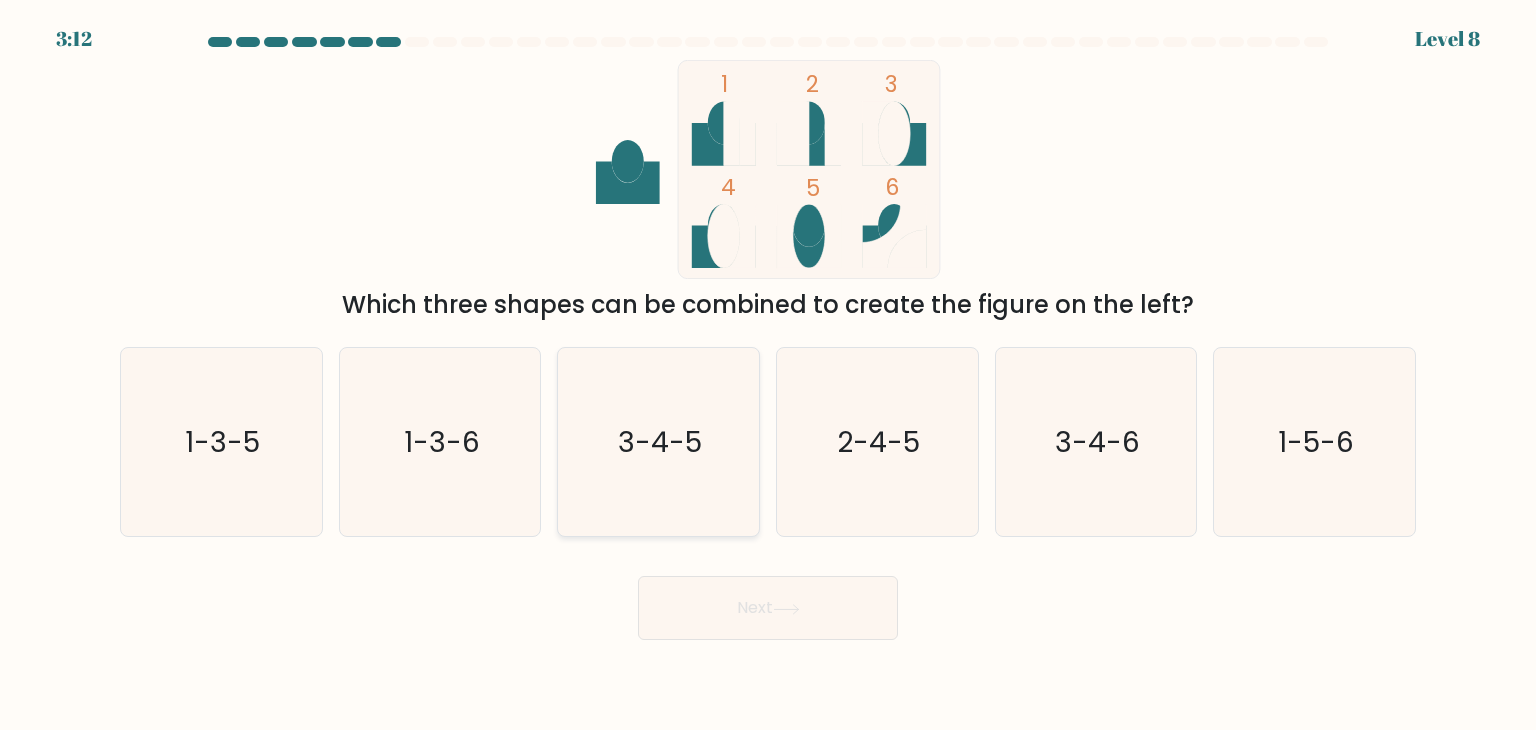 click on "3-4-5" 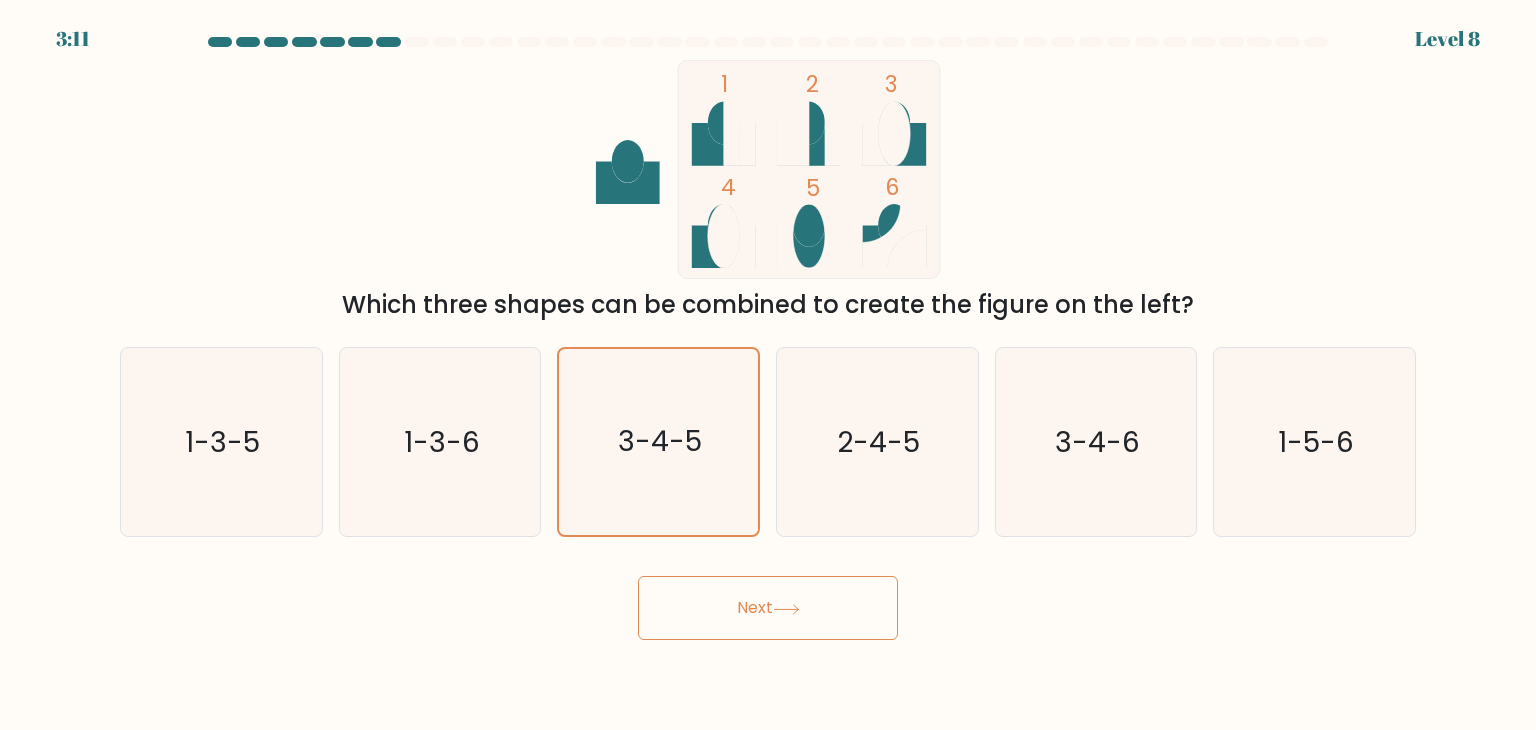 click on "Next" at bounding box center (768, 608) 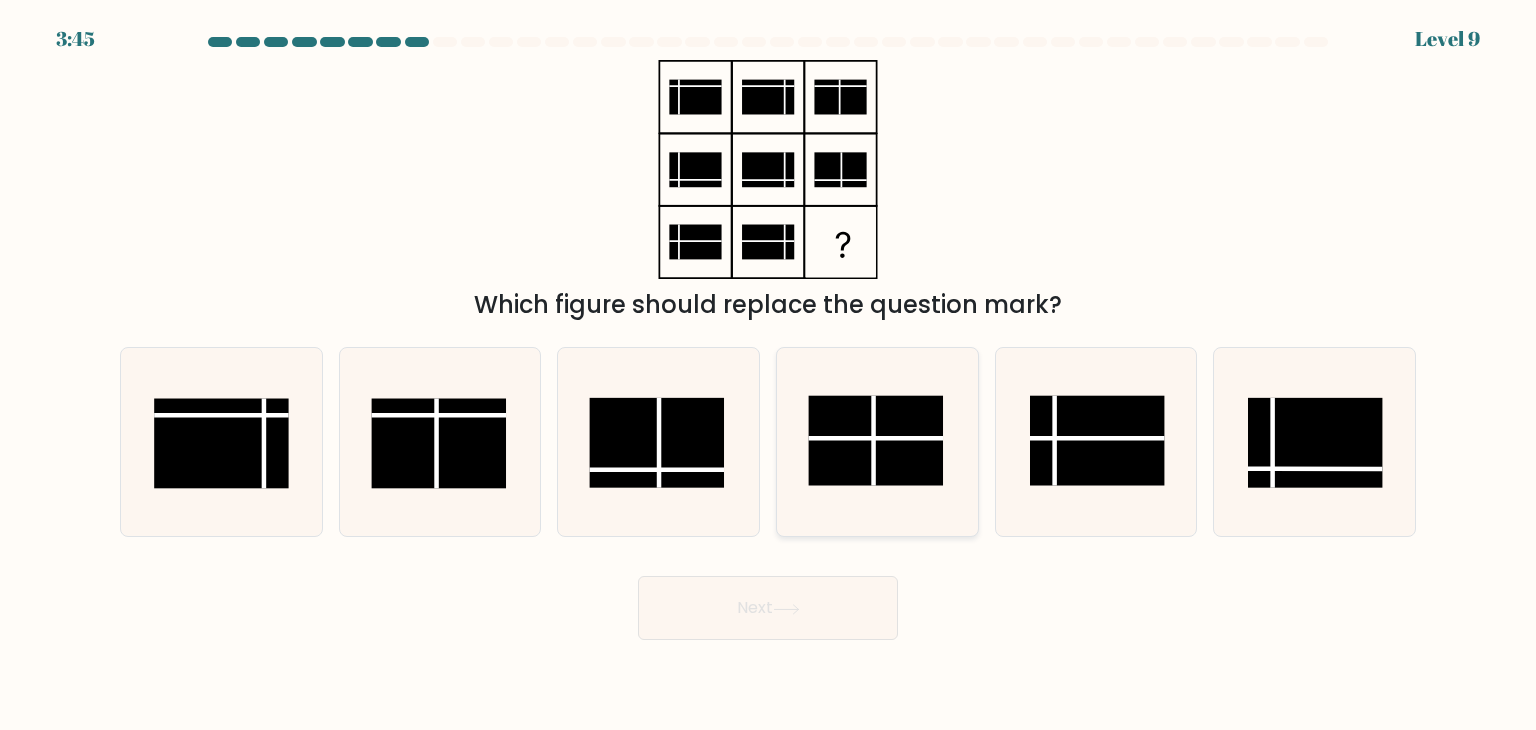 click 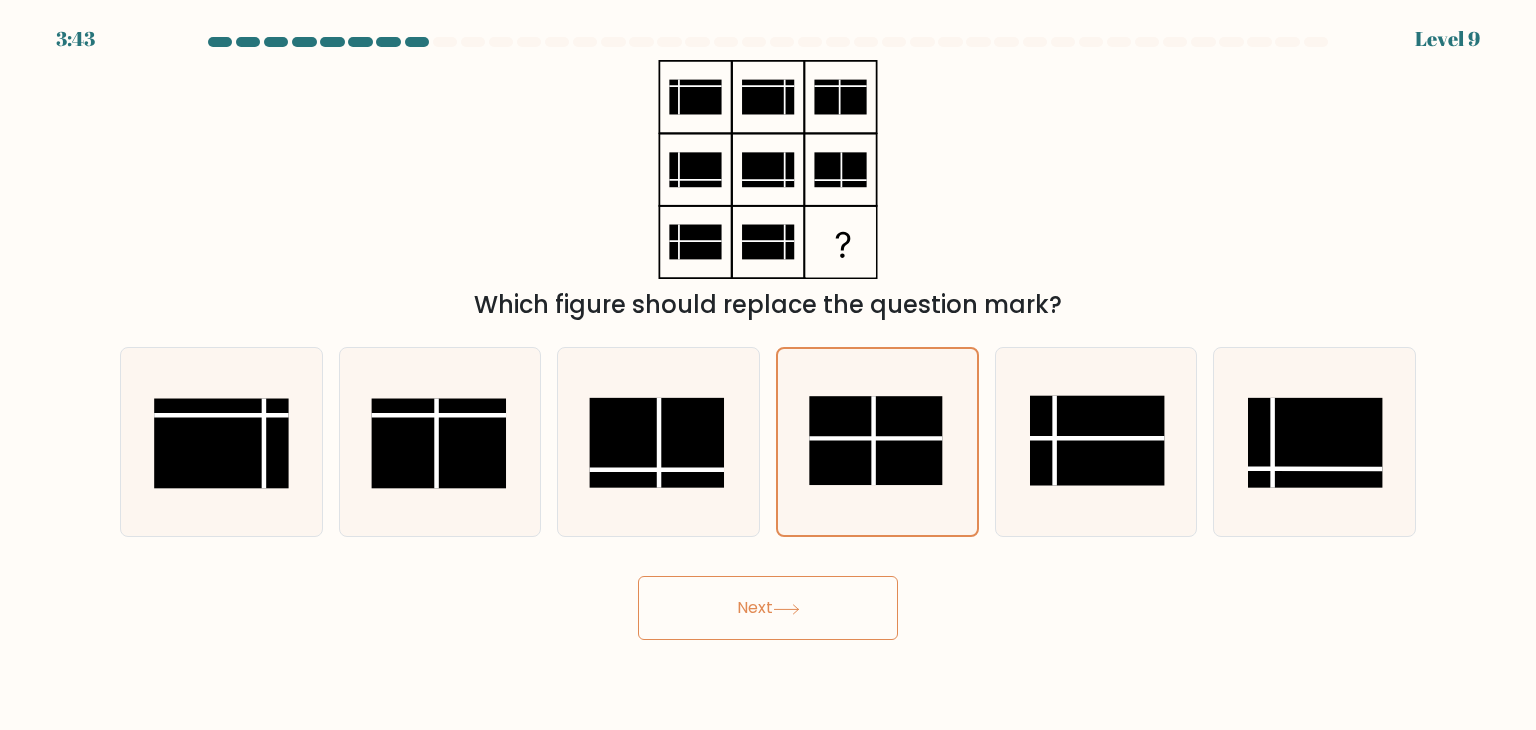 click on "Next" at bounding box center (768, 608) 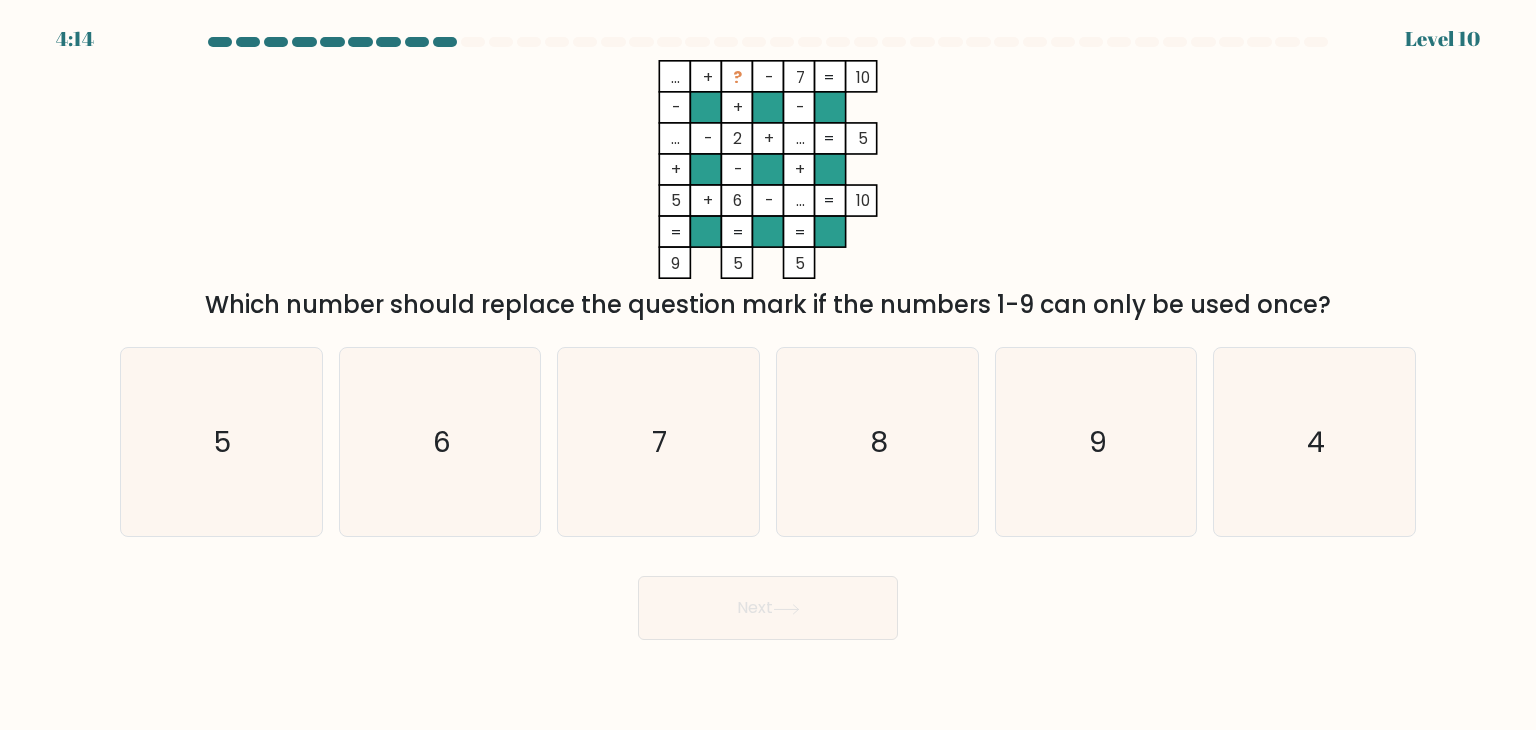 drag, startPoint x: 689, startPoint y: 201, endPoint x: 773, endPoint y: 189, distance: 84.85281 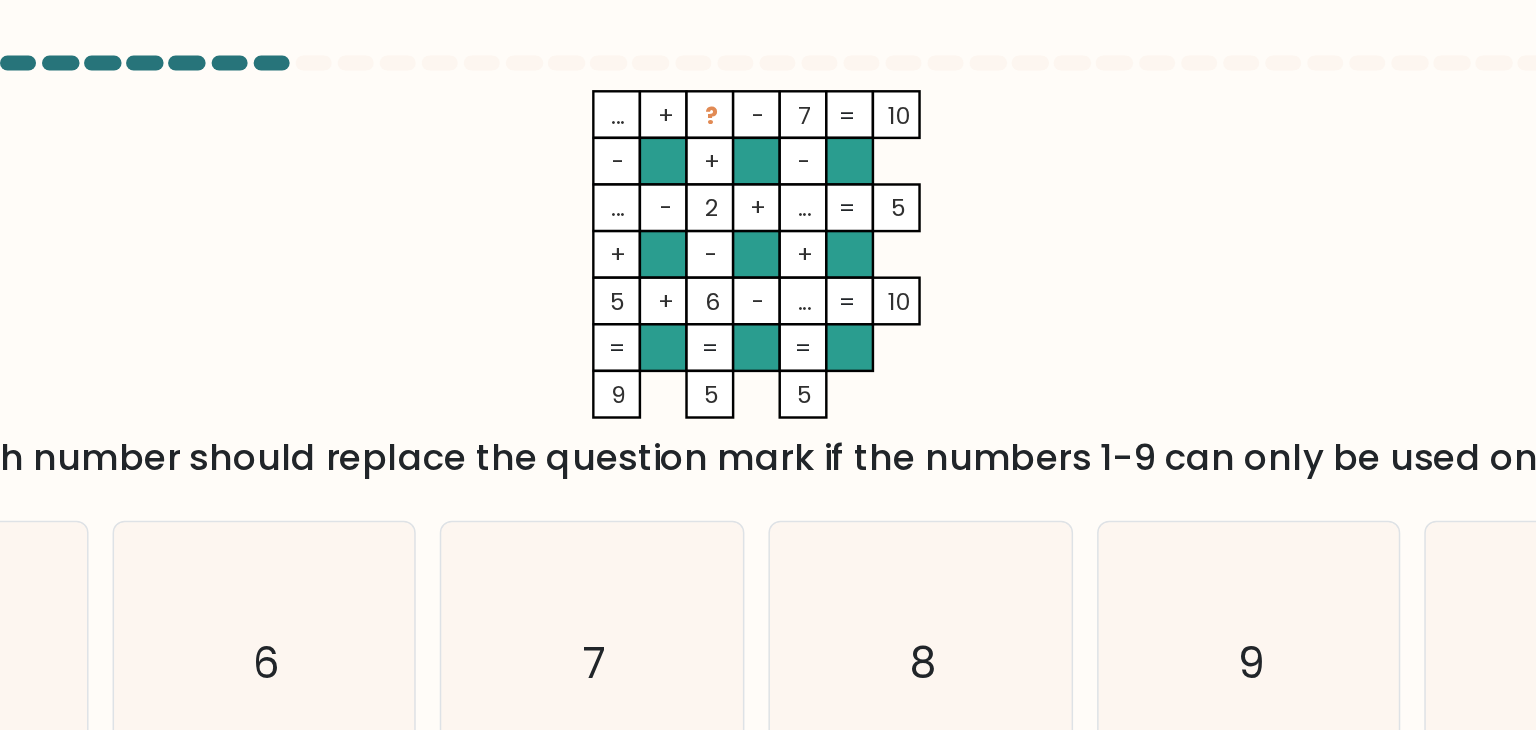 drag, startPoint x: 701, startPoint y: 138, endPoint x: 855, endPoint y: 130, distance: 154.20766 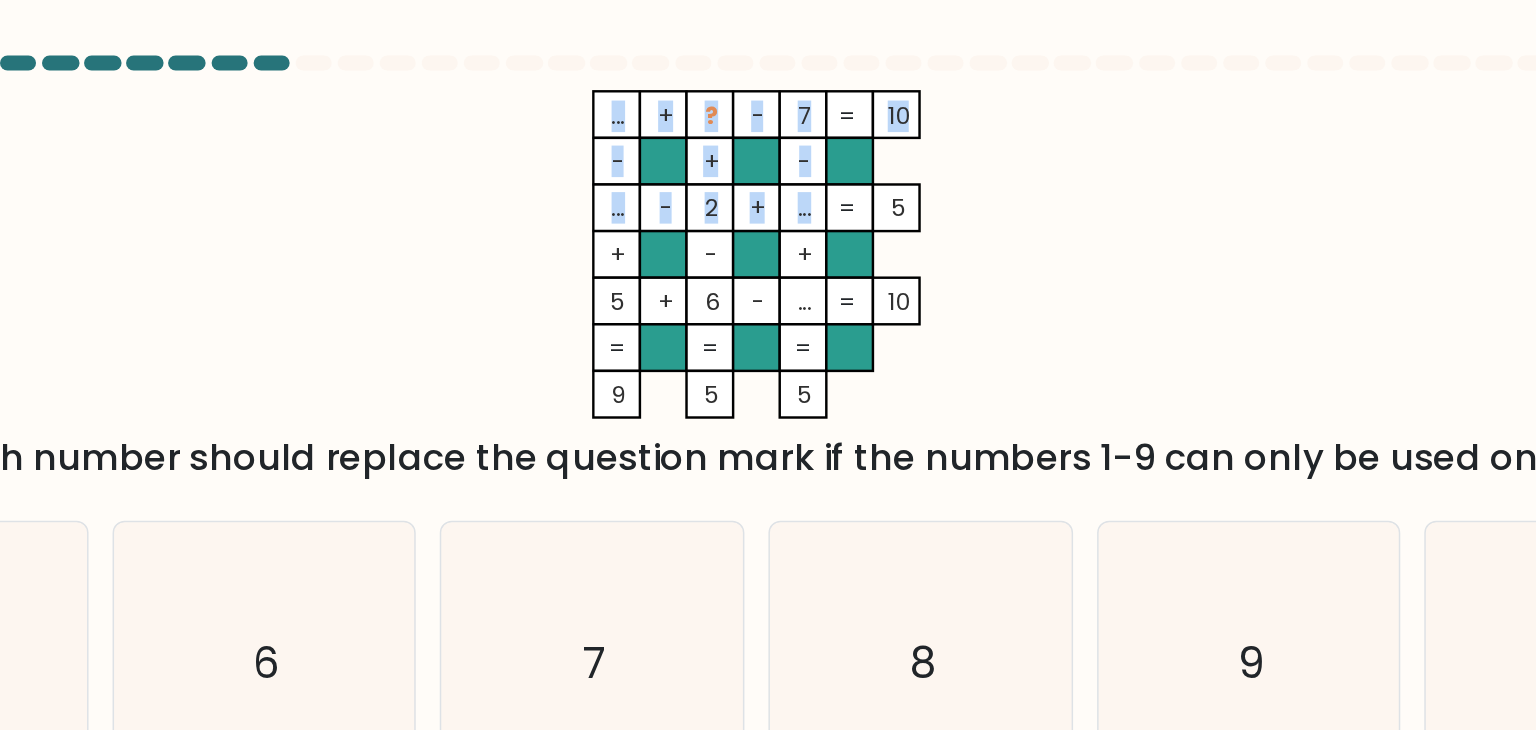 click on "...    +    ?    -    7    10    -    +    -    ...    -    2    +    ...    5    +    -    +    5    +    6    -    ...    =   10    =   =   =   =   9    5    5    =" 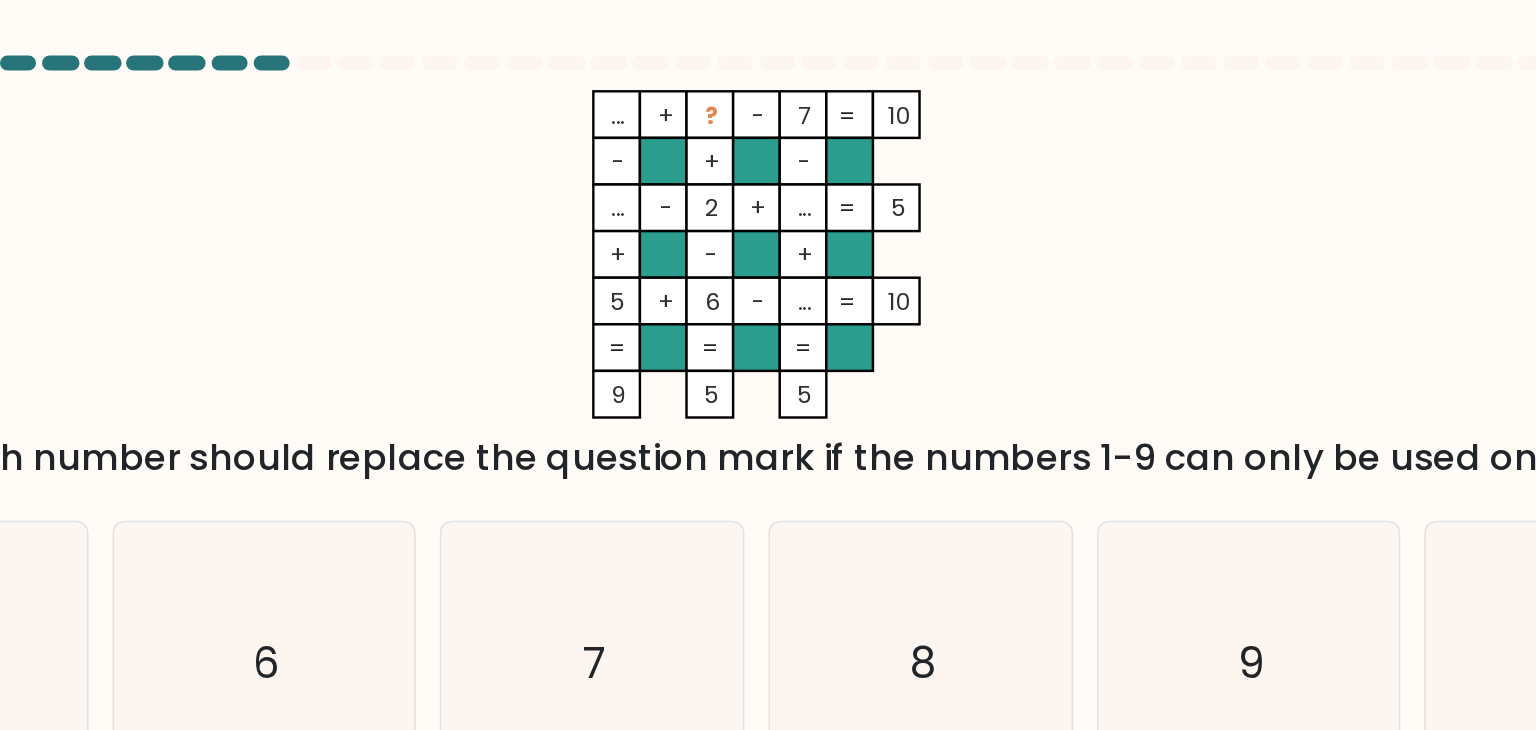 click on "5" 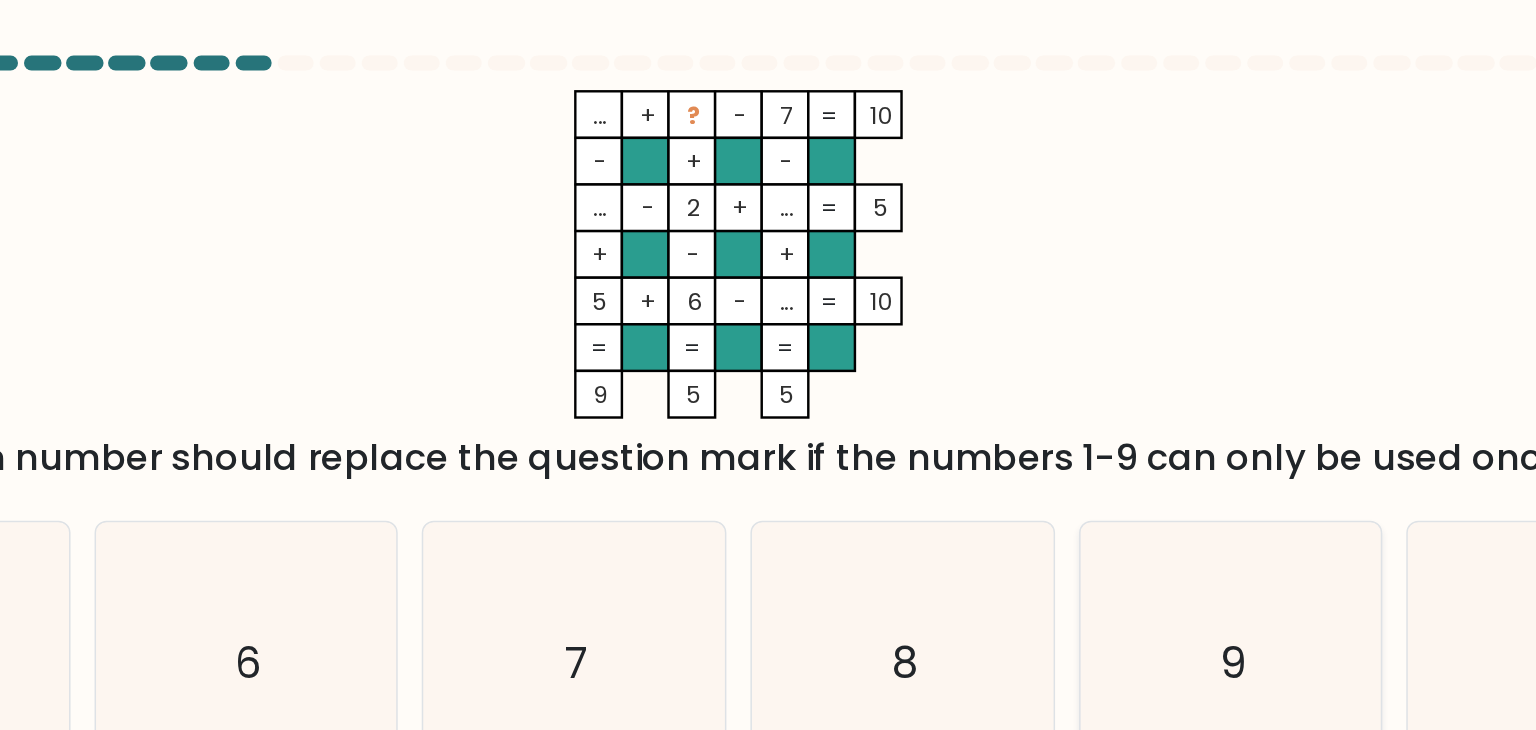 click on "9" 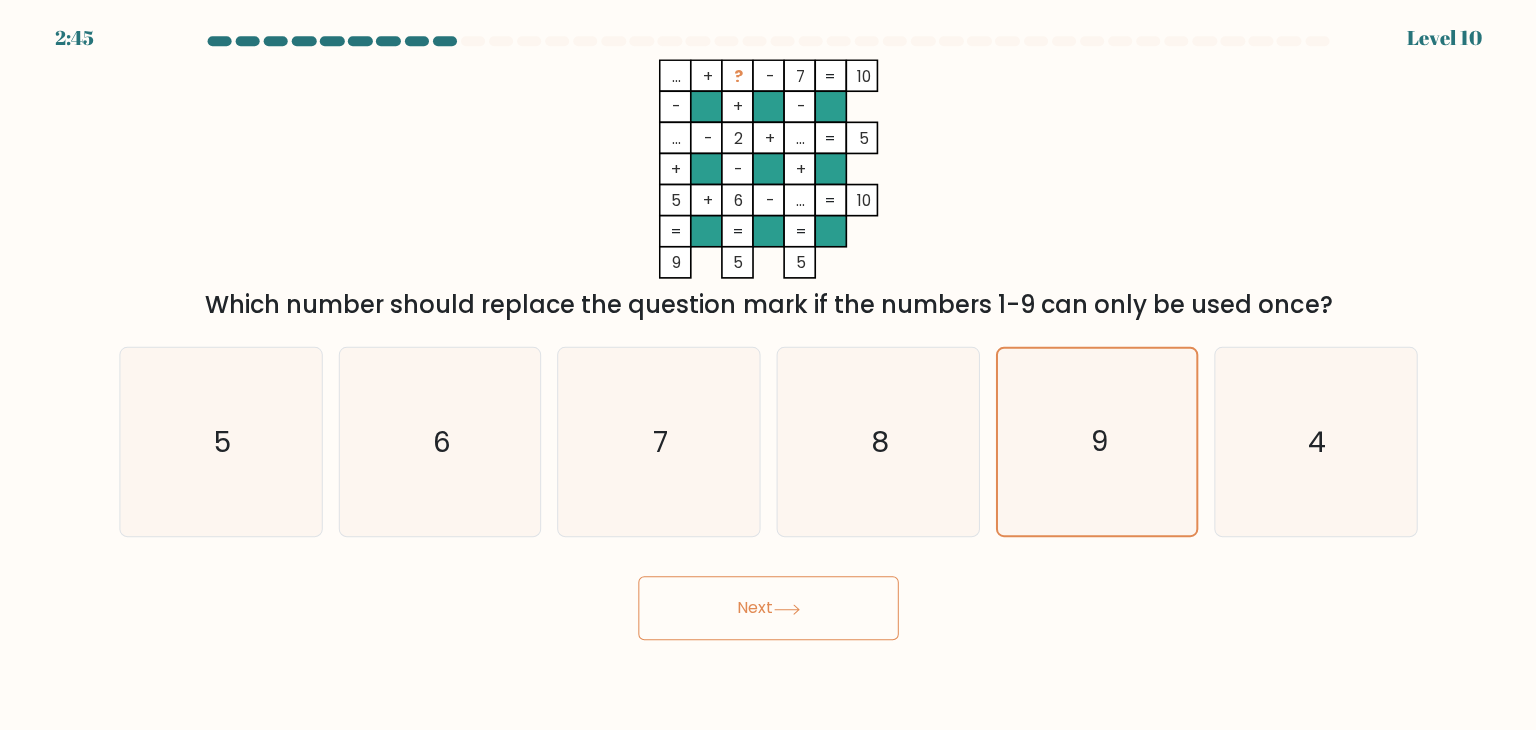 scroll, scrollTop: 0, scrollLeft: 0, axis: both 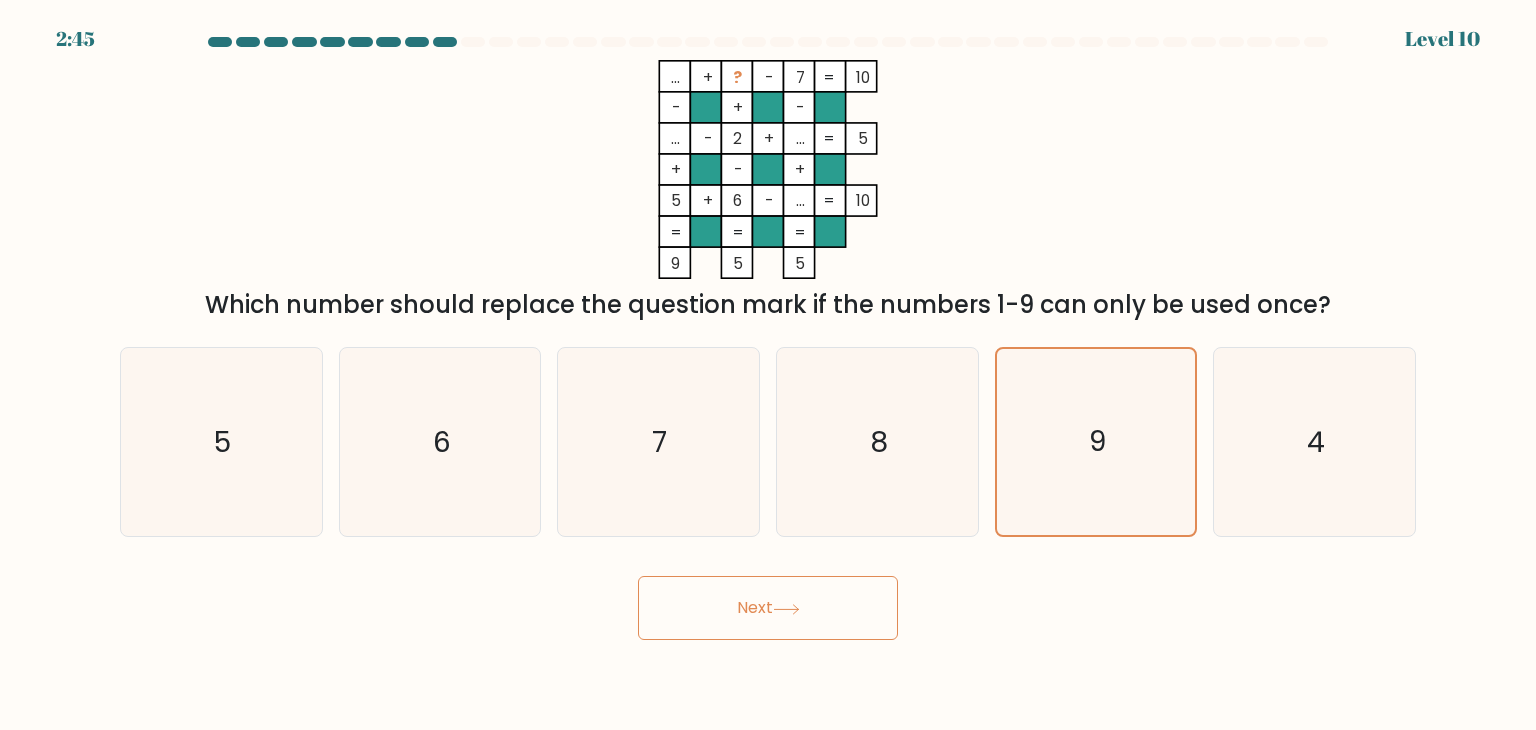 click on "Next" at bounding box center (768, 608) 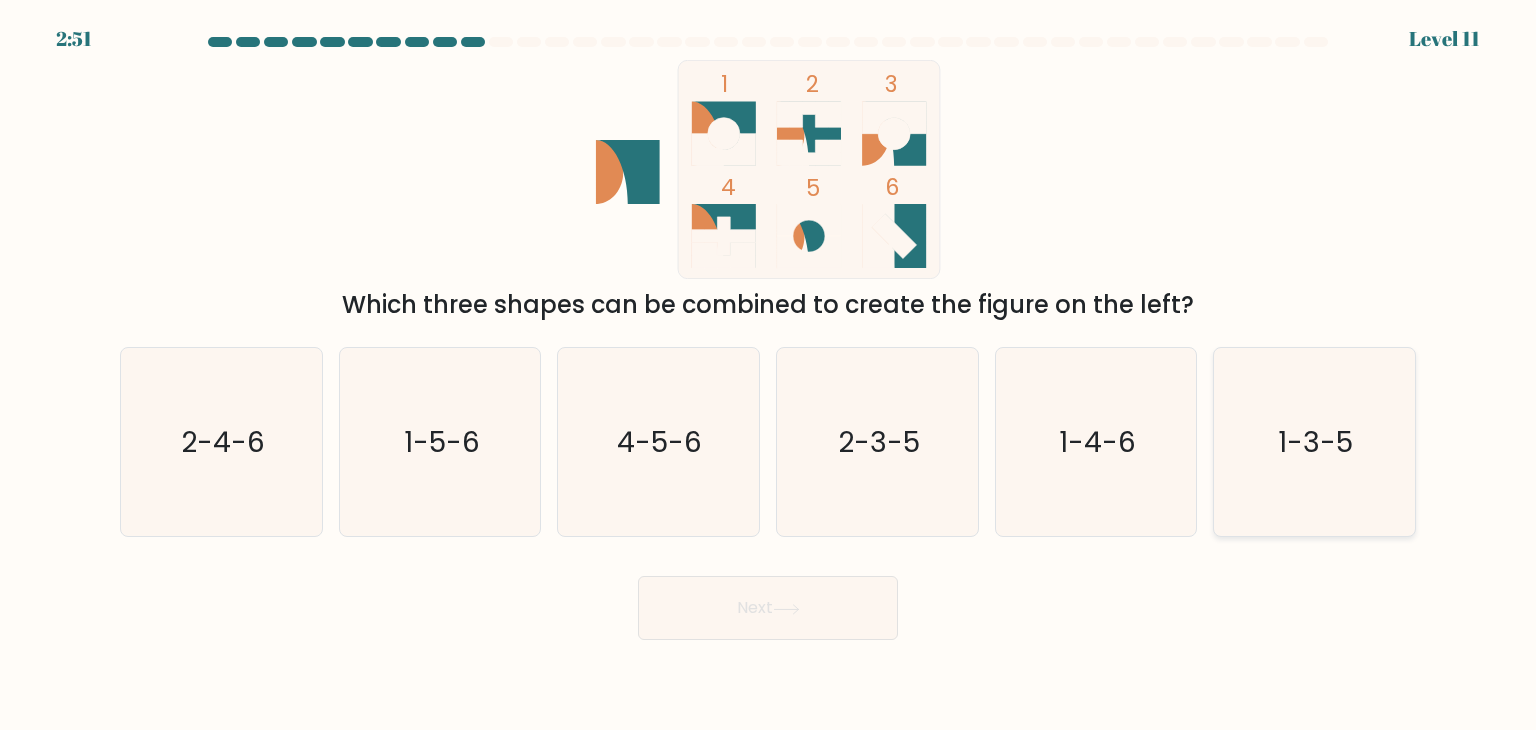 click on "1-3-5" 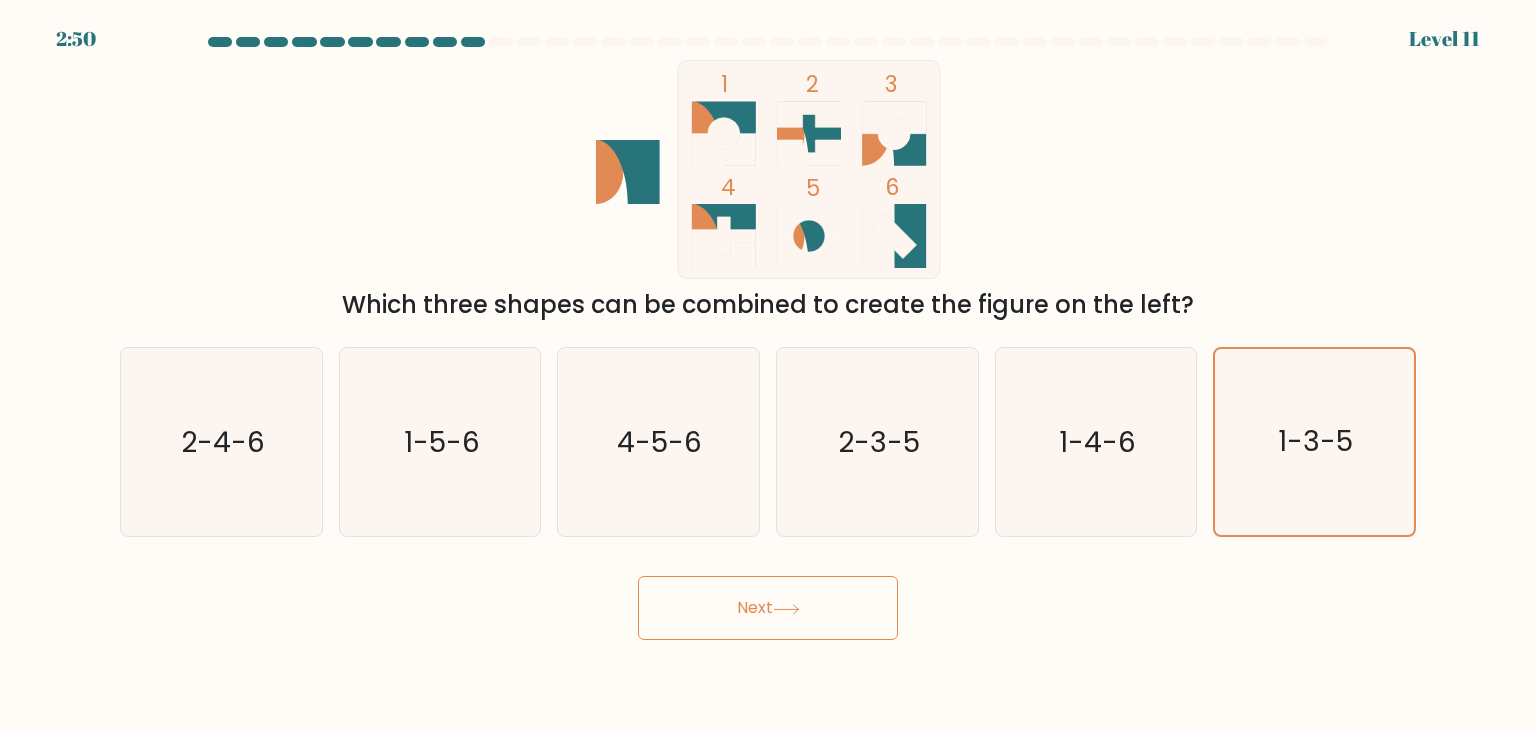 click on "Next" at bounding box center [768, 608] 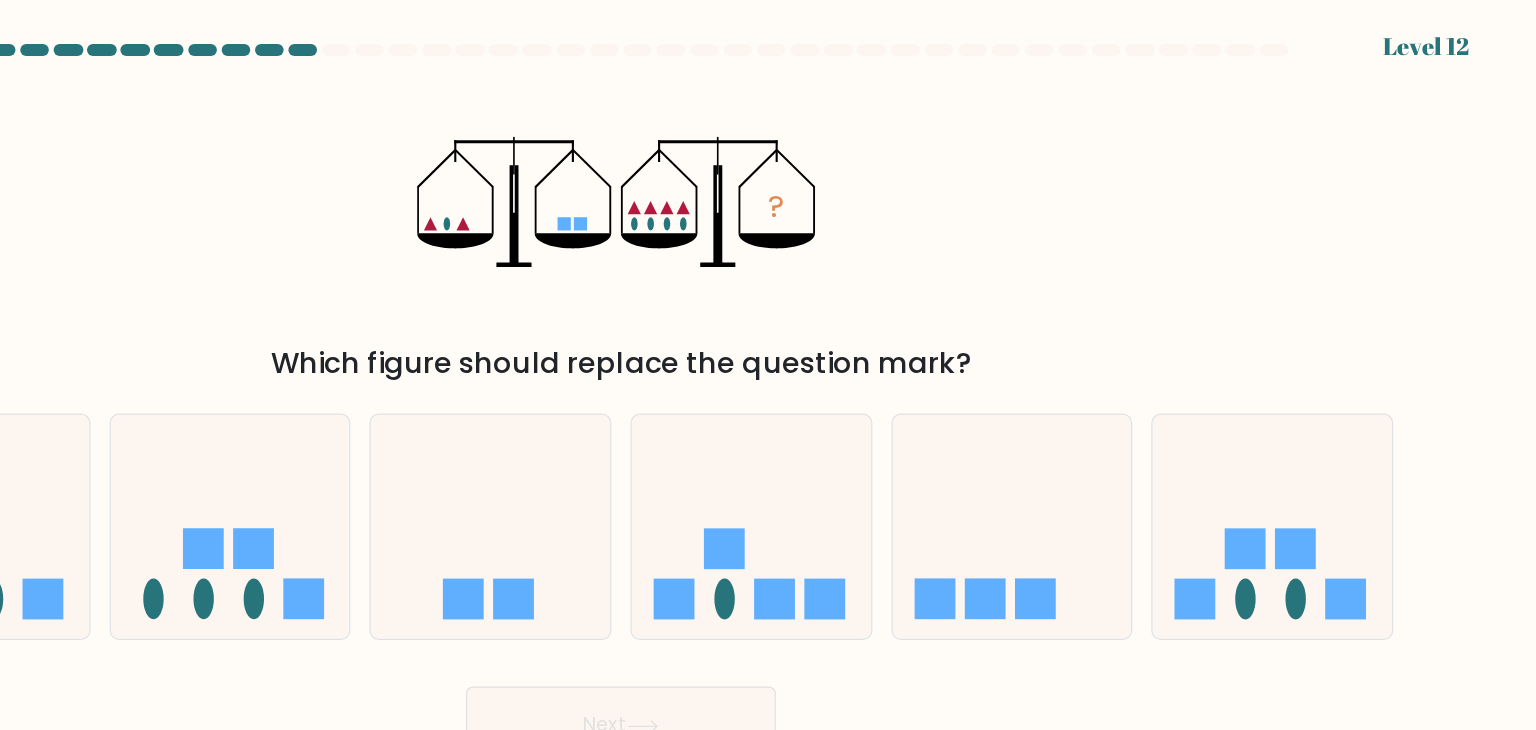 scroll, scrollTop: 0, scrollLeft: 0, axis: both 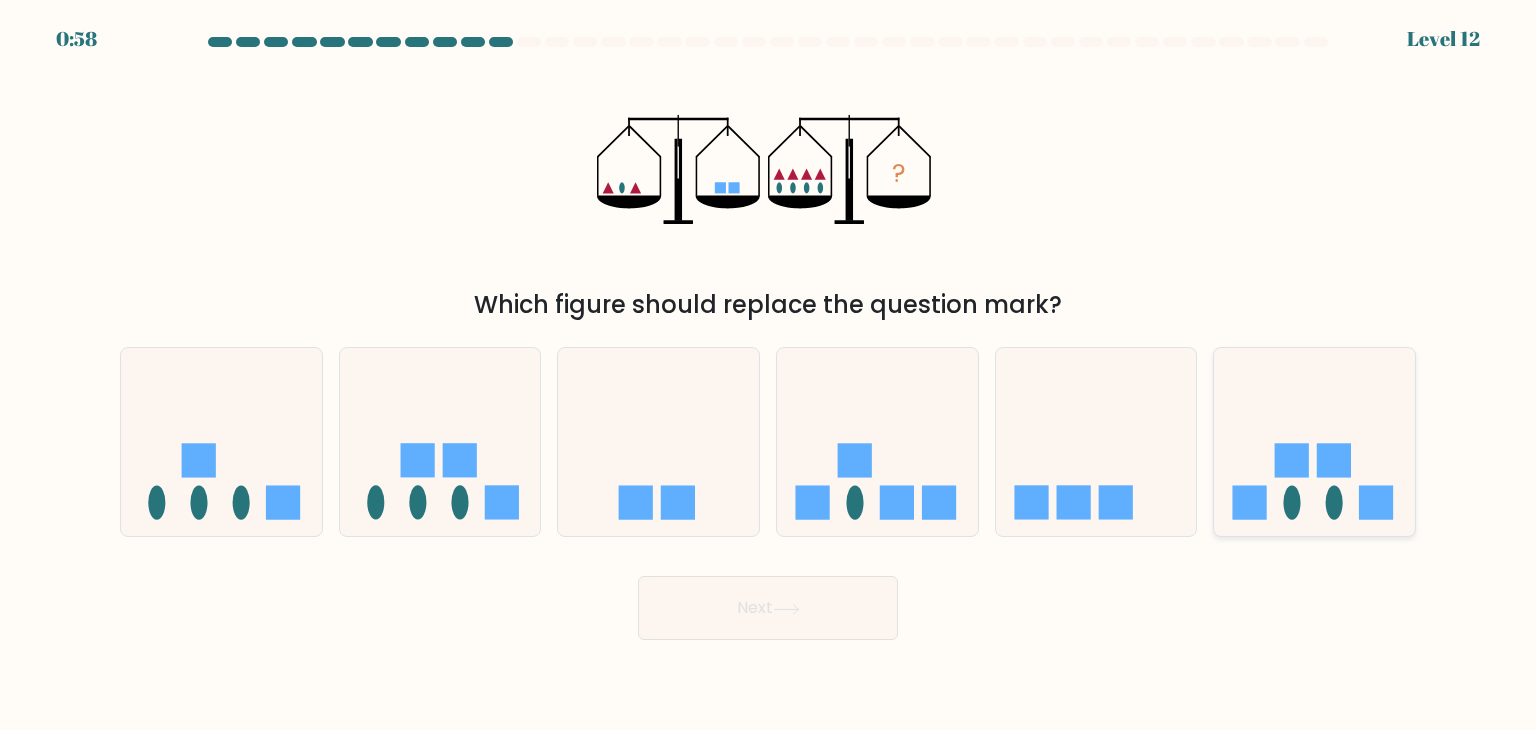 click 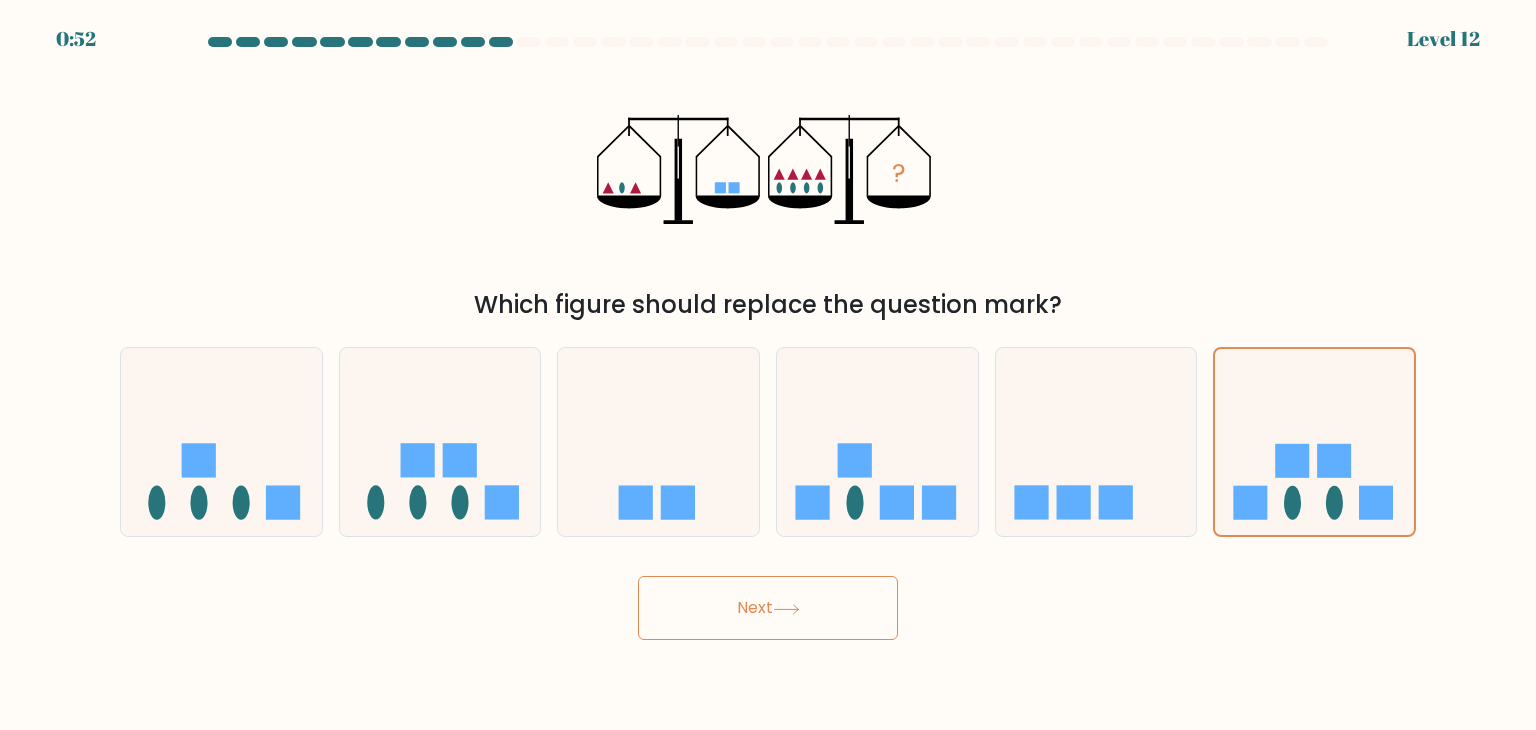 click on "Next" at bounding box center (768, 608) 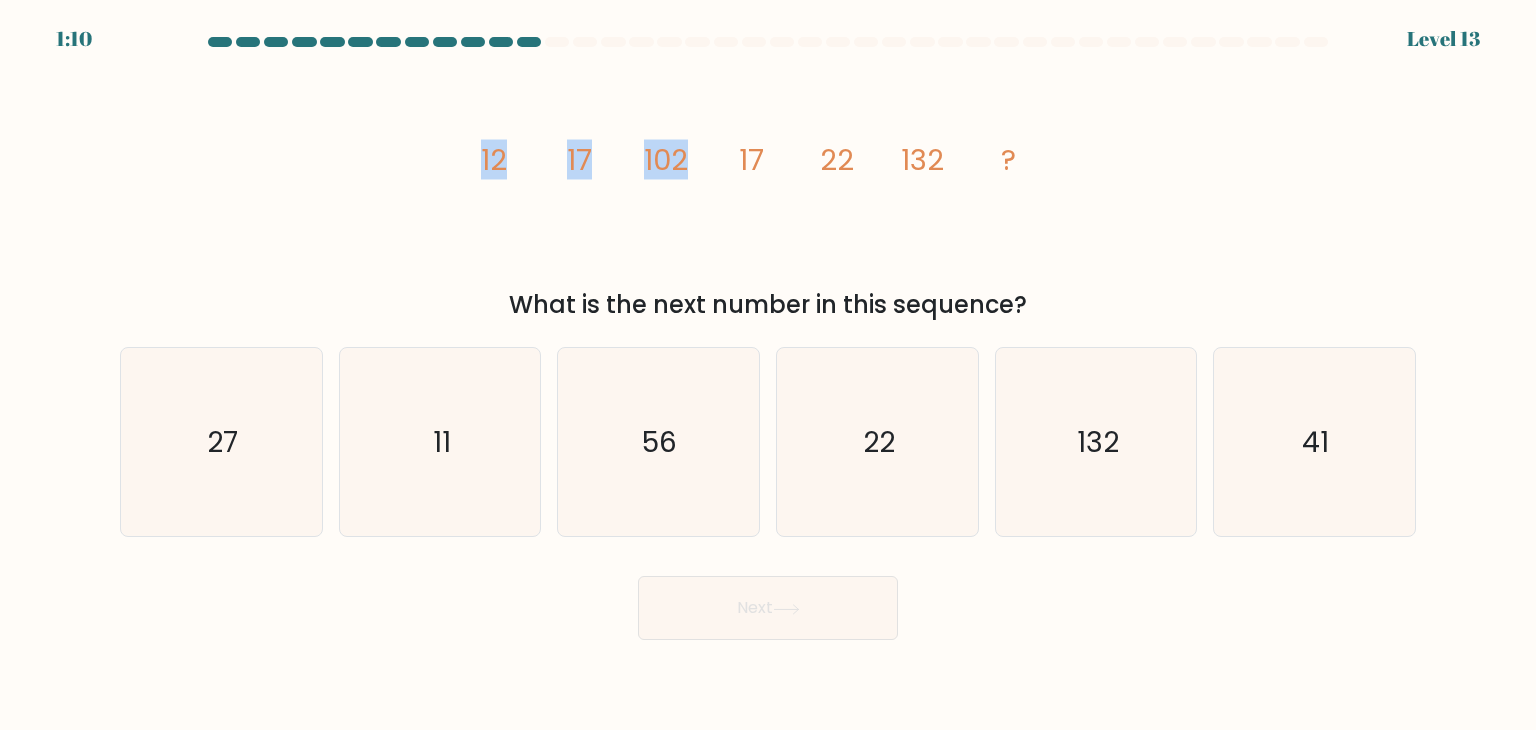drag, startPoint x: 465, startPoint y: 135, endPoint x: 703, endPoint y: 163, distance: 239.6414 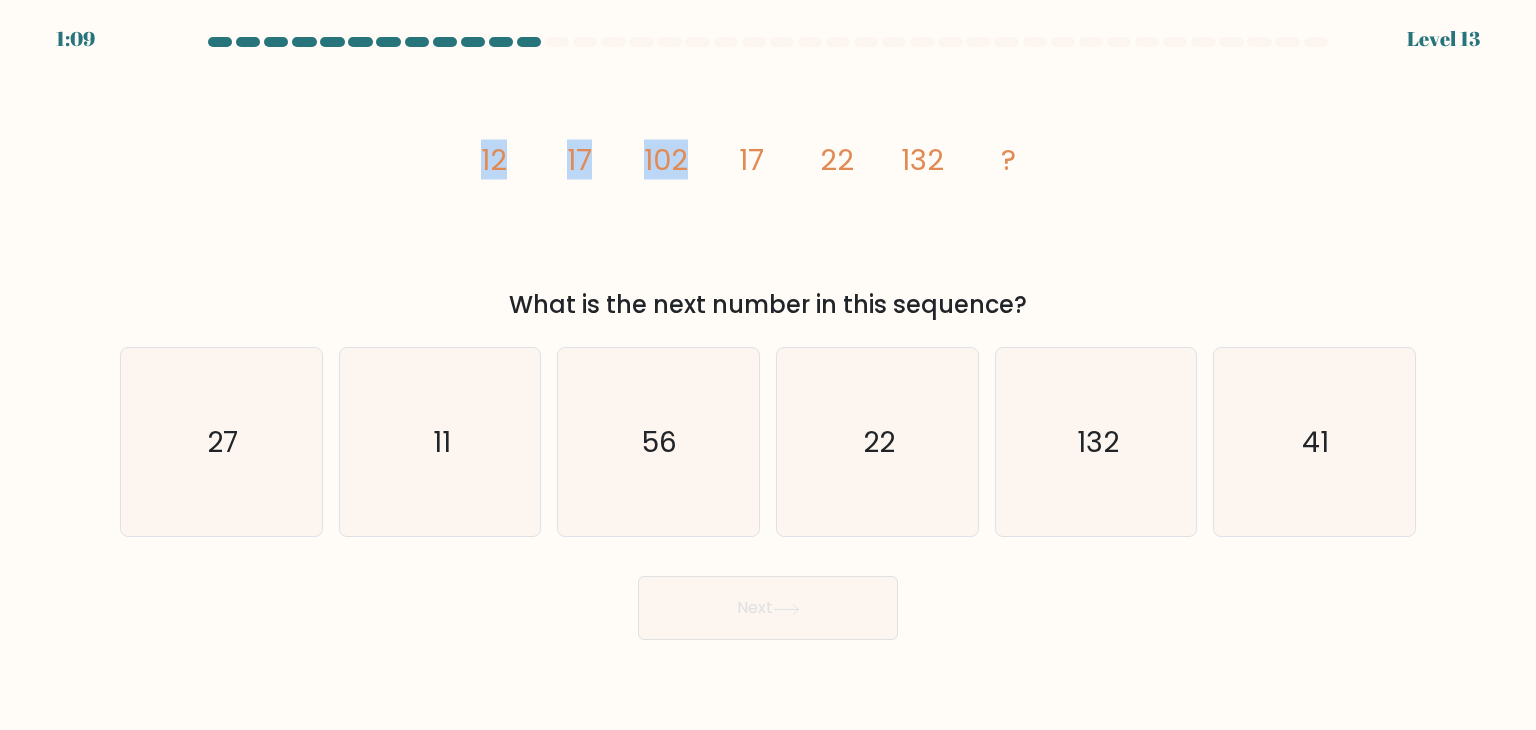 click on "image/svg+xml
12
17
102
17
22
132
?" 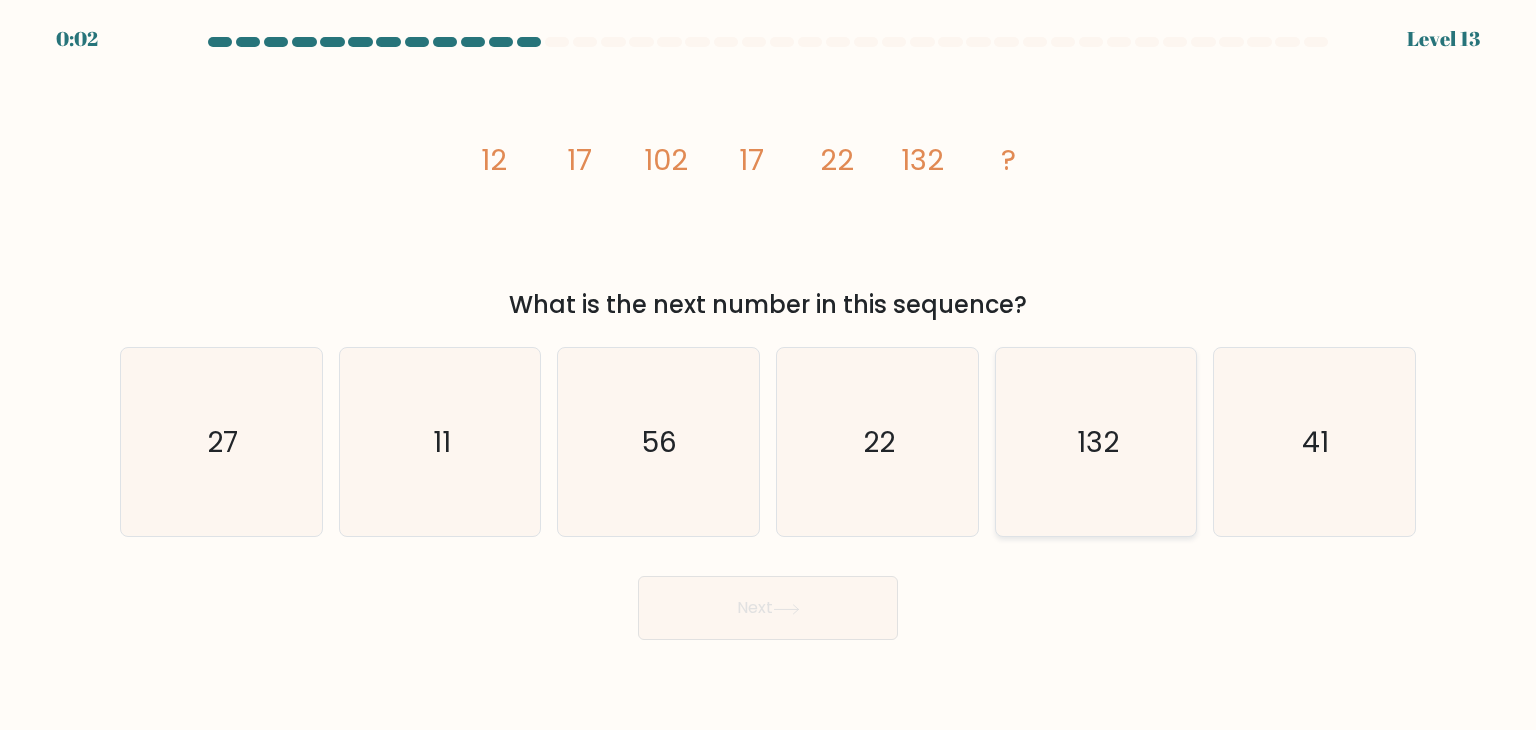 drag, startPoint x: 1106, startPoint y: 451, endPoint x: 1092, endPoint y: 492, distance: 43.32436 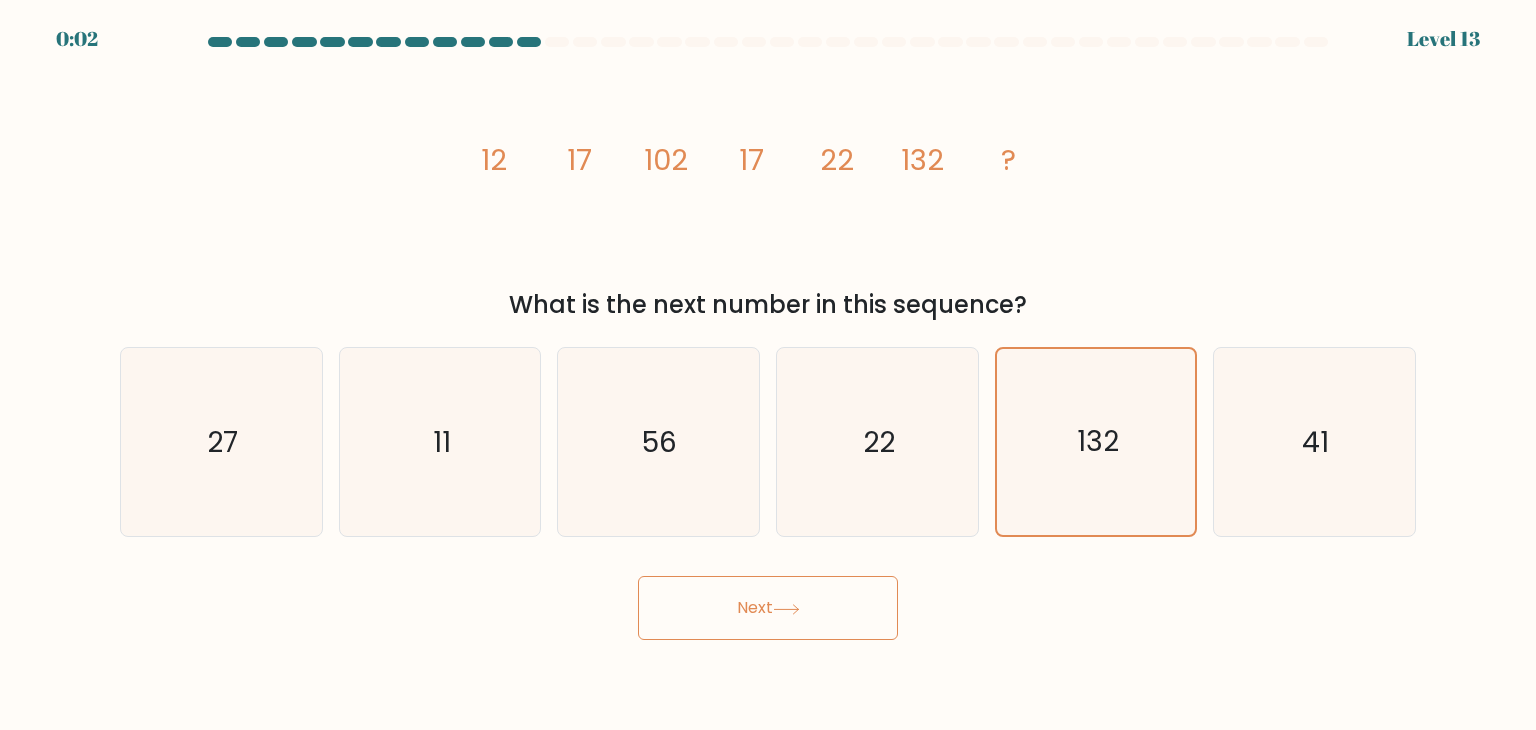 click on "Next" at bounding box center (768, 608) 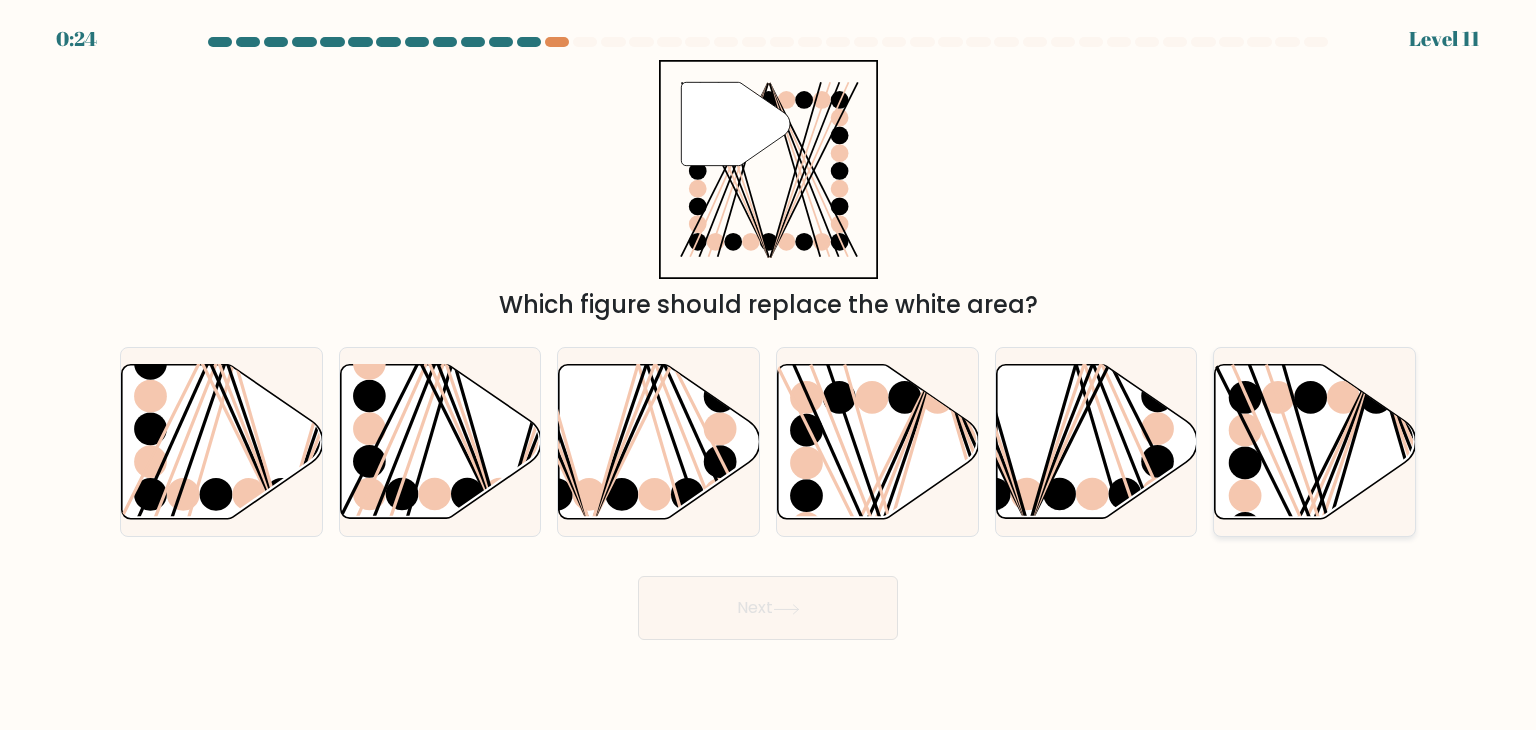 click 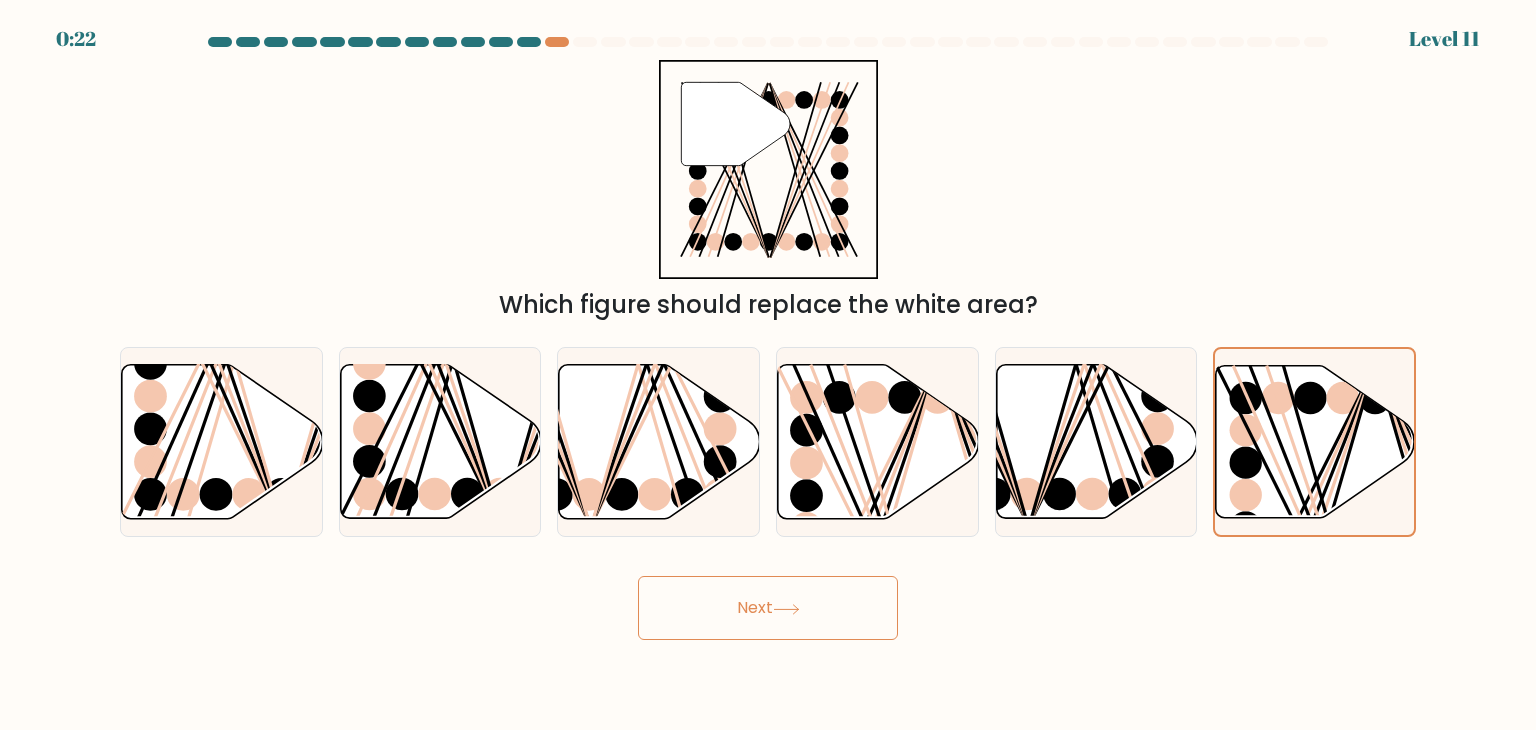 click on "Next" at bounding box center (768, 608) 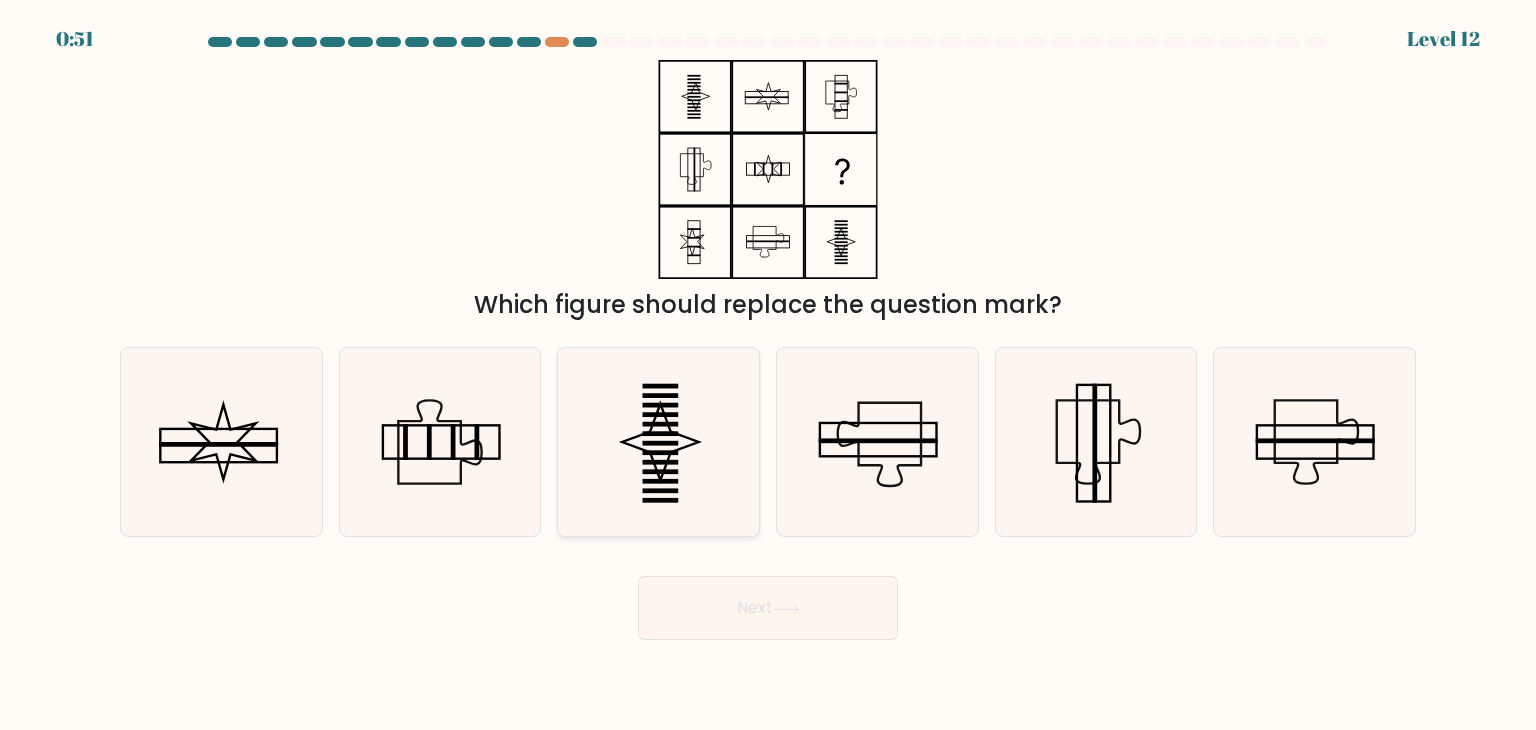 click 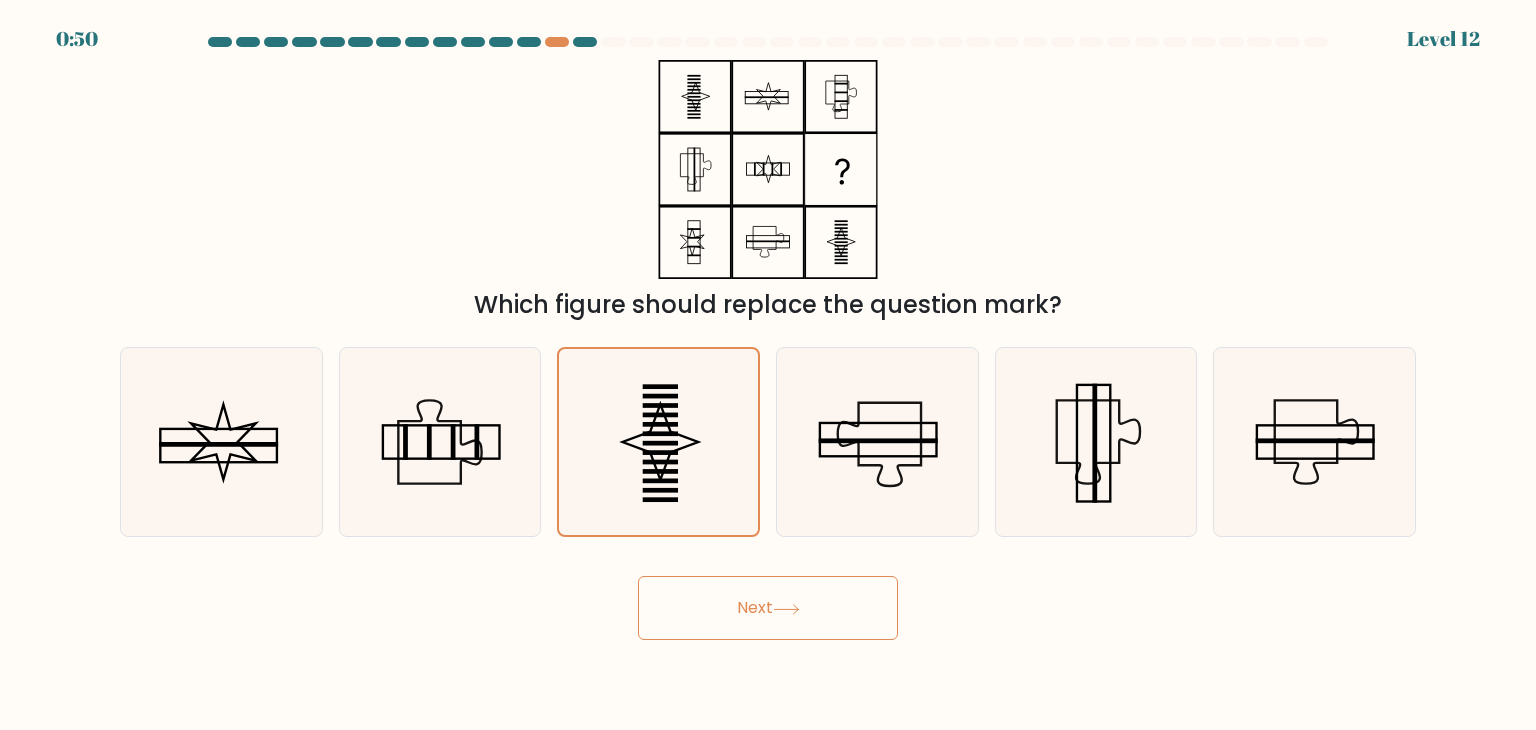 click at bounding box center (768, 338) 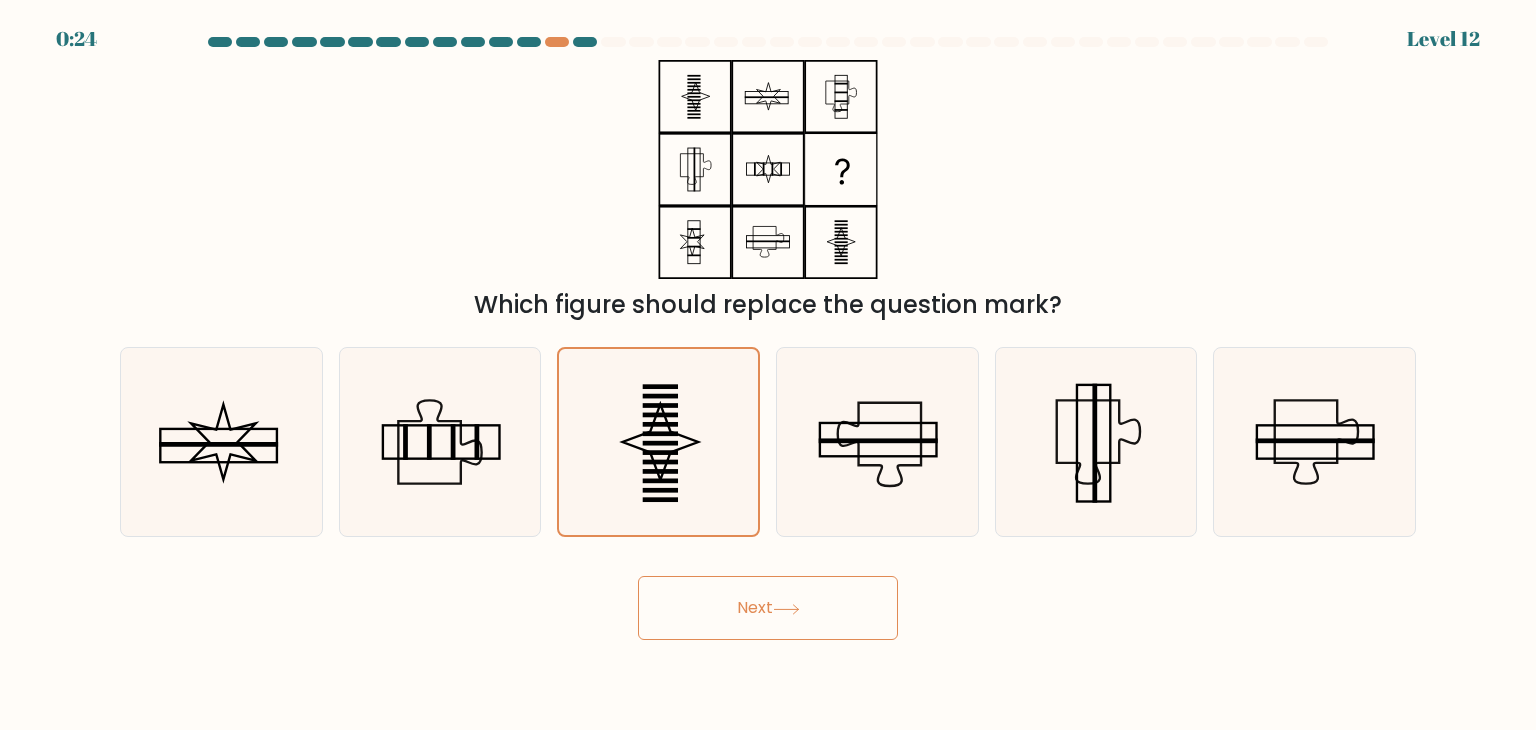 click 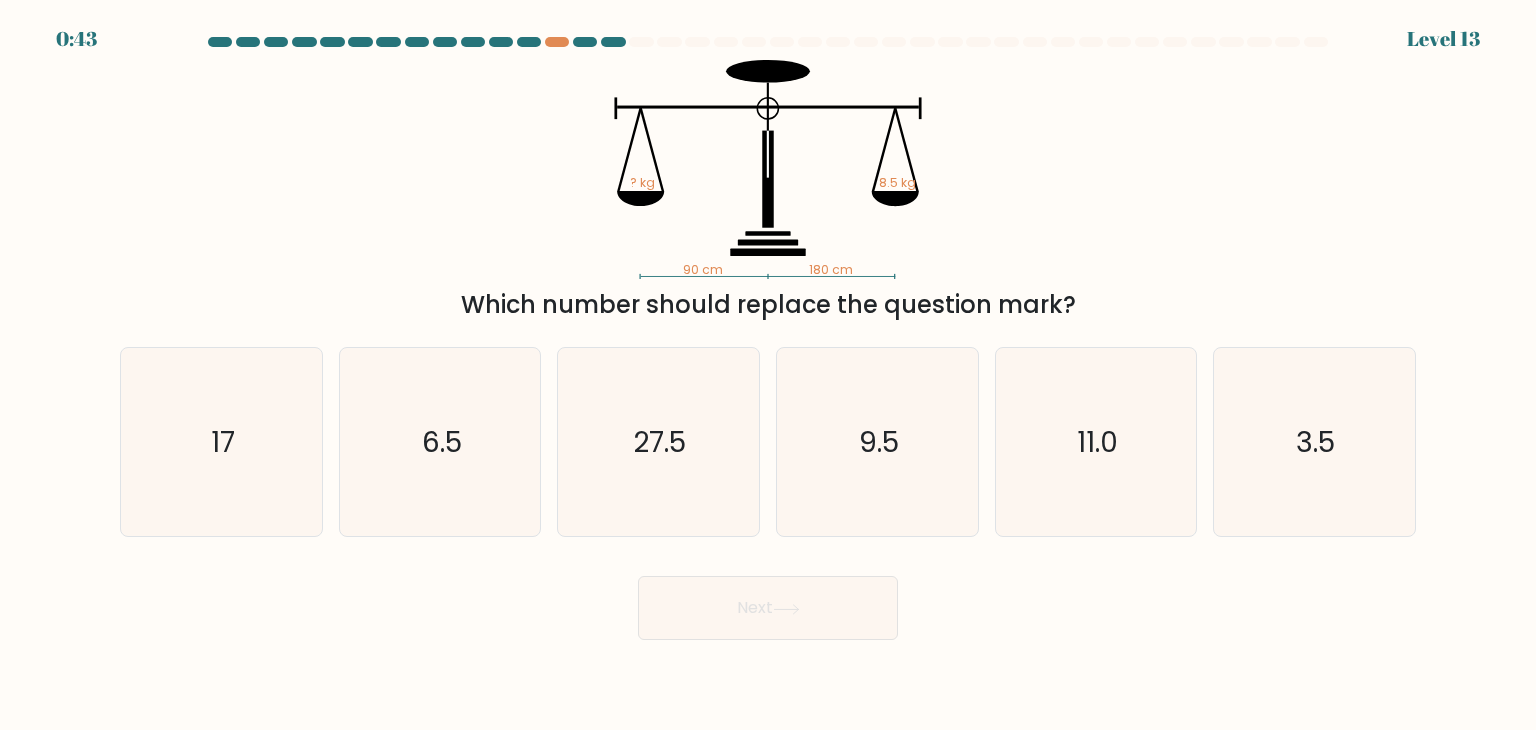 click on "b.
6.5" at bounding box center [440, 442] 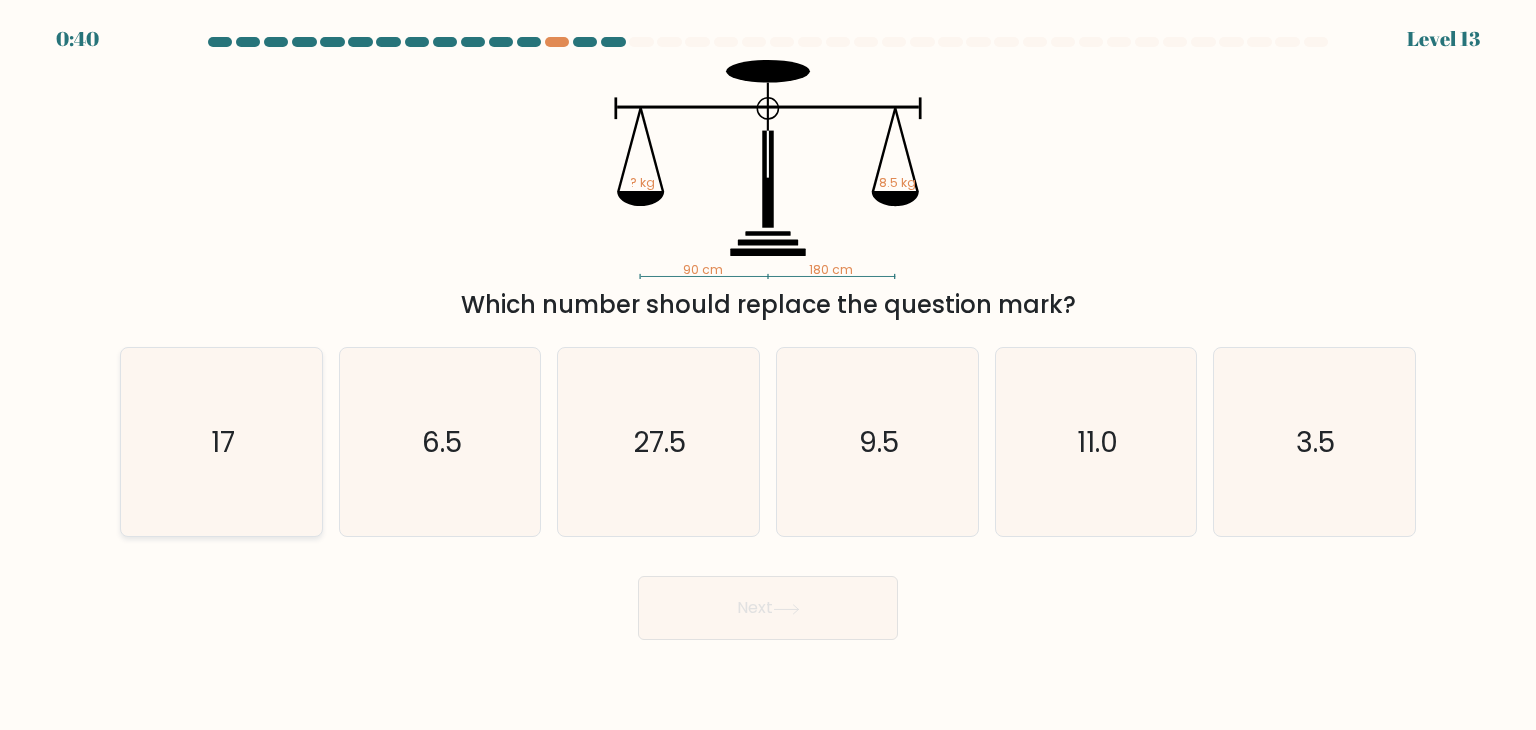 click on "17" 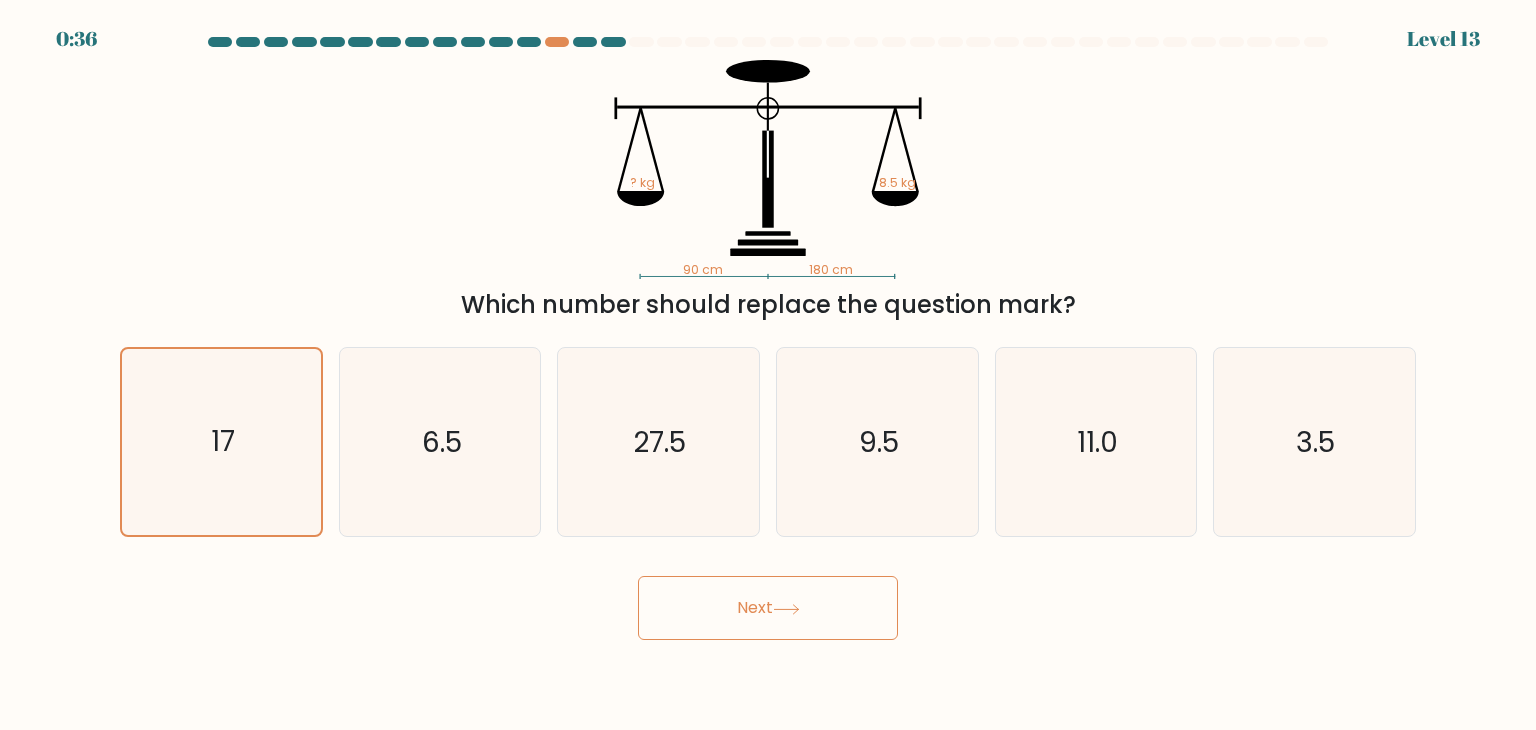 click on "Next" at bounding box center (768, 608) 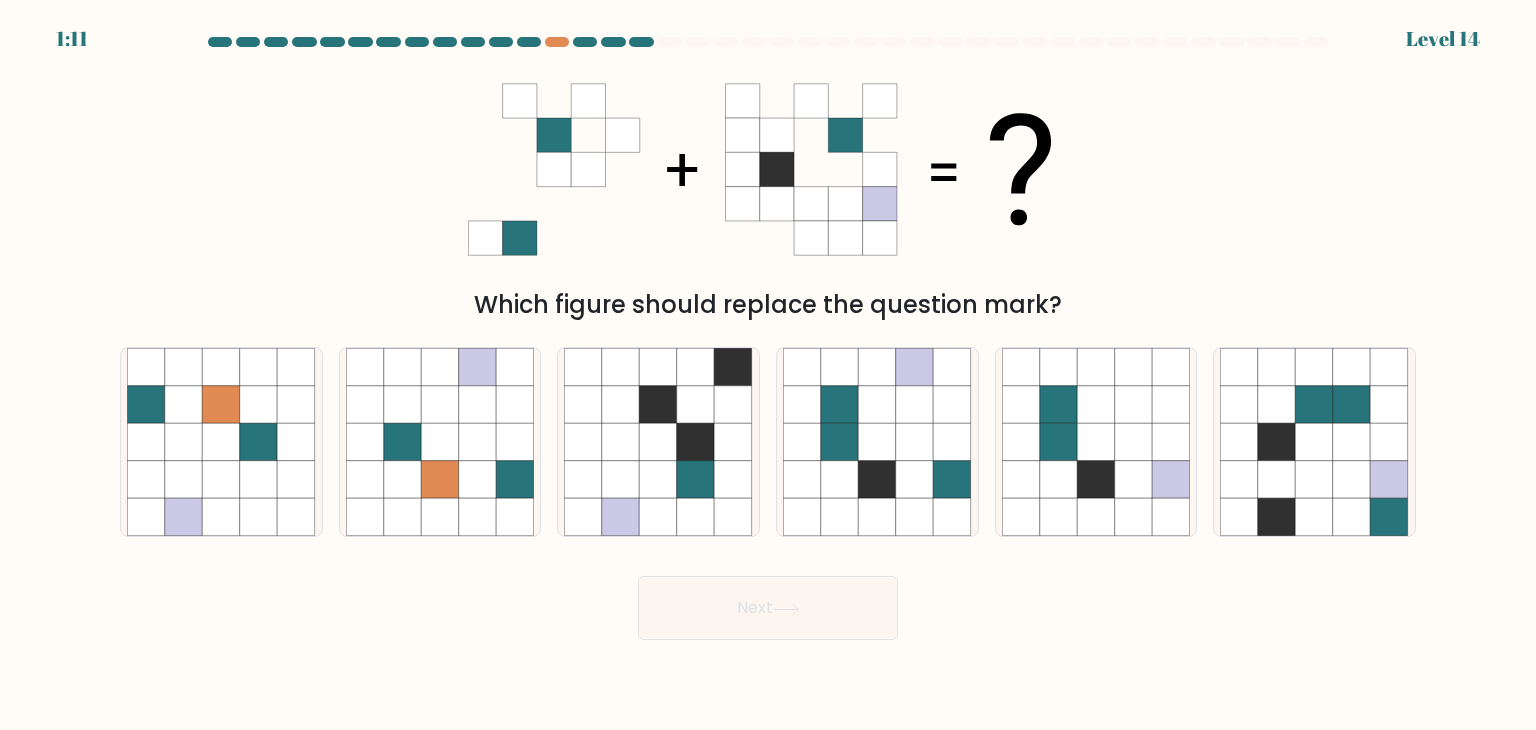 drag, startPoint x: 536, startPoint y: 125, endPoint x: 723, endPoint y: 164, distance: 191.02356 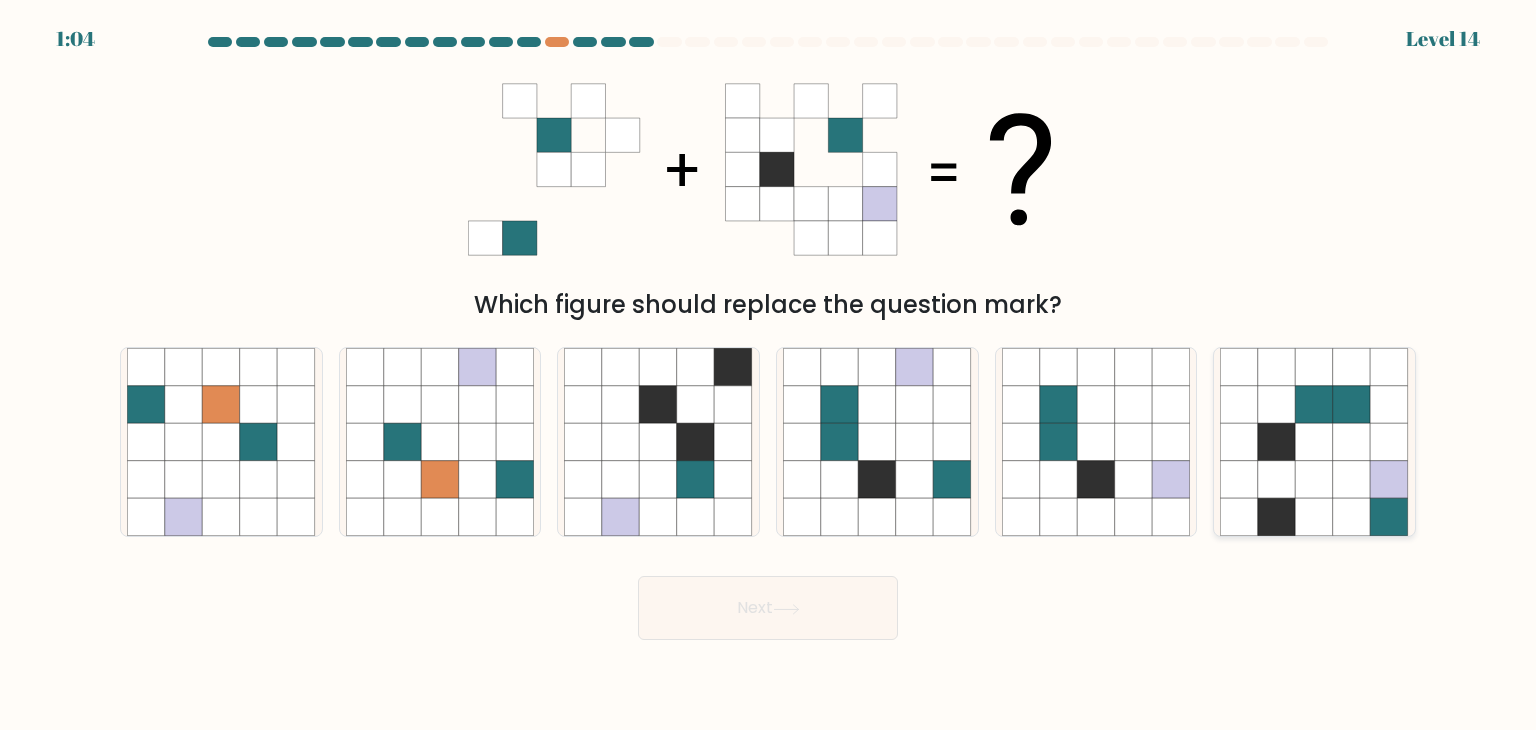 click 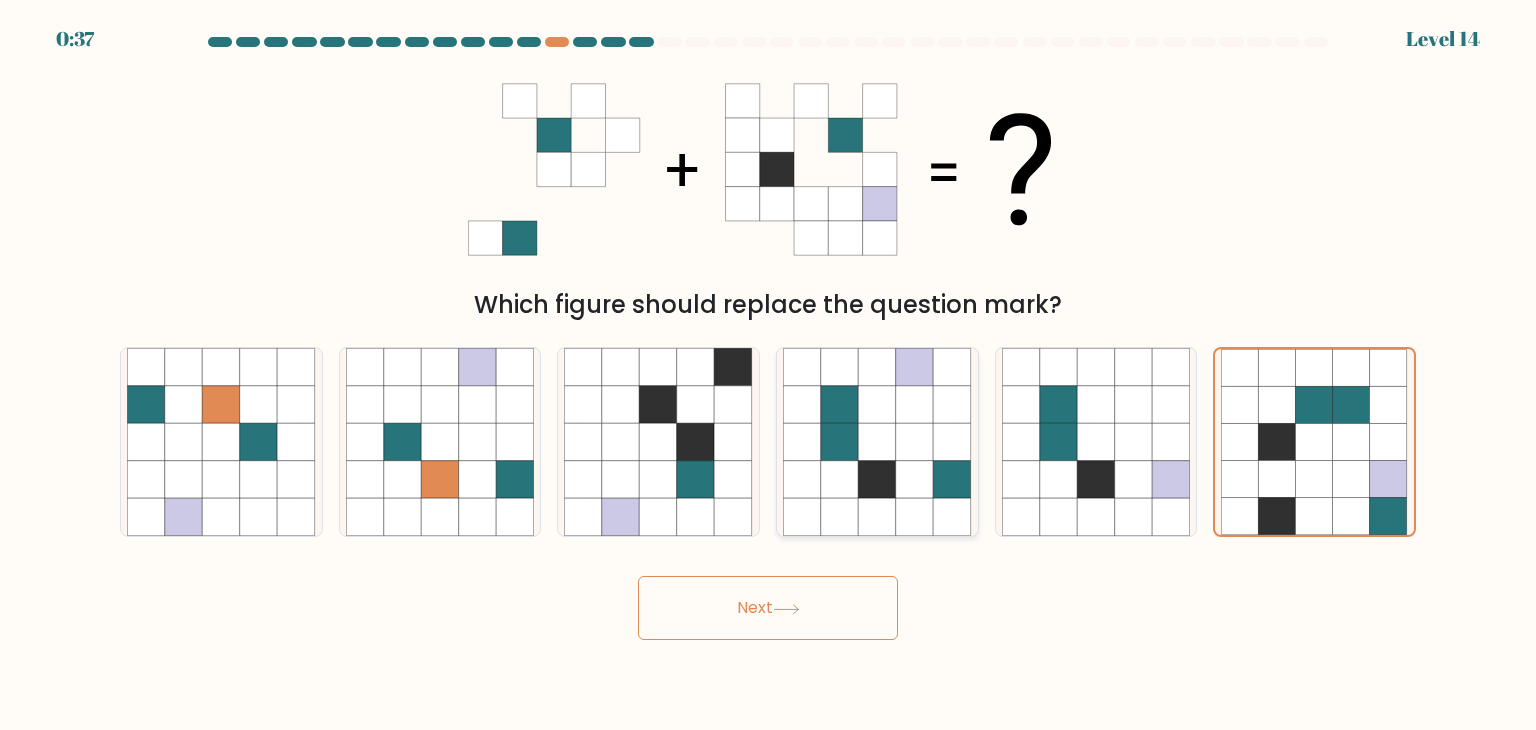 click 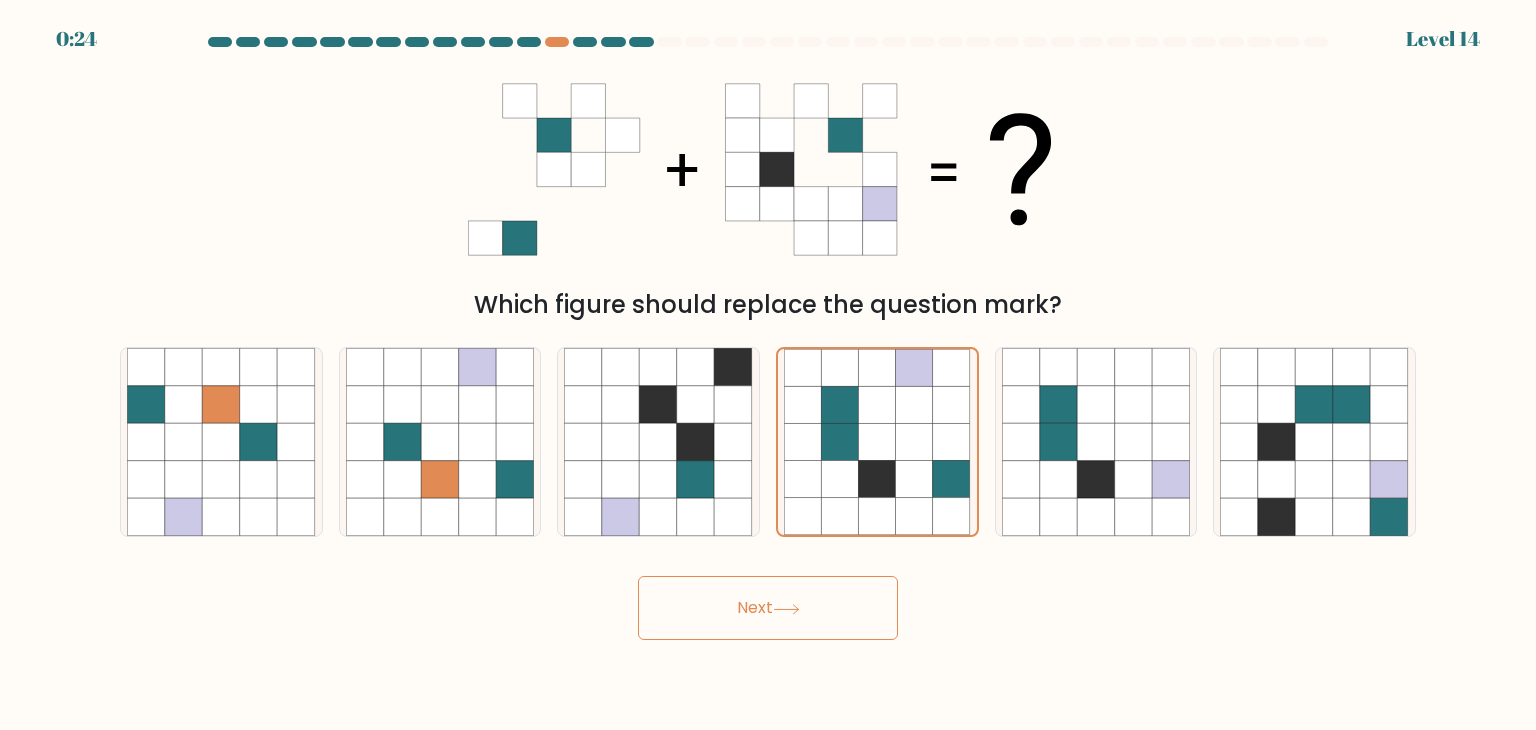 click on "Next" at bounding box center [768, 608] 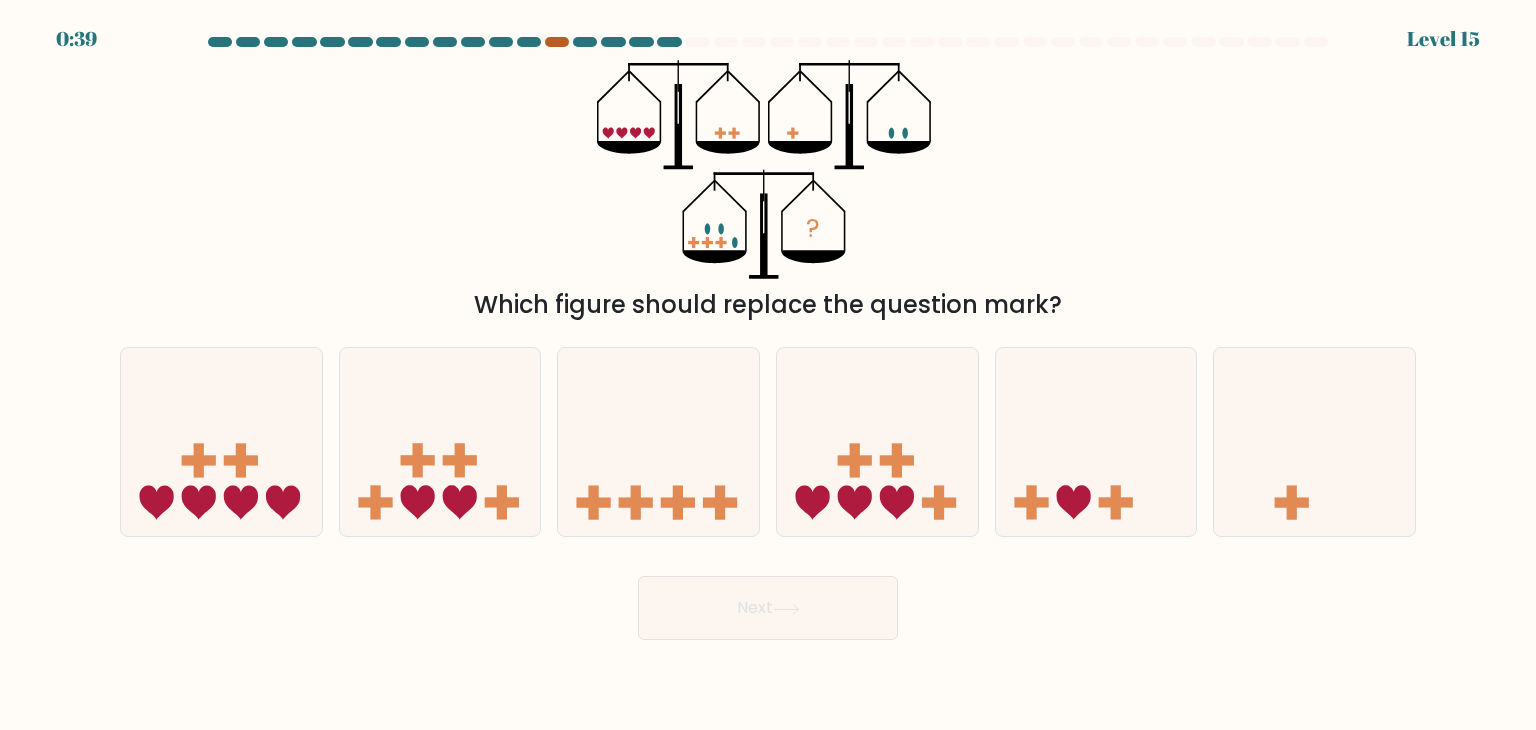 click at bounding box center (557, 42) 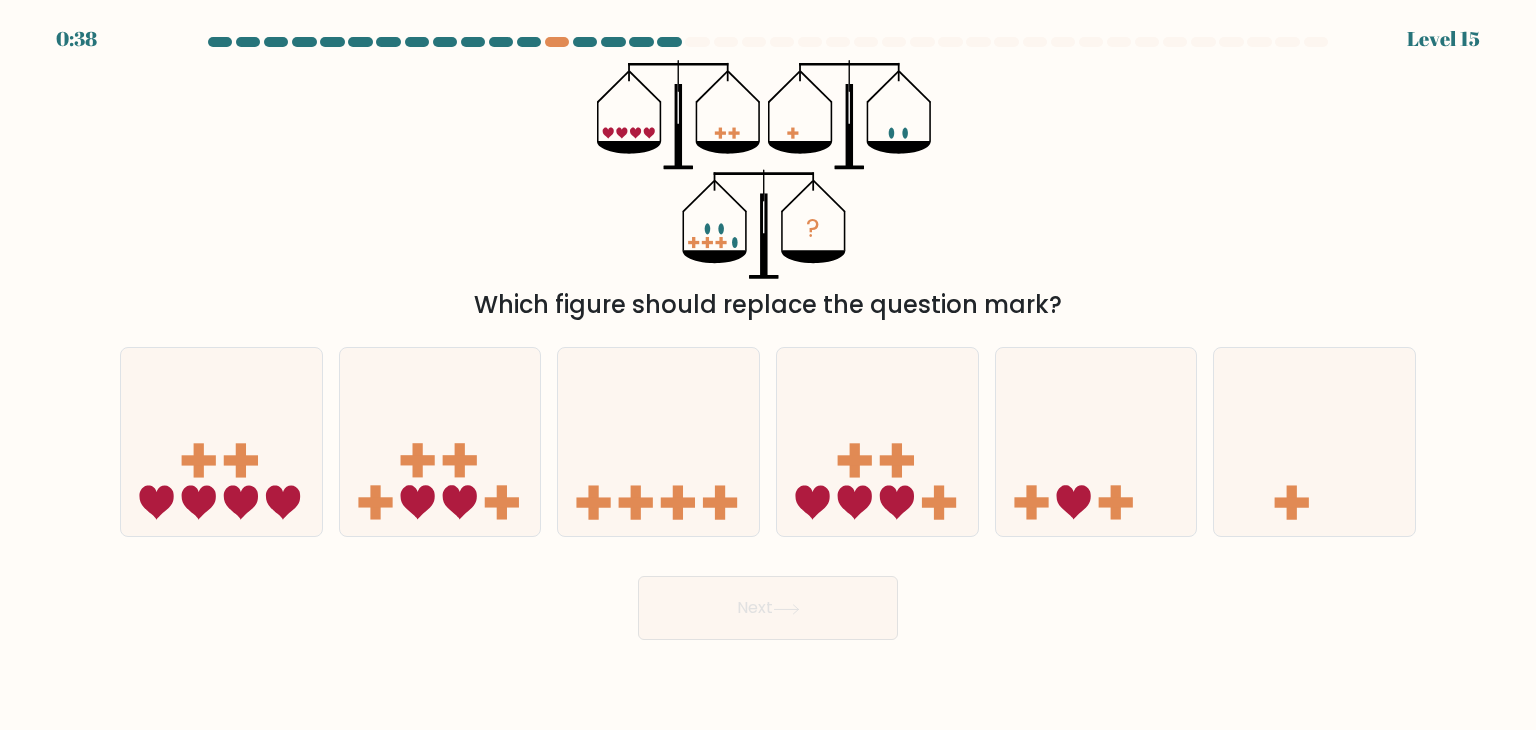 click at bounding box center (768, 46) 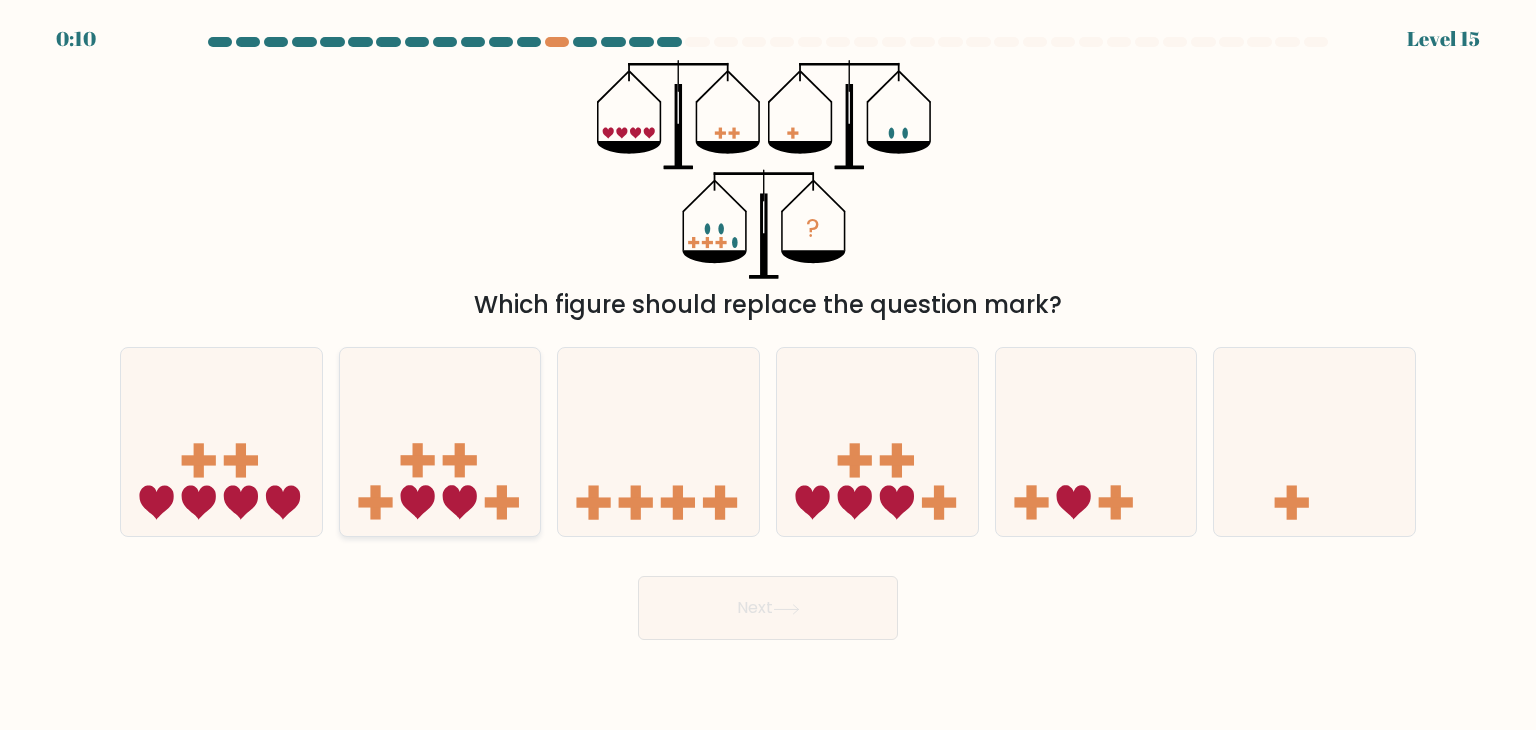 drag, startPoint x: 227, startPoint y: 494, endPoint x: 348, endPoint y: 532, distance: 126.82665 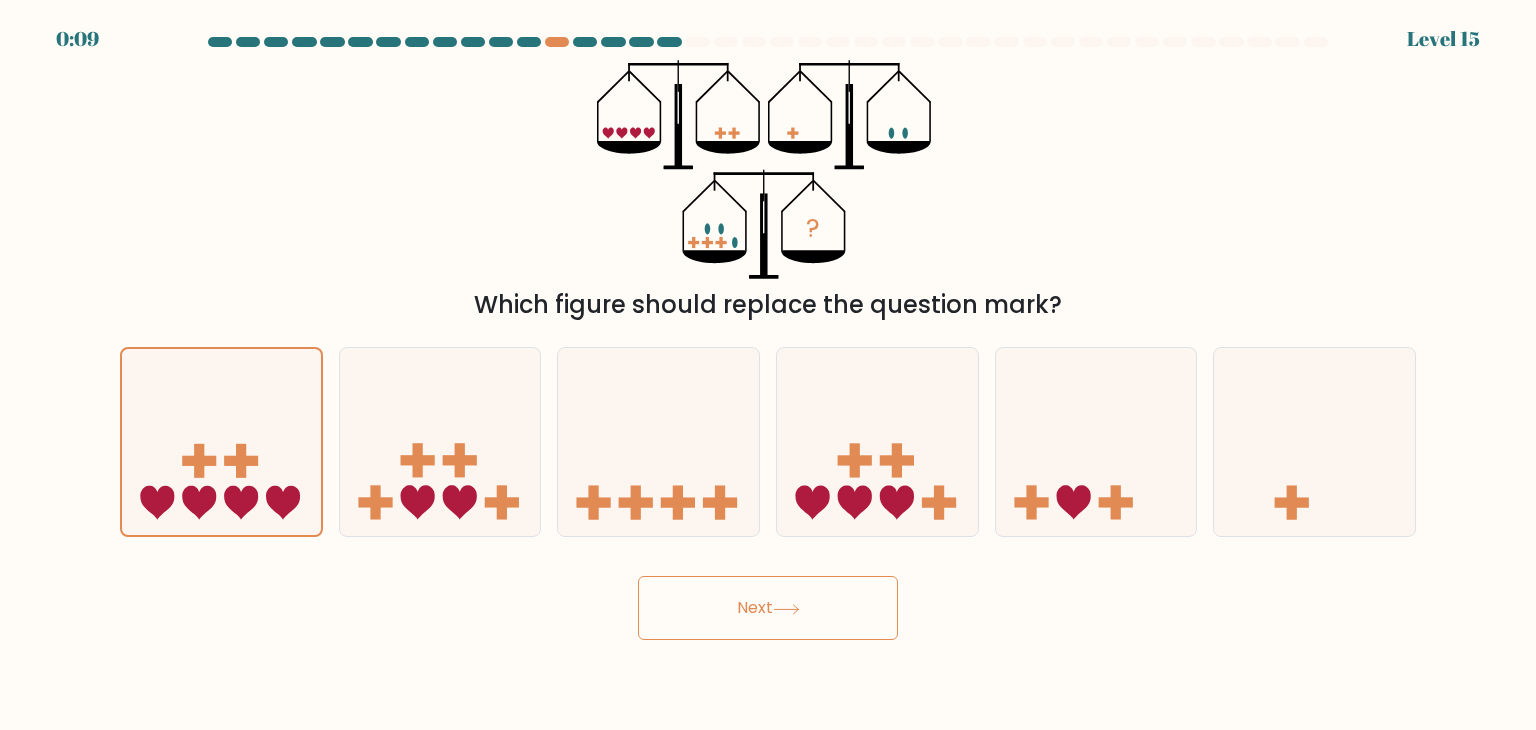 click on "Next" at bounding box center [768, 608] 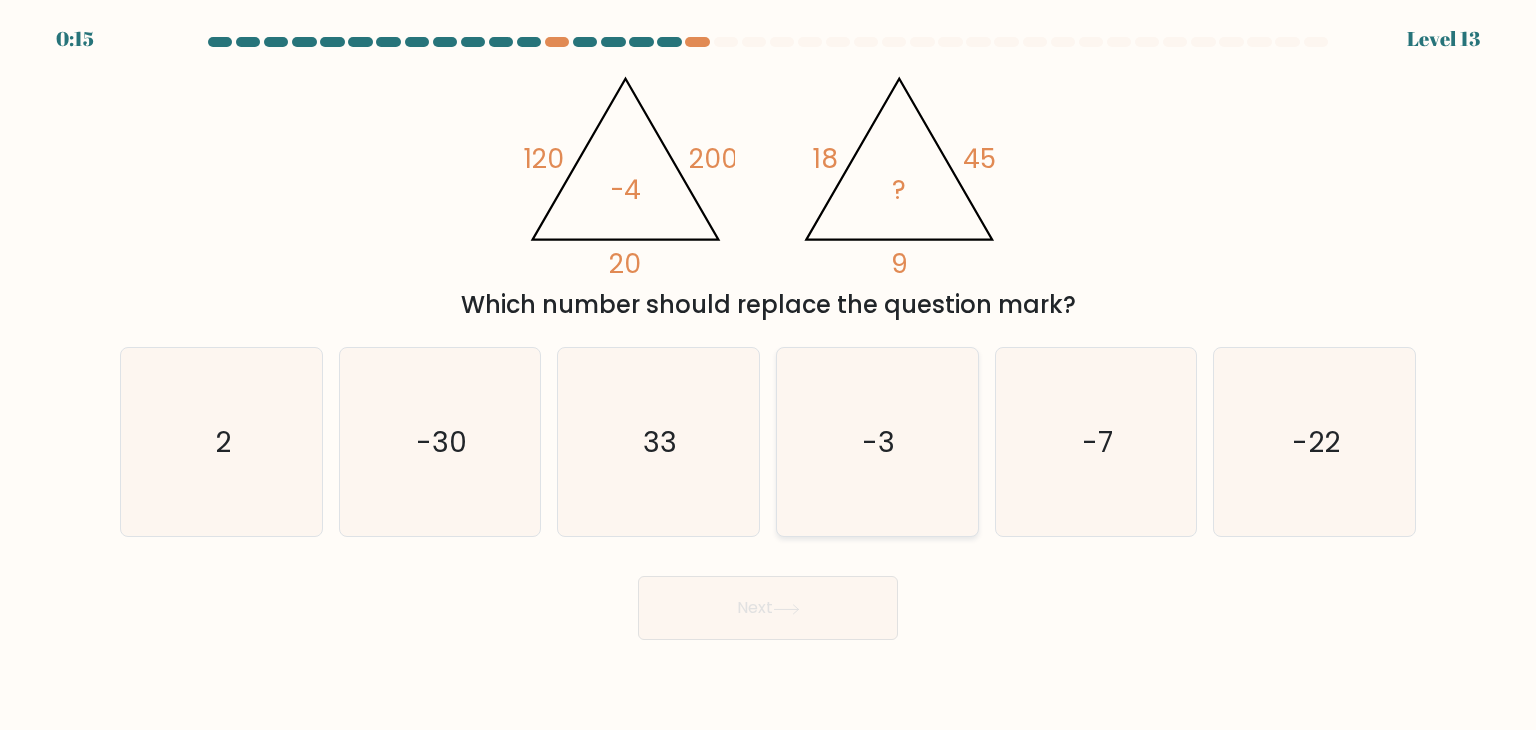 click on "-3" 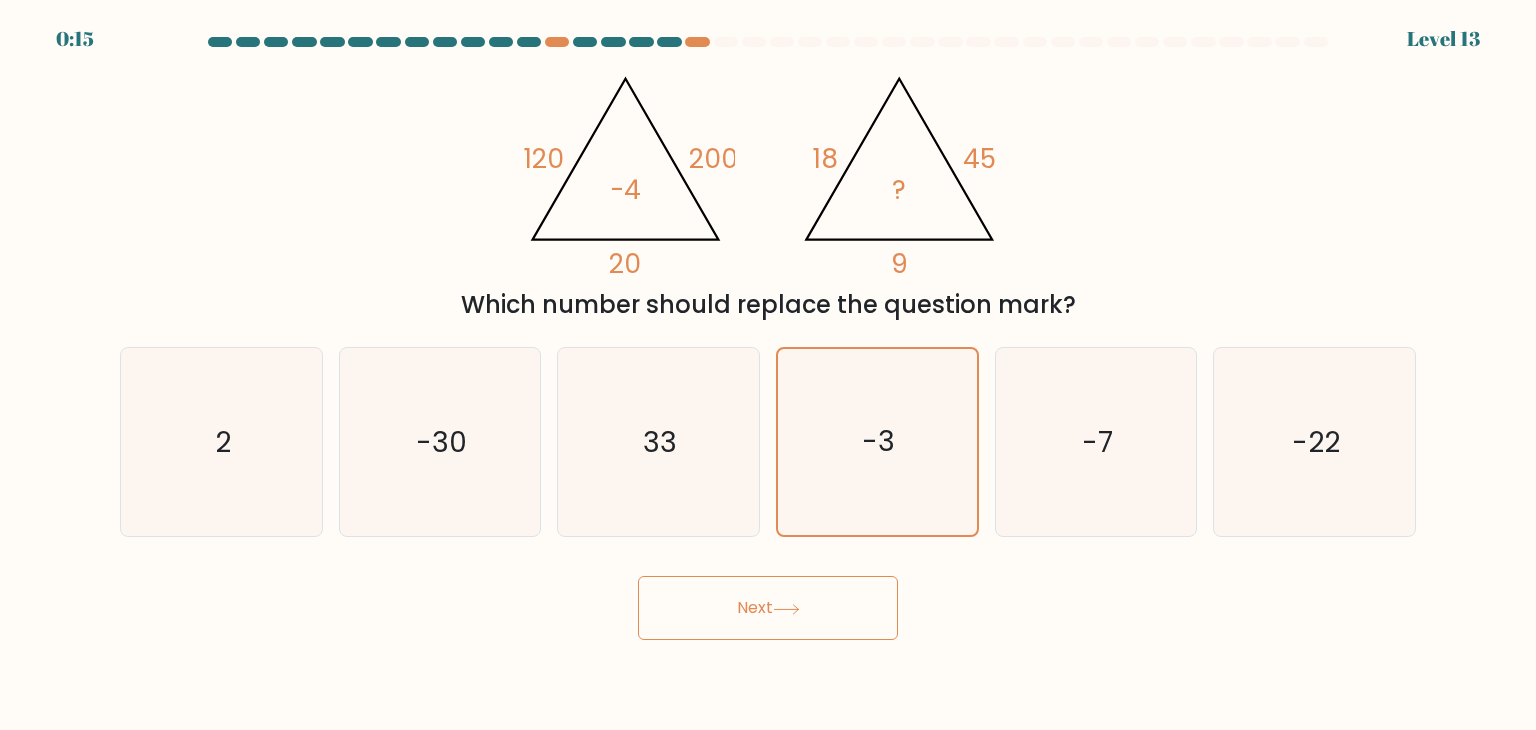 click on "Next" at bounding box center [768, 608] 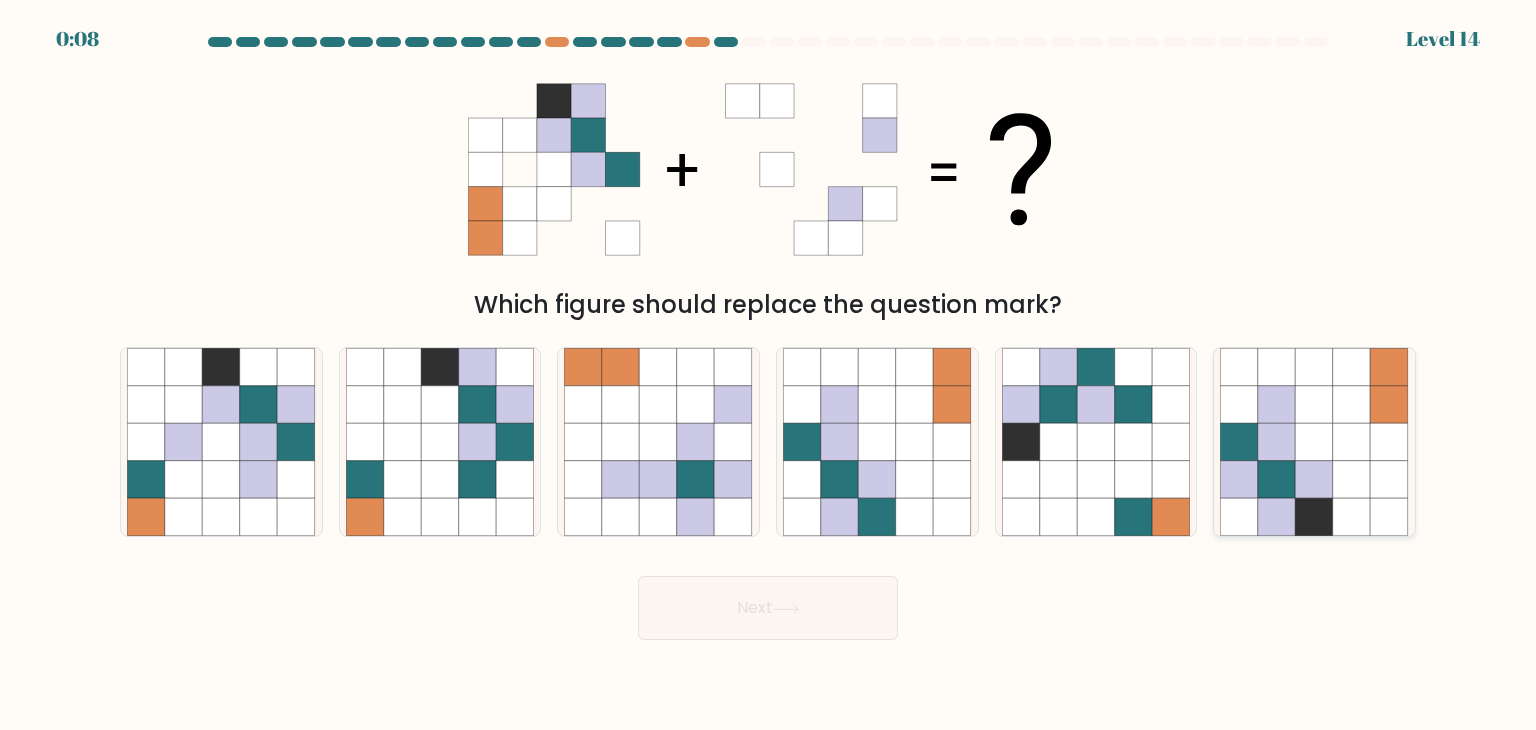 click 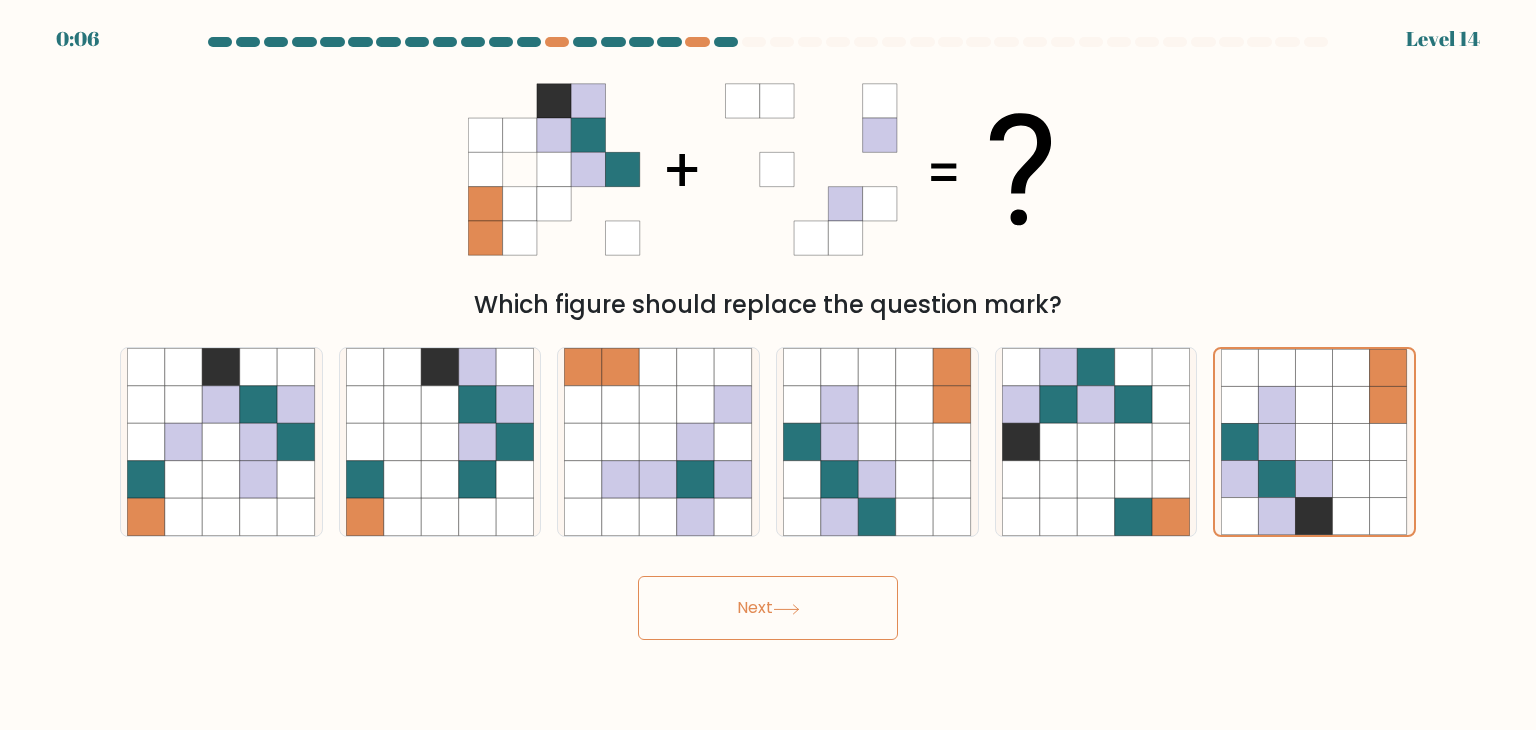 click on "Next" at bounding box center [768, 608] 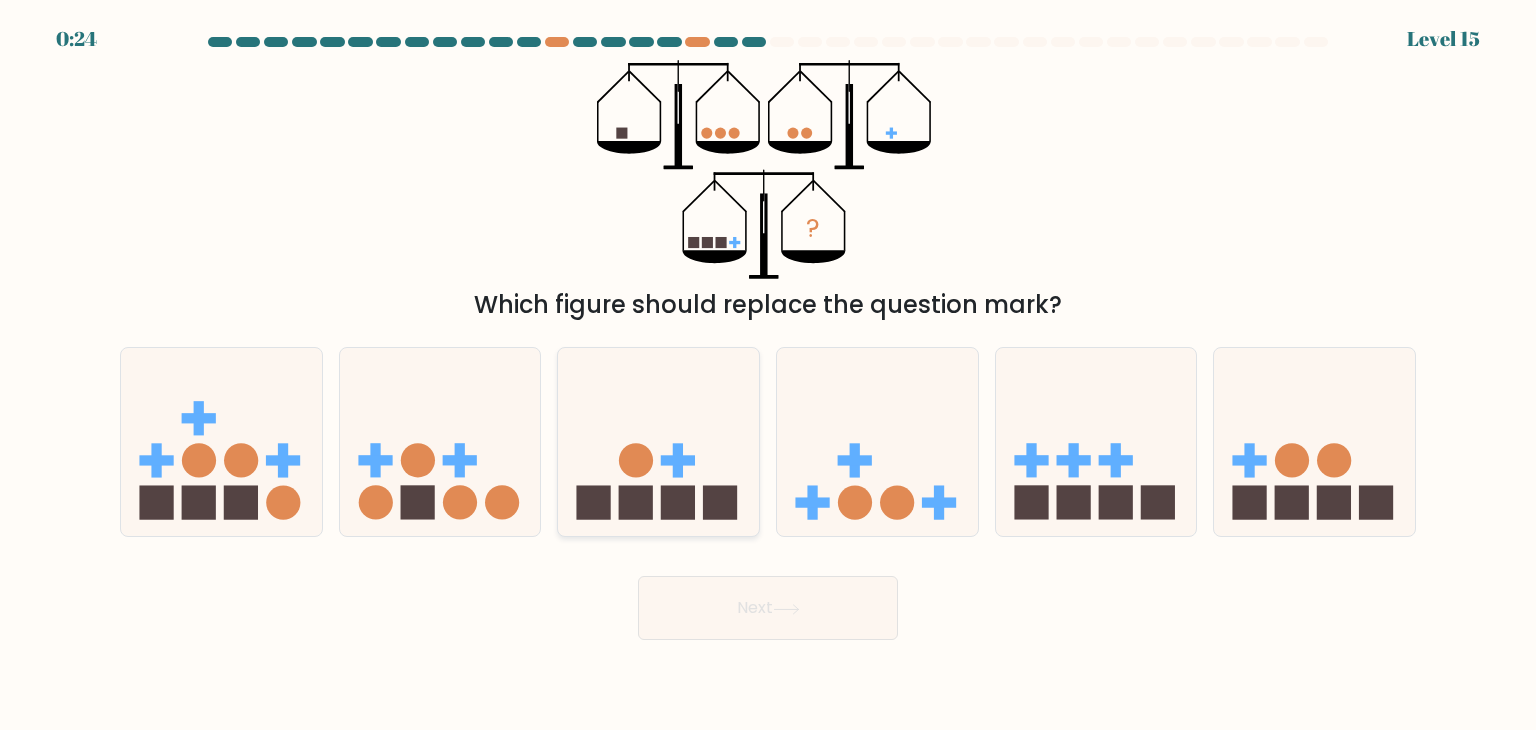 click 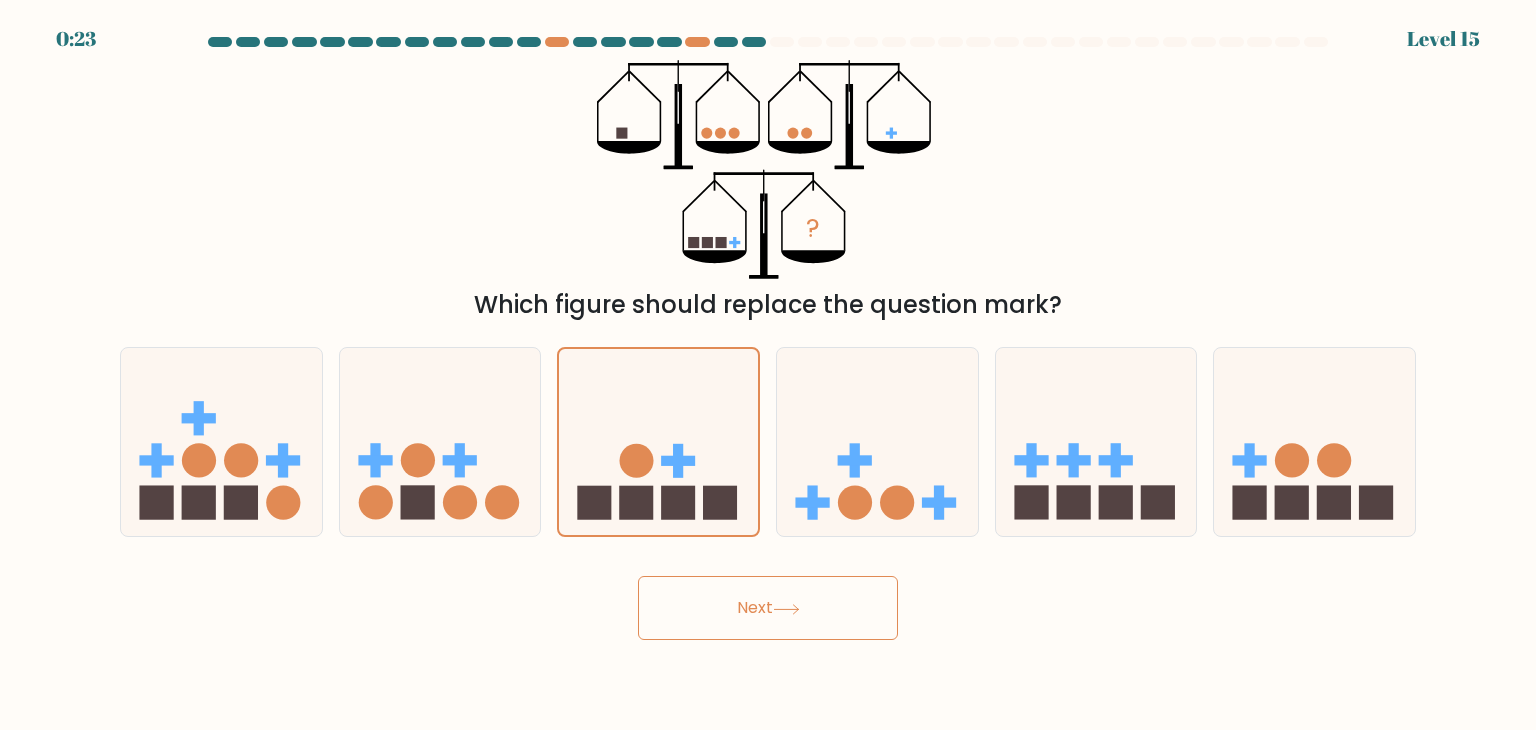 click on "Next" at bounding box center (768, 608) 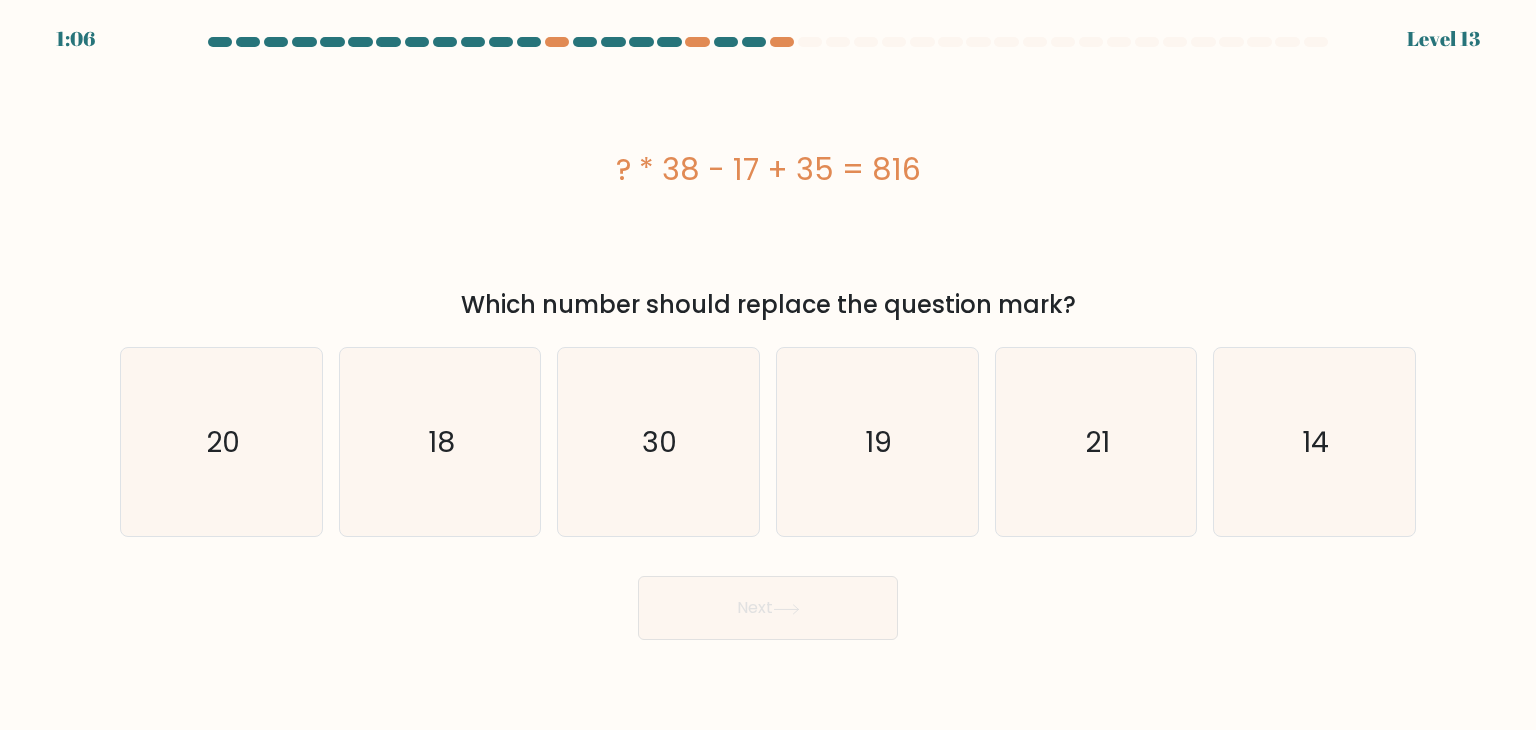 drag, startPoint x: 197, startPoint y: 71, endPoint x: 275, endPoint y: 73, distance: 78.025635 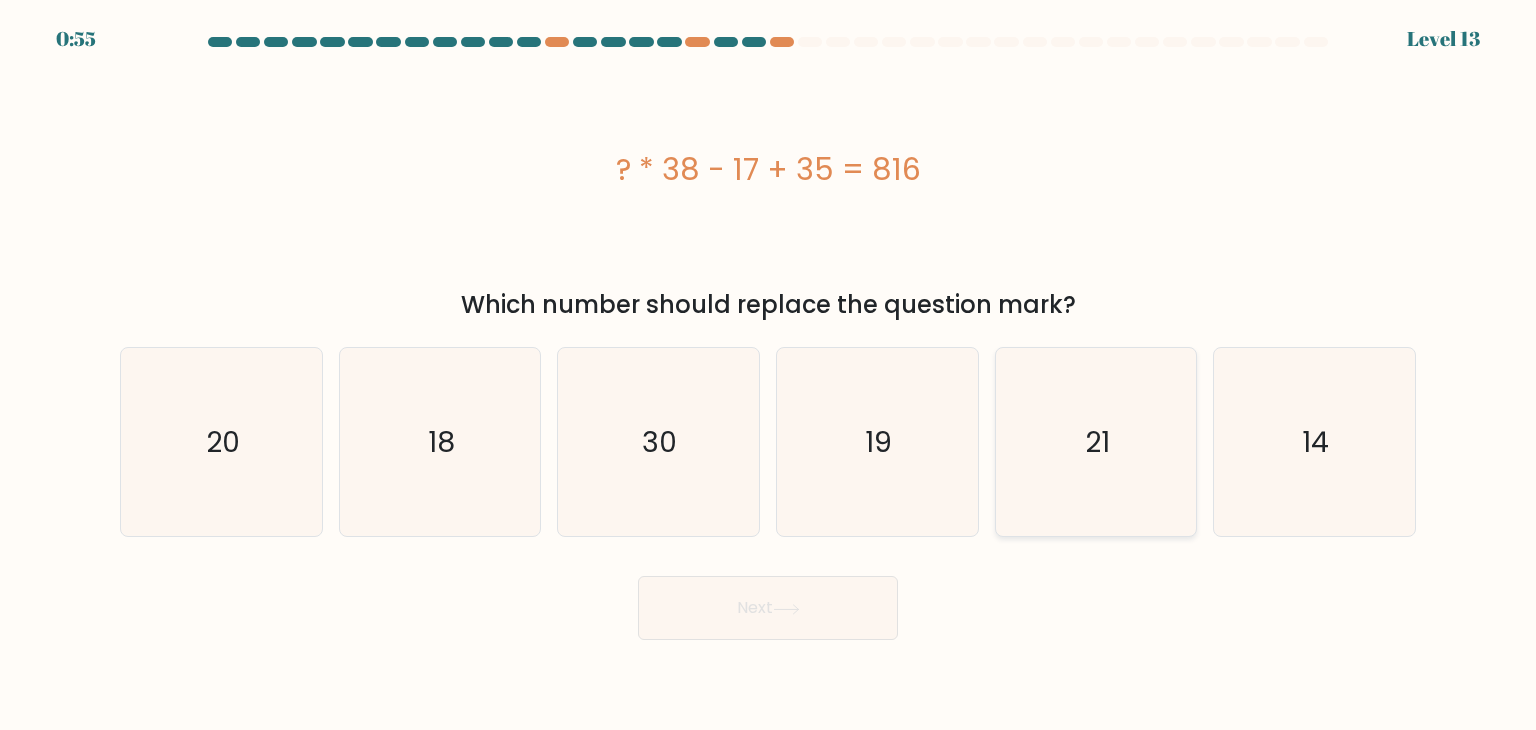 drag, startPoint x: 1133, startPoint y: 461, endPoint x: 1042, endPoint y: 471, distance: 91.5478 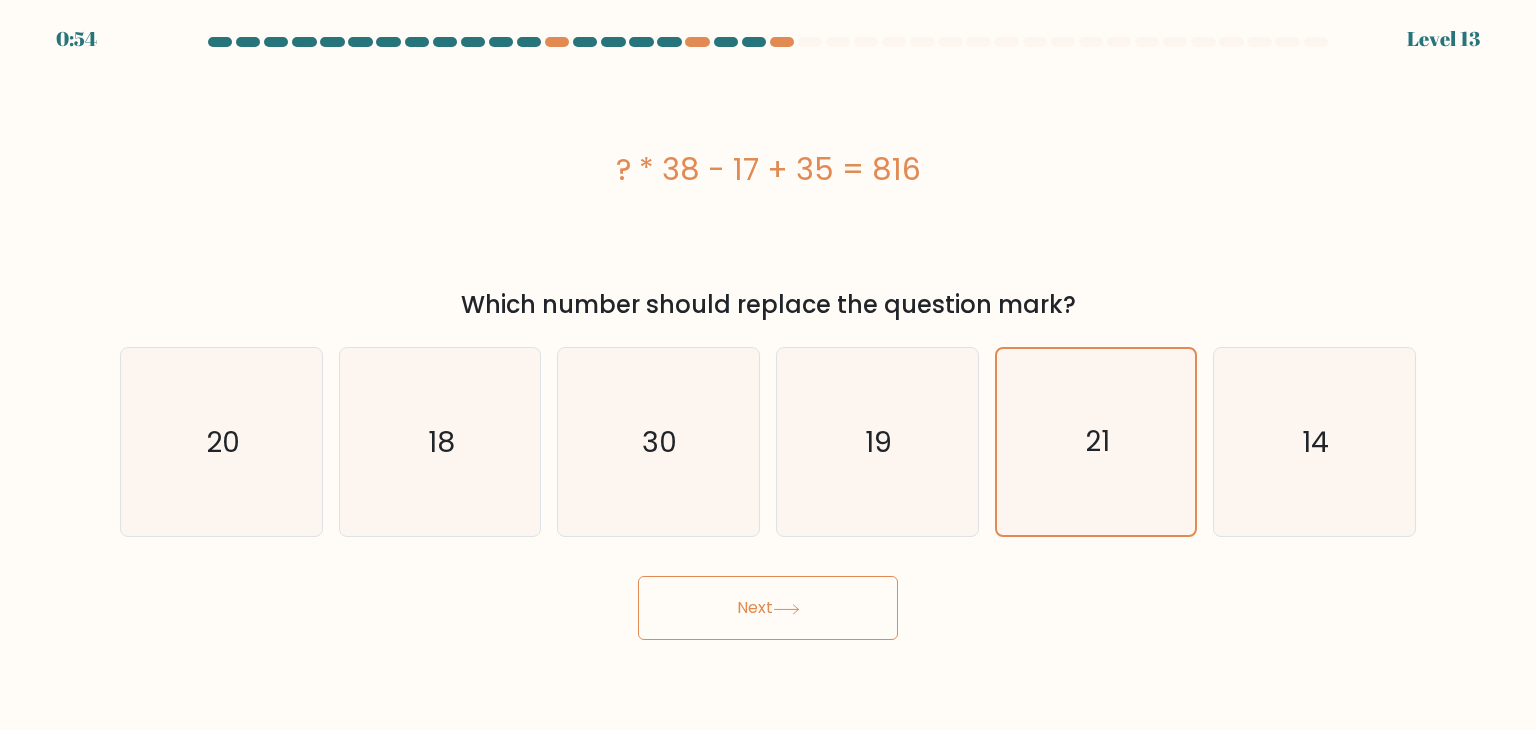 click on "Next" at bounding box center (768, 608) 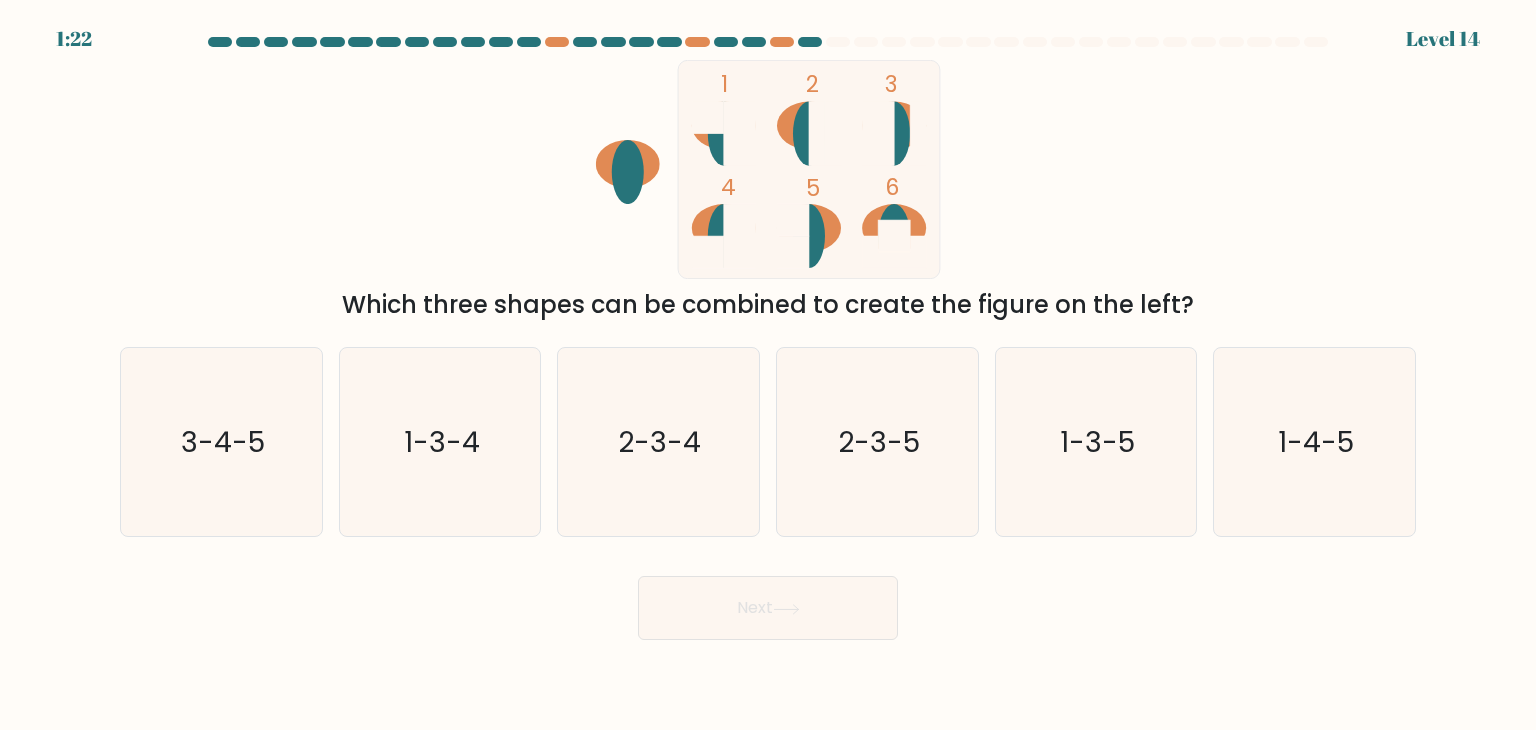 drag, startPoint x: 702, startPoint y: 233, endPoint x: 715, endPoint y: 227, distance: 14.3178215 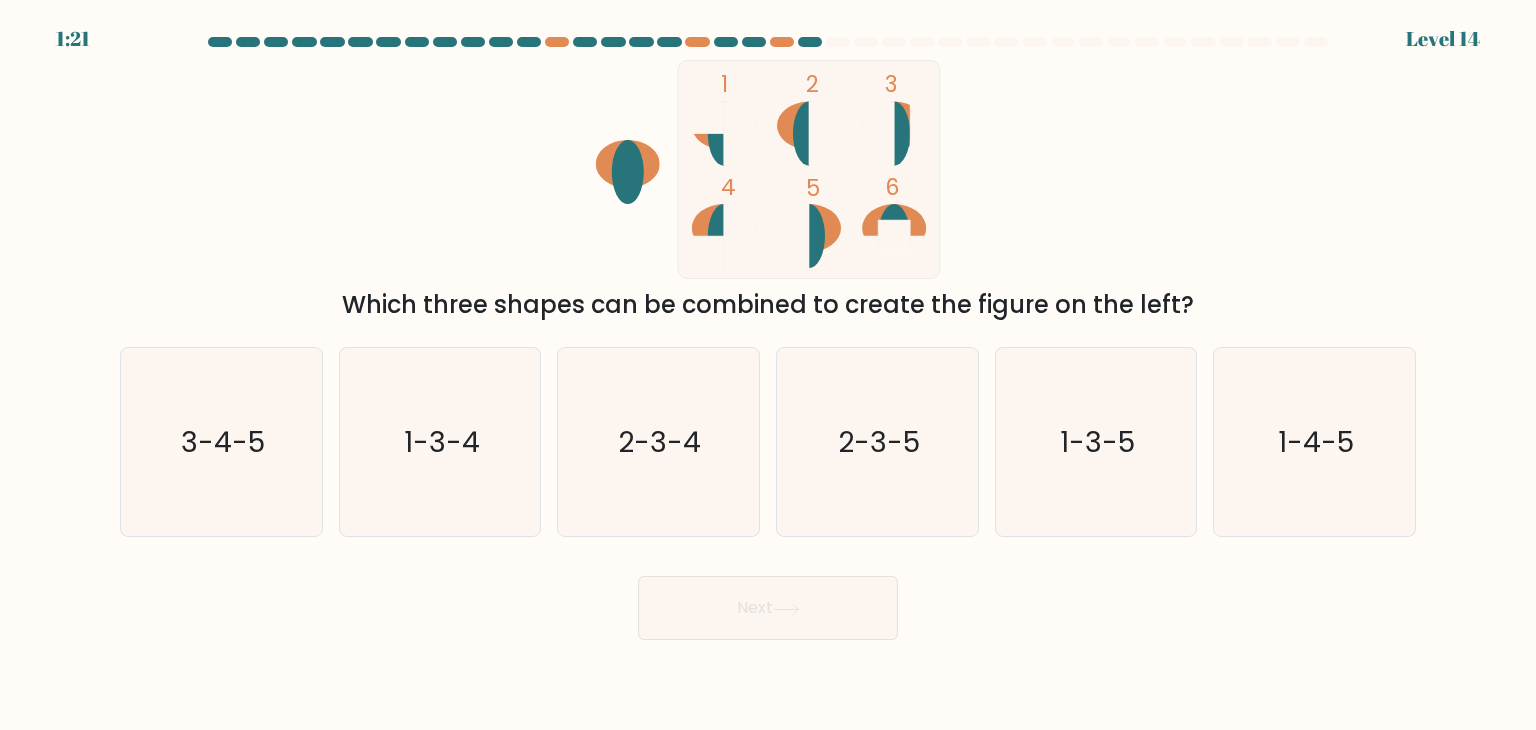 click 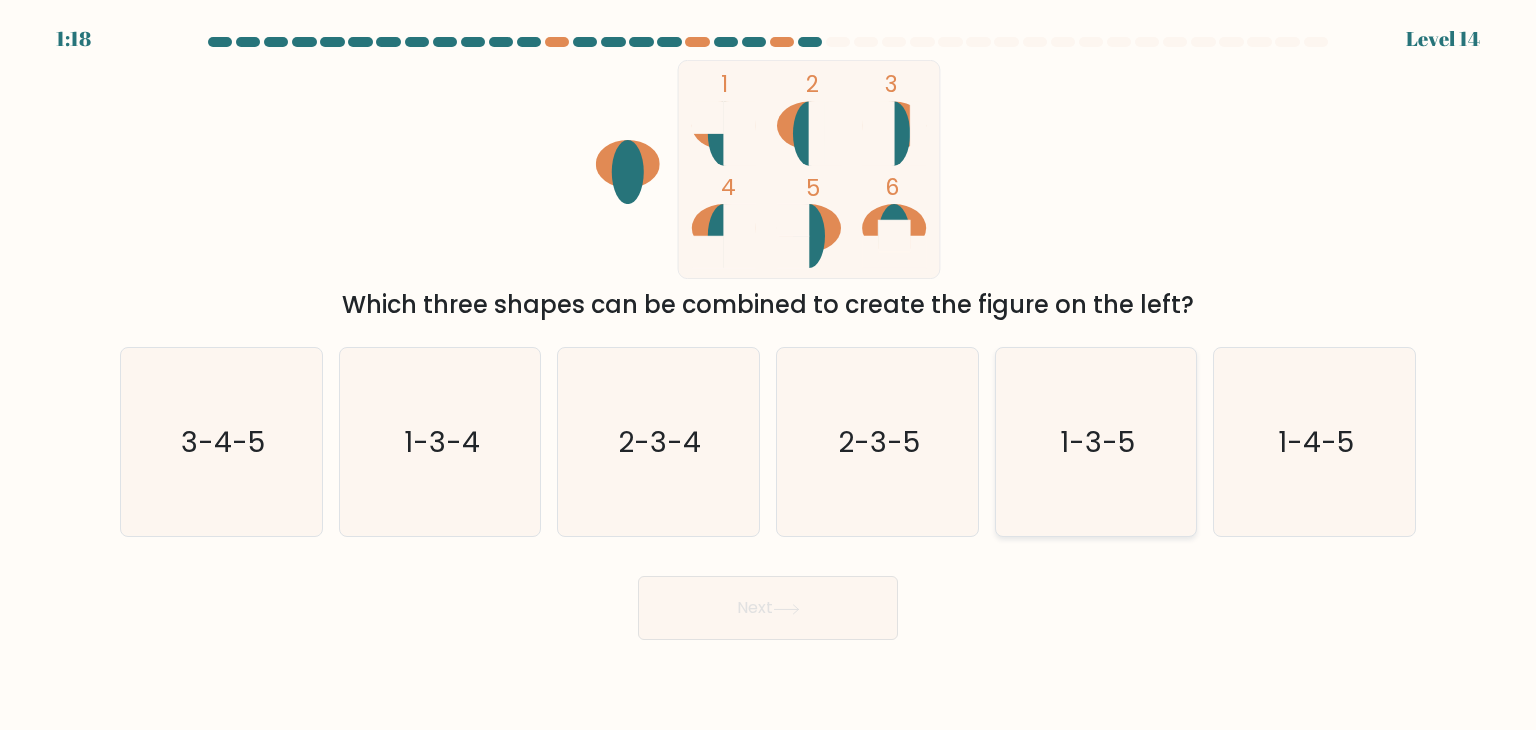 click on "1-3-5" at bounding box center (1096, 442) 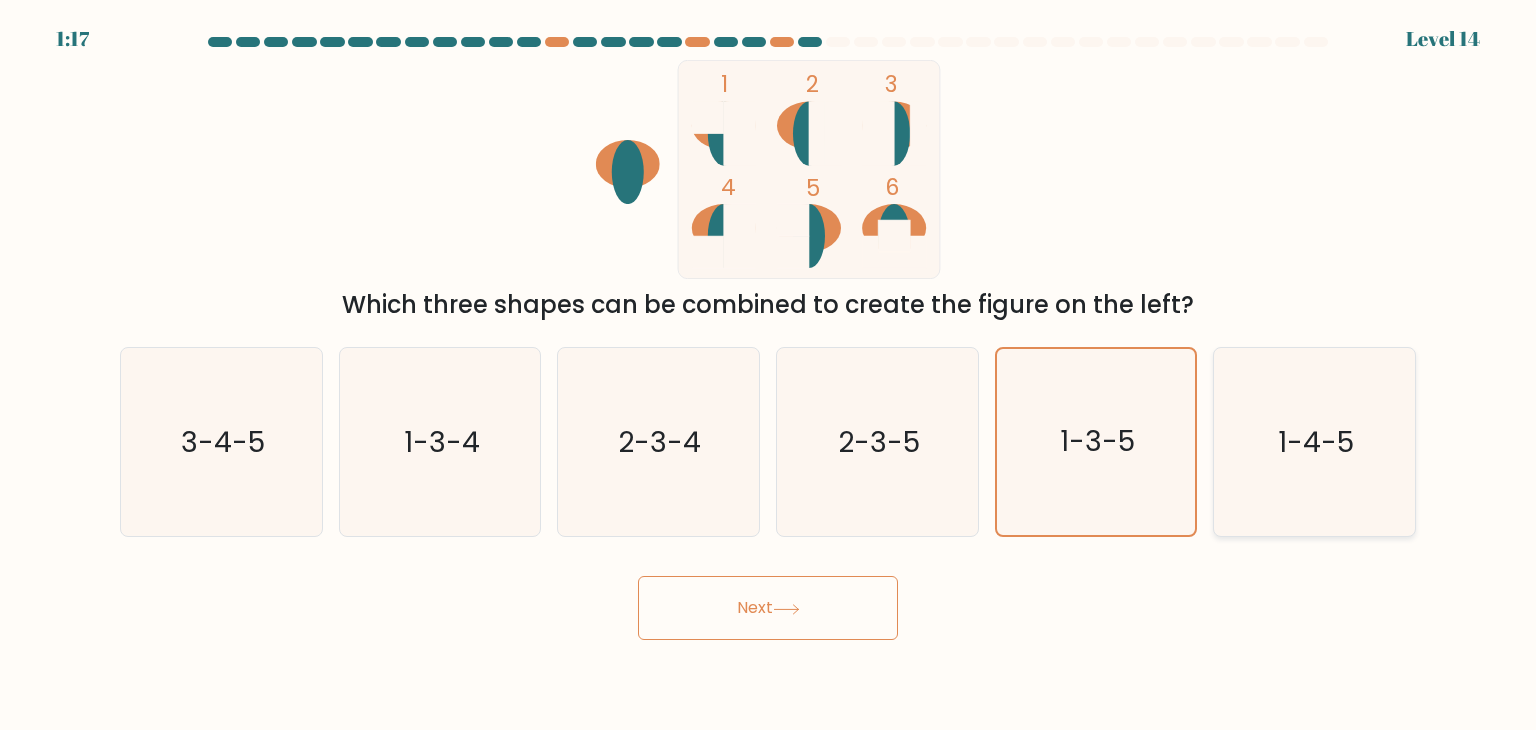 click on "1-4-5" 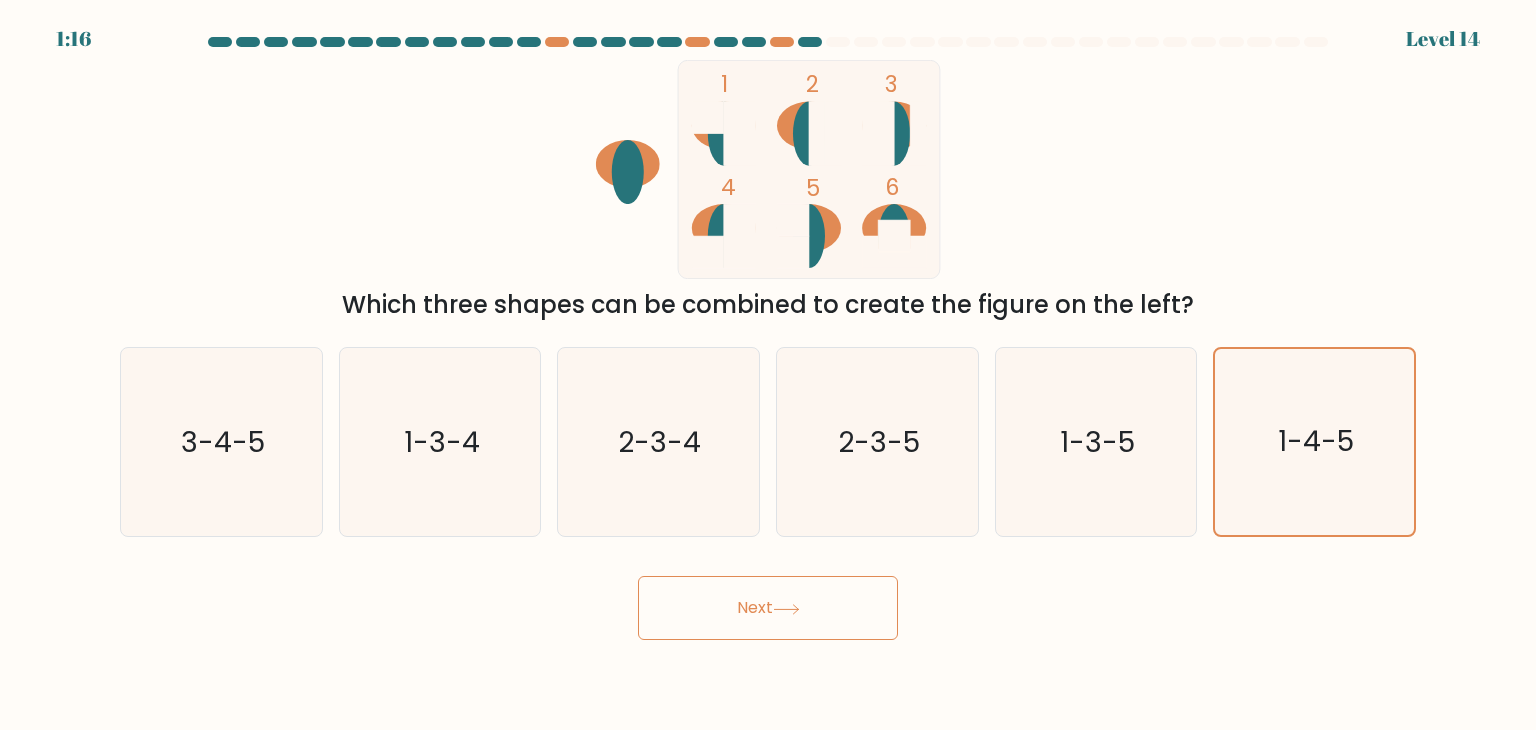 click on "Next" at bounding box center (768, 608) 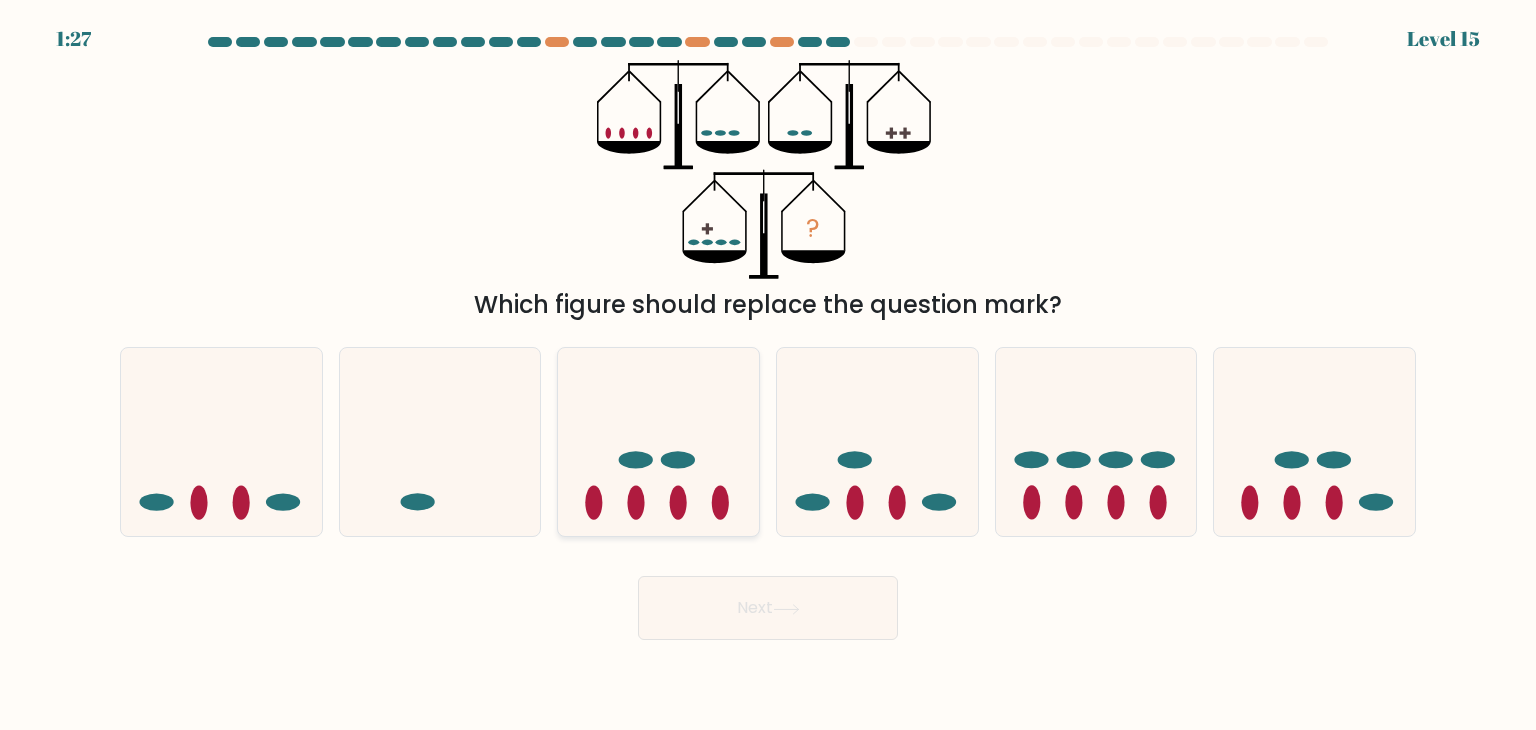 click 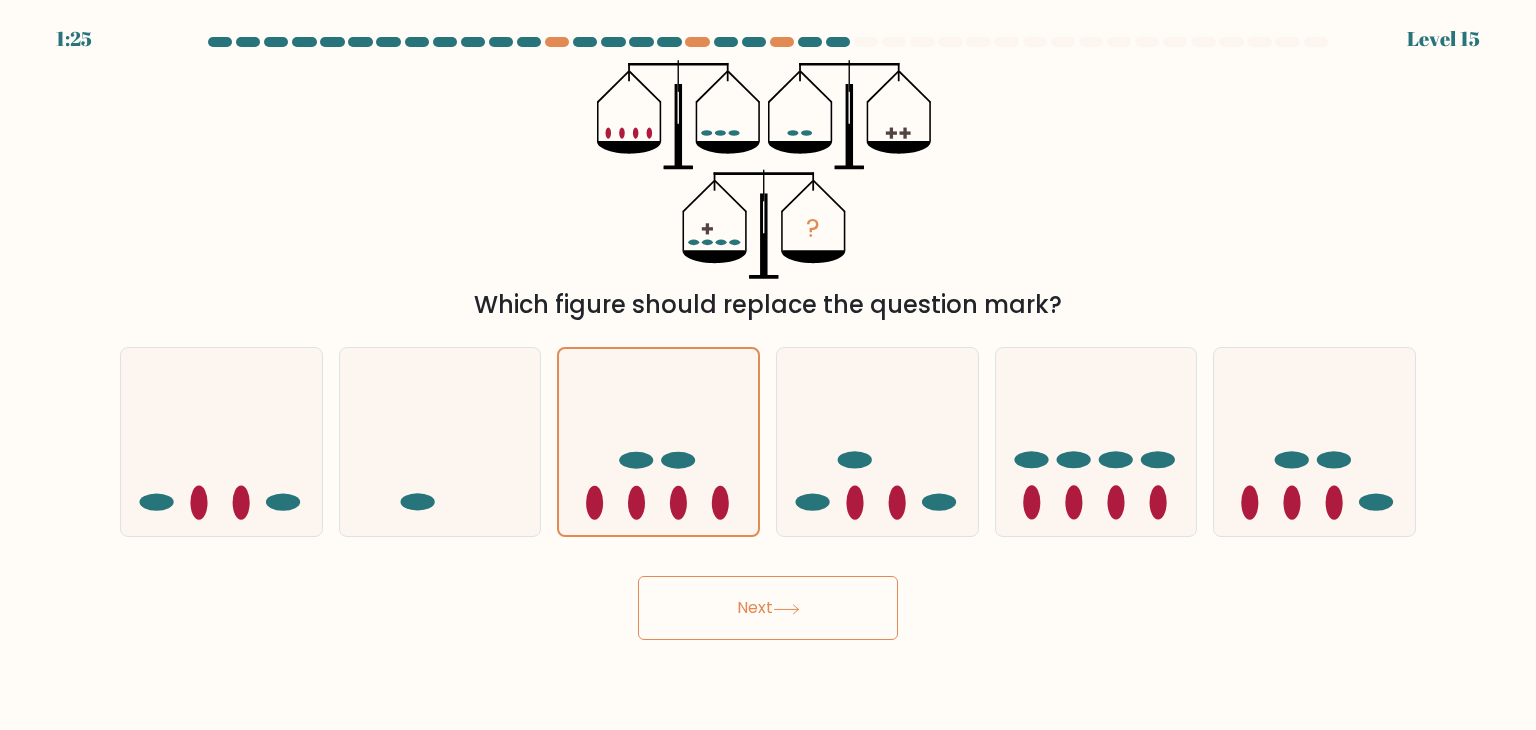 click on "Next" at bounding box center (768, 608) 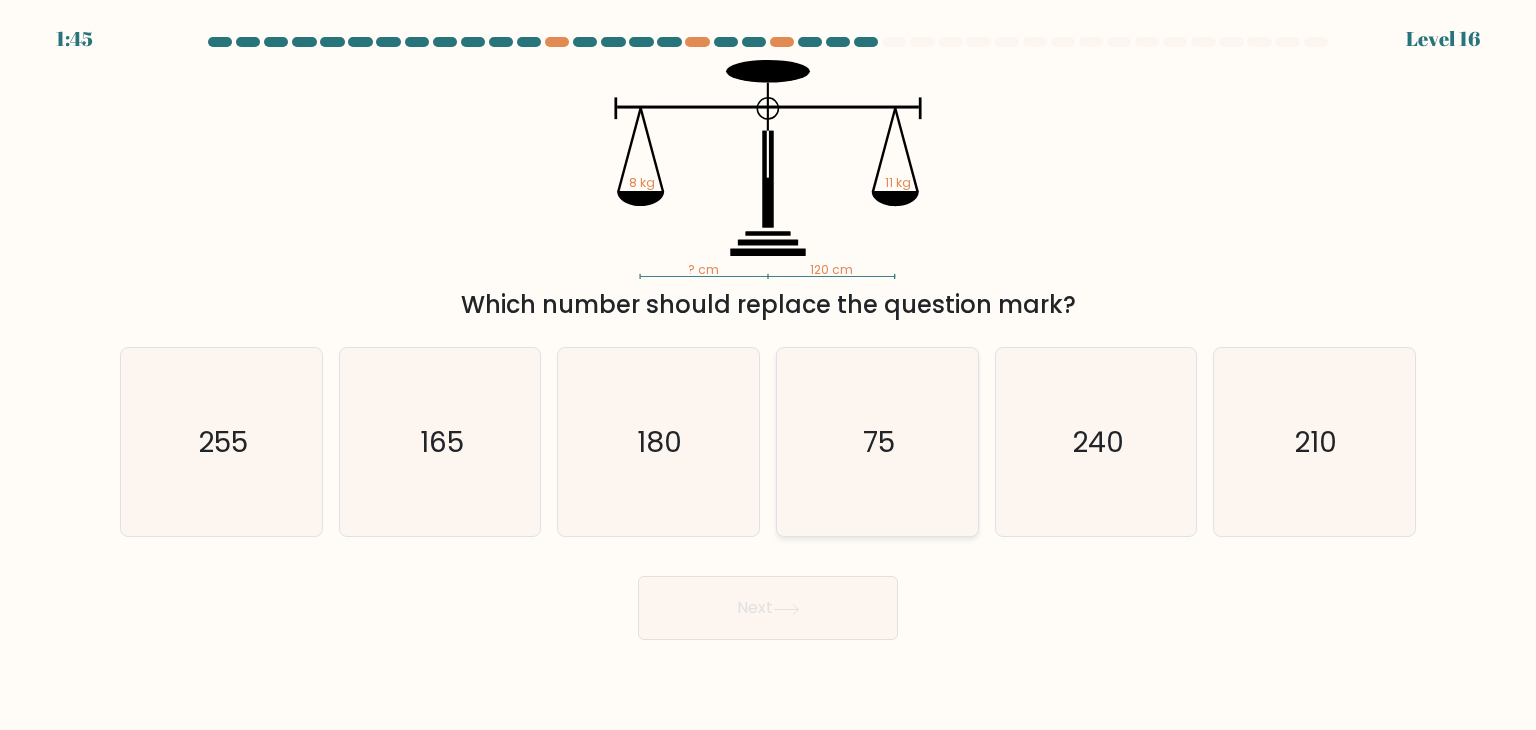 drag, startPoint x: 977, startPoint y: 392, endPoint x: 950, endPoint y: 470, distance: 82.5409 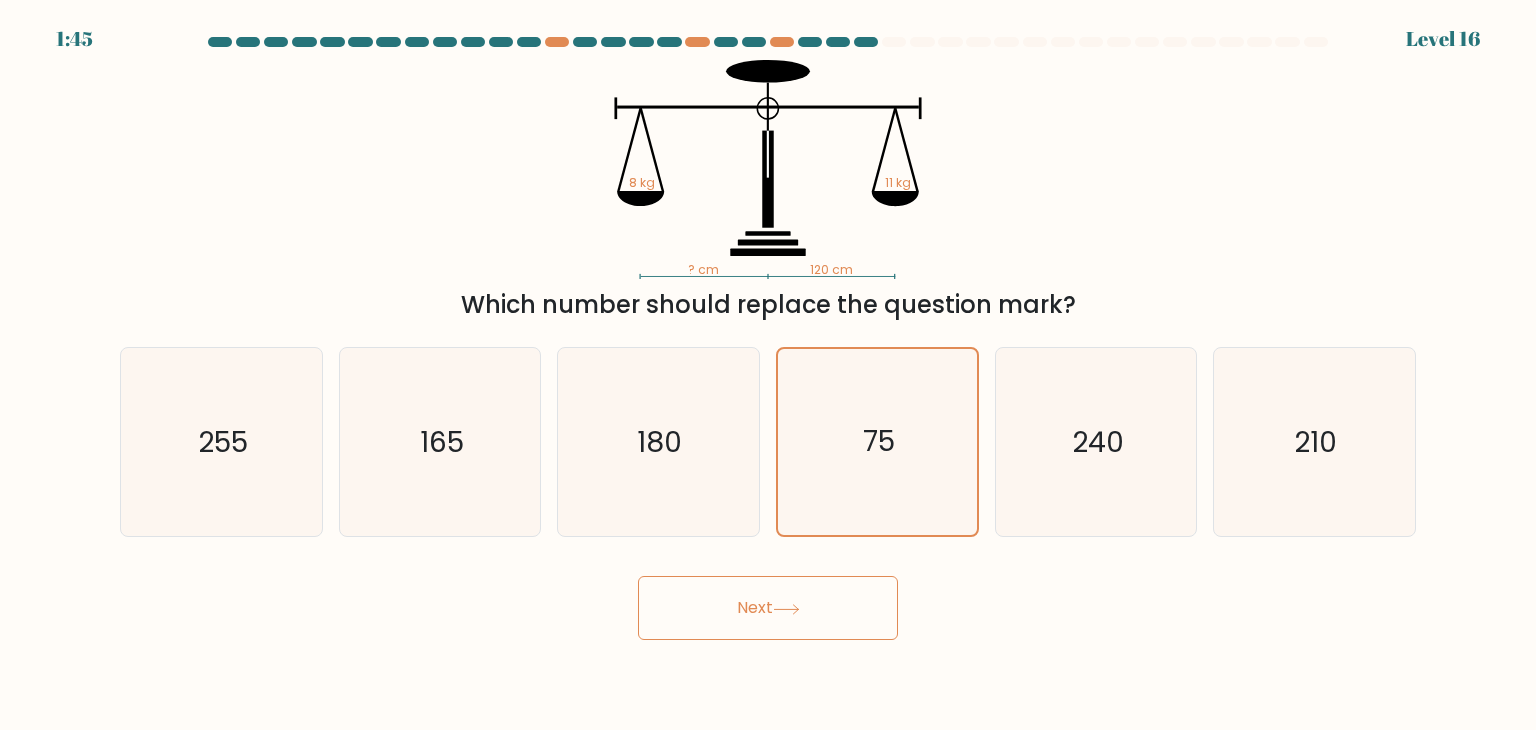 click on "Next" at bounding box center (768, 608) 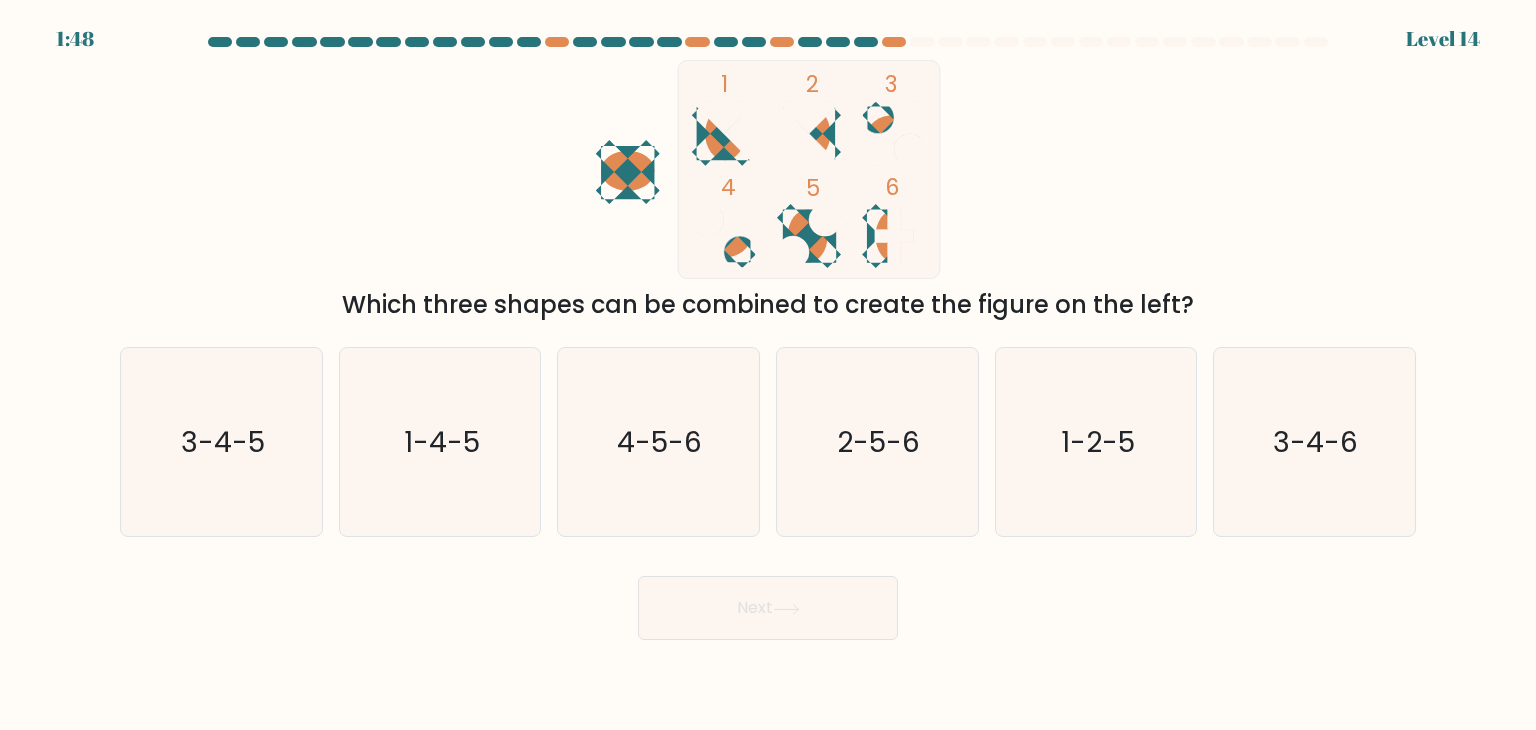 click 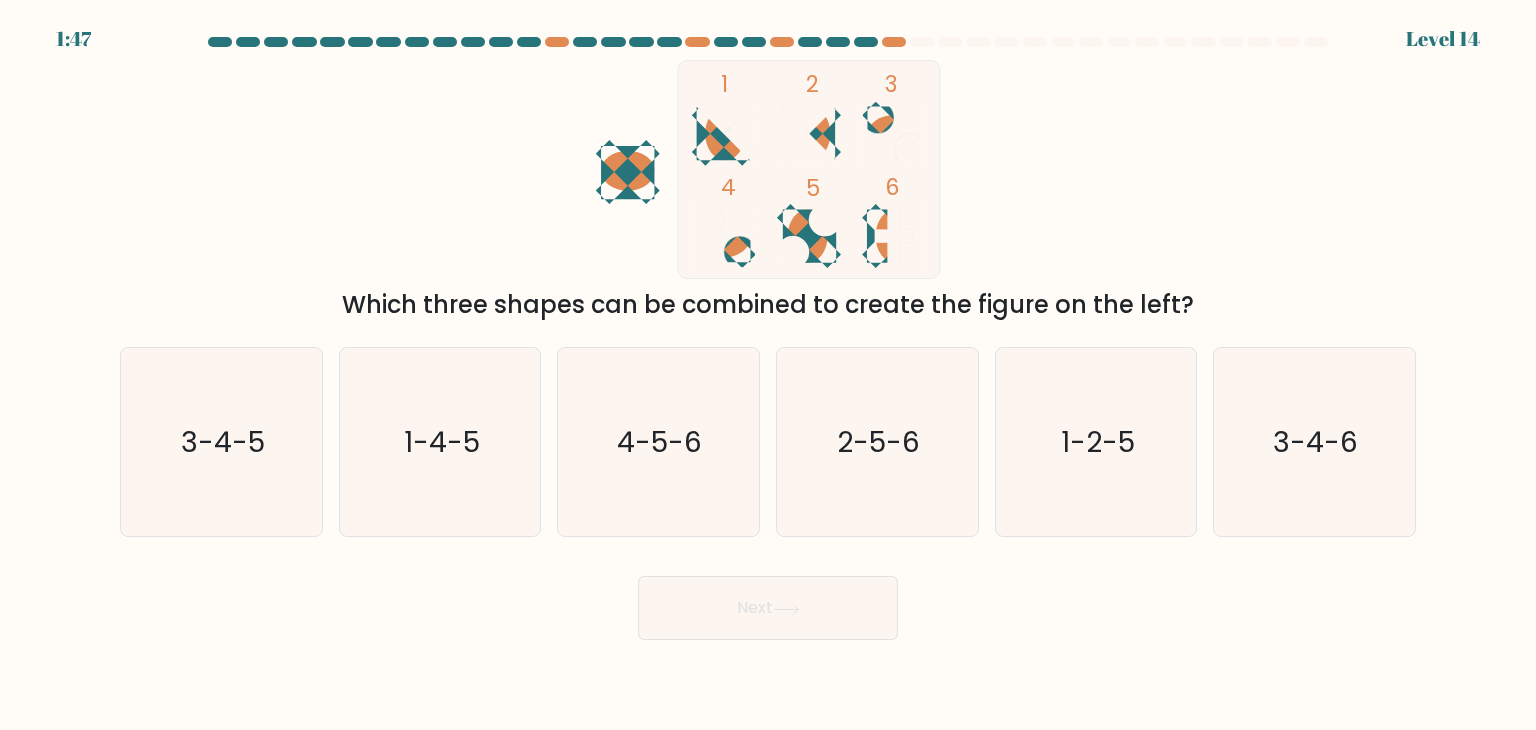 drag, startPoint x: 694, startPoint y: 219, endPoint x: 706, endPoint y: 219, distance: 12 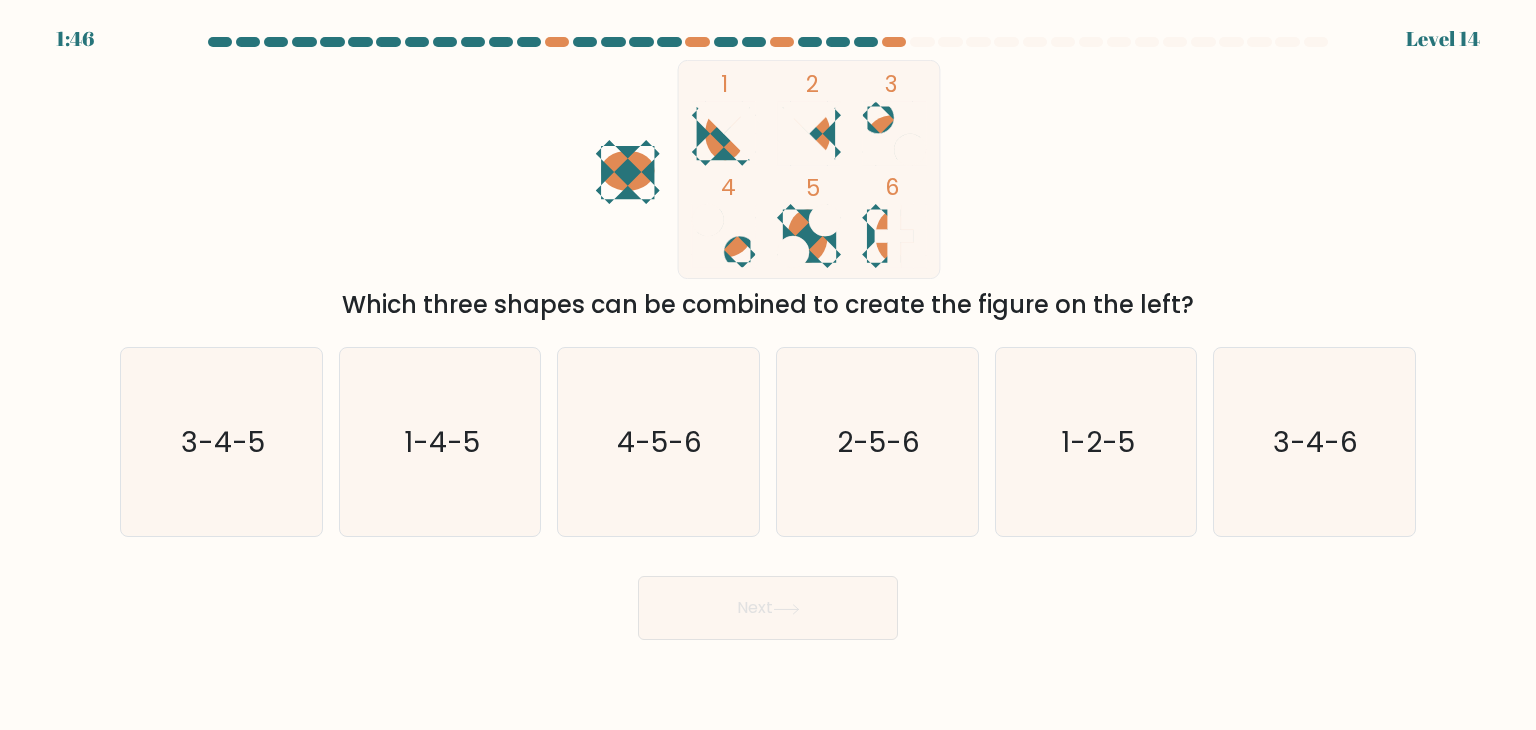 drag, startPoint x: 157, startPoint y: 453, endPoint x: 596, endPoint y: 557, distance: 451.15076 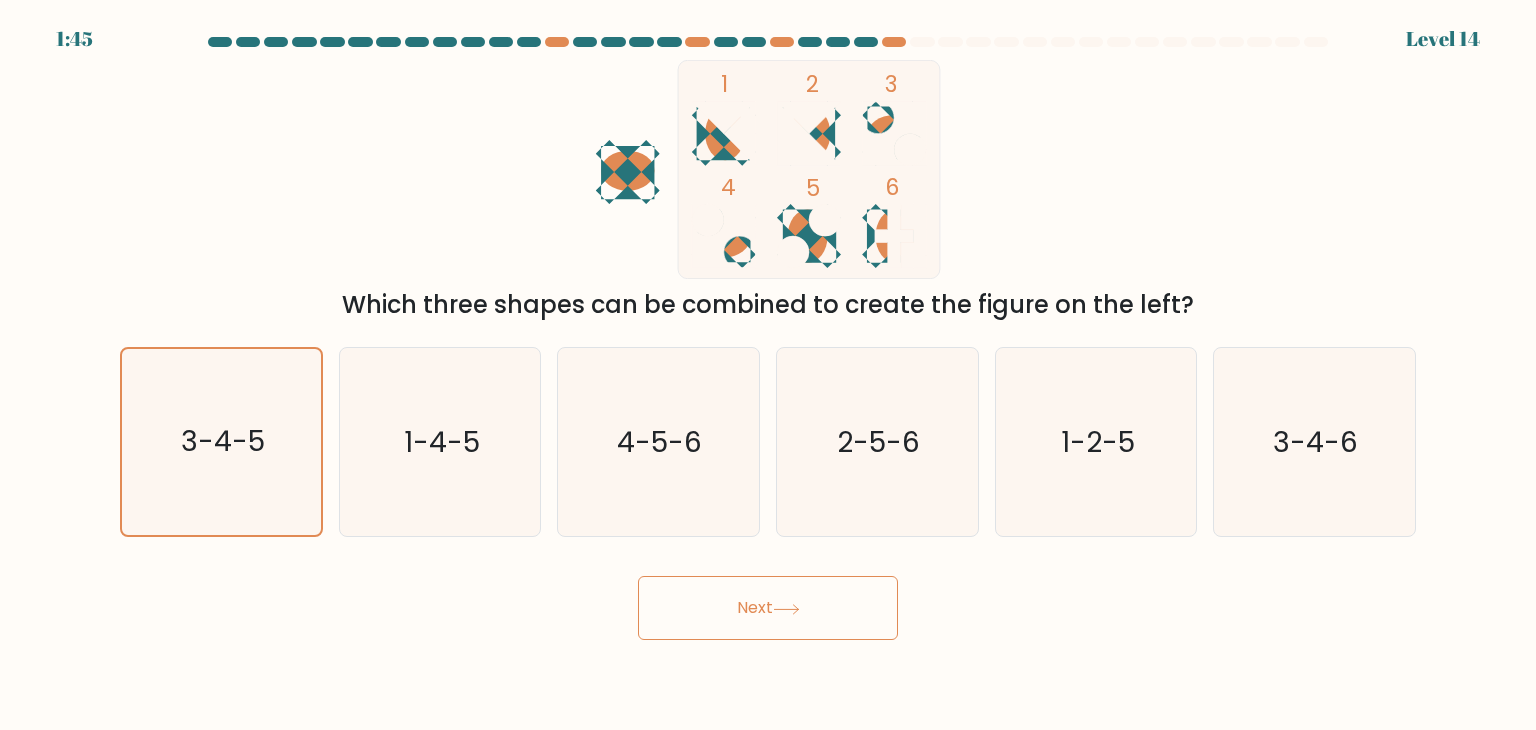 click on "Next" at bounding box center (768, 608) 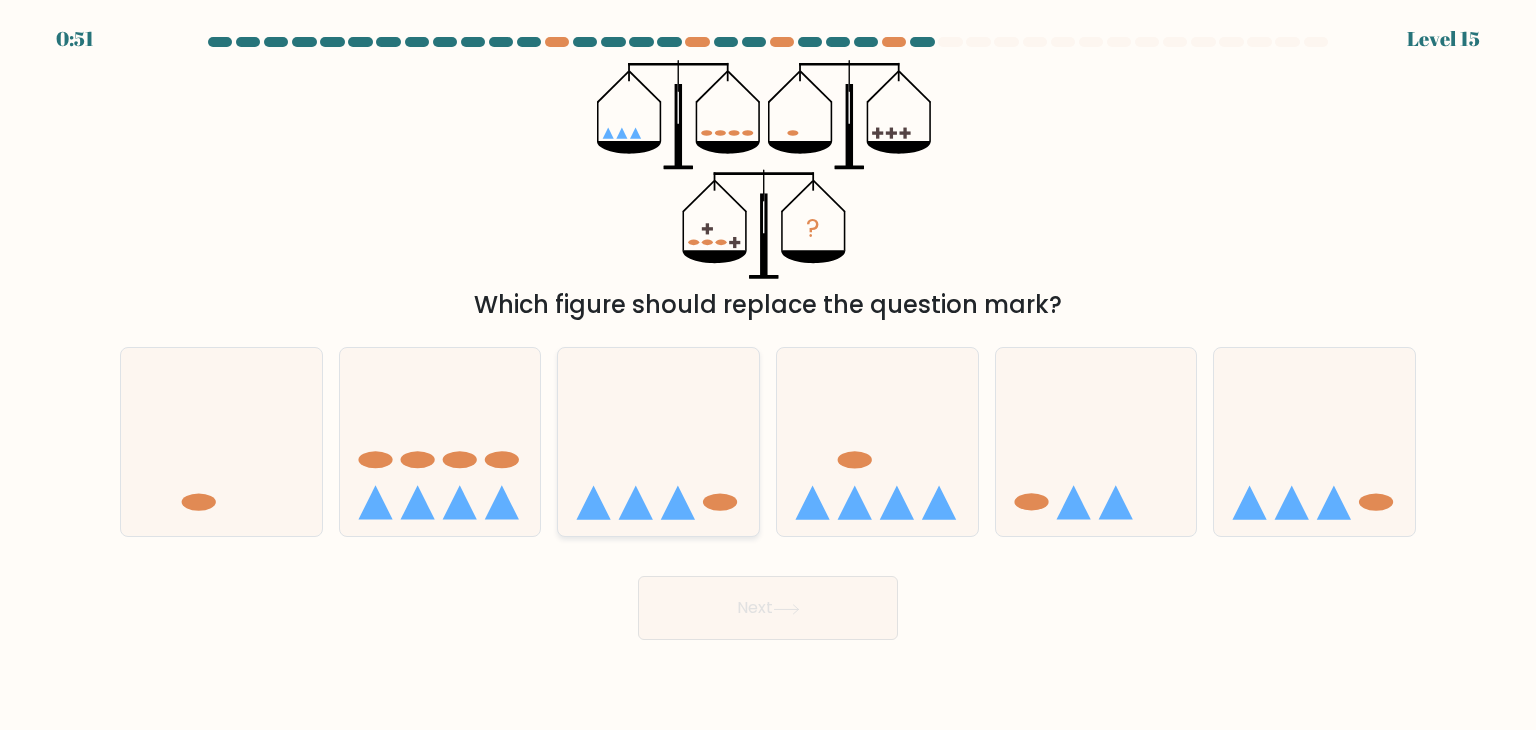 click 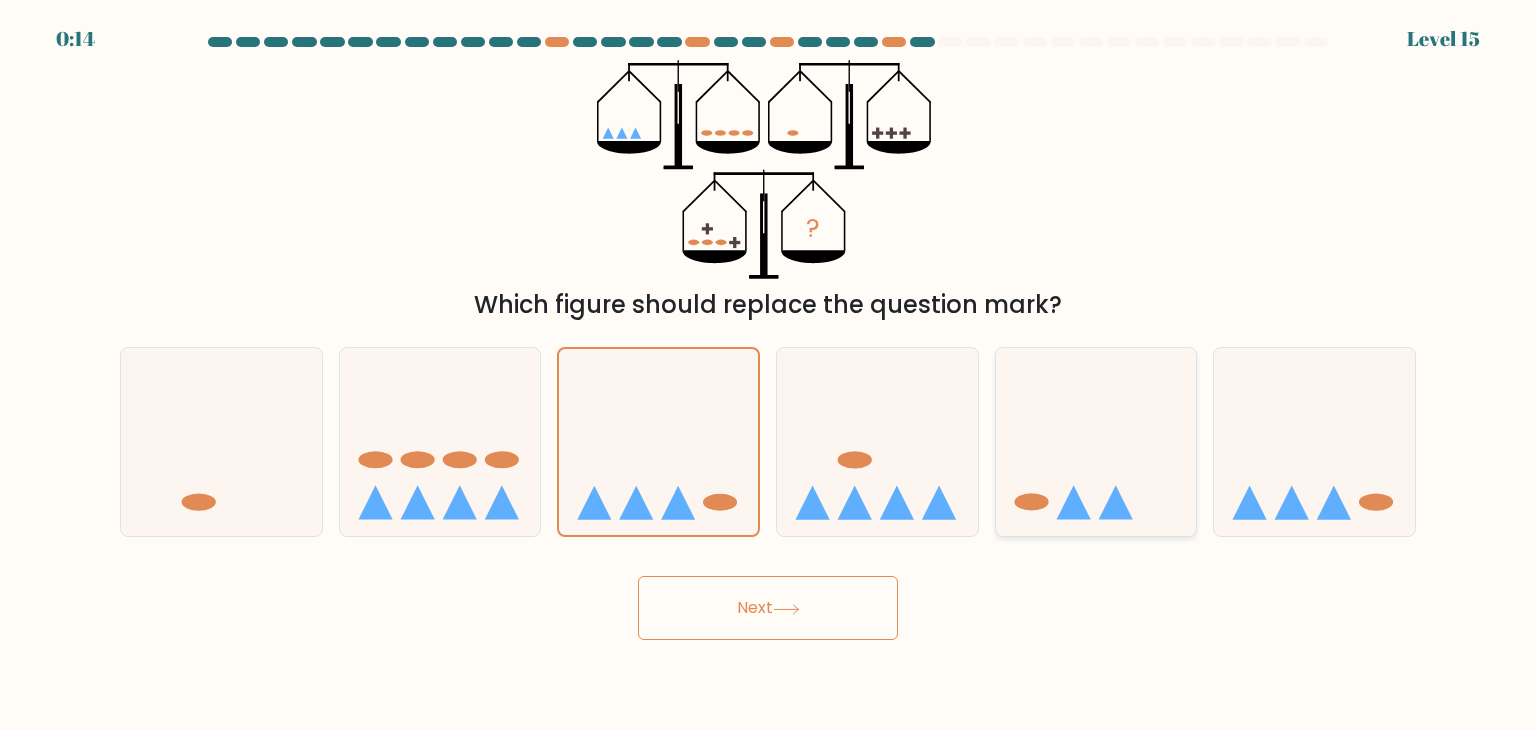click 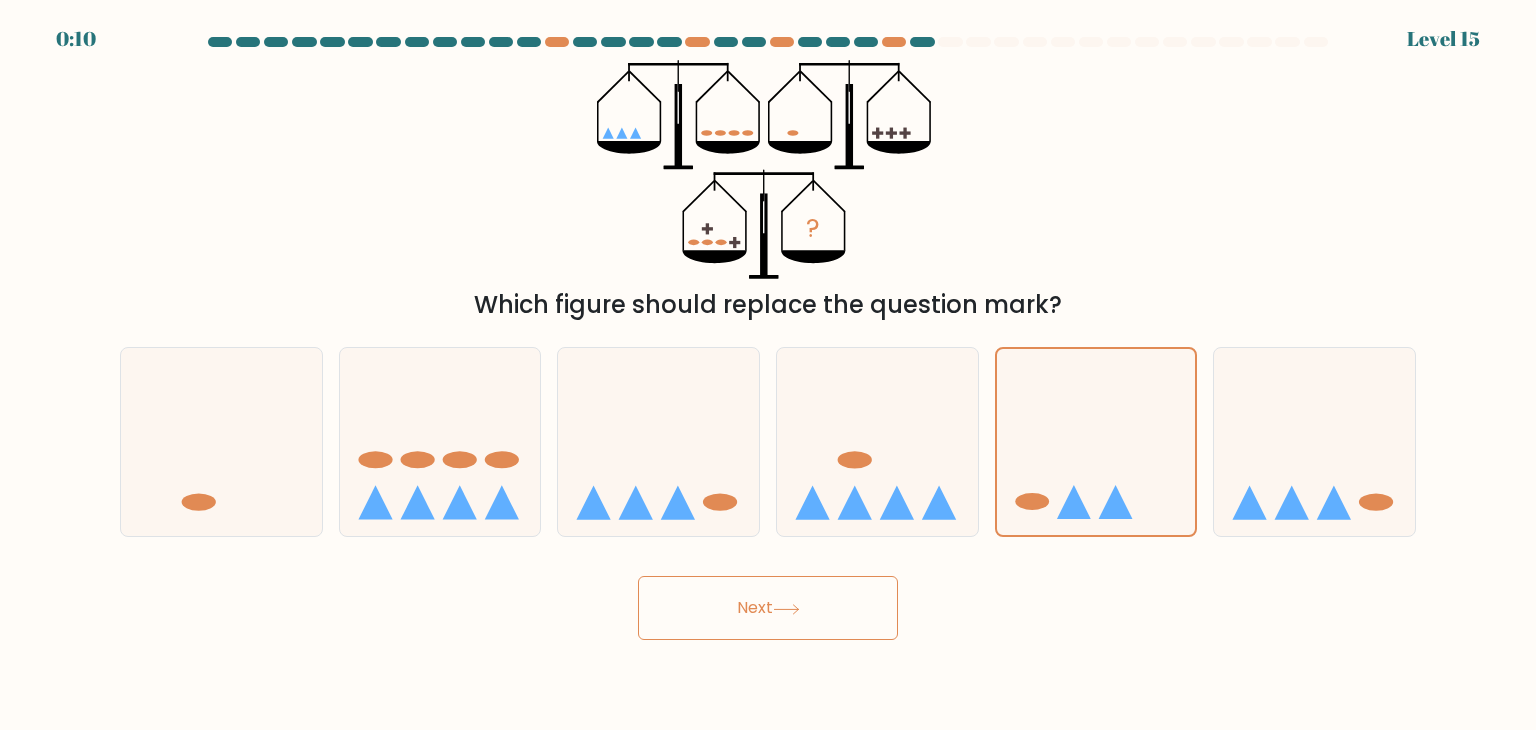 click on "Next" at bounding box center (768, 608) 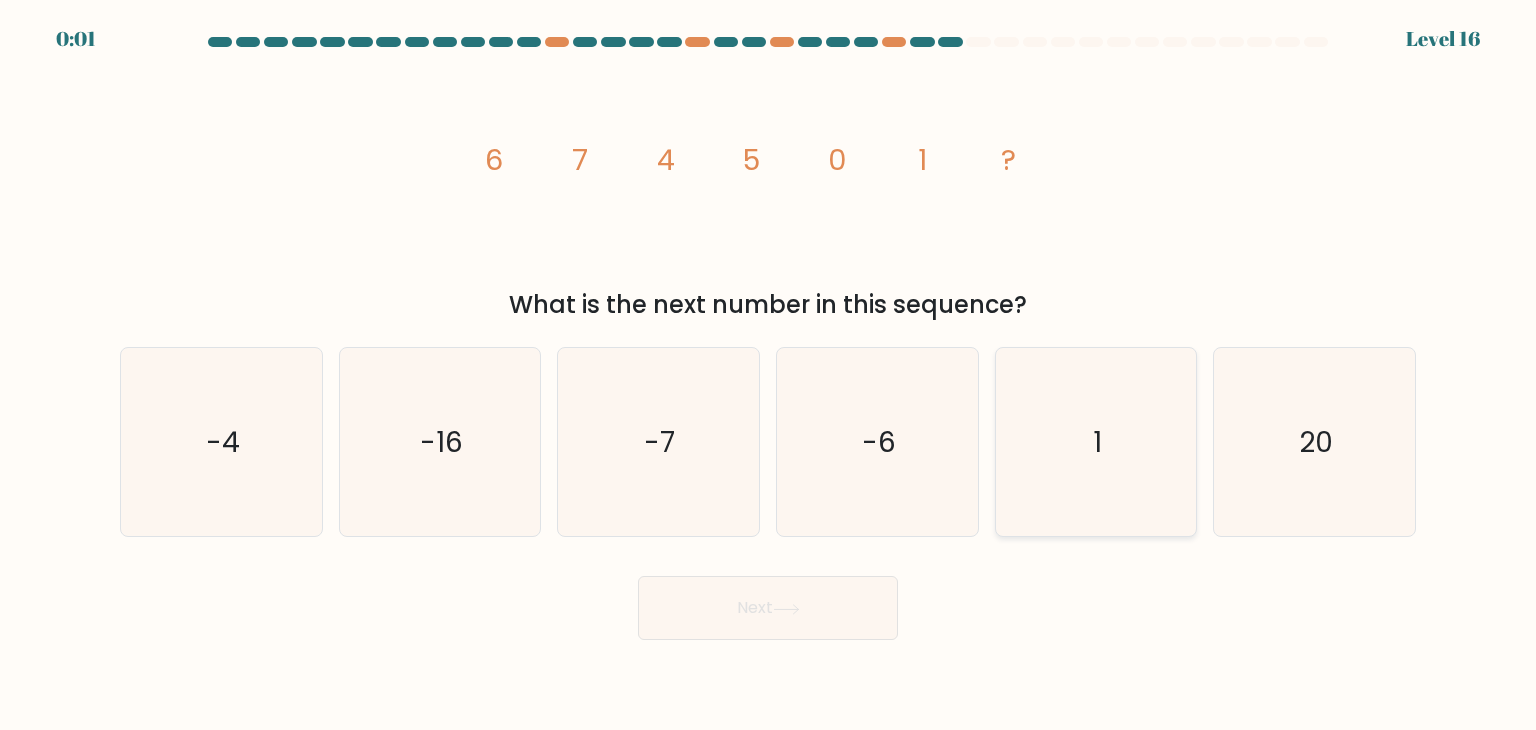 click on "1" 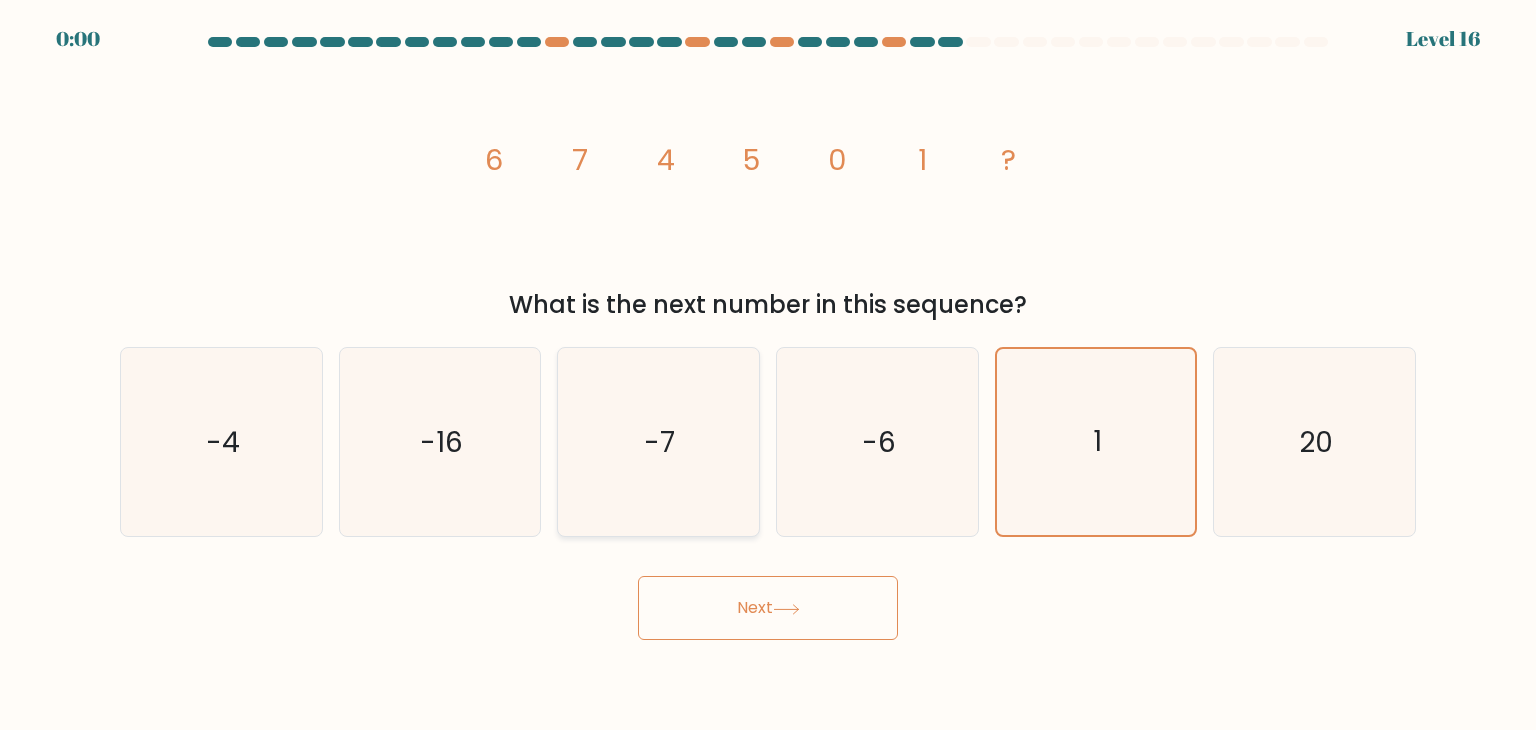 click on "-7" 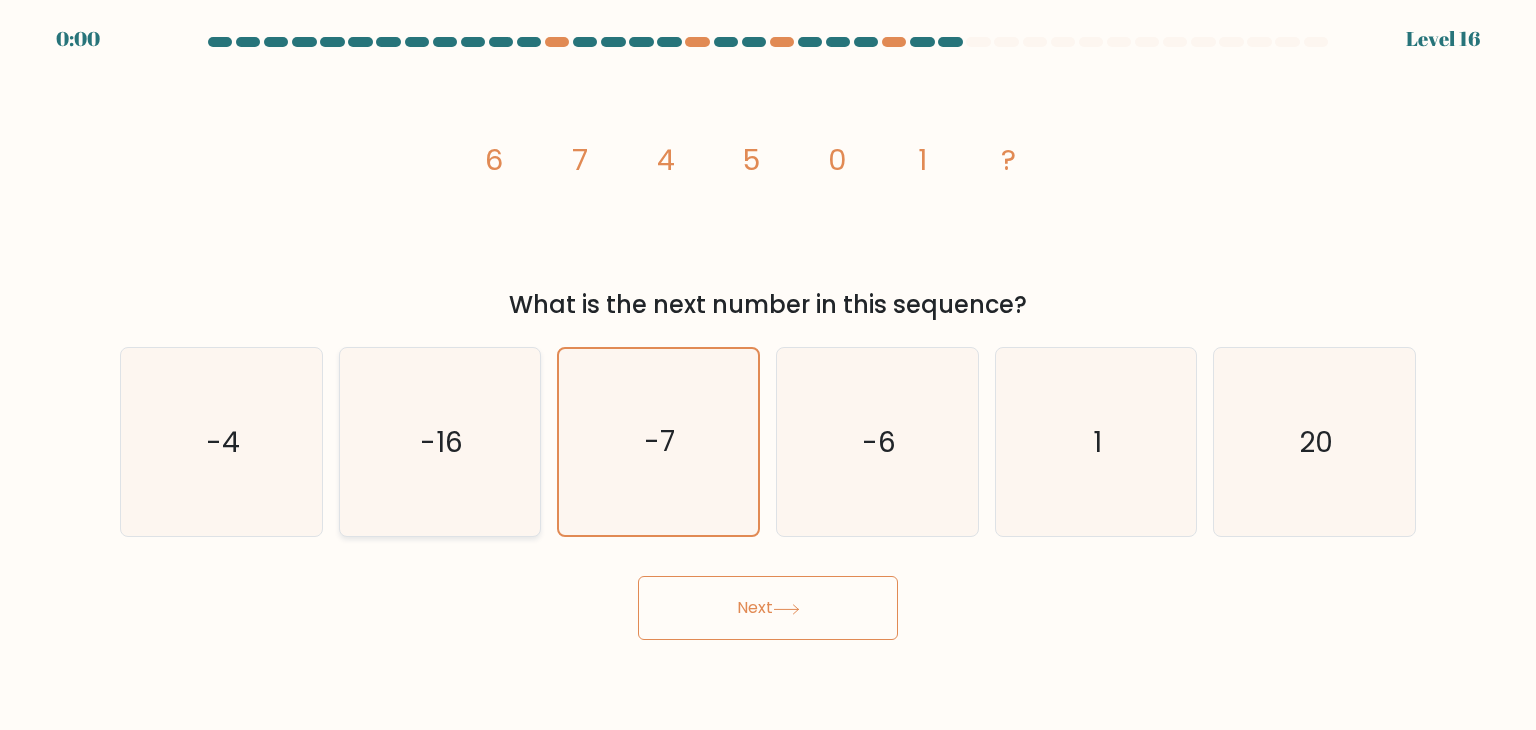 click on "-16" 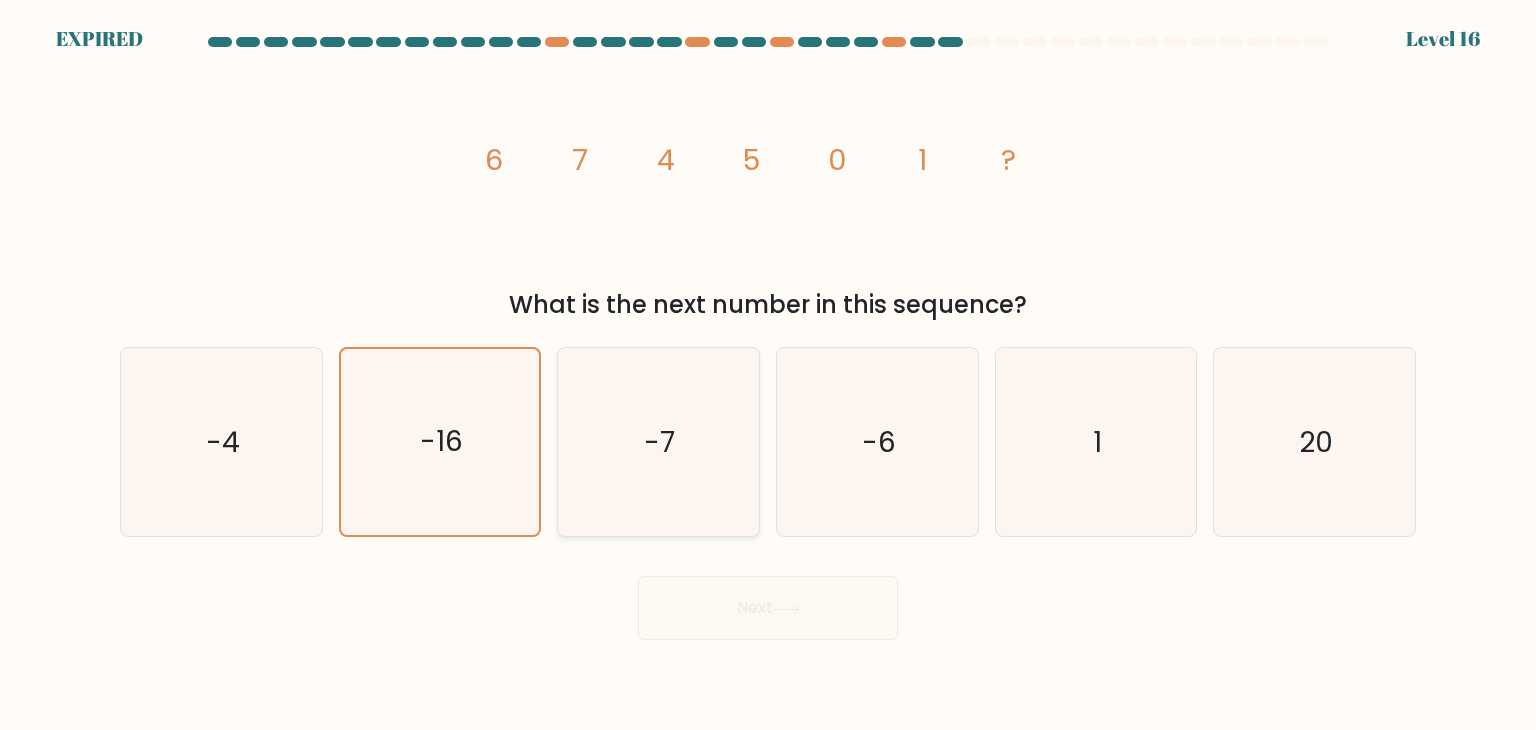 click on "-7" 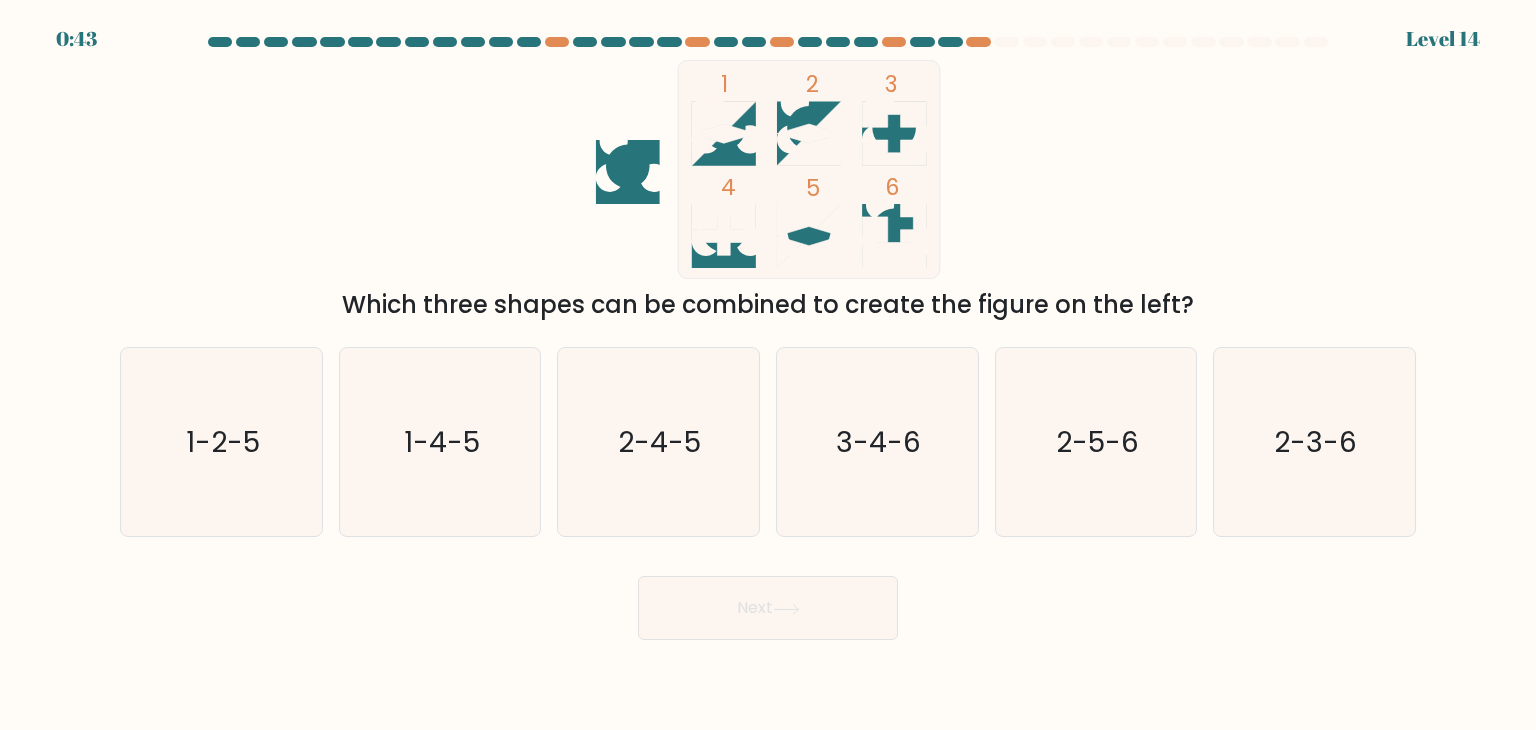 scroll, scrollTop: 0, scrollLeft: 0, axis: both 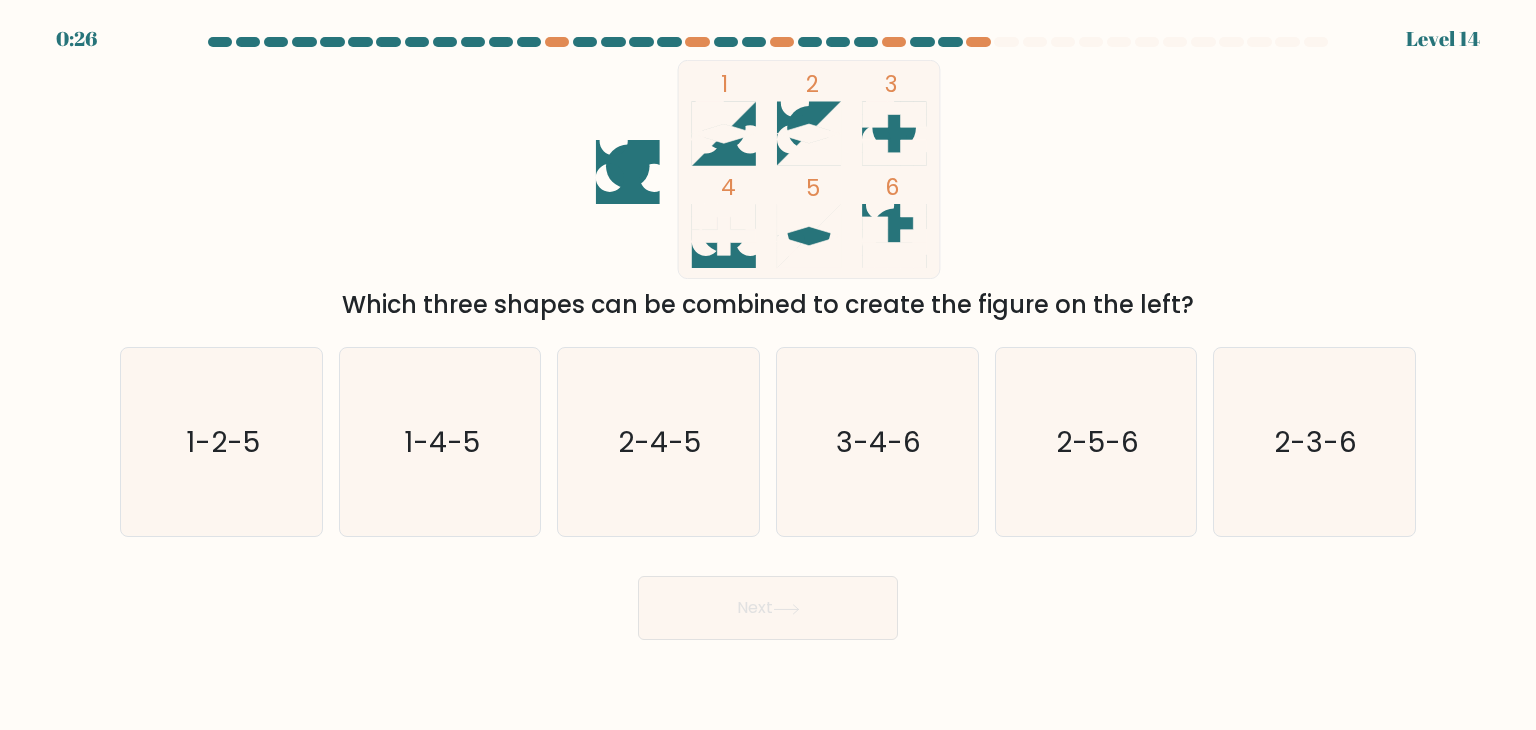 click 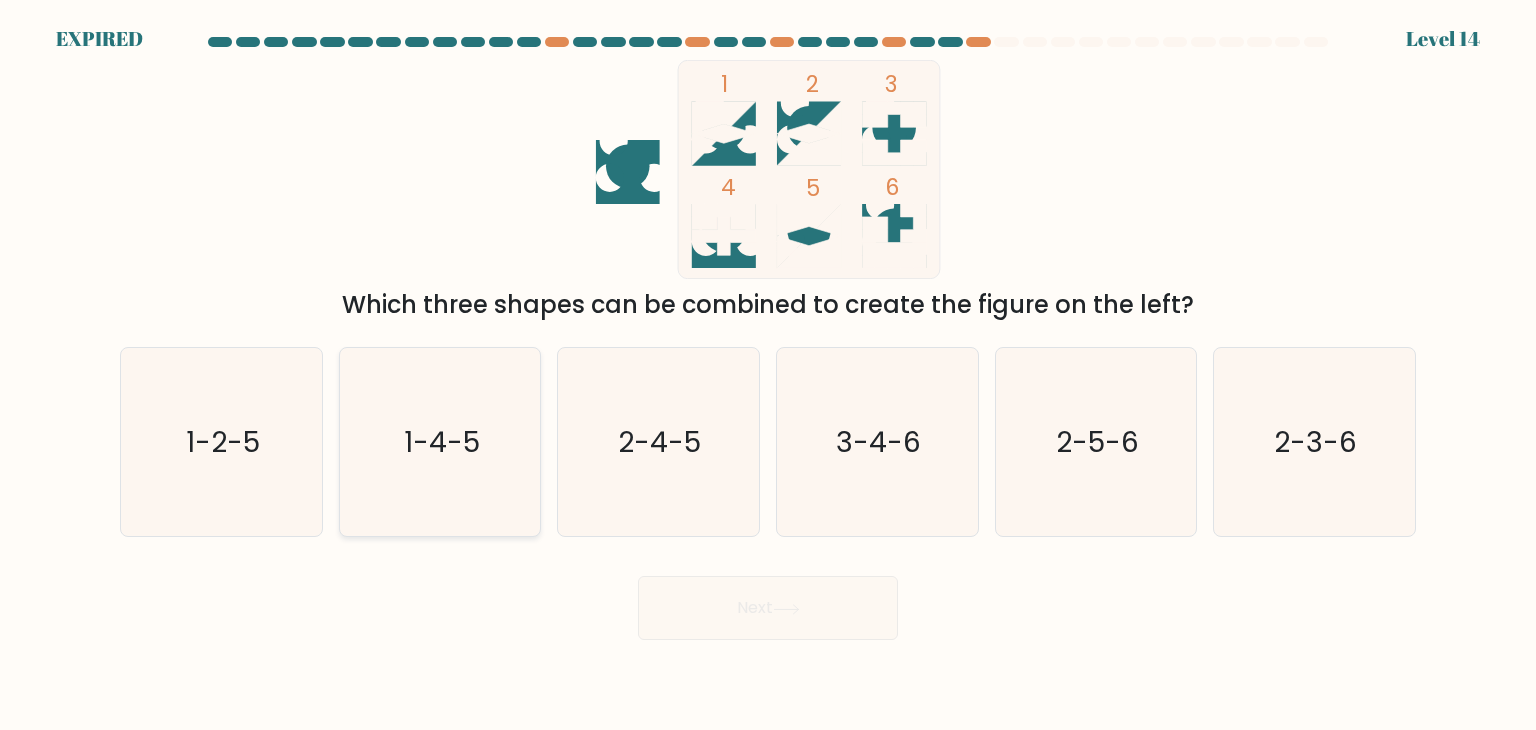 click on "1-4-5" 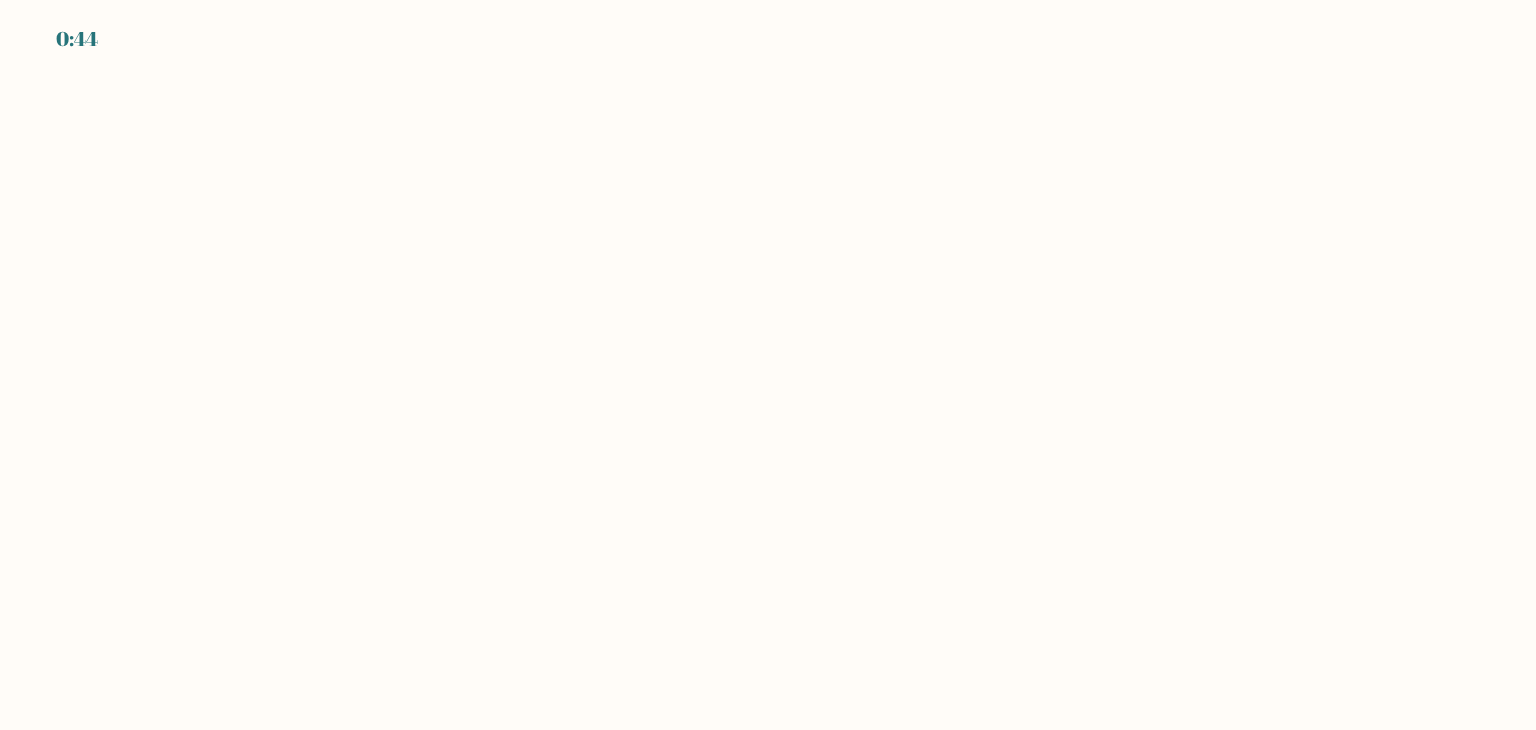 scroll, scrollTop: 0, scrollLeft: 0, axis: both 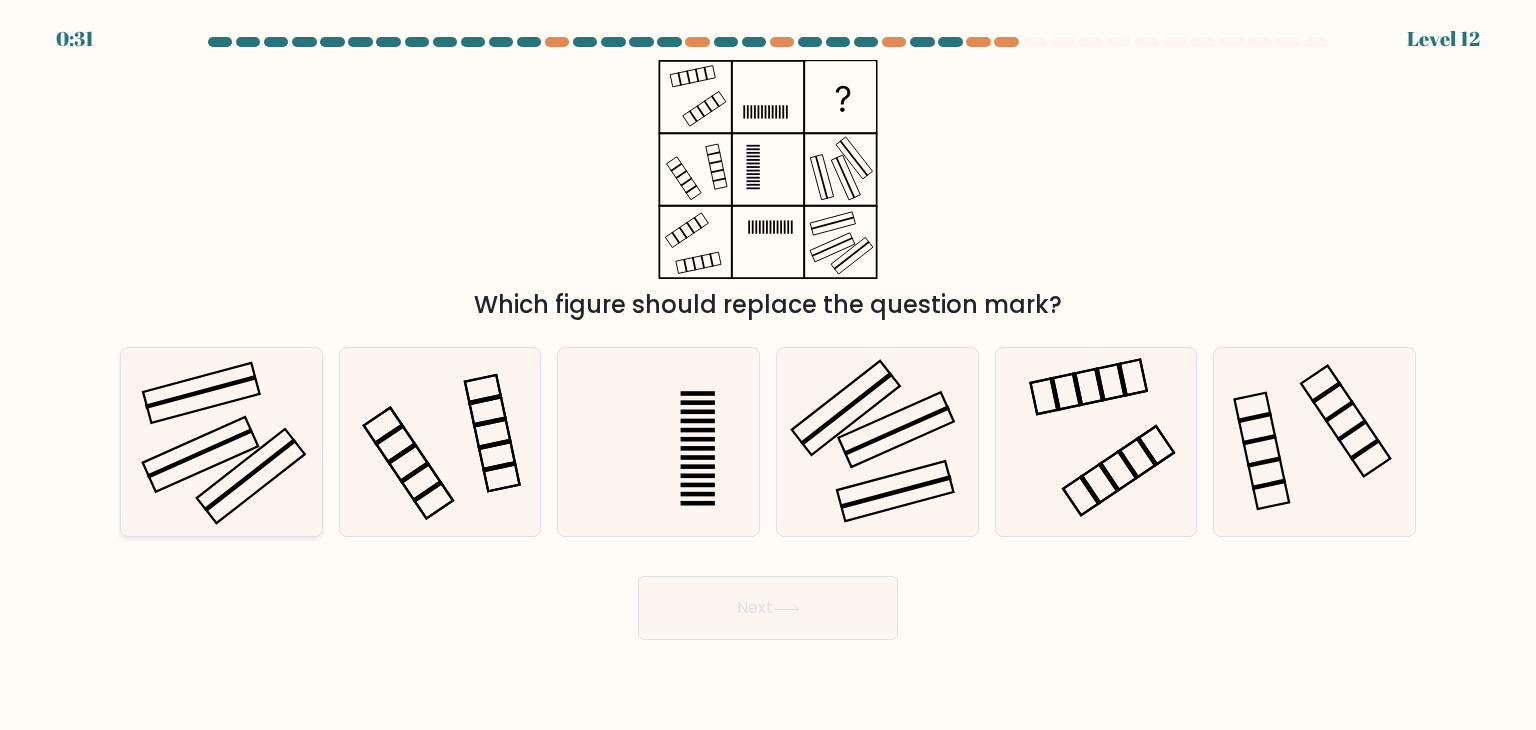 click 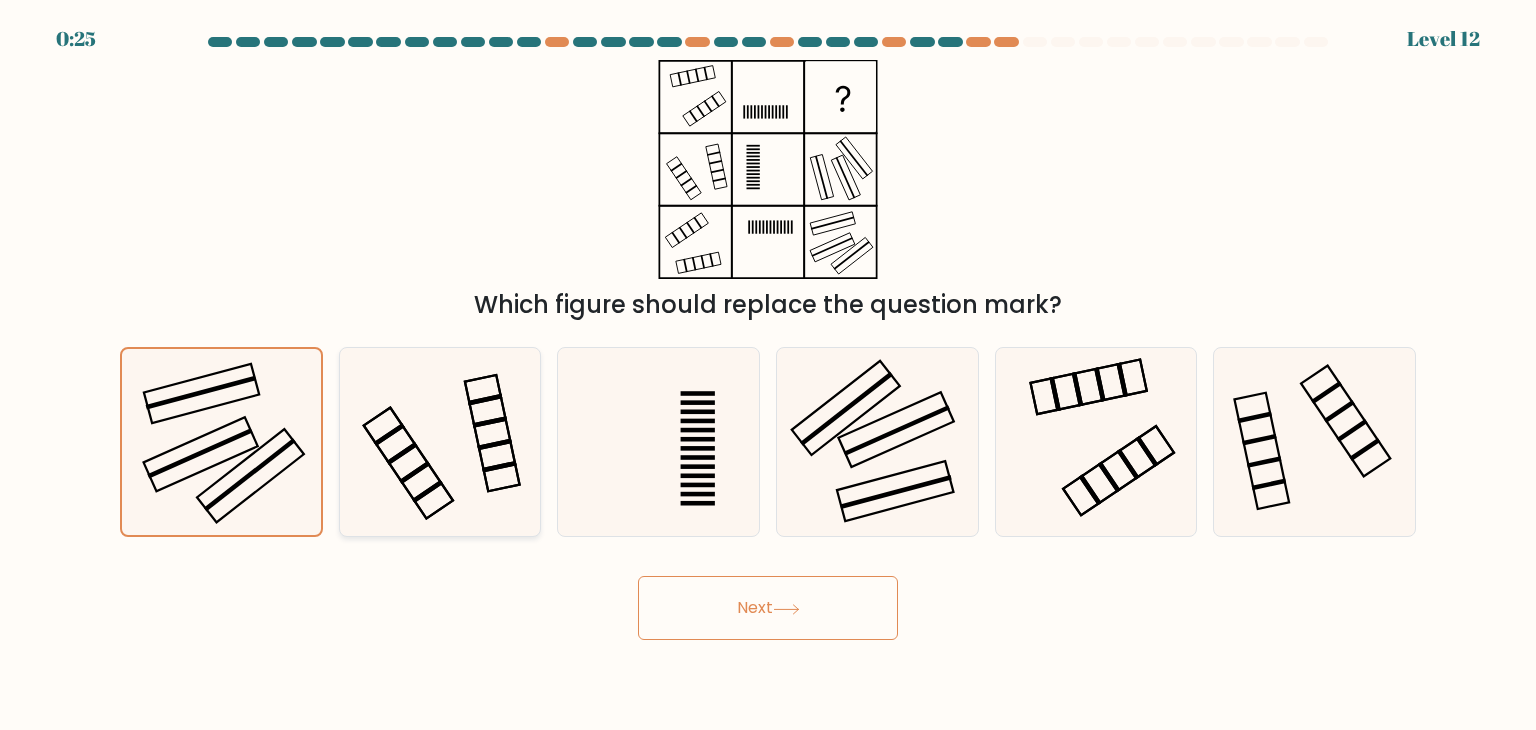 click 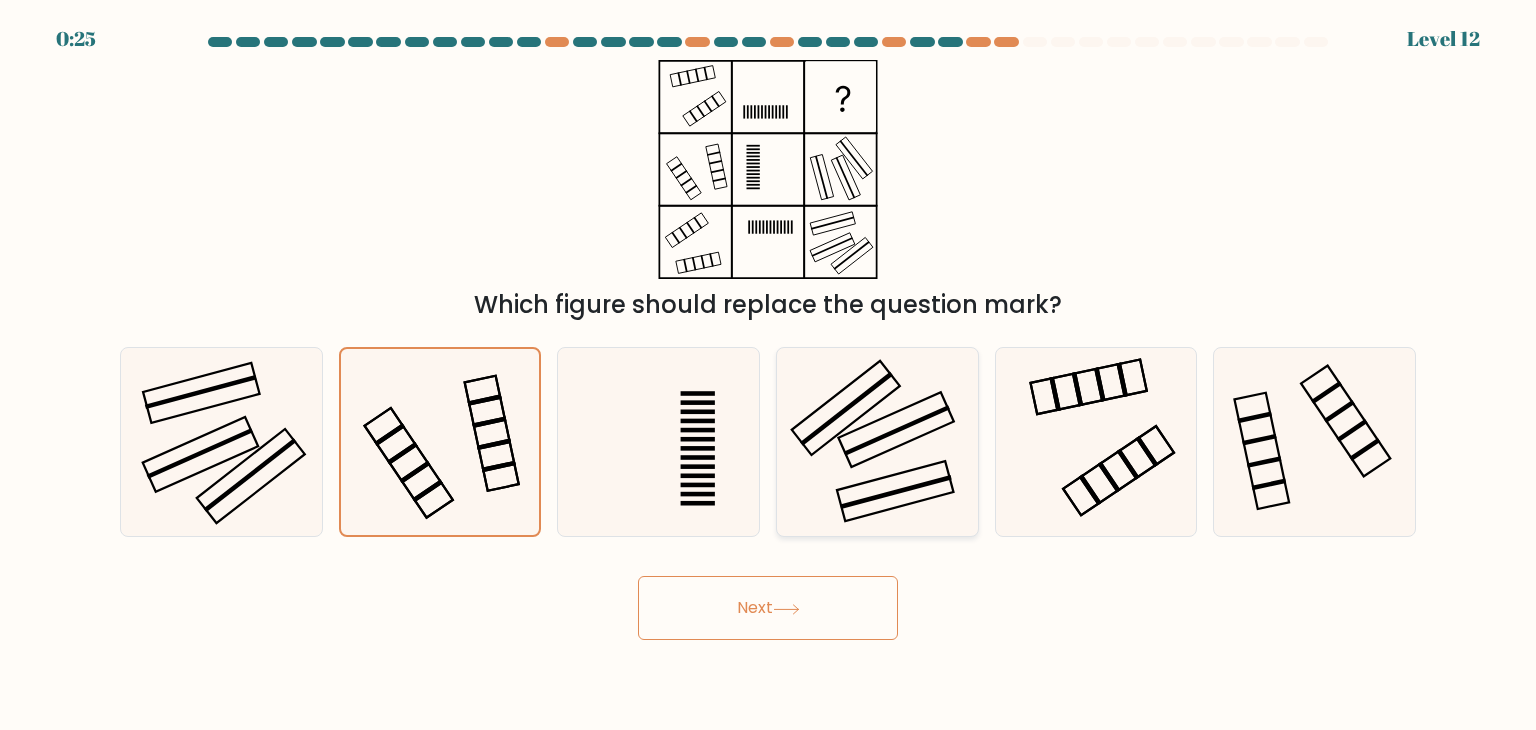 click 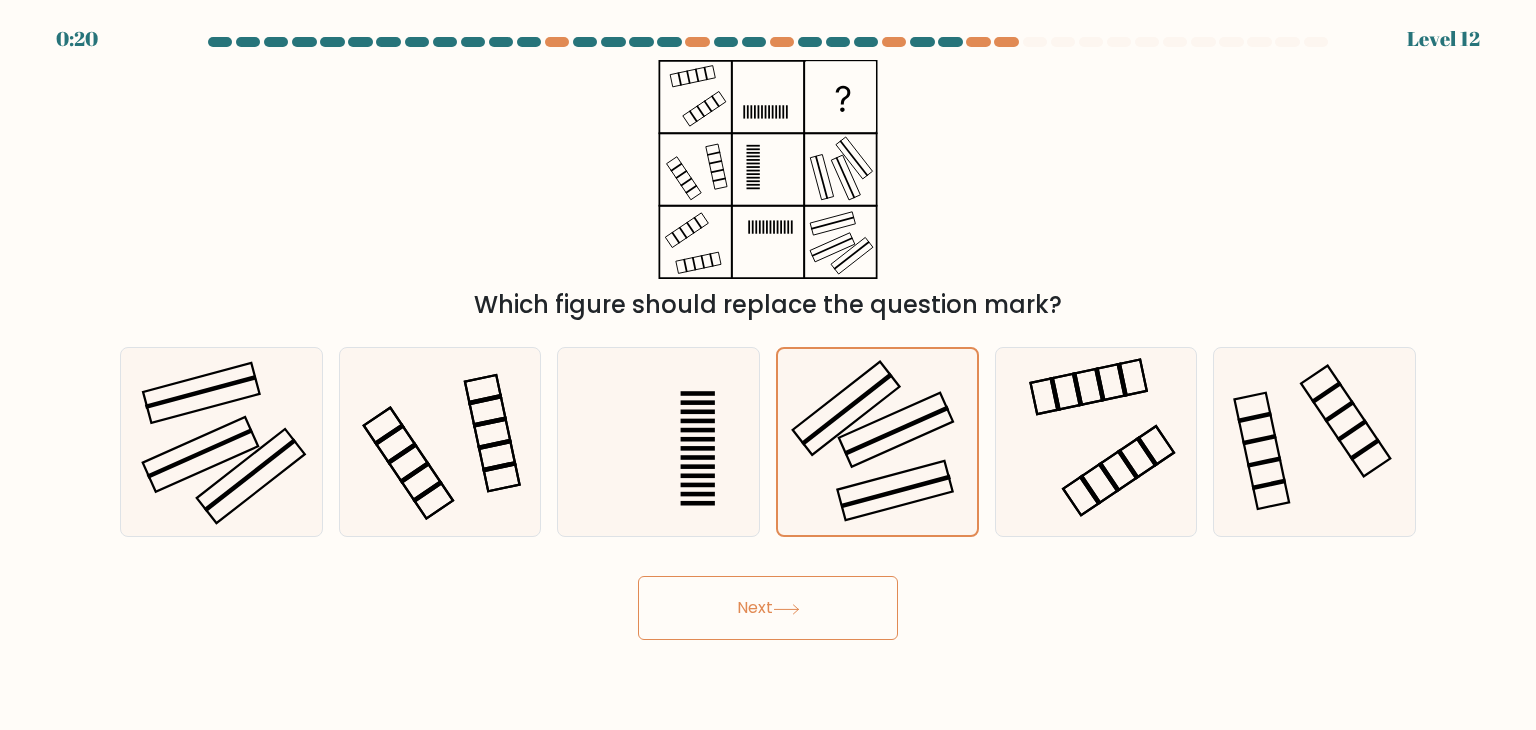 click on "Next" at bounding box center (768, 608) 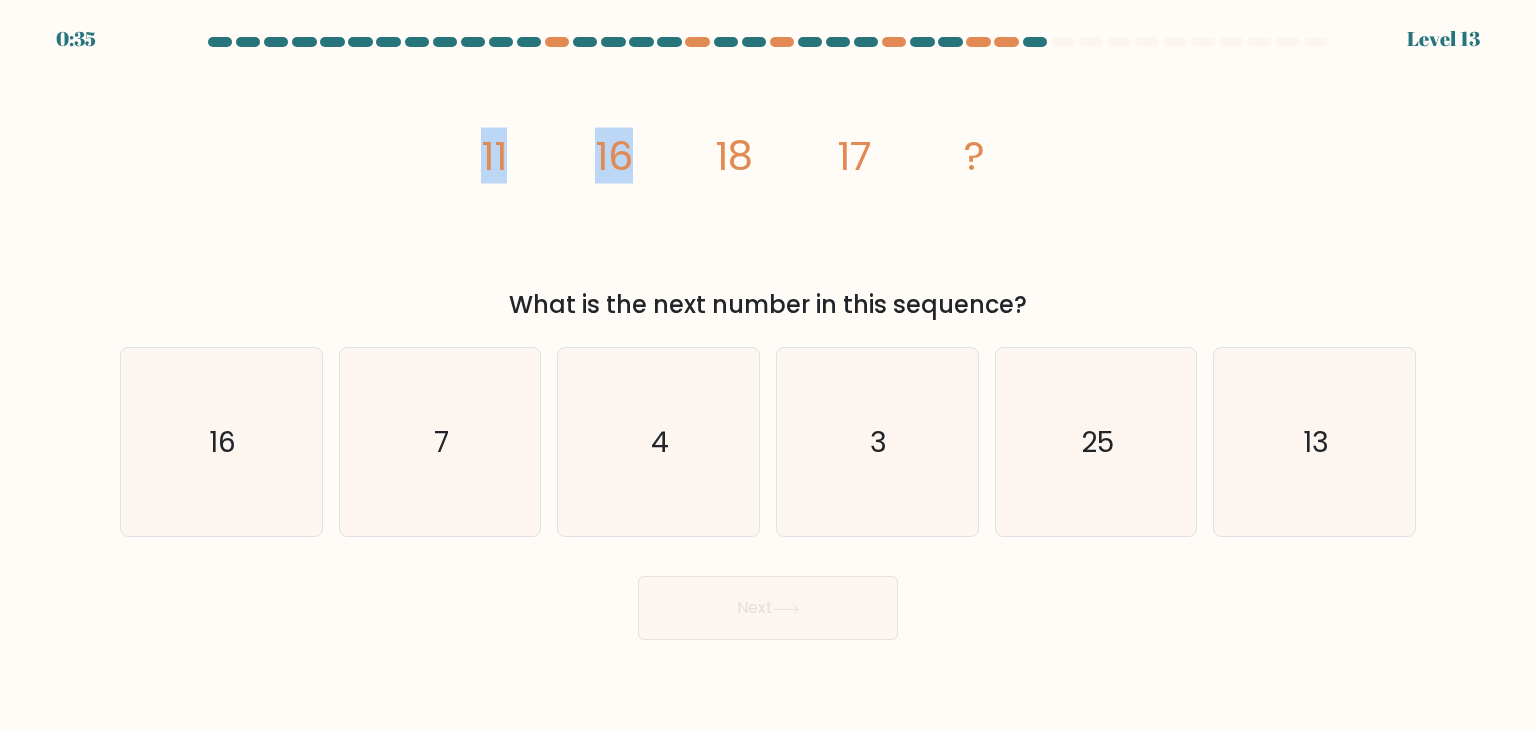 drag, startPoint x: 444, startPoint y: 157, endPoint x: 683, endPoint y: 164, distance: 239.1025 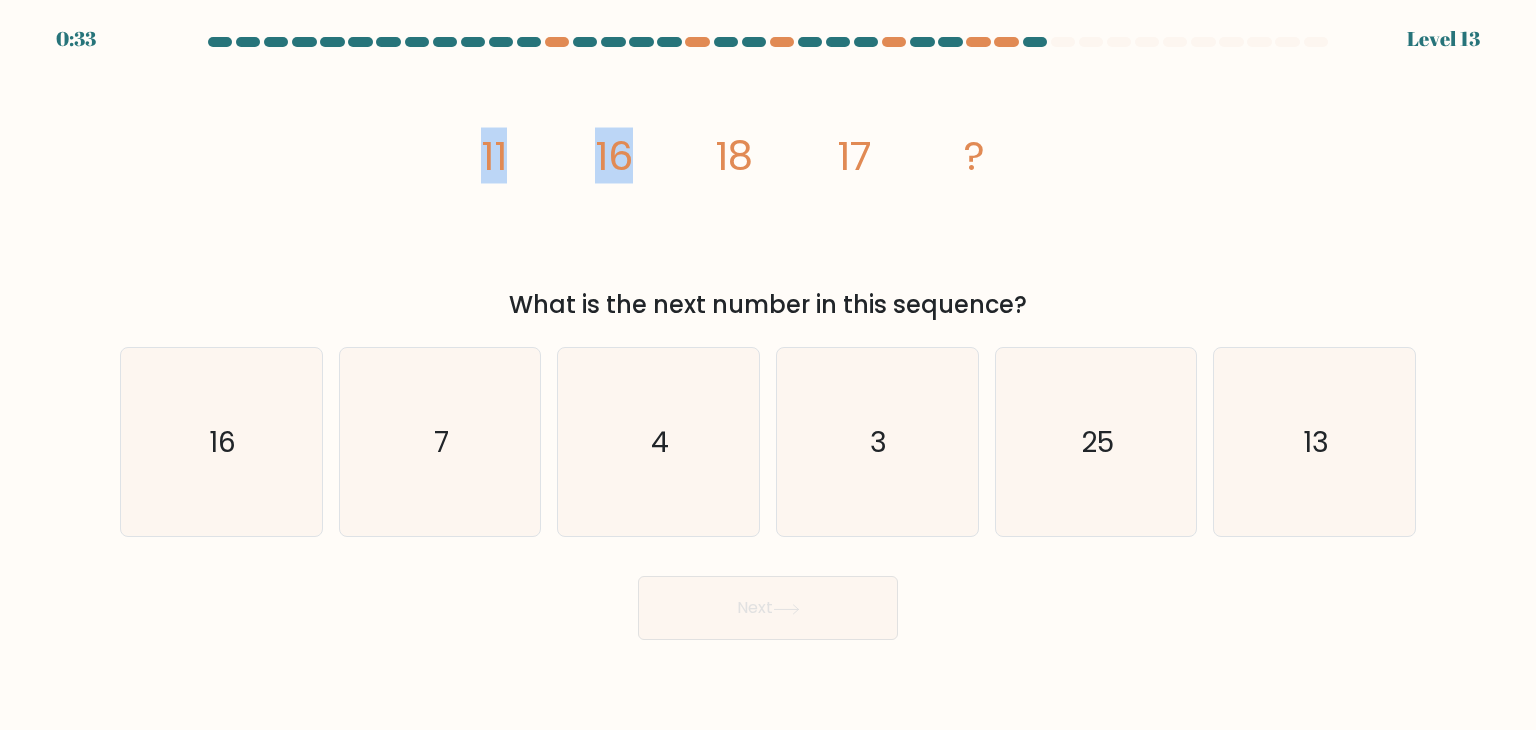 drag, startPoint x: 397, startPoint y: 157, endPoint x: 634, endPoint y: 185, distance: 238.64827 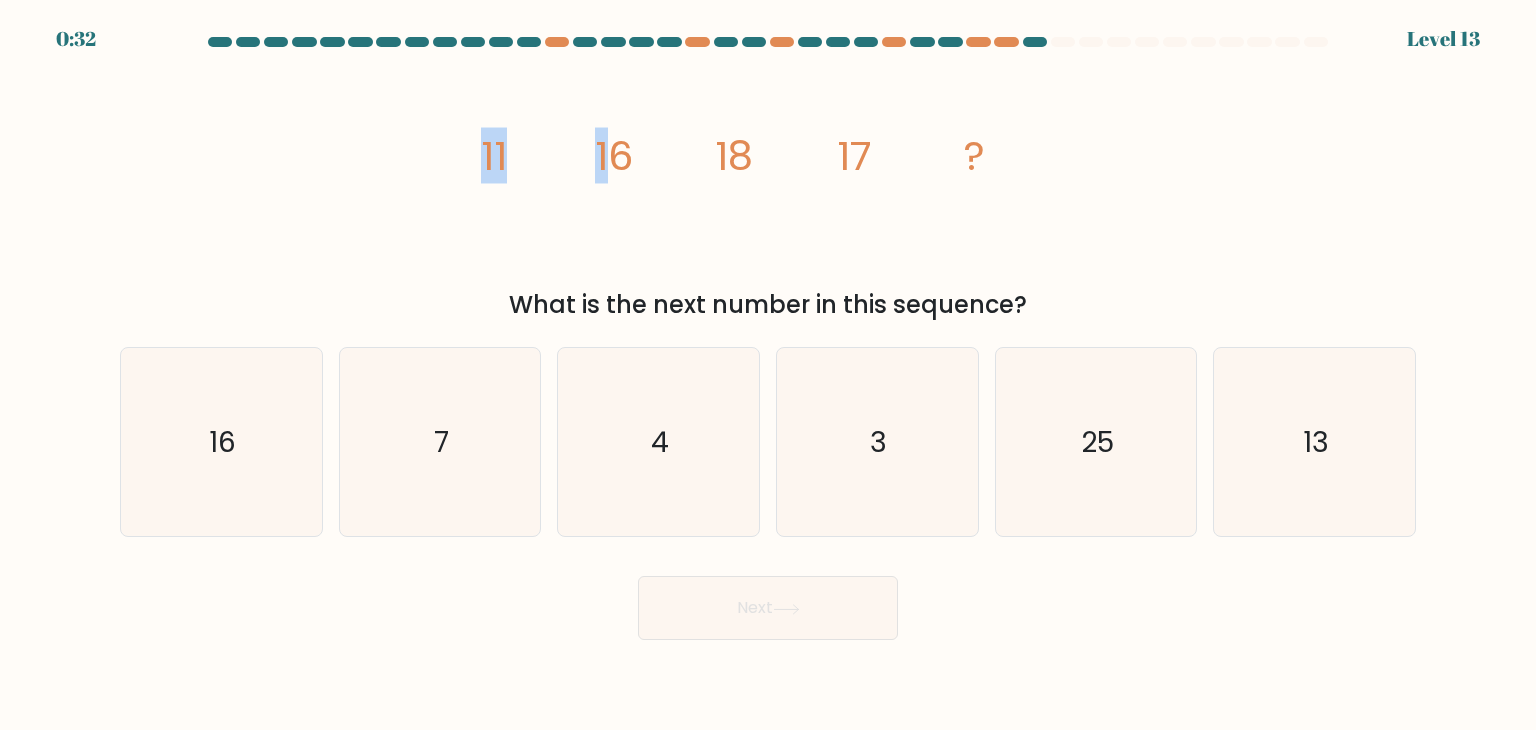 drag, startPoint x: 480, startPoint y: 165, endPoint x: 614, endPoint y: 167, distance: 134.01492 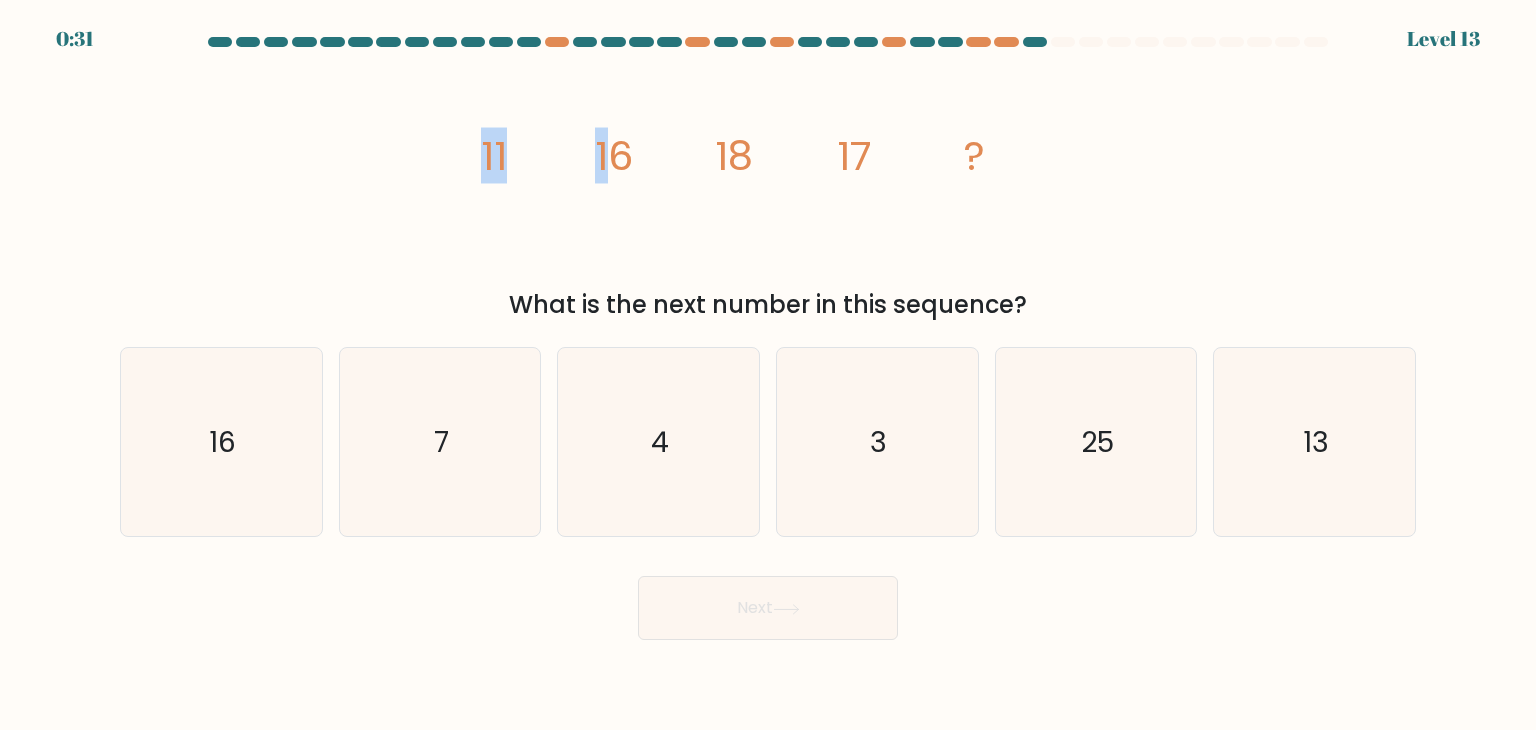 click on "16" 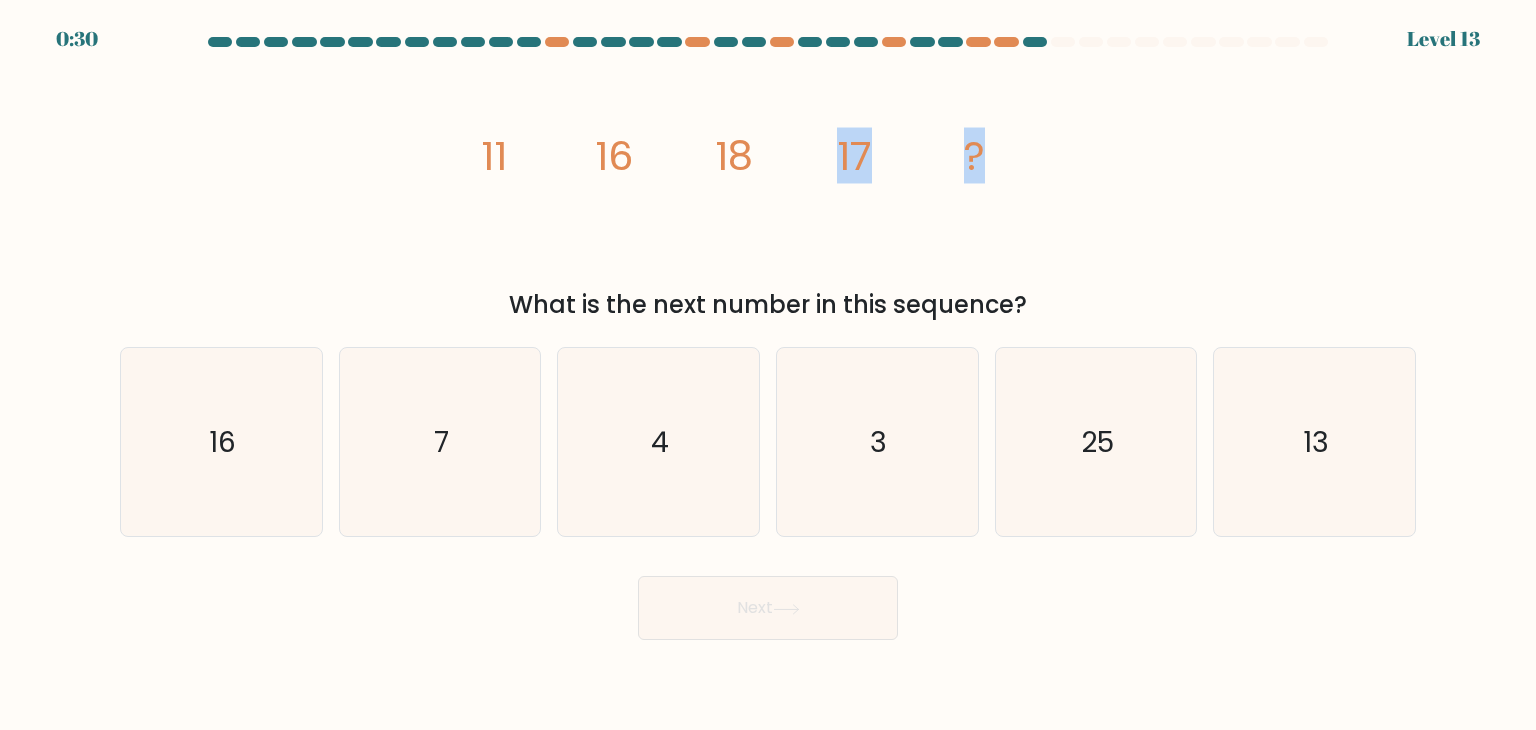 drag, startPoint x: 825, startPoint y: 161, endPoint x: 1012, endPoint y: 146, distance: 187.60065 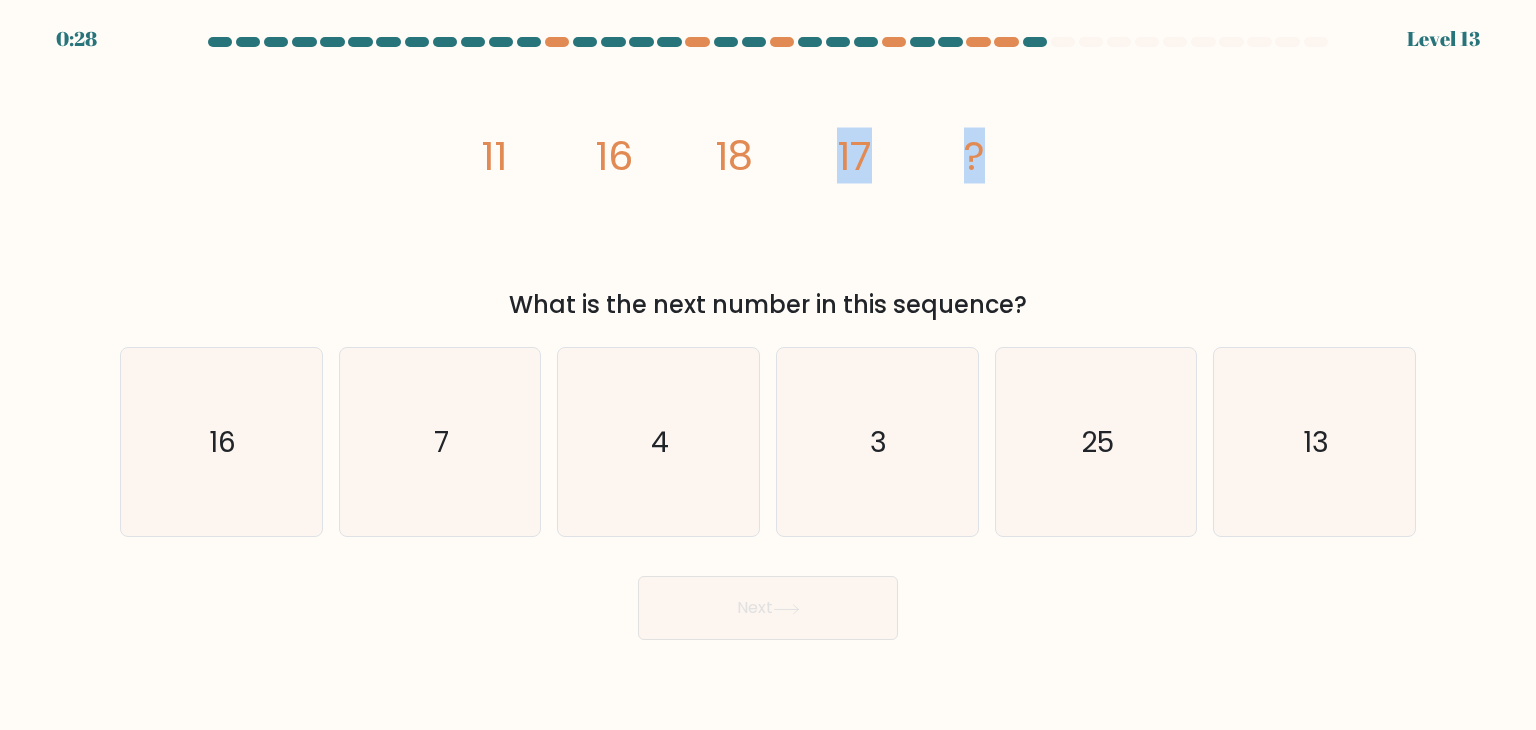 drag, startPoint x: 833, startPoint y: 147, endPoint x: 1029, endPoint y: 153, distance: 196.09181 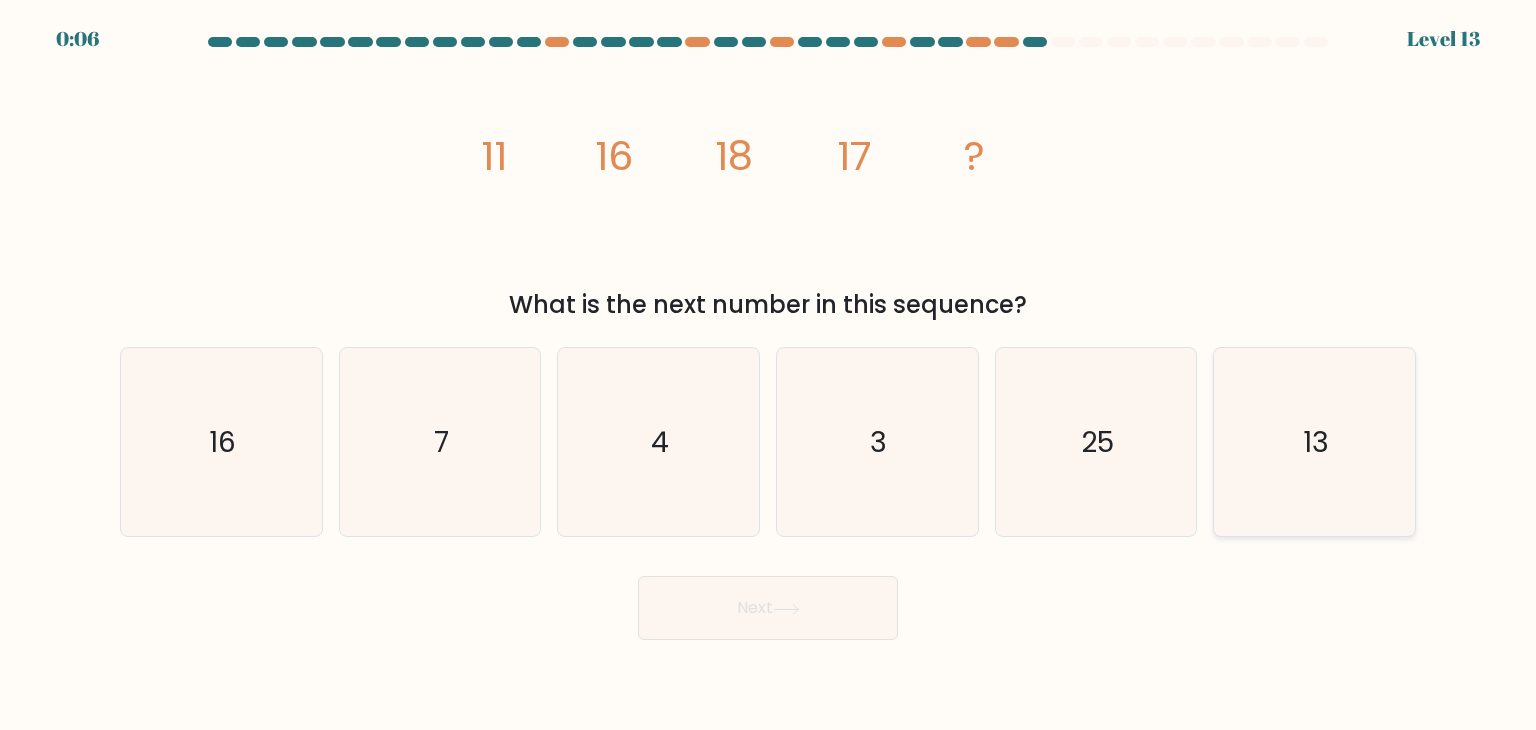 click on "13" 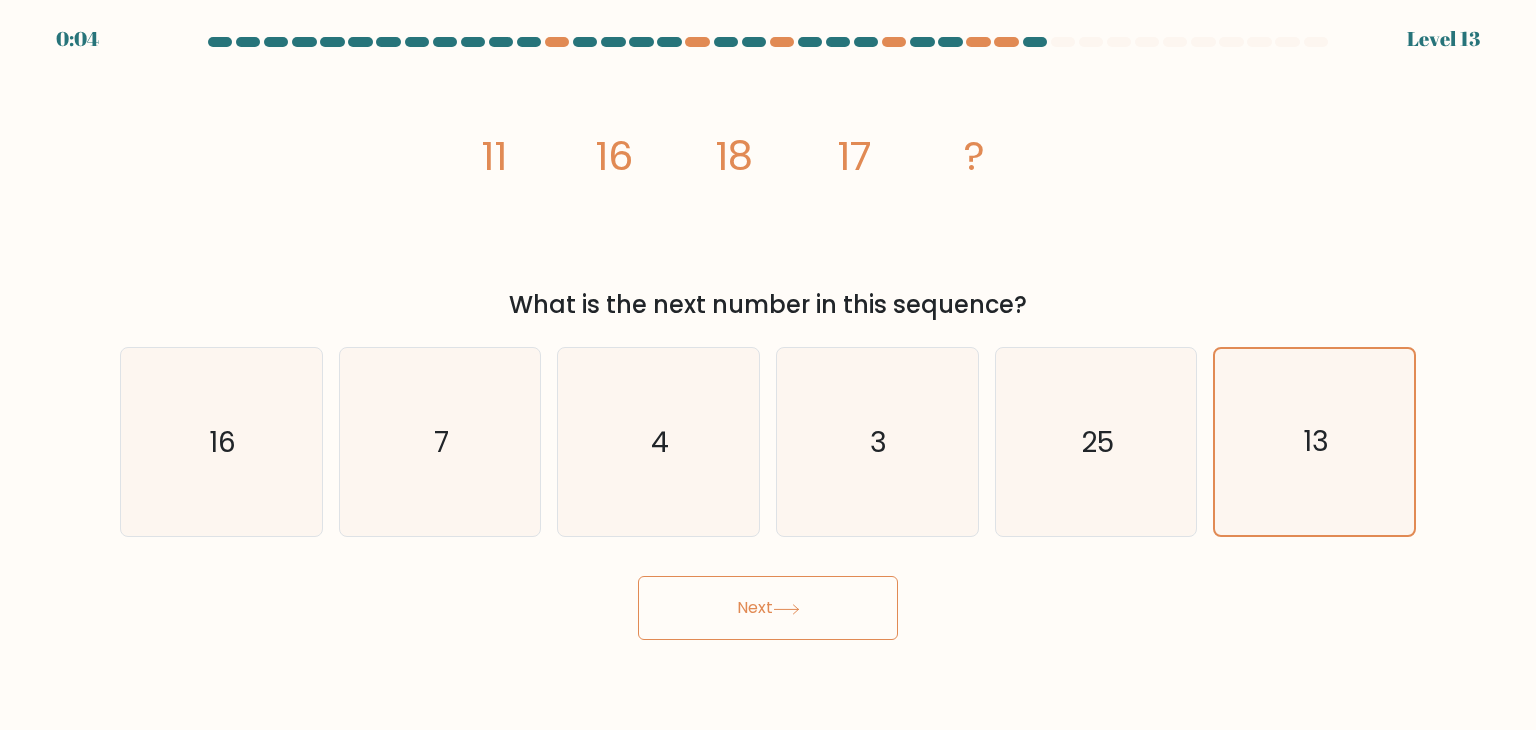 click on "Next" at bounding box center [768, 608] 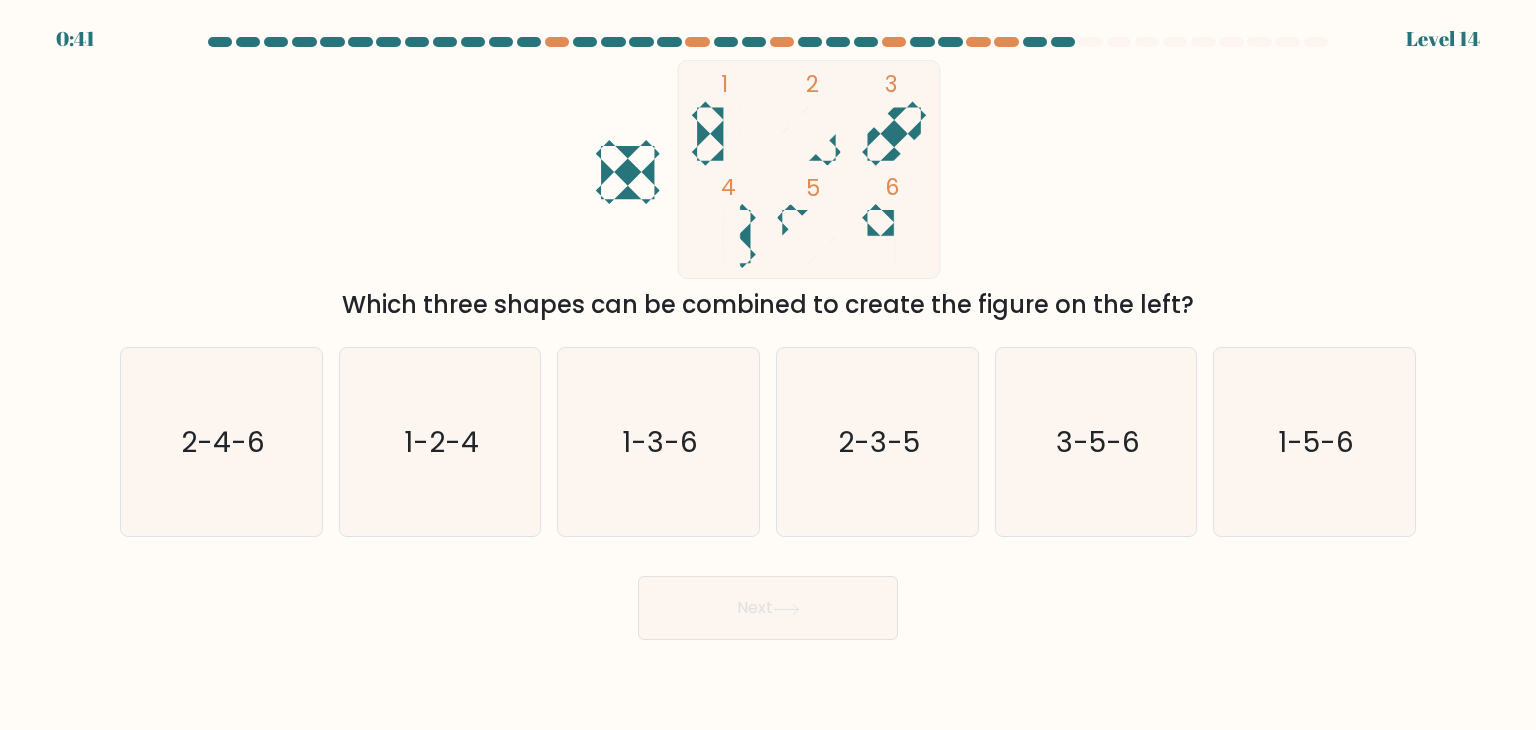 click 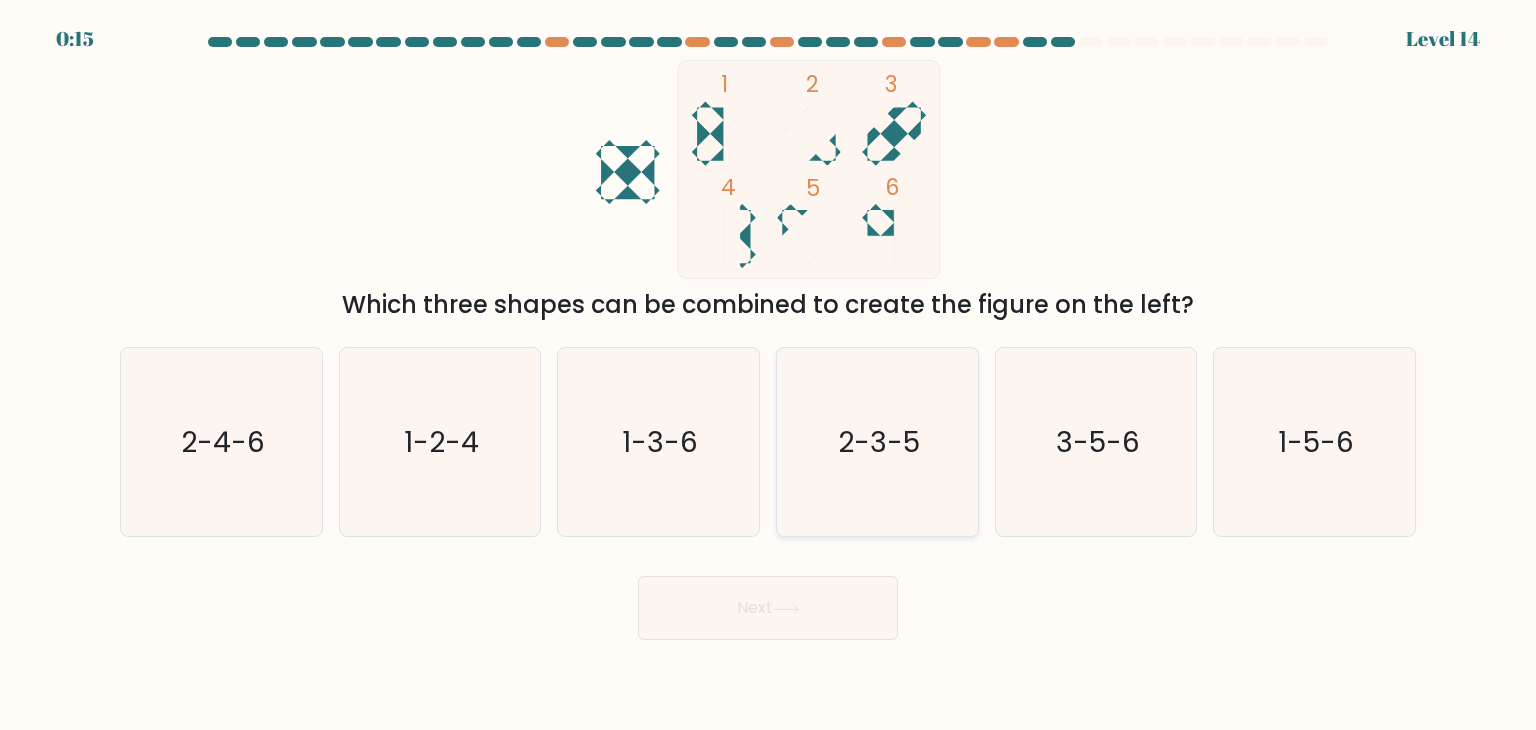 click on "2-3-5" 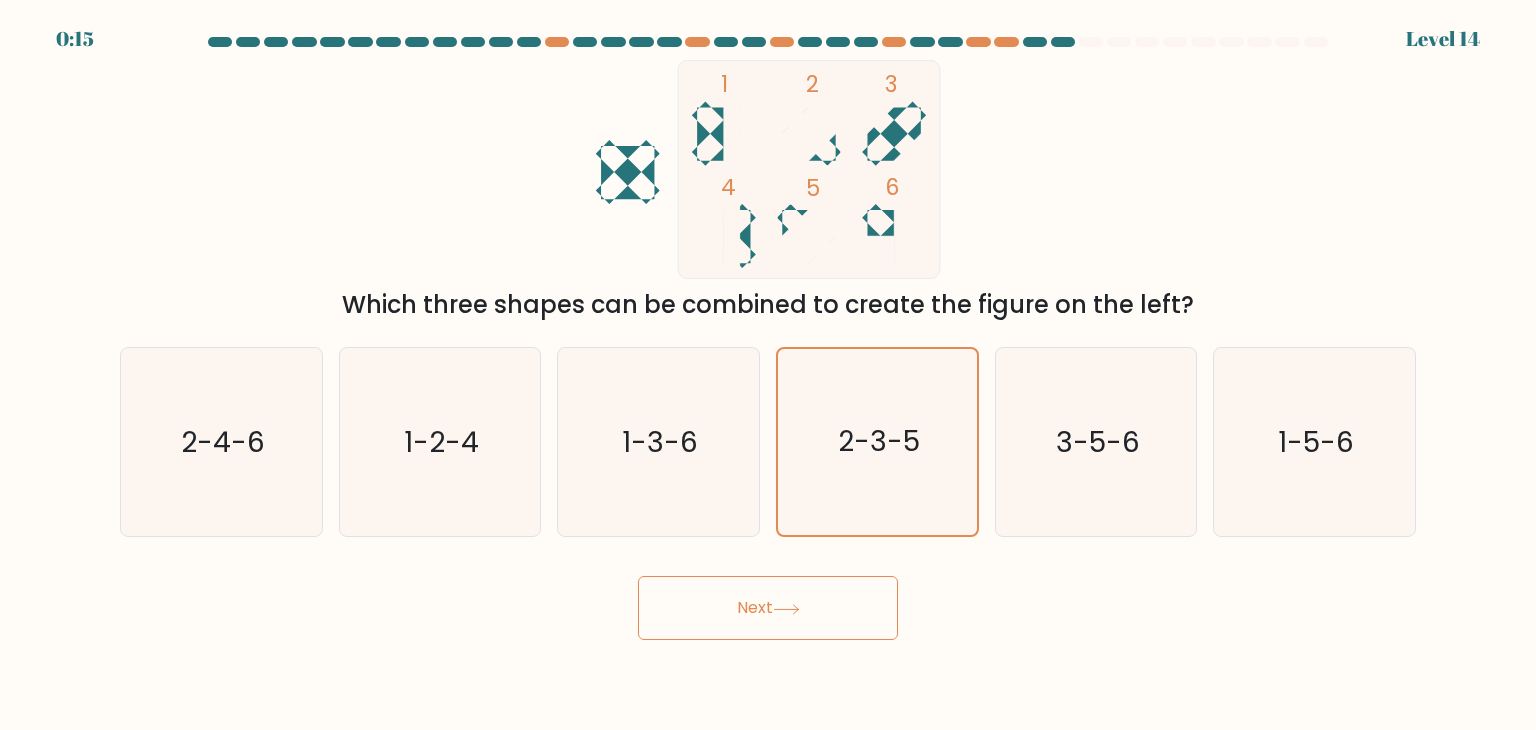click on "Next" at bounding box center [768, 608] 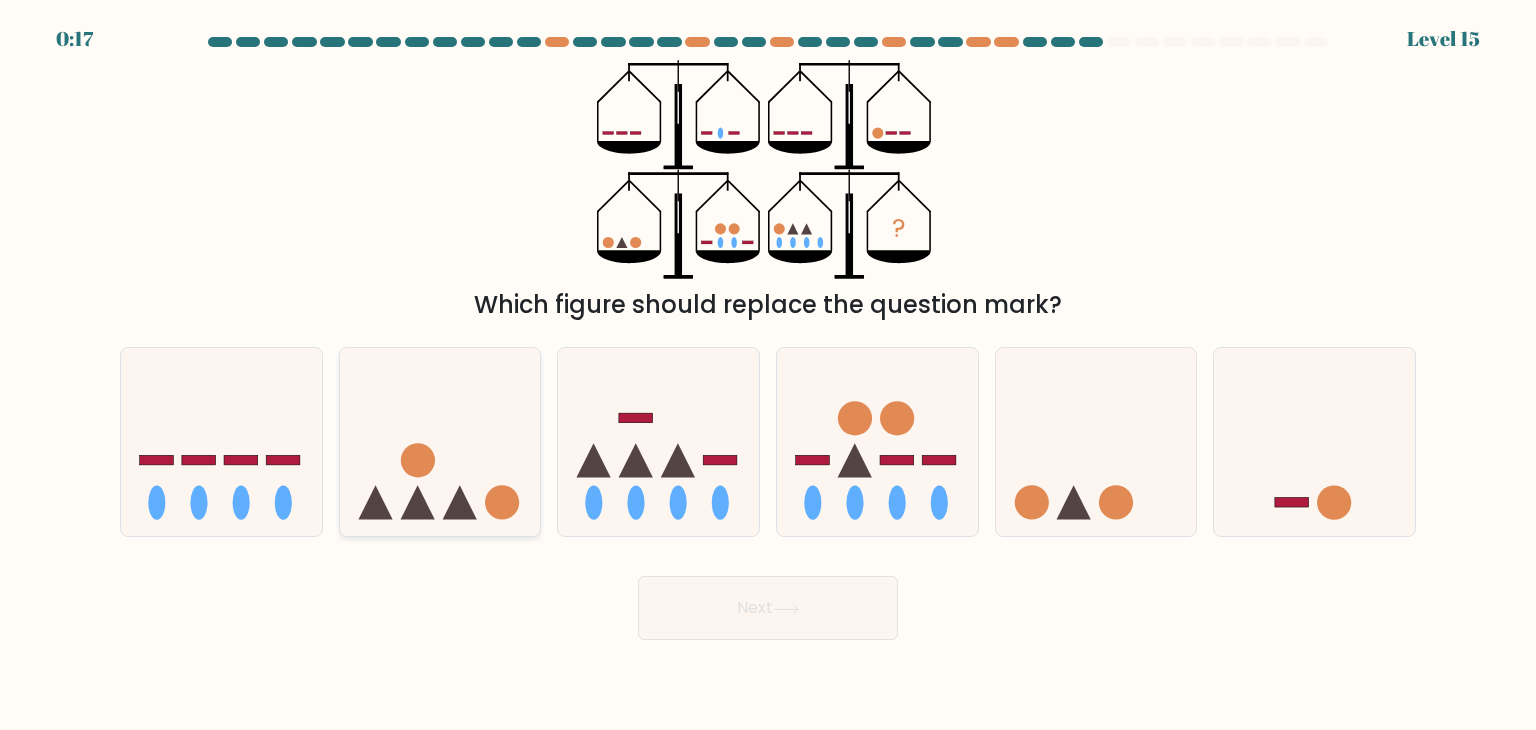 click 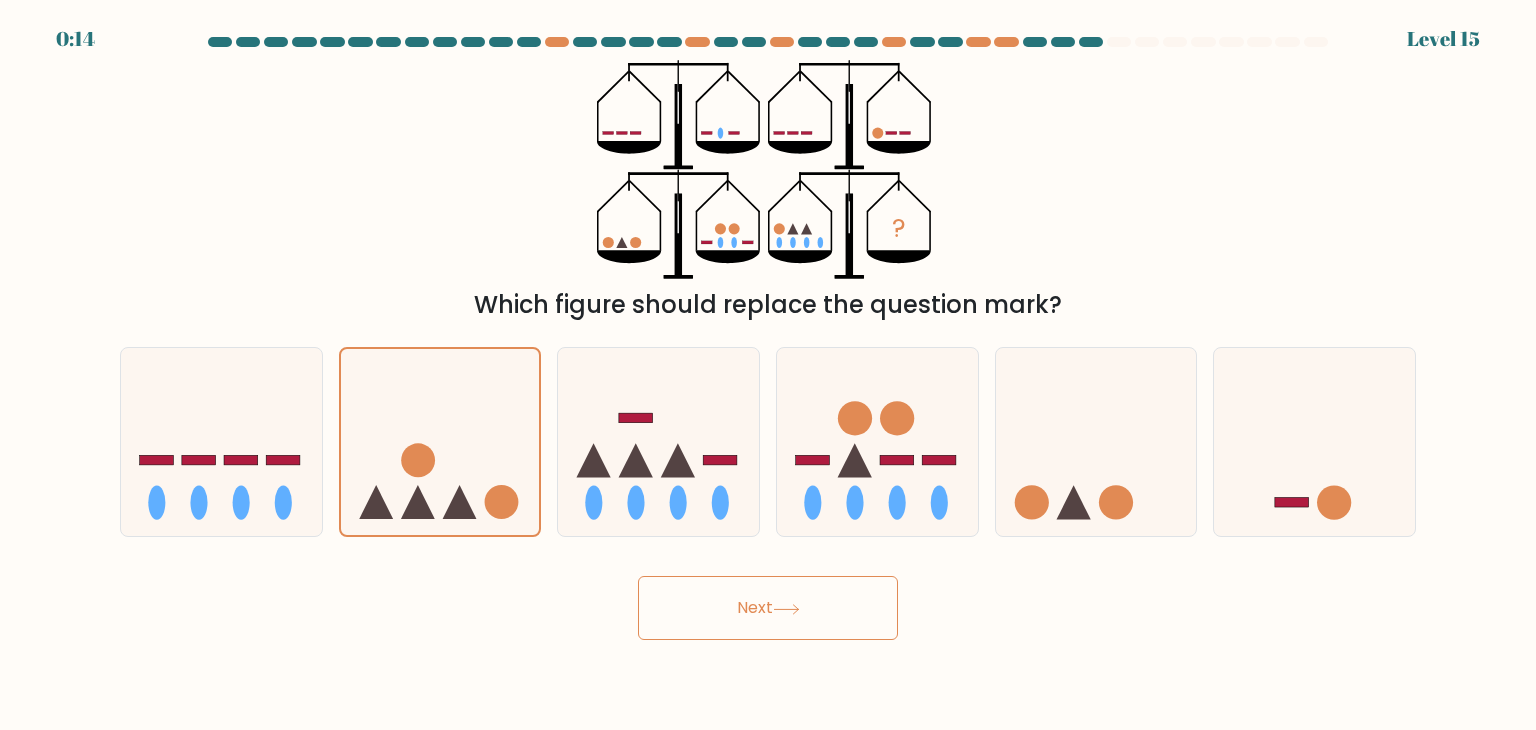 click on "Next" at bounding box center (768, 608) 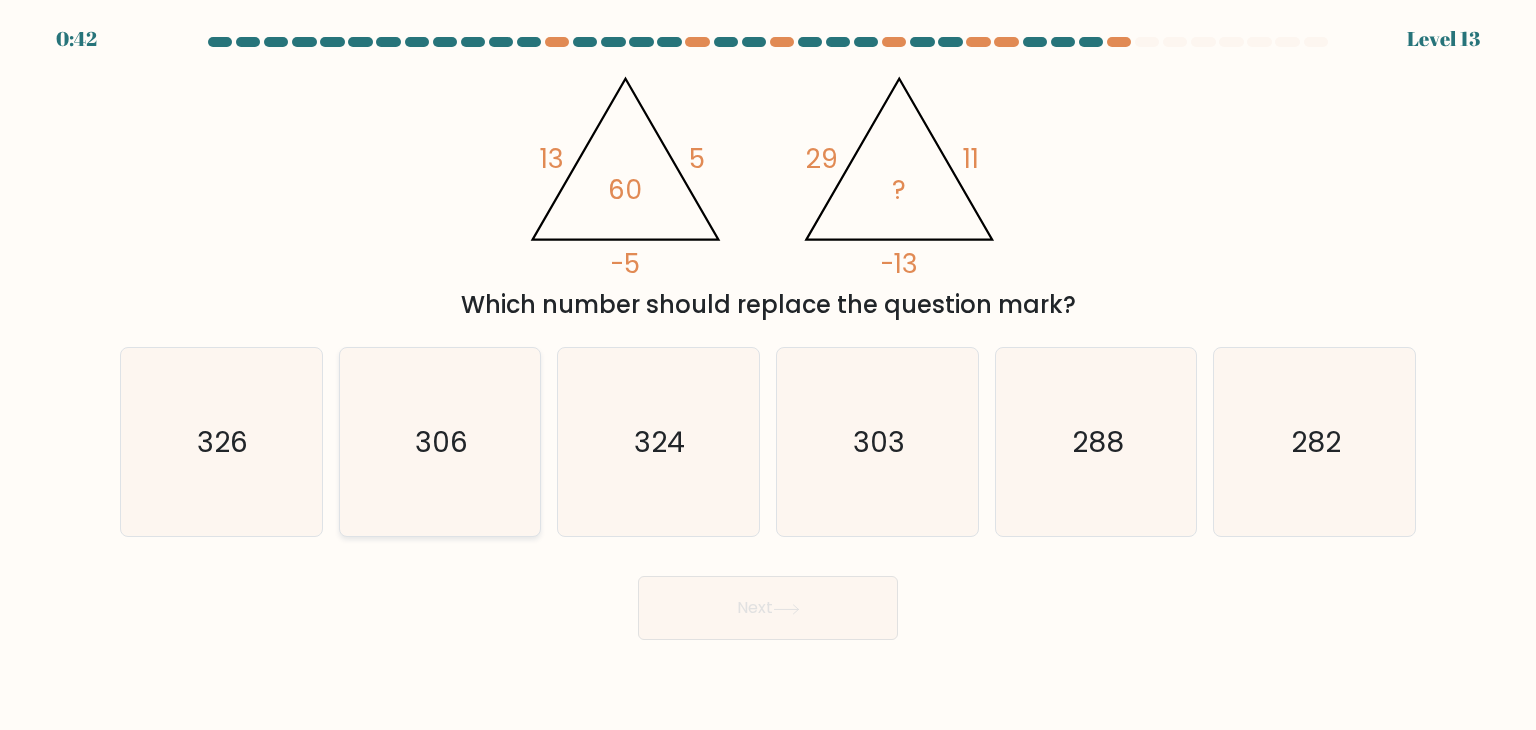 click on "306" 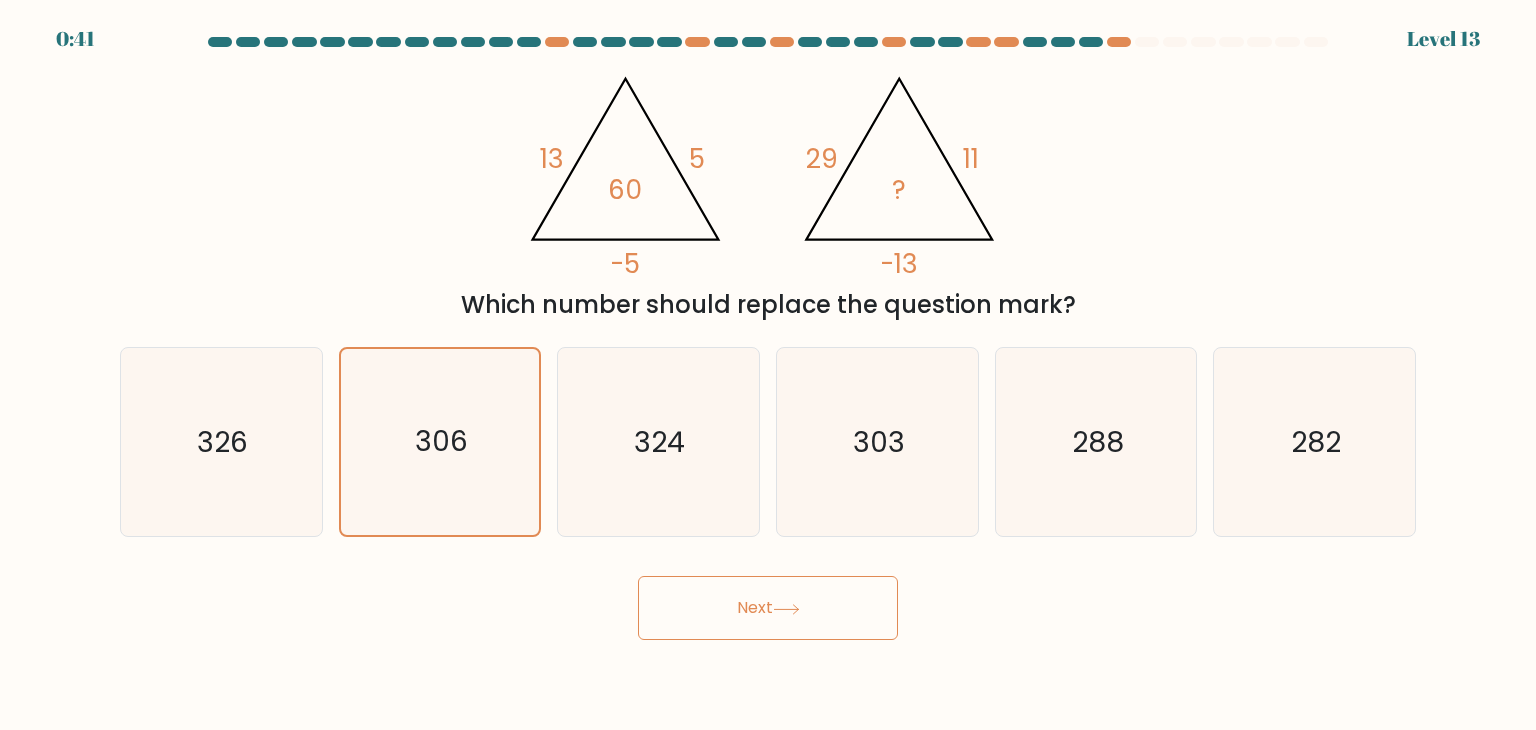 click on "Next" at bounding box center [768, 608] 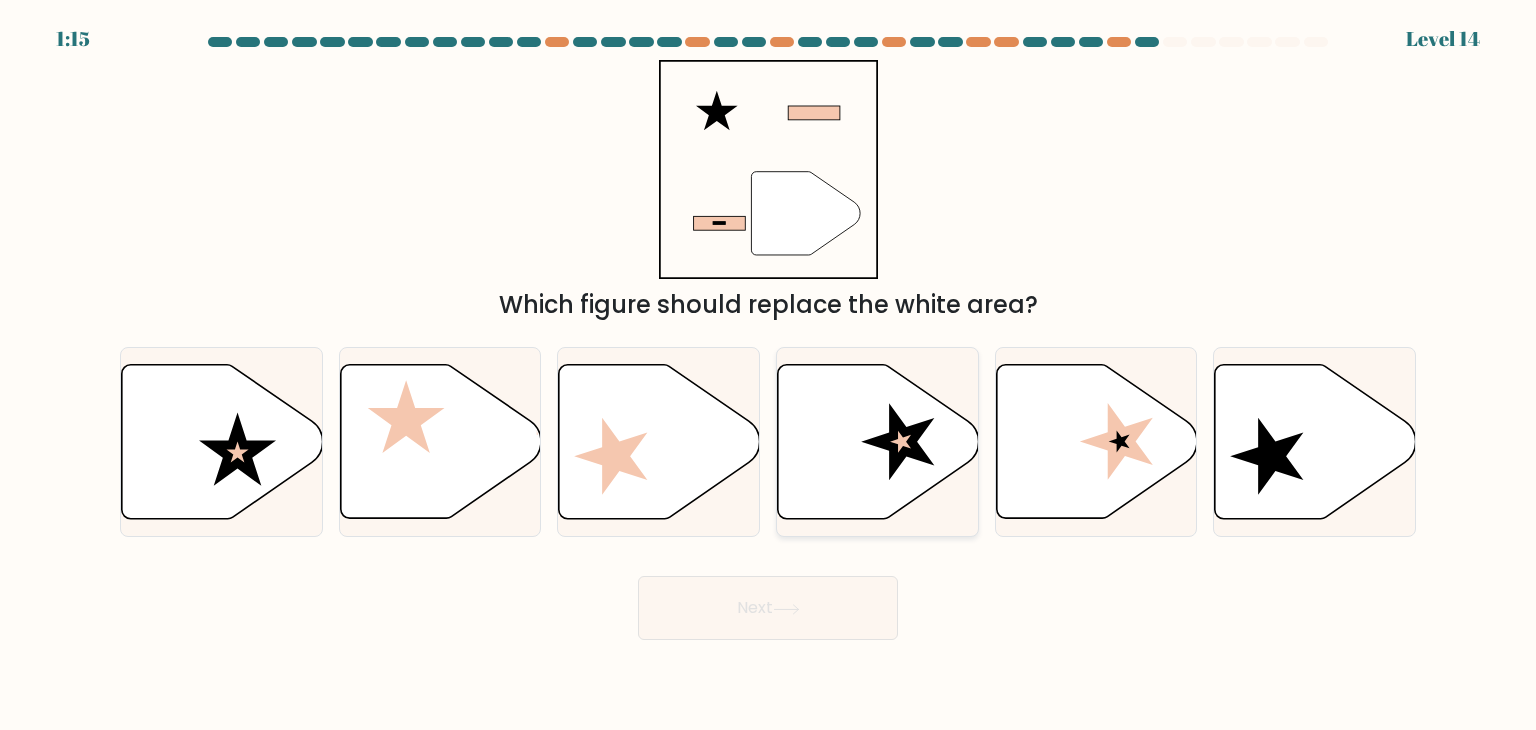 click 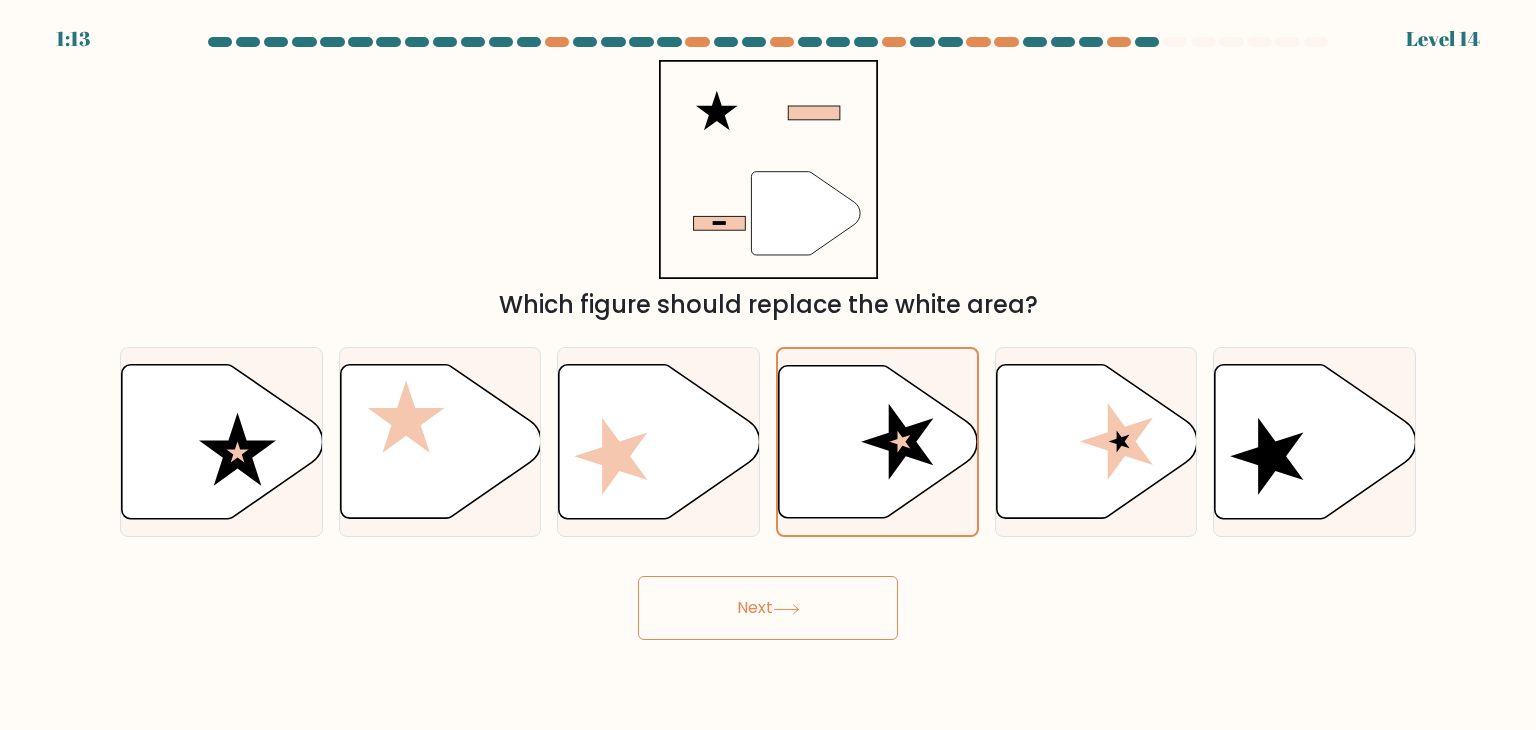 click 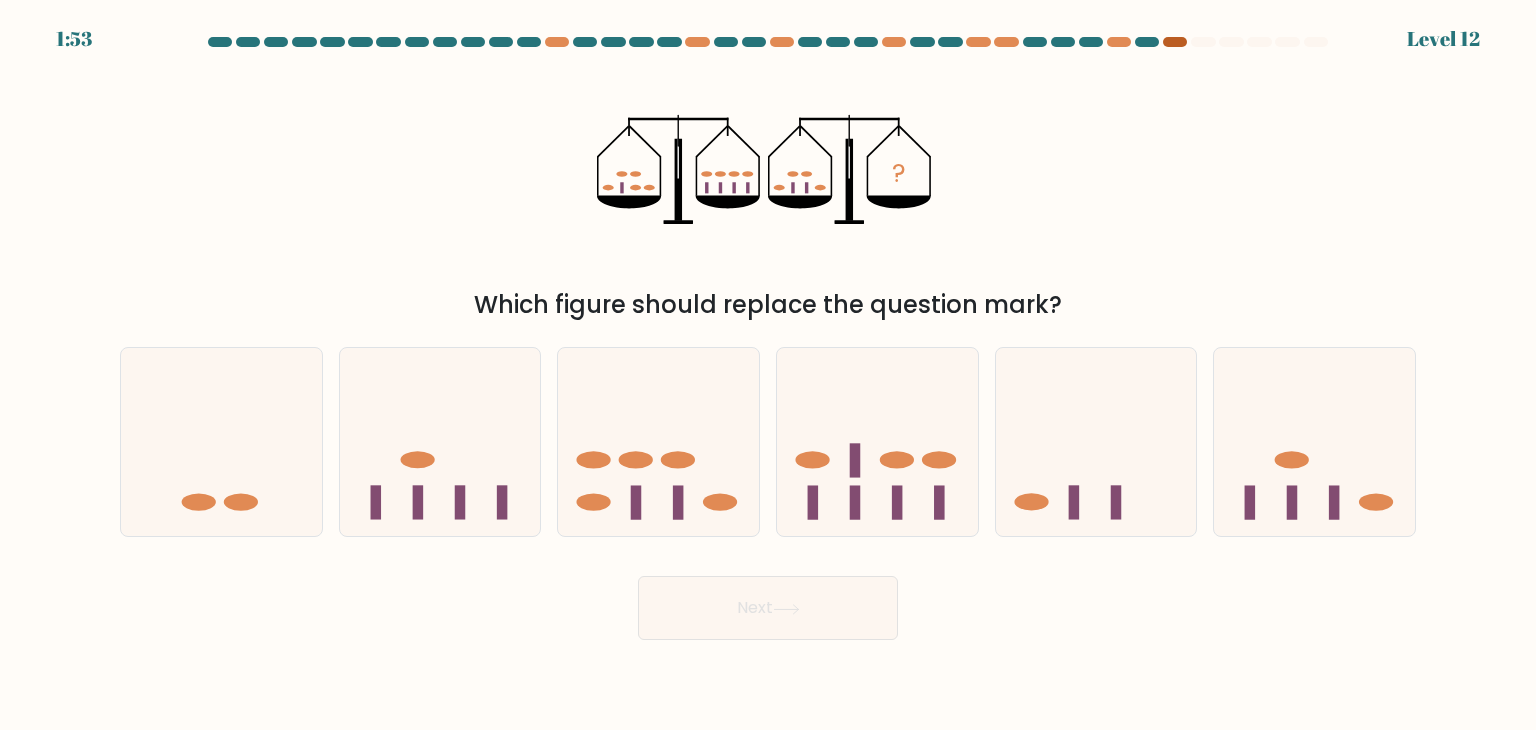 click at bounding box center [1175, 42] 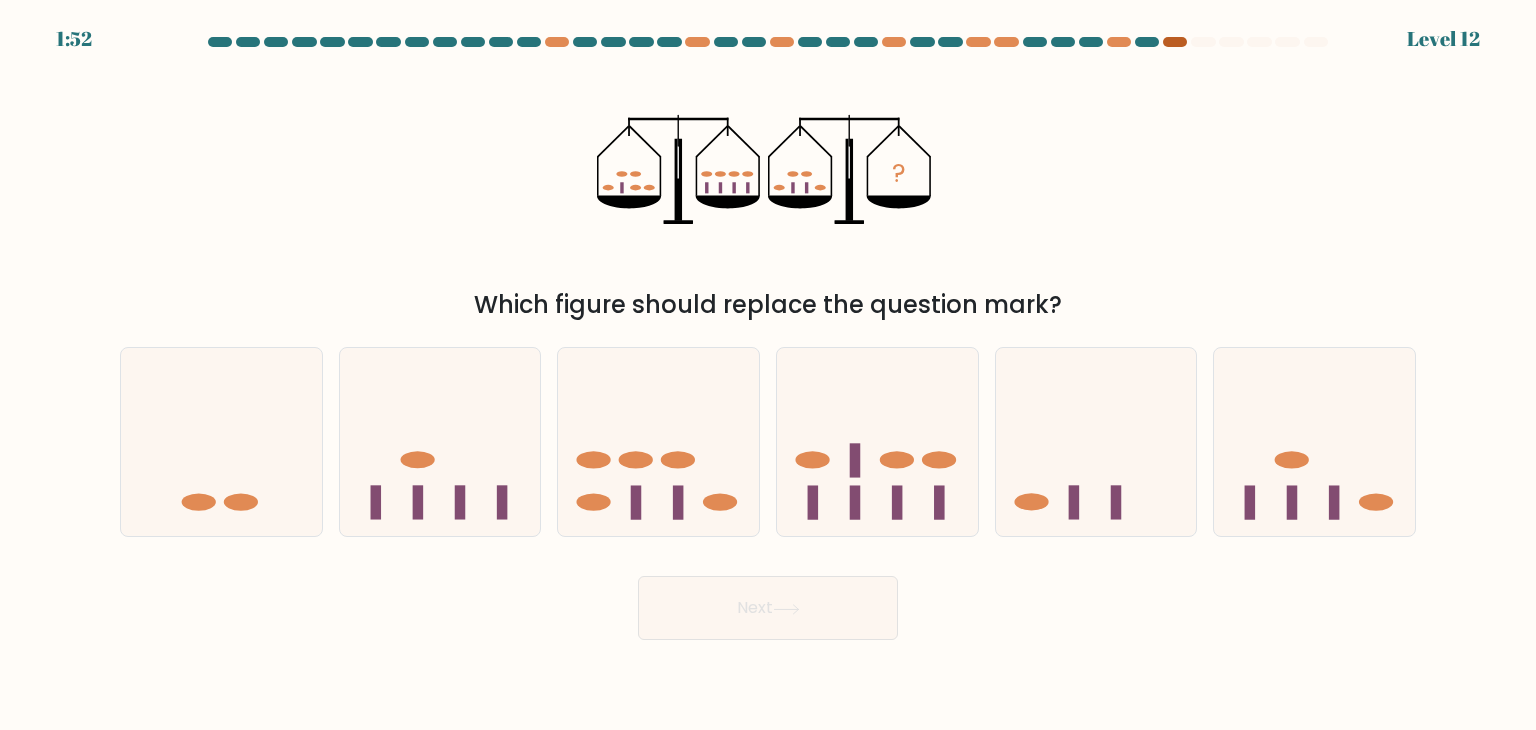 click at bounding box center (1175, 42) 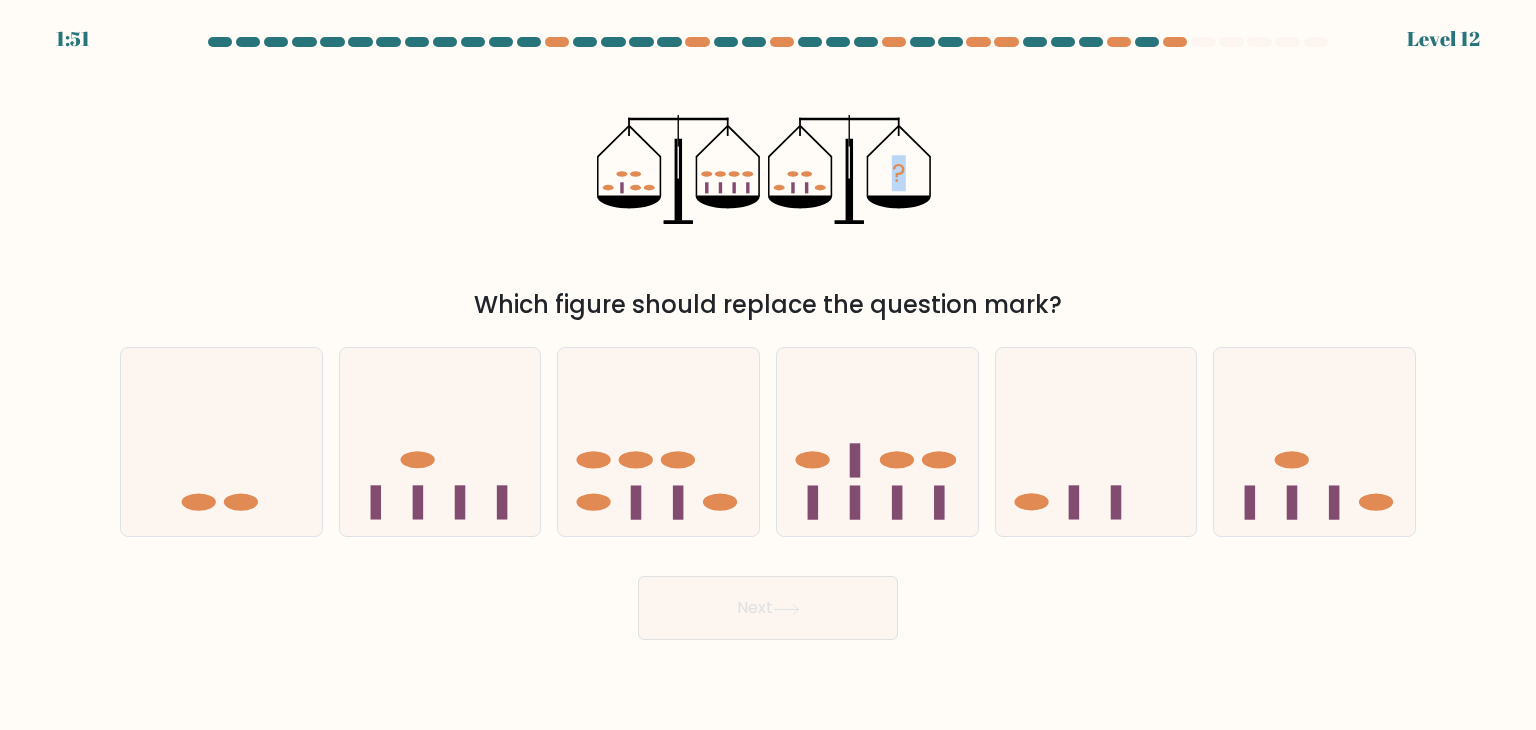 drag, startPoint x: 1179, startPoint y: 45, endPoint x: 1118, endPoint y: 90, distance: 75.802376 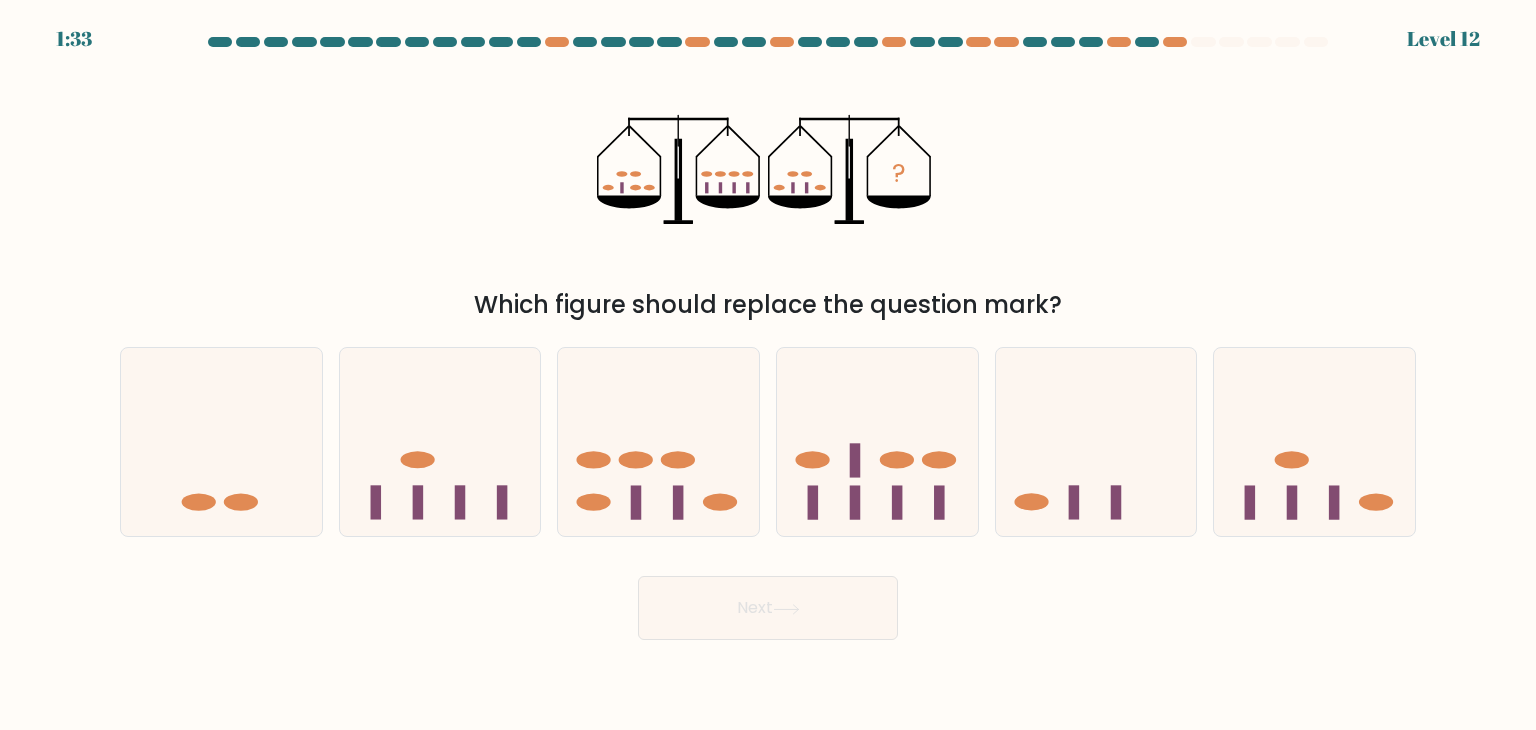 click on "?" 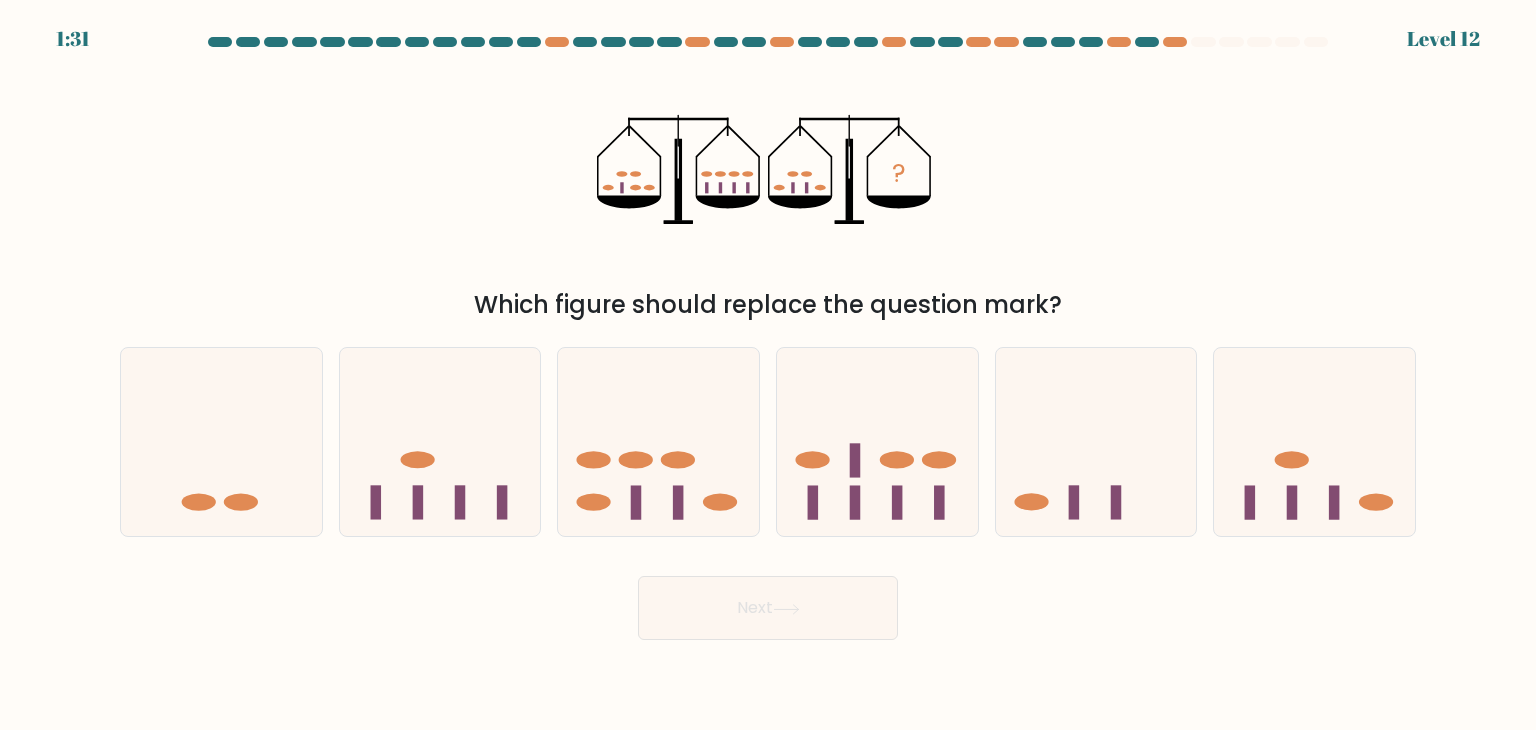 drag, startPoint x: 704, startPoint y: 185, endPoint x: 736, endPoint y: 189, distance: 32.24903 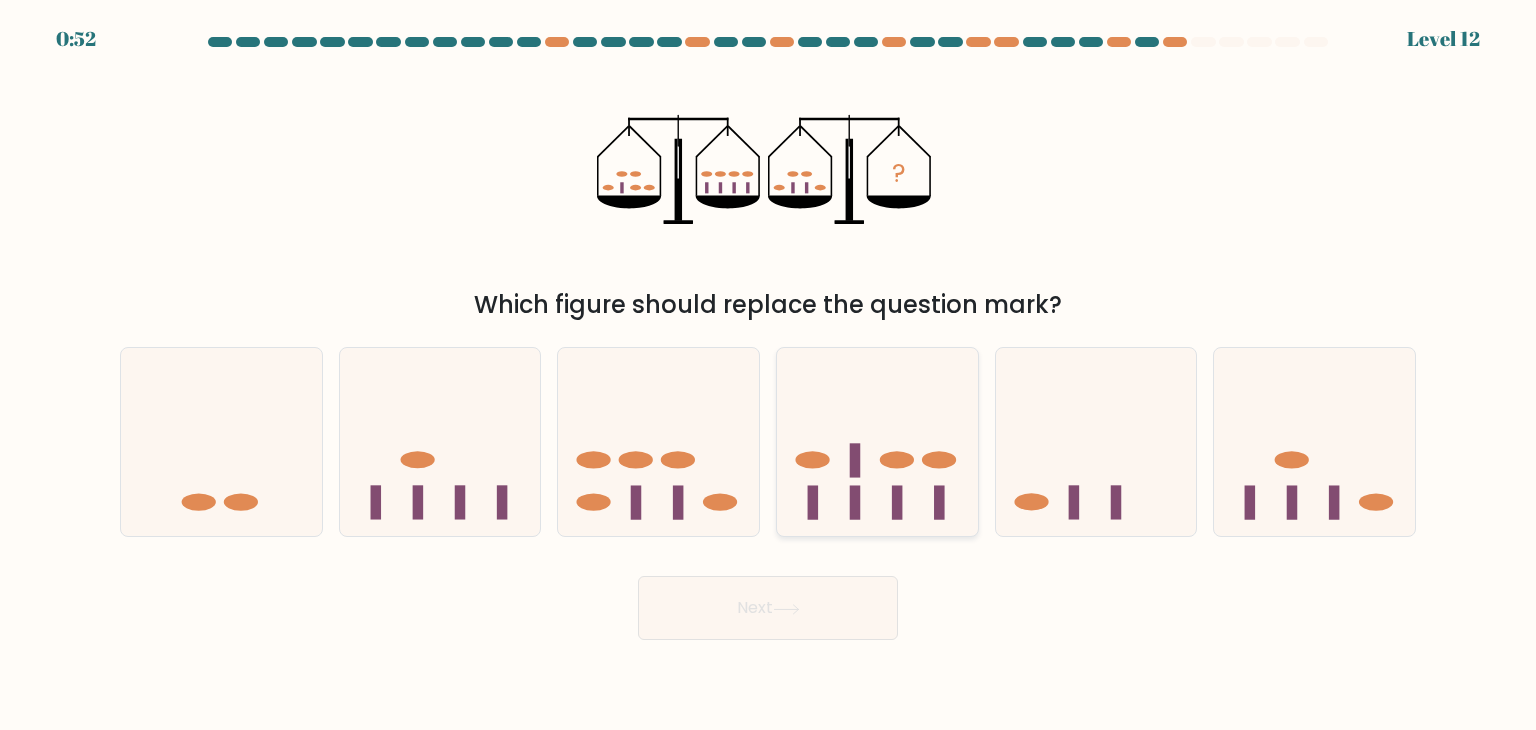 click 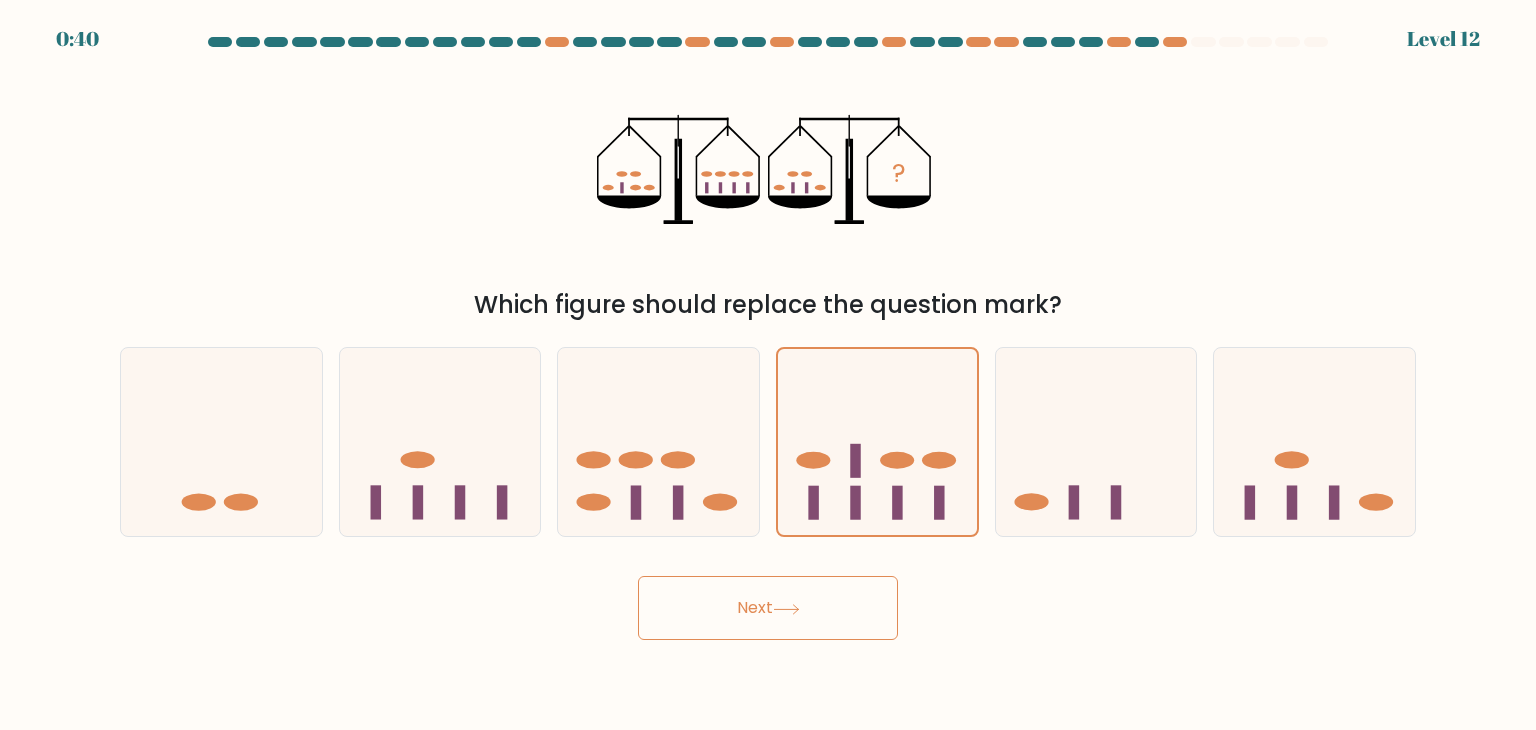 click on "Next" at bounding box center [768, 608] 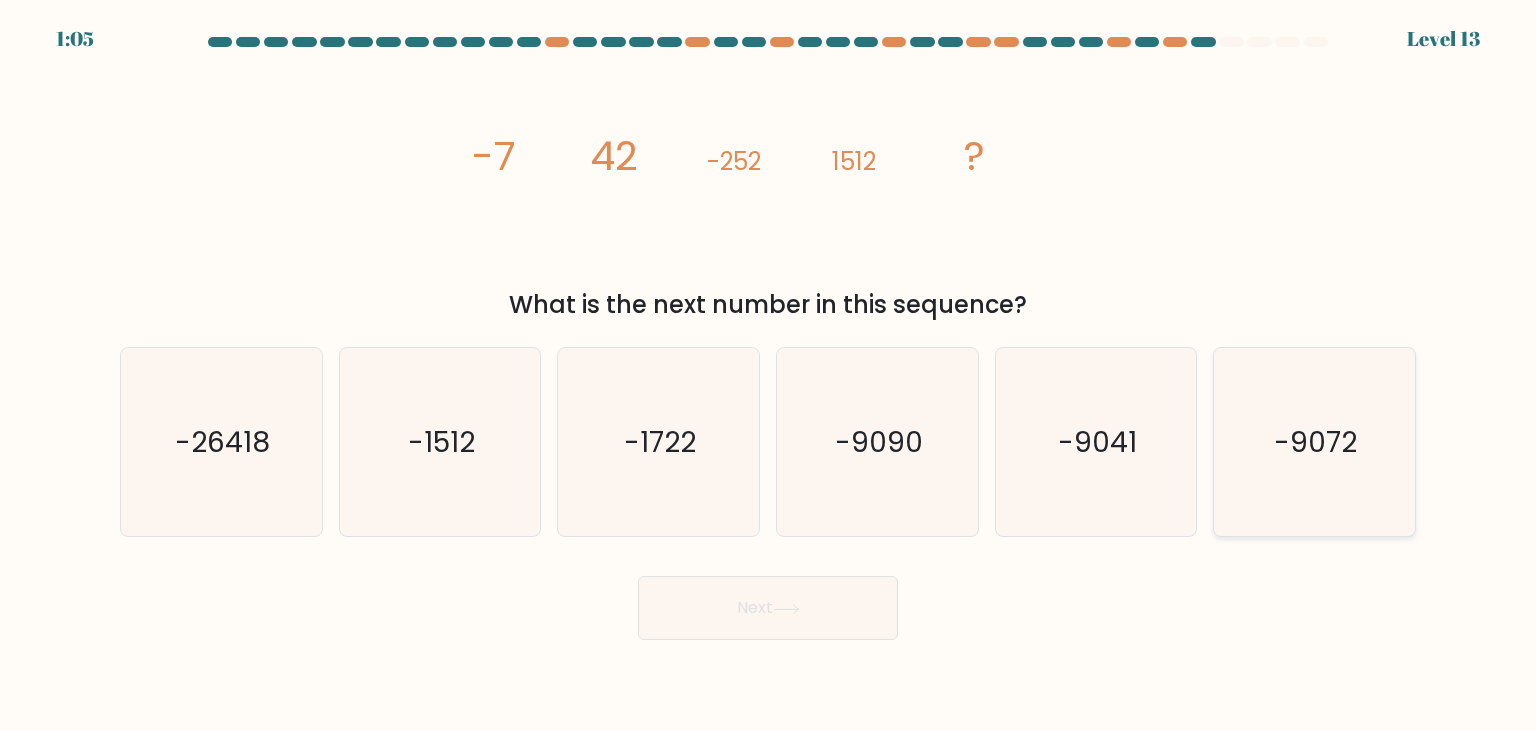 click on "-9072" 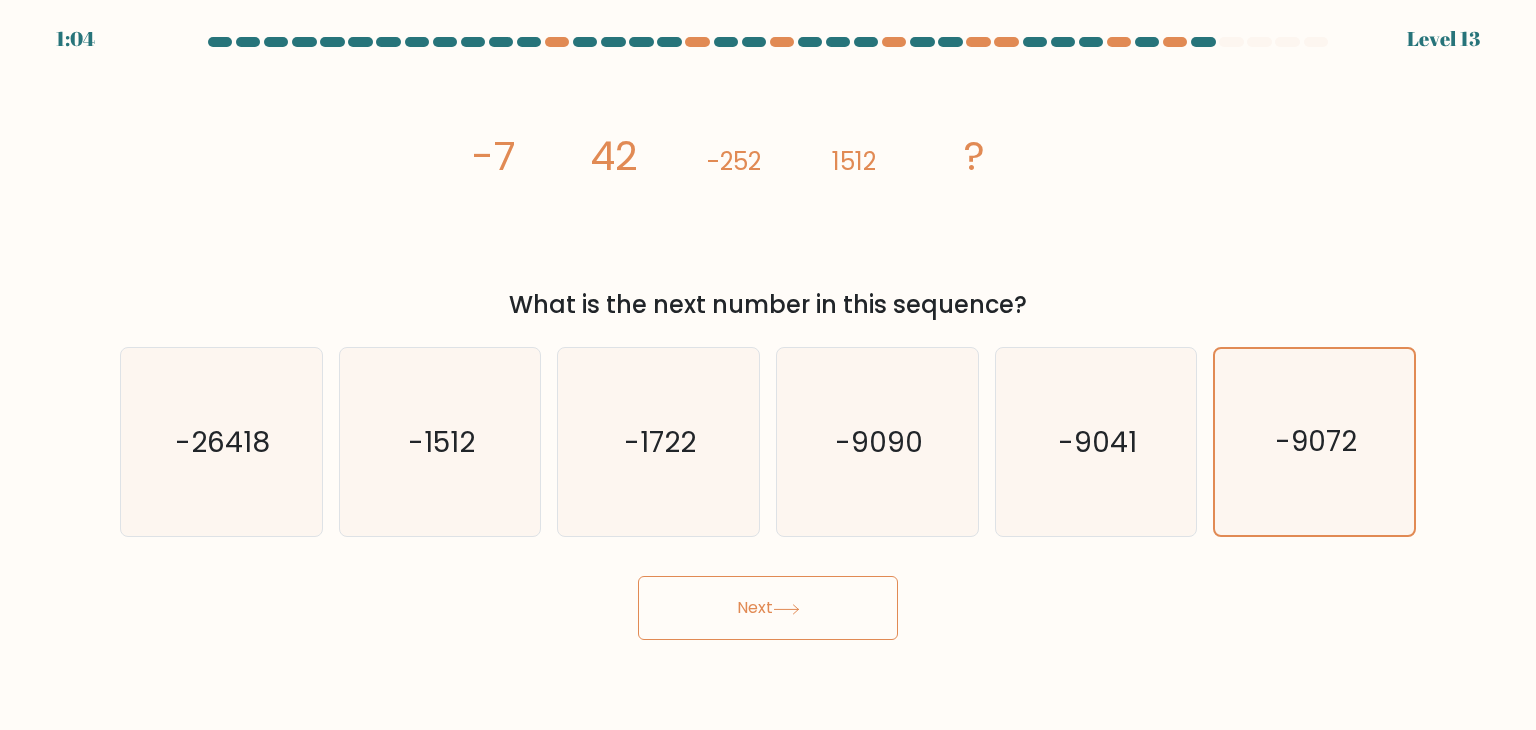 click on "Next" at bounding box center (768, 608) 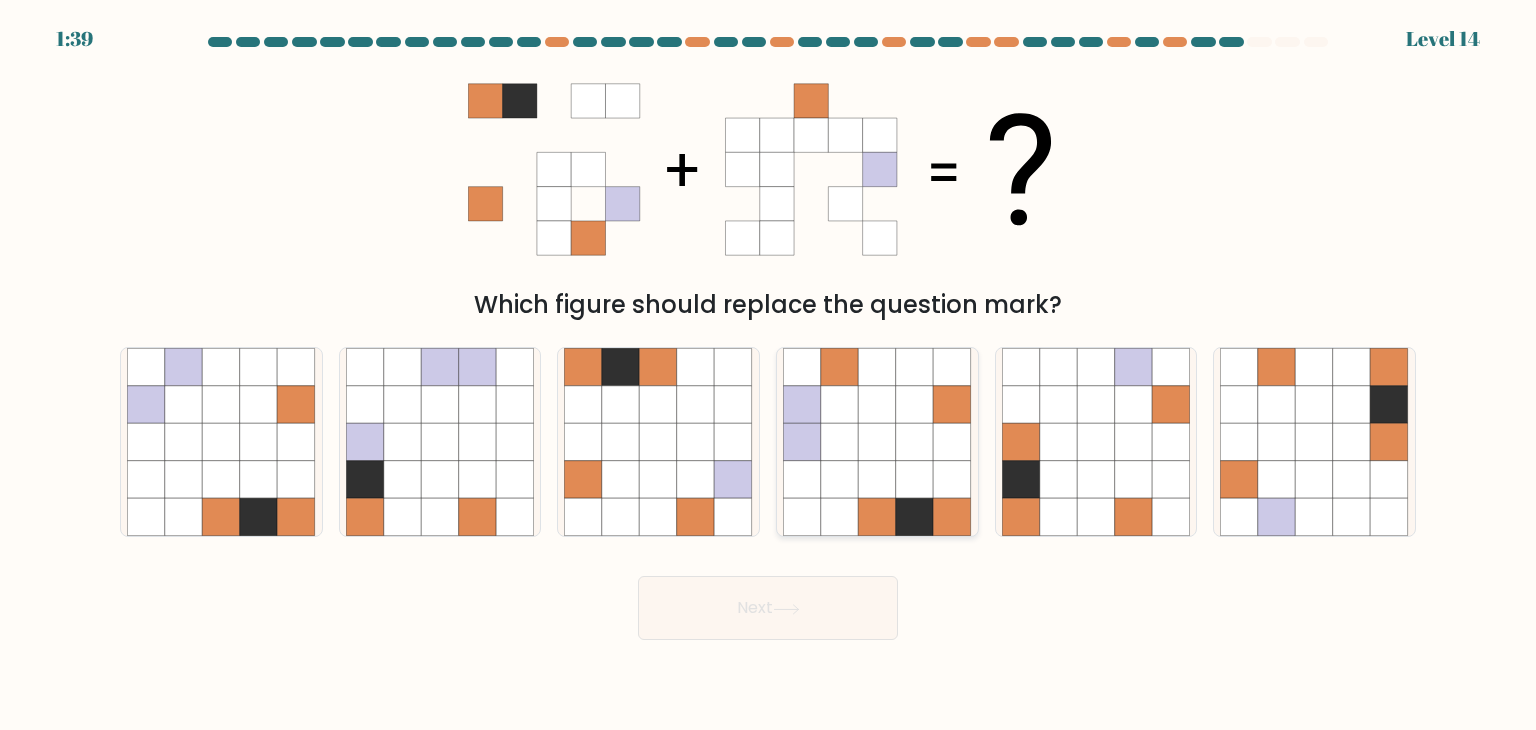 drag, startPoint x: 893, startPoint y: 455, endPoint x: 884, endPoint y: 441, distance: 16.643316 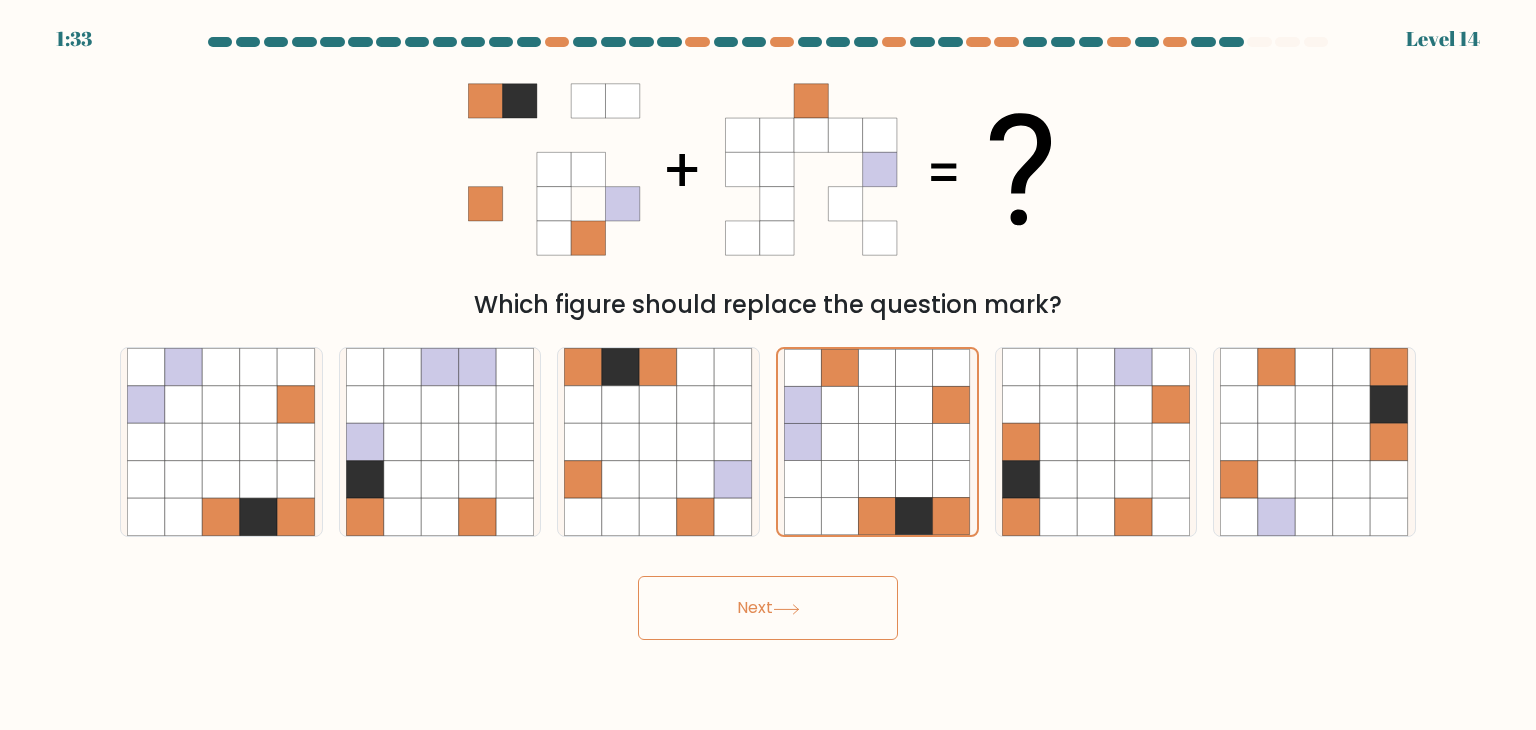 click on "Next" at bounding box center [768, 608] 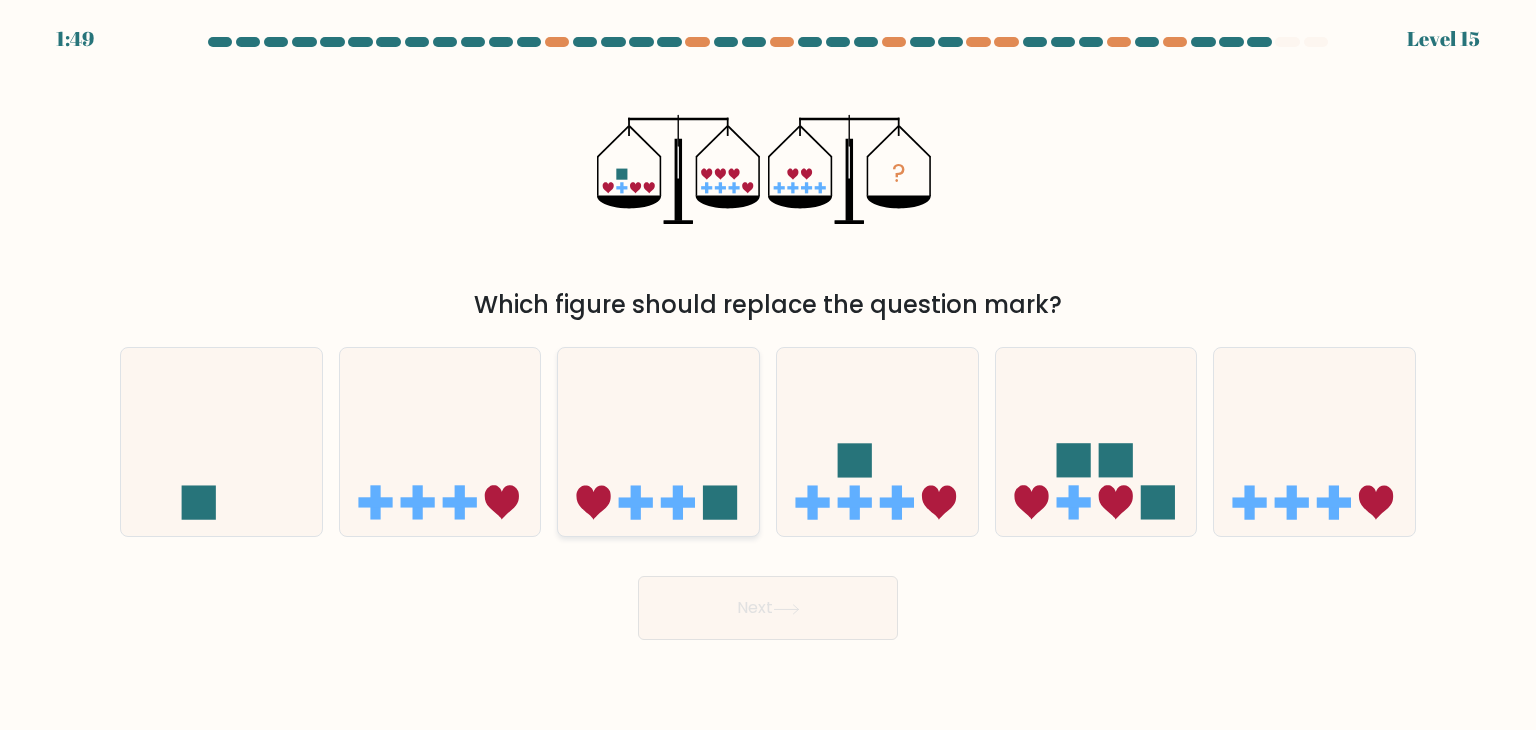 click 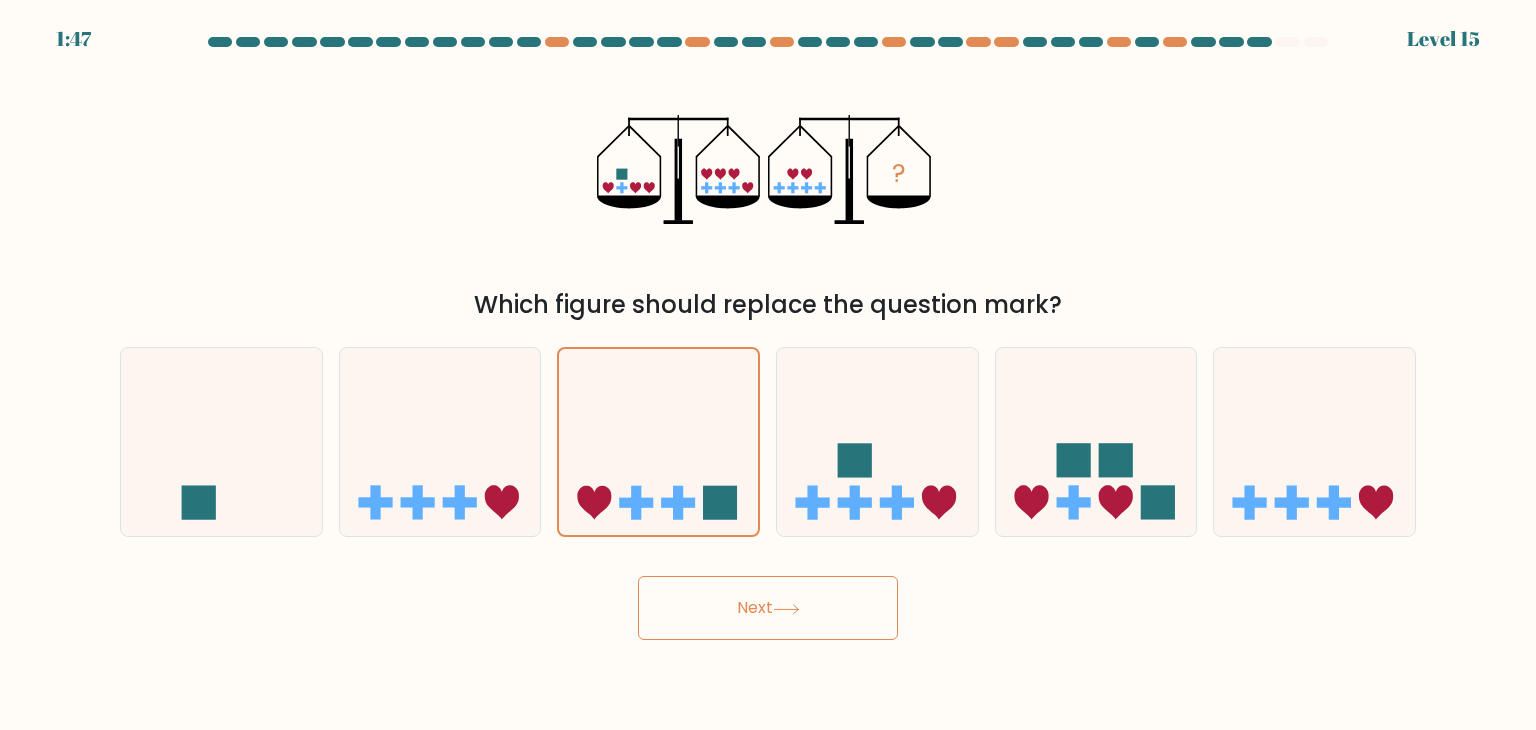 click on "Next" at bounding box center [768, 608] 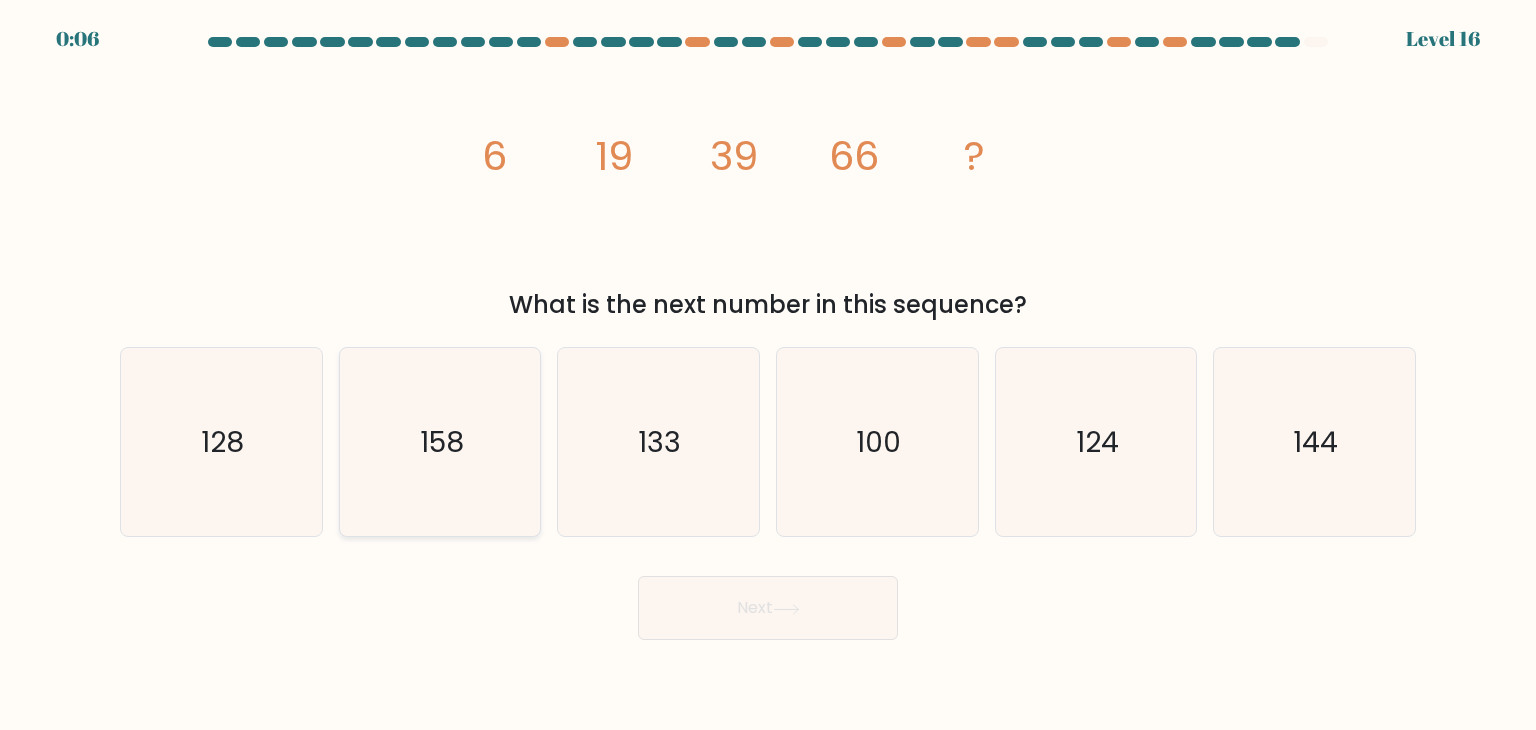 click on "158" 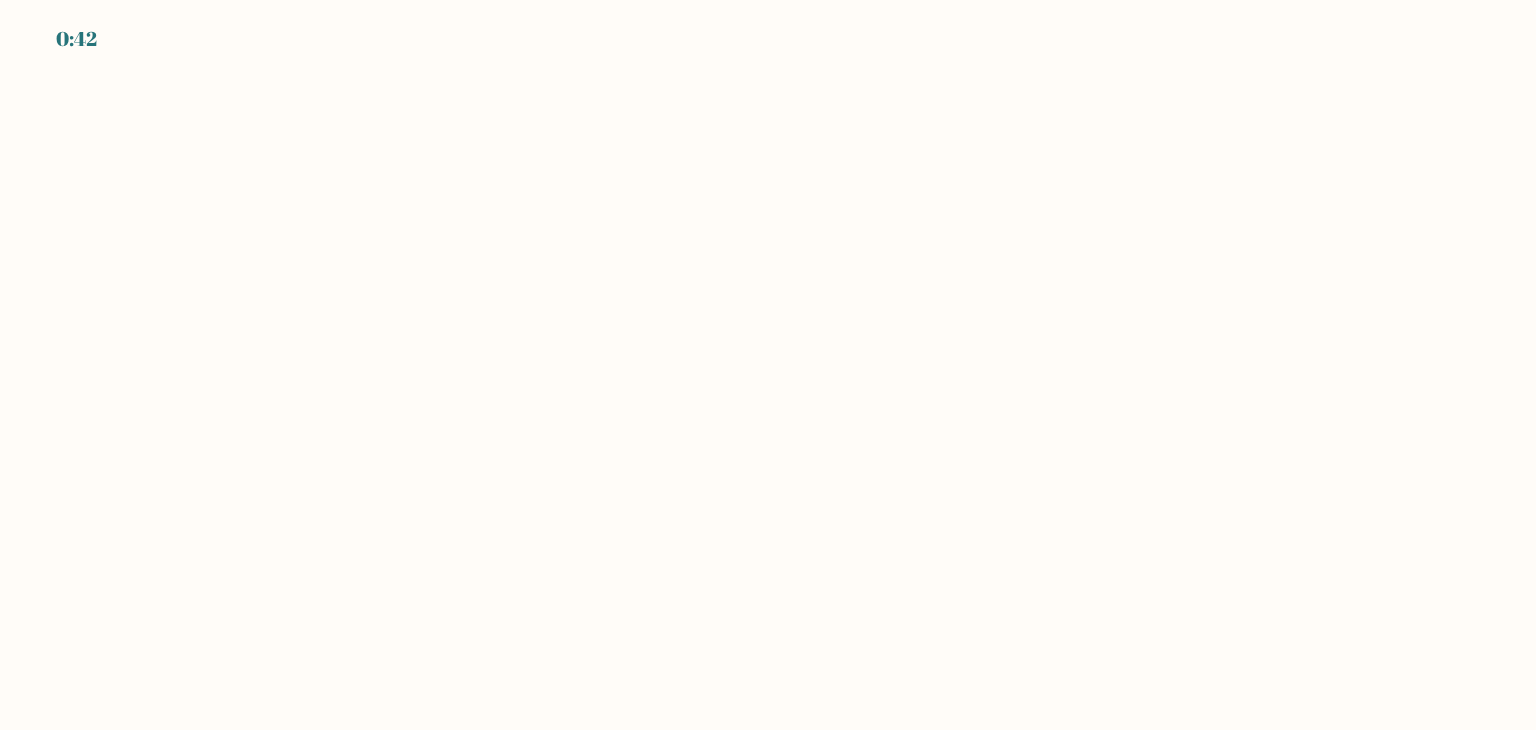scroll, scrollTop: 0, scrollLeft: 0, axis: both 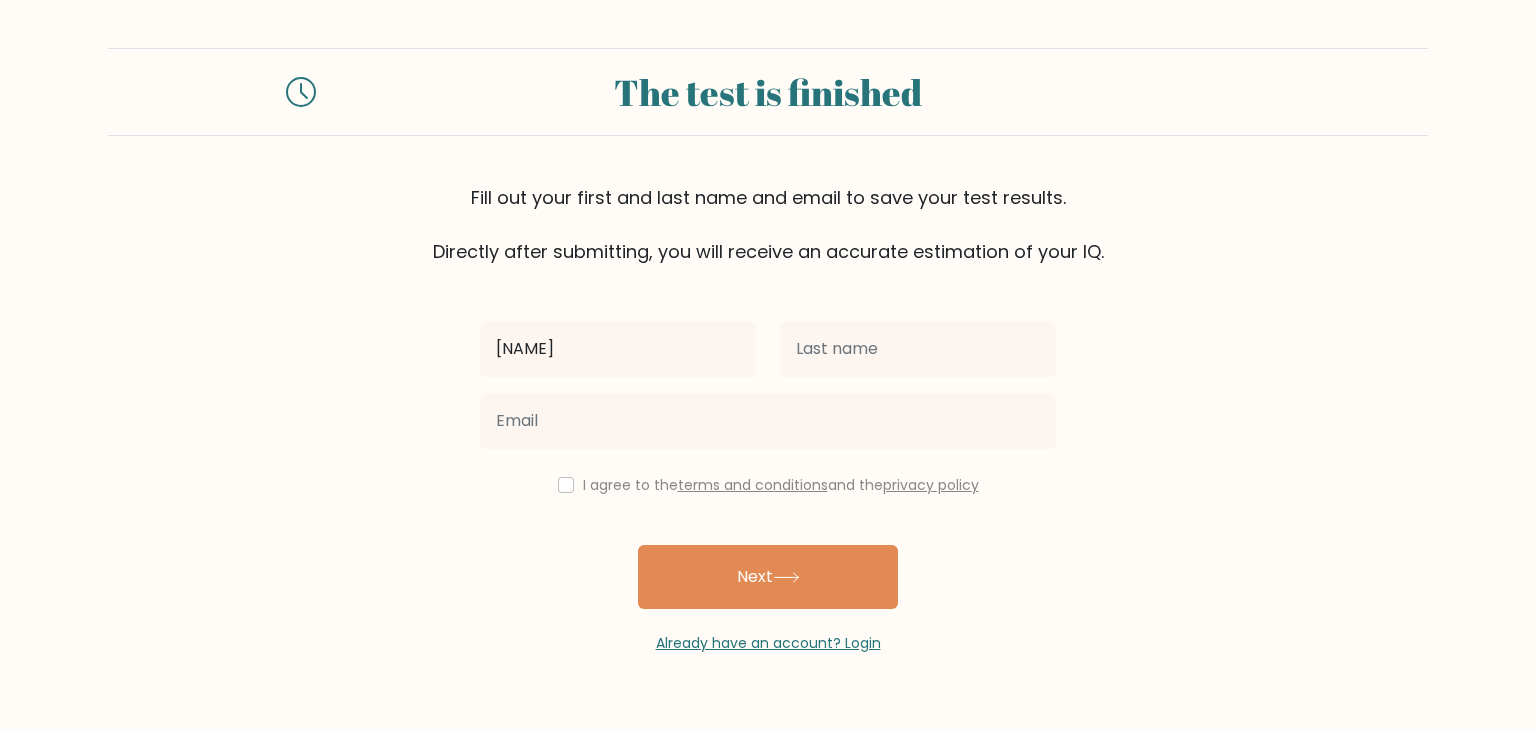 type on "[NAME]" 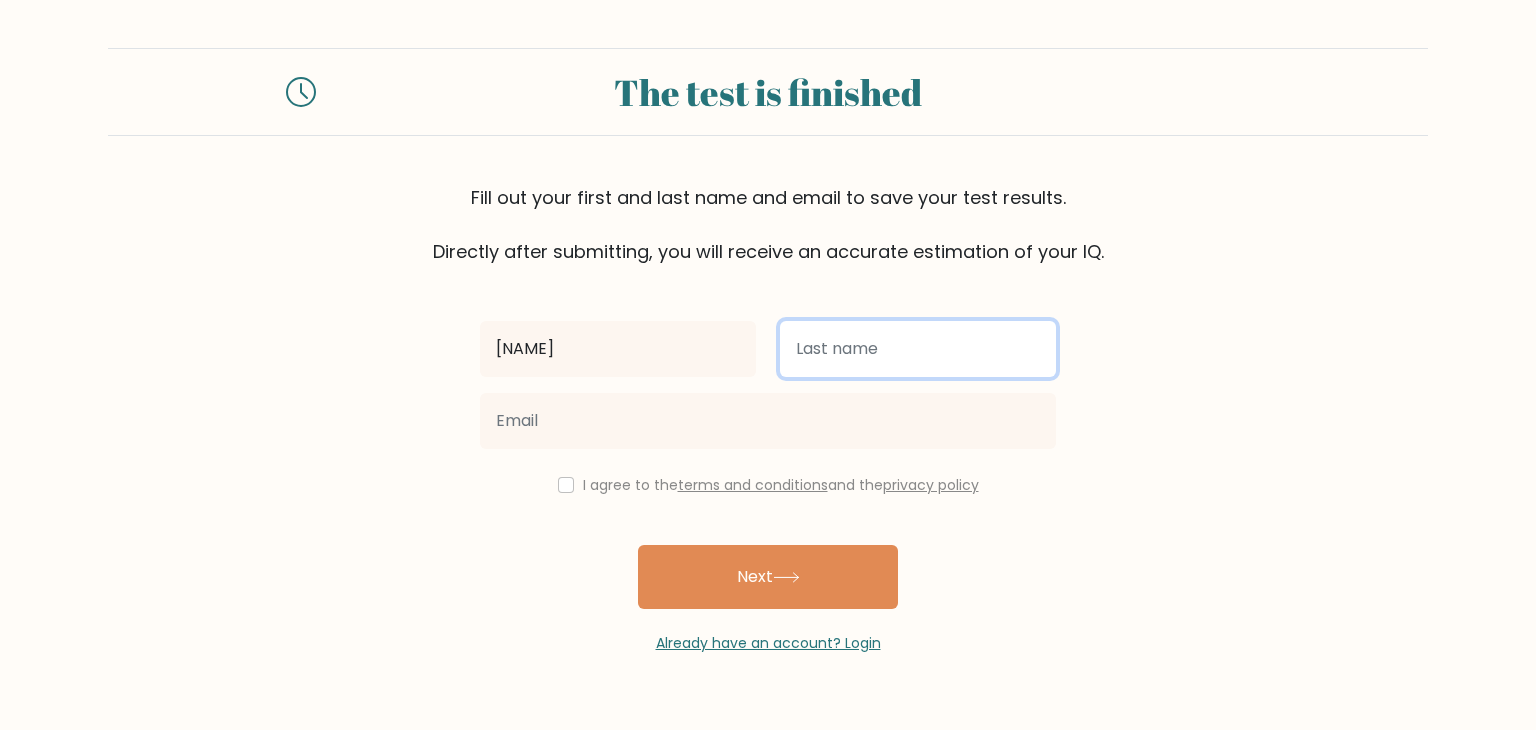 click at bounding box center [918, 349] 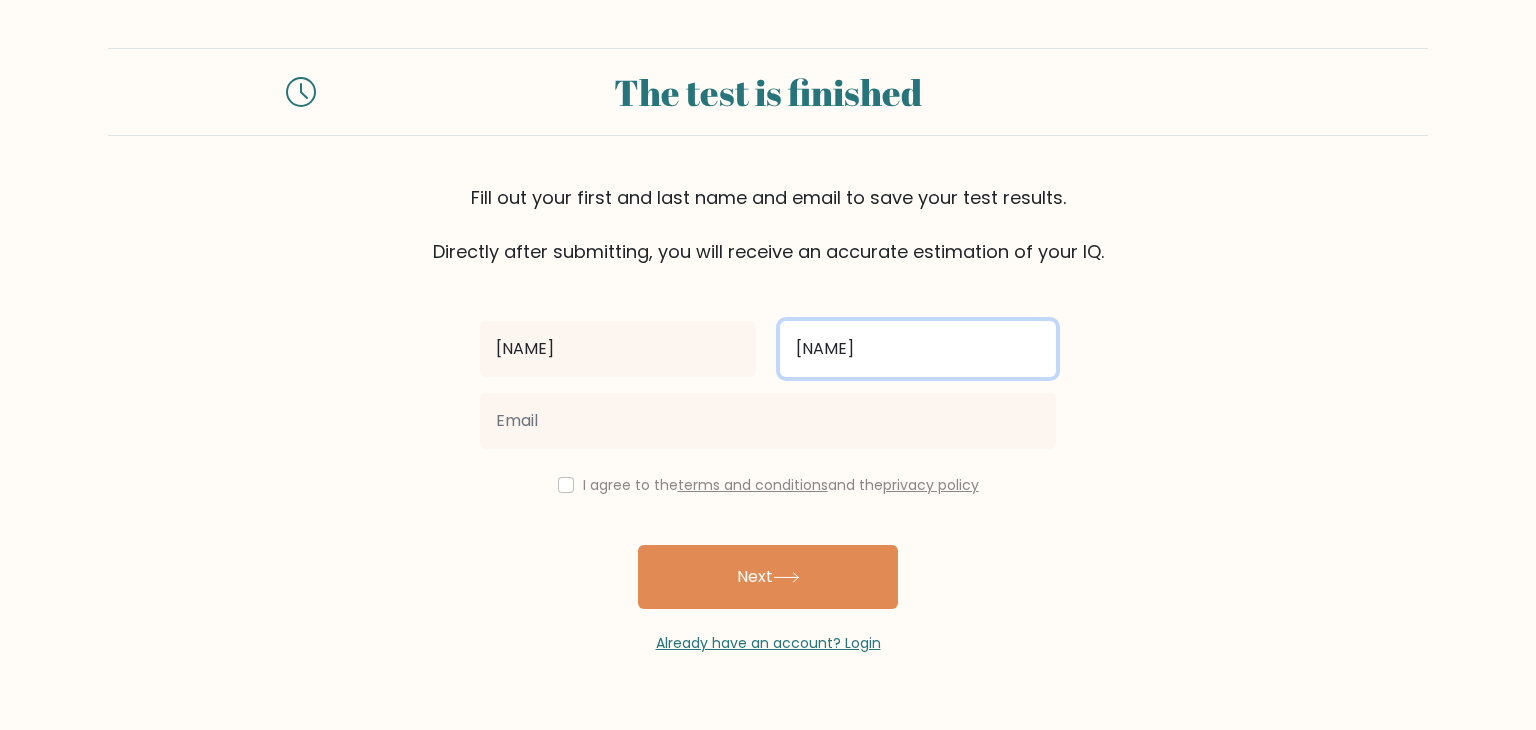 type on "[NAME]" 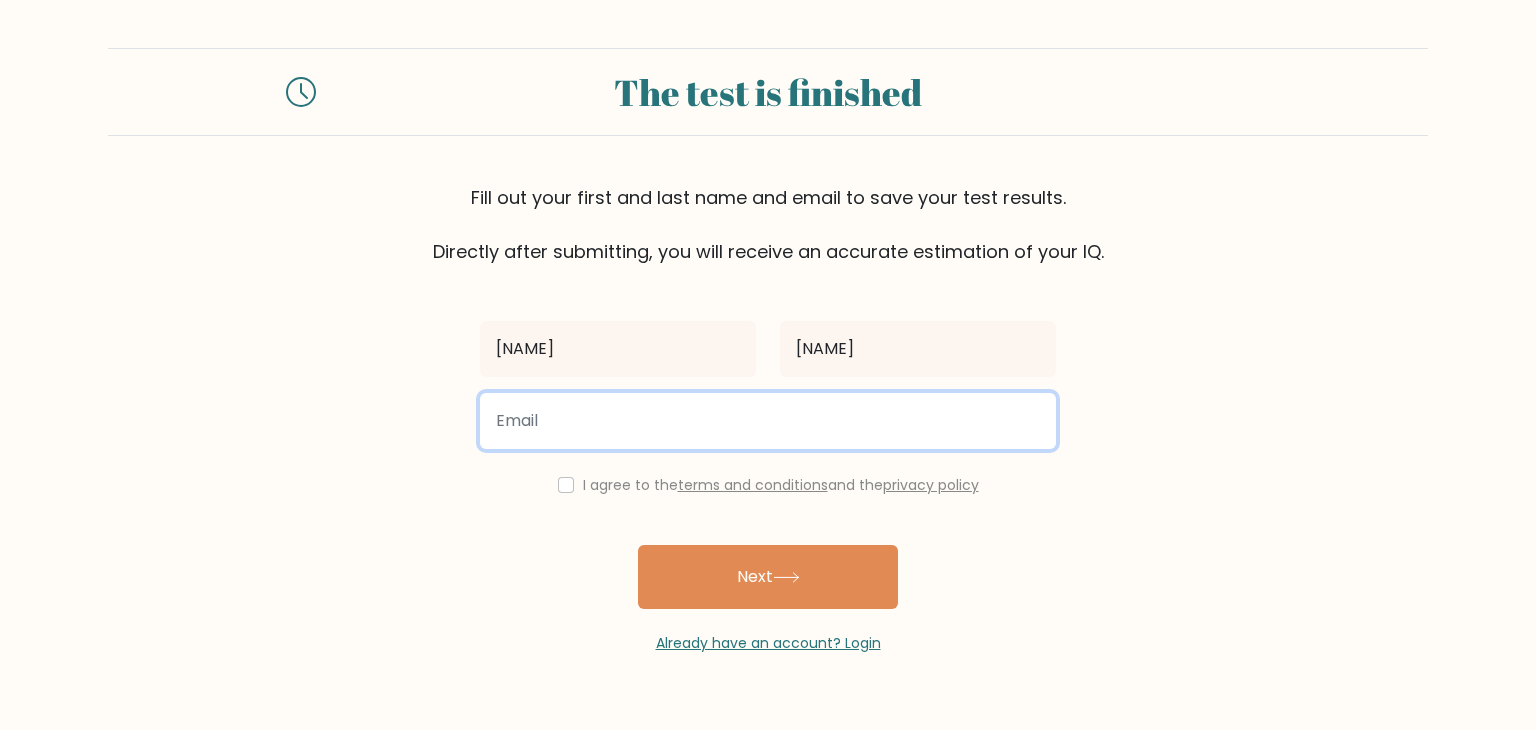 drag, startPoint x: 761, startPoint y: 420, endPoint x: 812, endPoint y: 418, distance: 51.0392 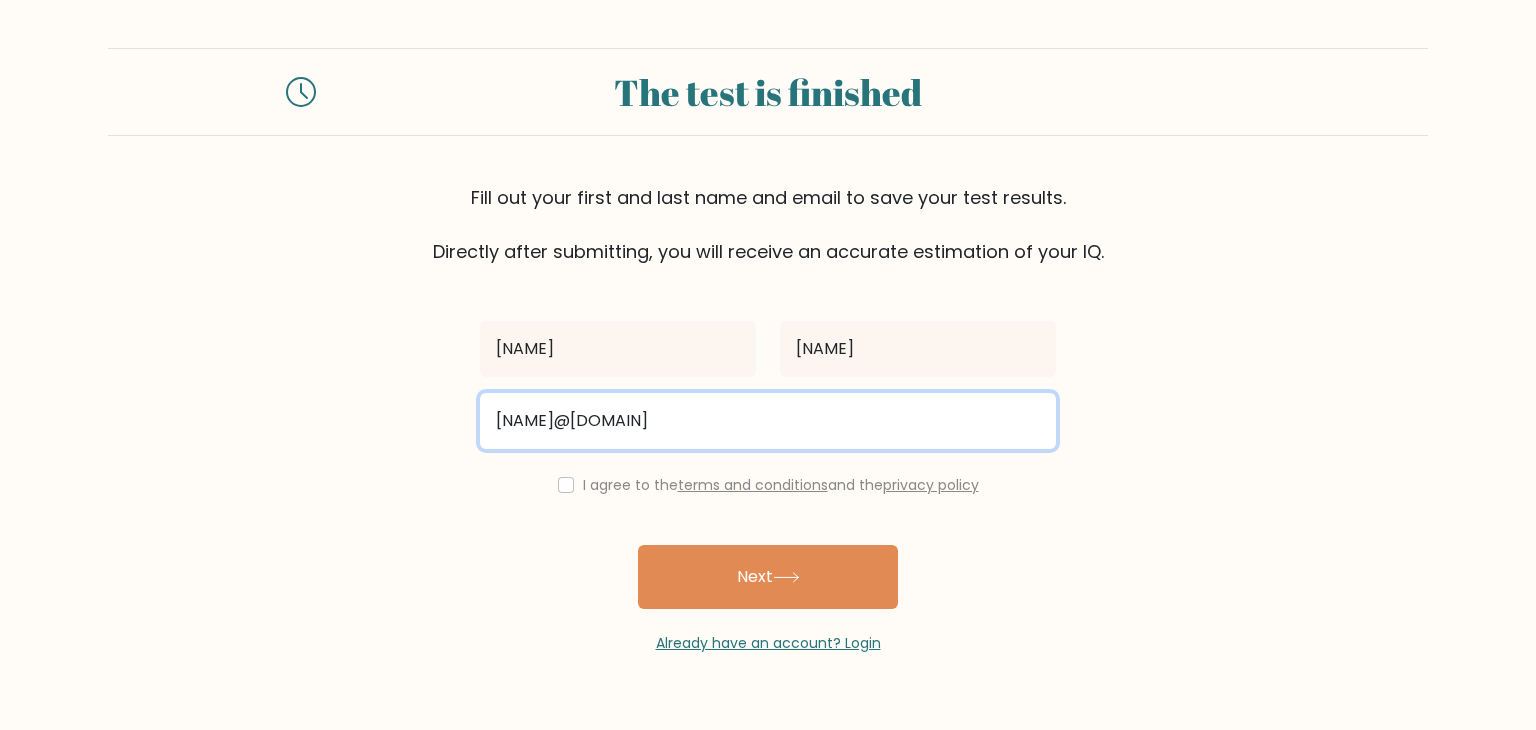 type on "[NAME]@[DOMAIN]" 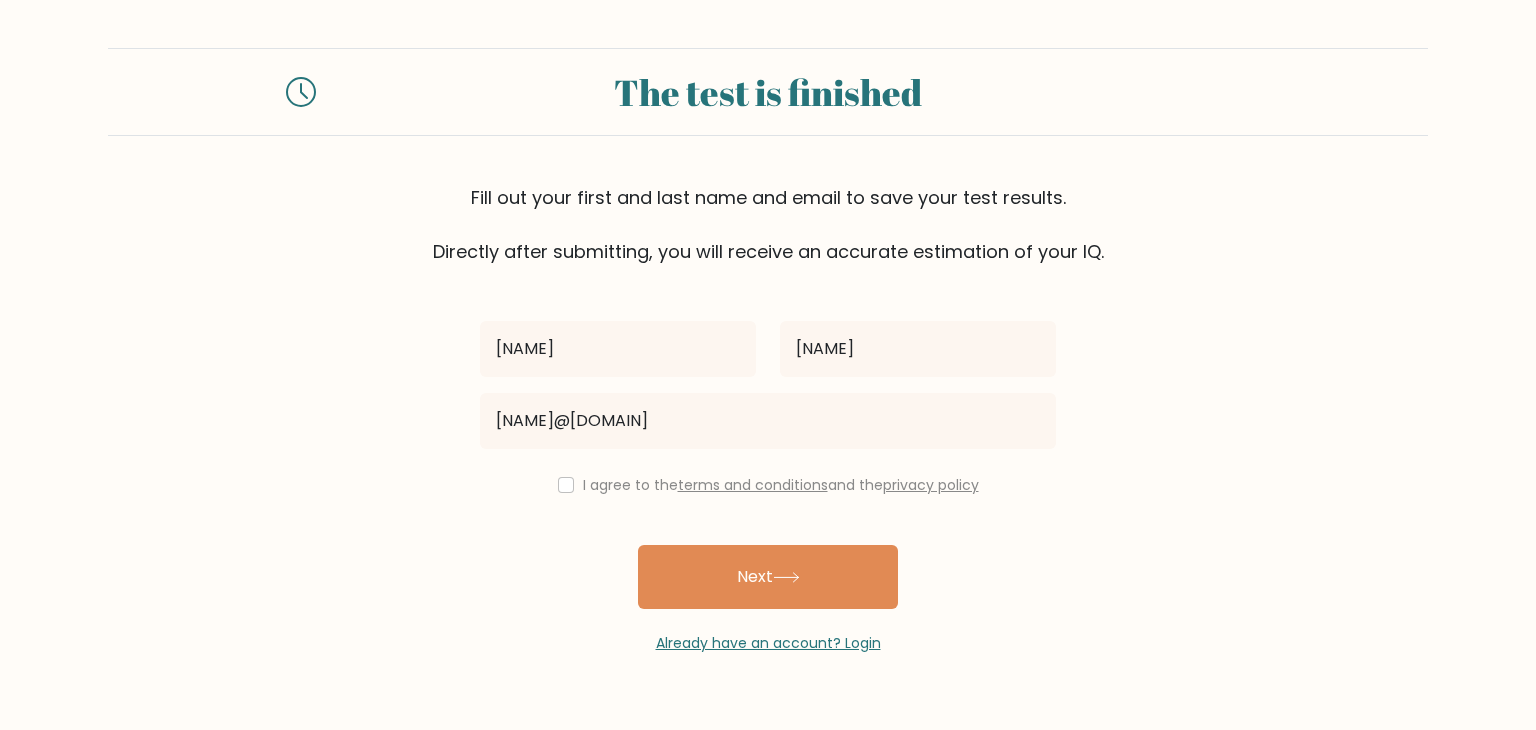 drag, startPoint x: 620, startPoint y: 476, endPoint x: 664, endPoint y: 515, distance: 58.796257 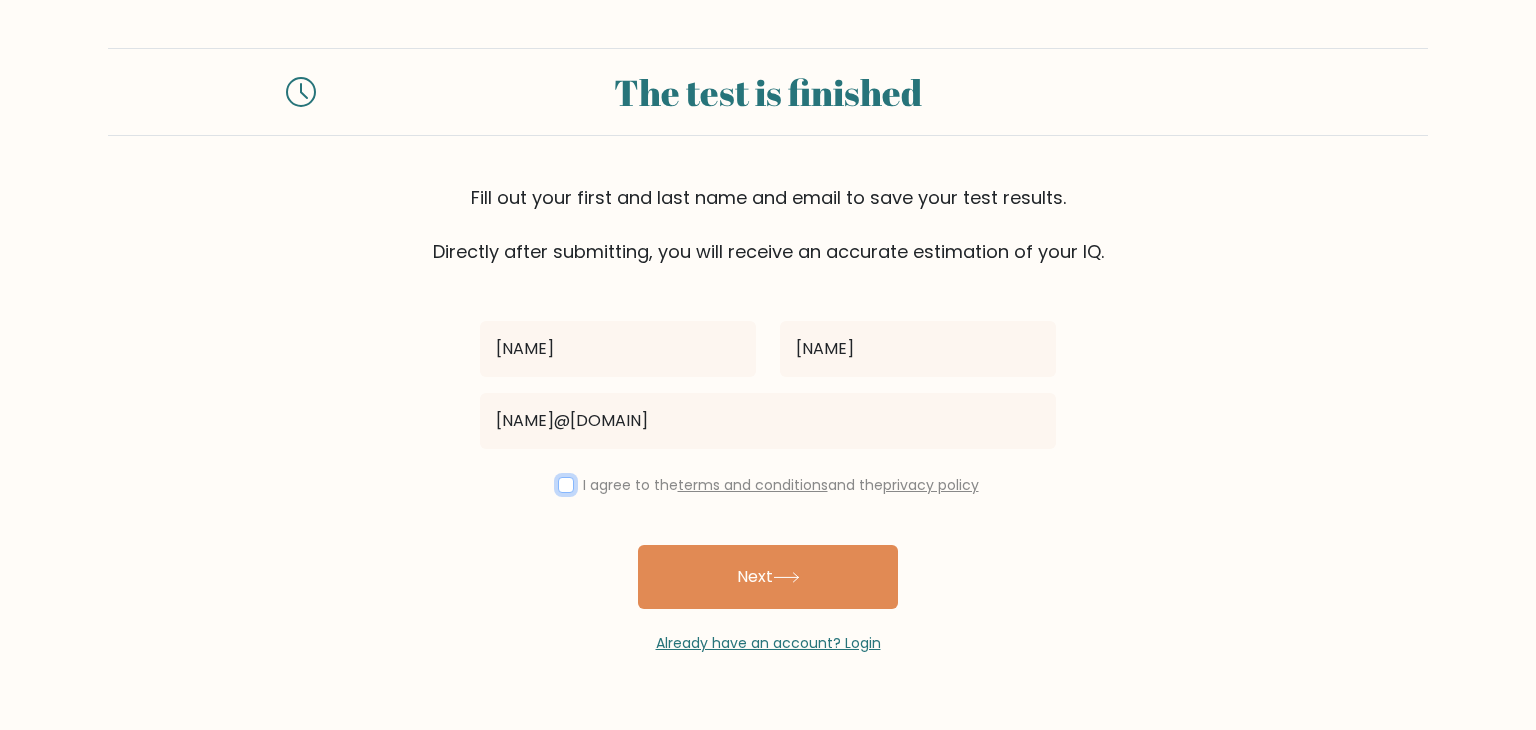 click at bounding box center [566, 485] 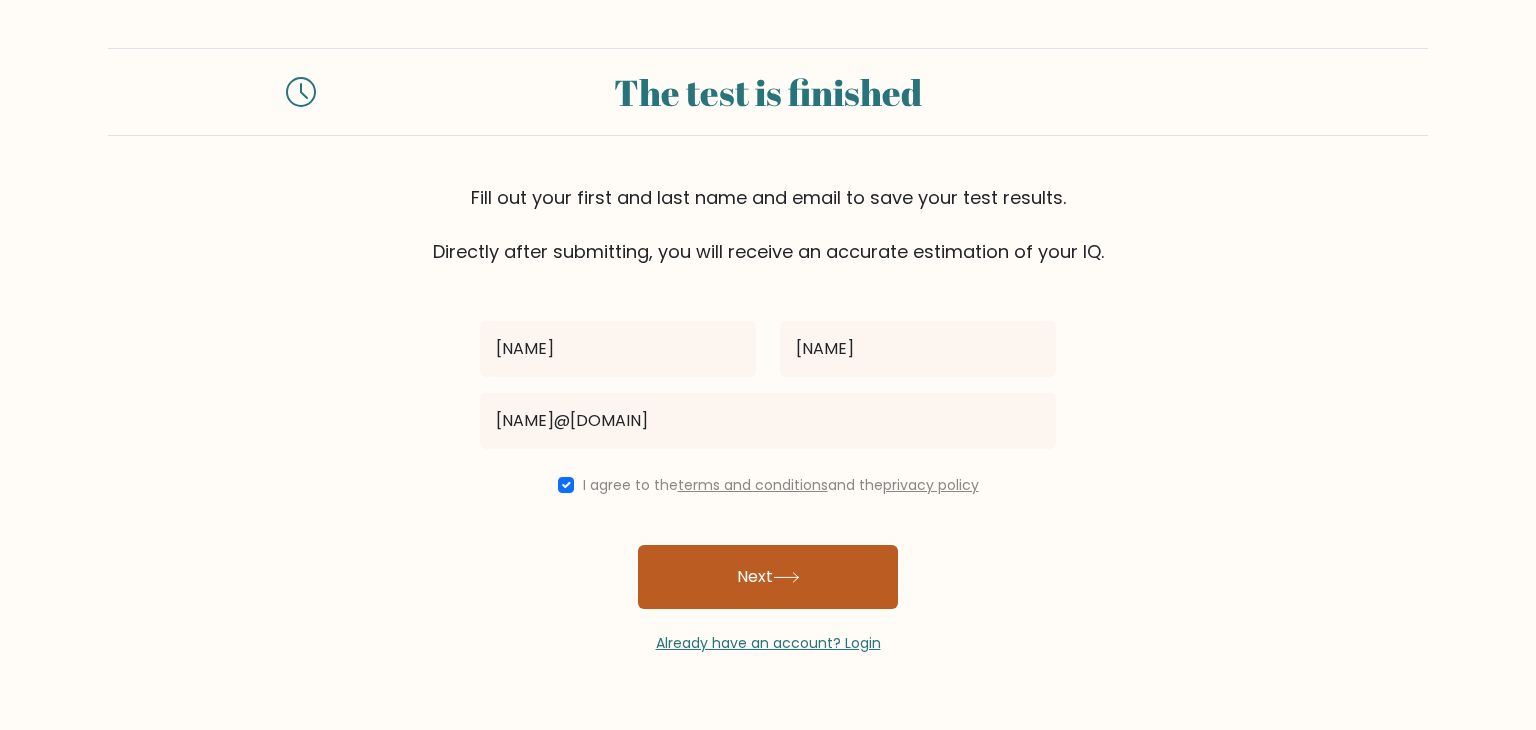 click on "Next" at bounding box center (768, 577) 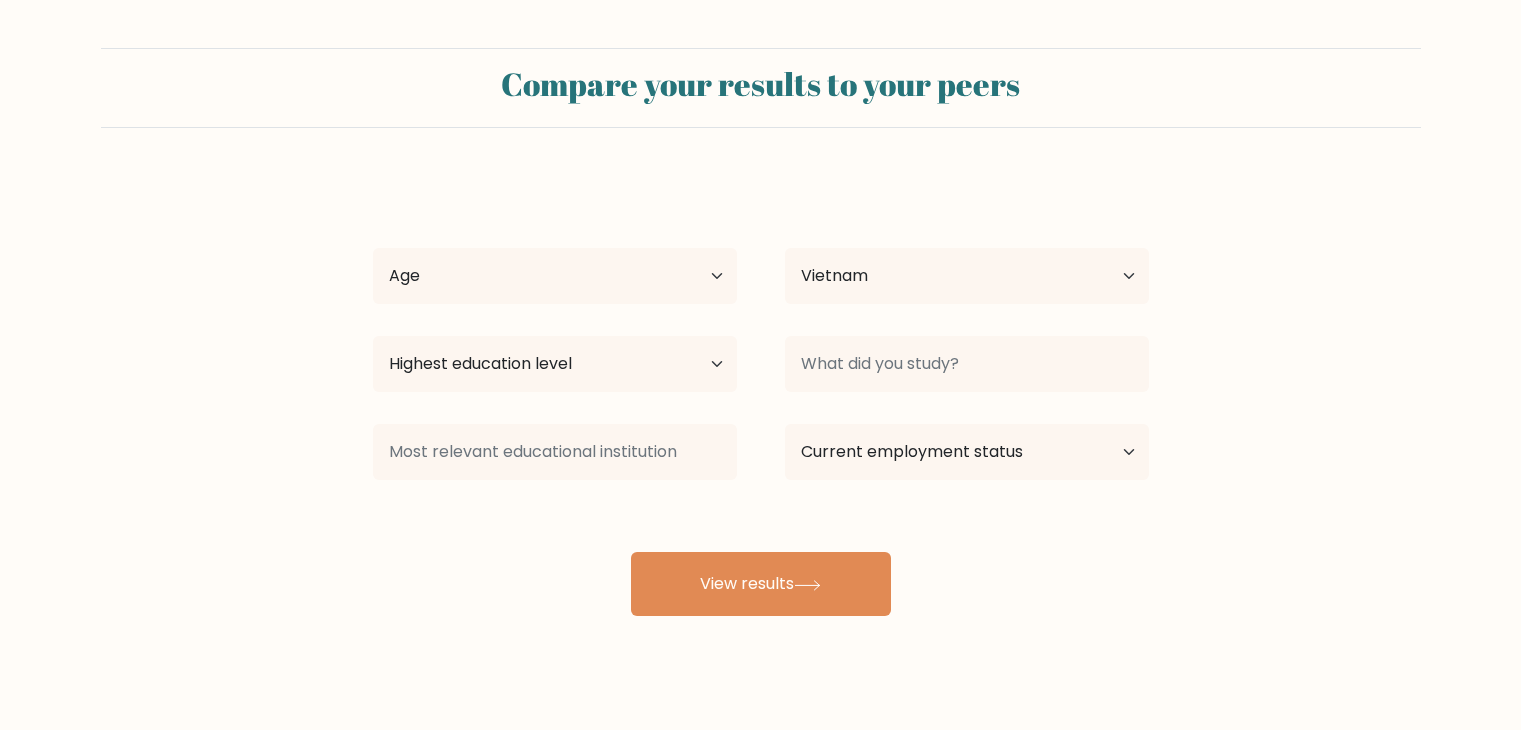 select on "VN" 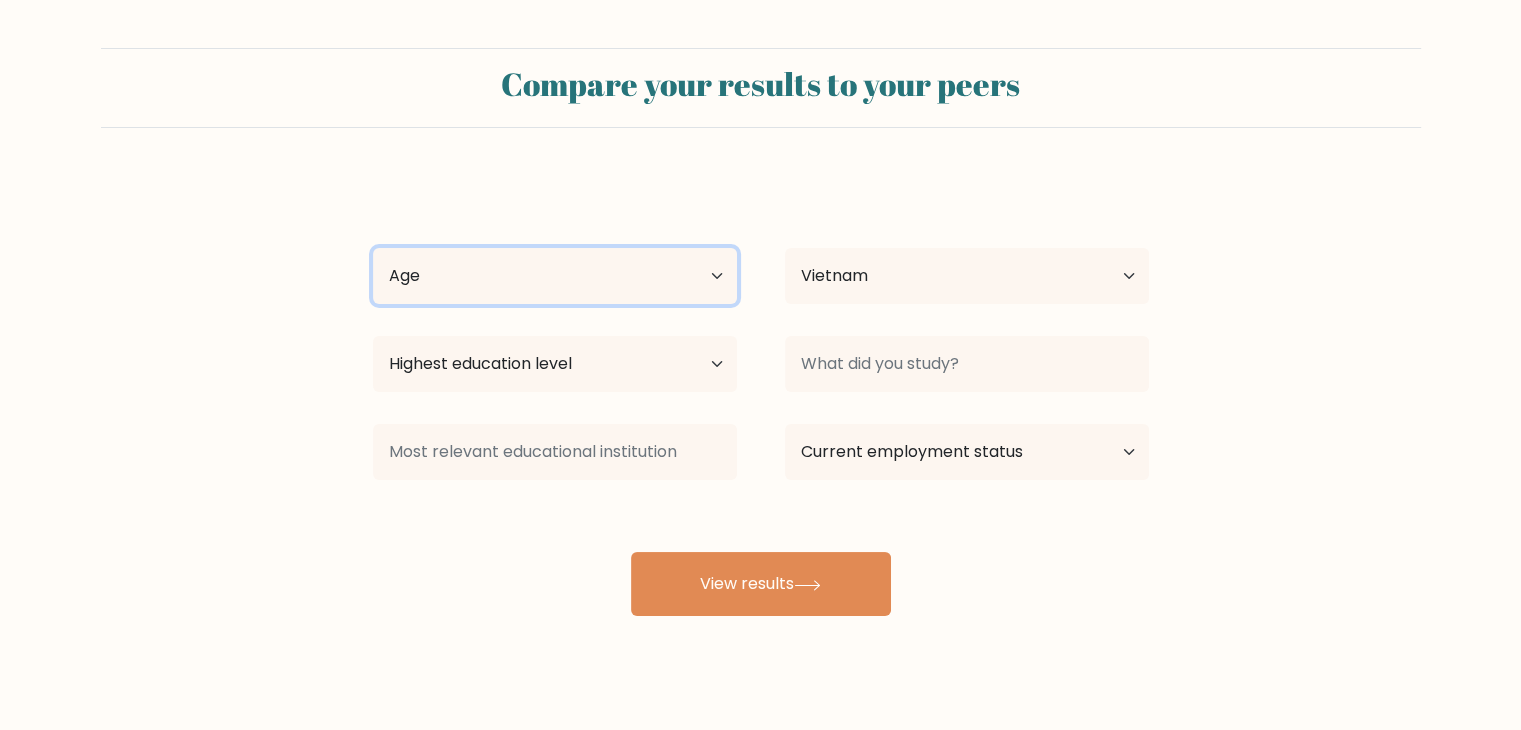 click on "Age
Under 18 years old
18-24 years old
25-34 years old
35-44 years old
45-54 years old
55-64 years old
65 years old and above" at bounding box center (555, 276) 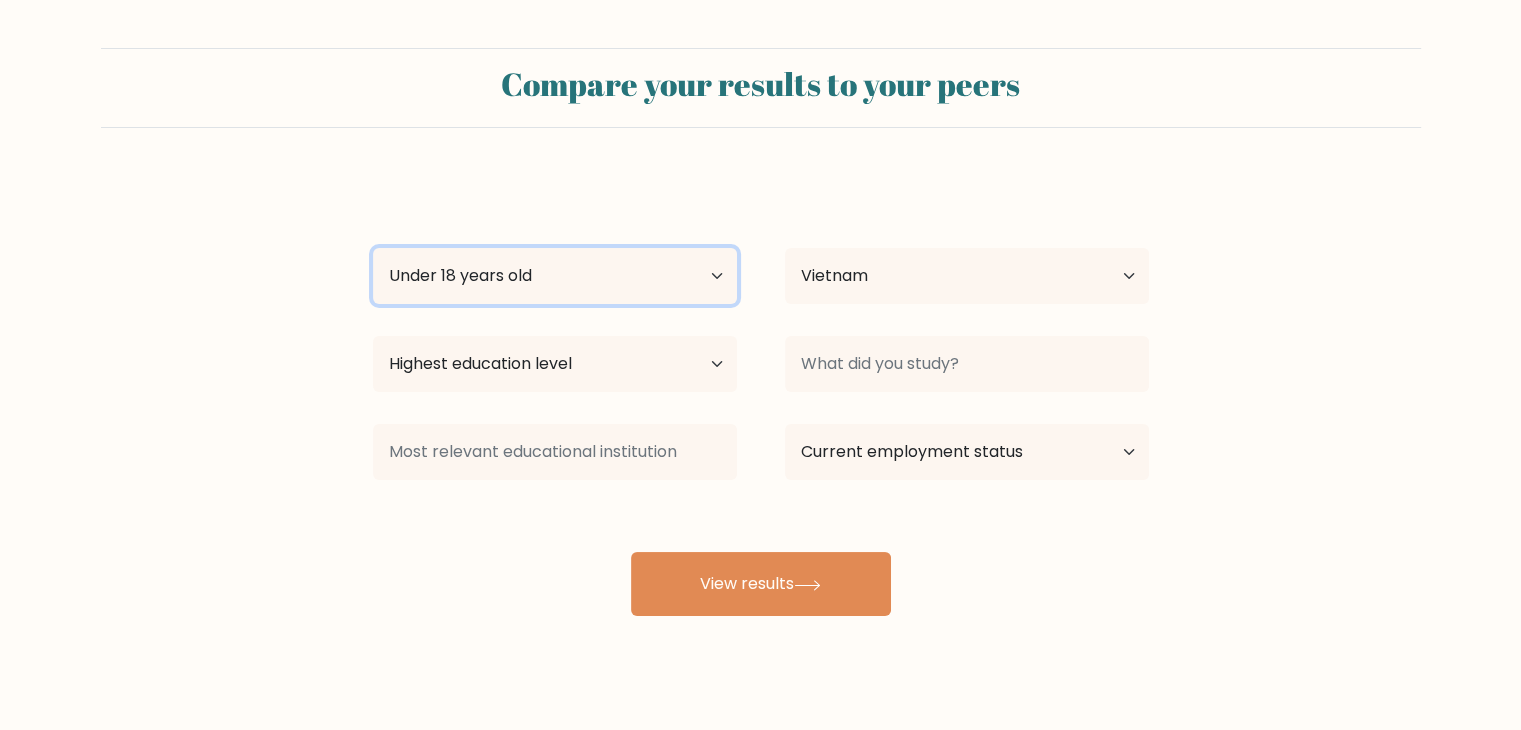 click on "Age
Under 18 years old
18-24 years old
25-34 years old
35-44 years old
45-54 years old
55-64 years old
65 years old and above" at bounding box center (555, 276) 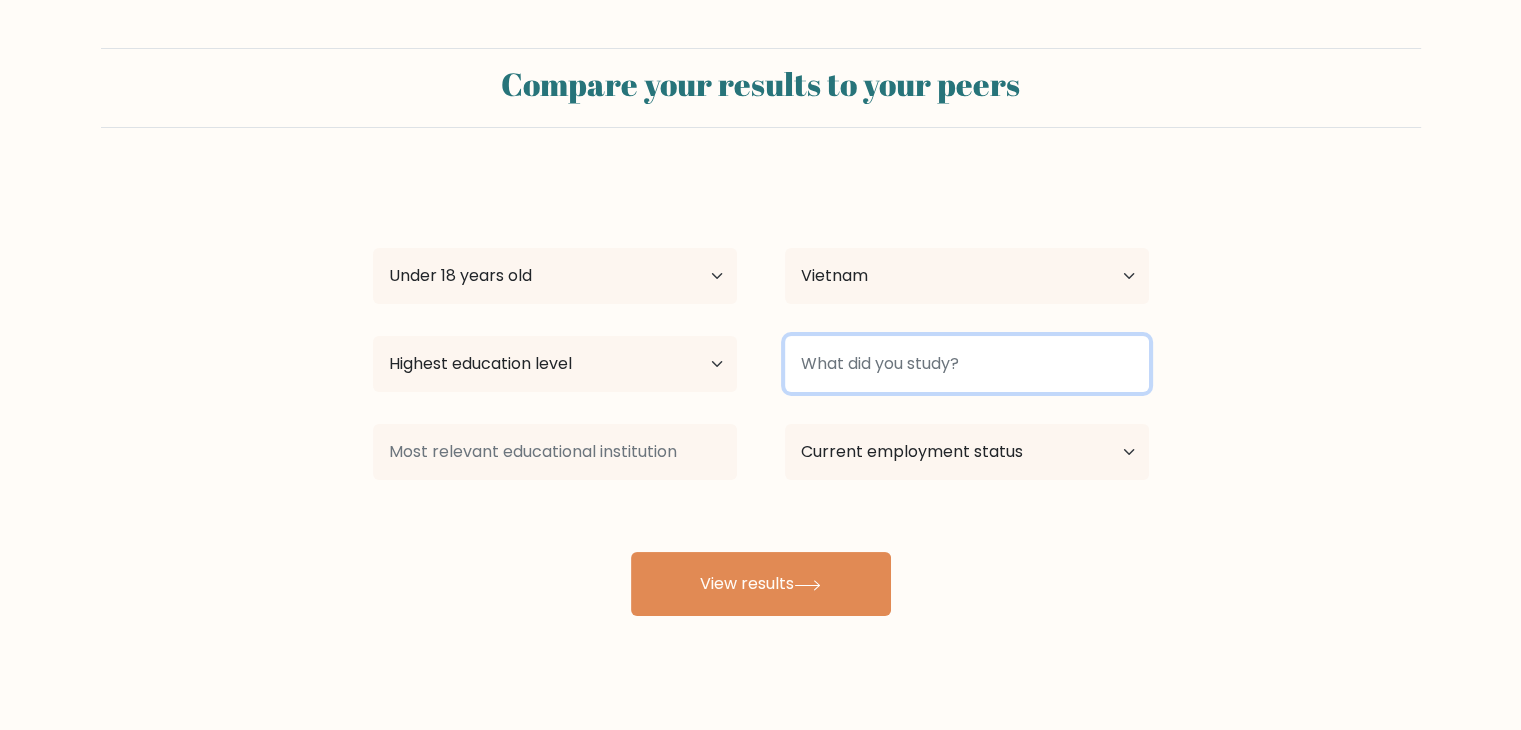 click at bounding box center (967, 364) 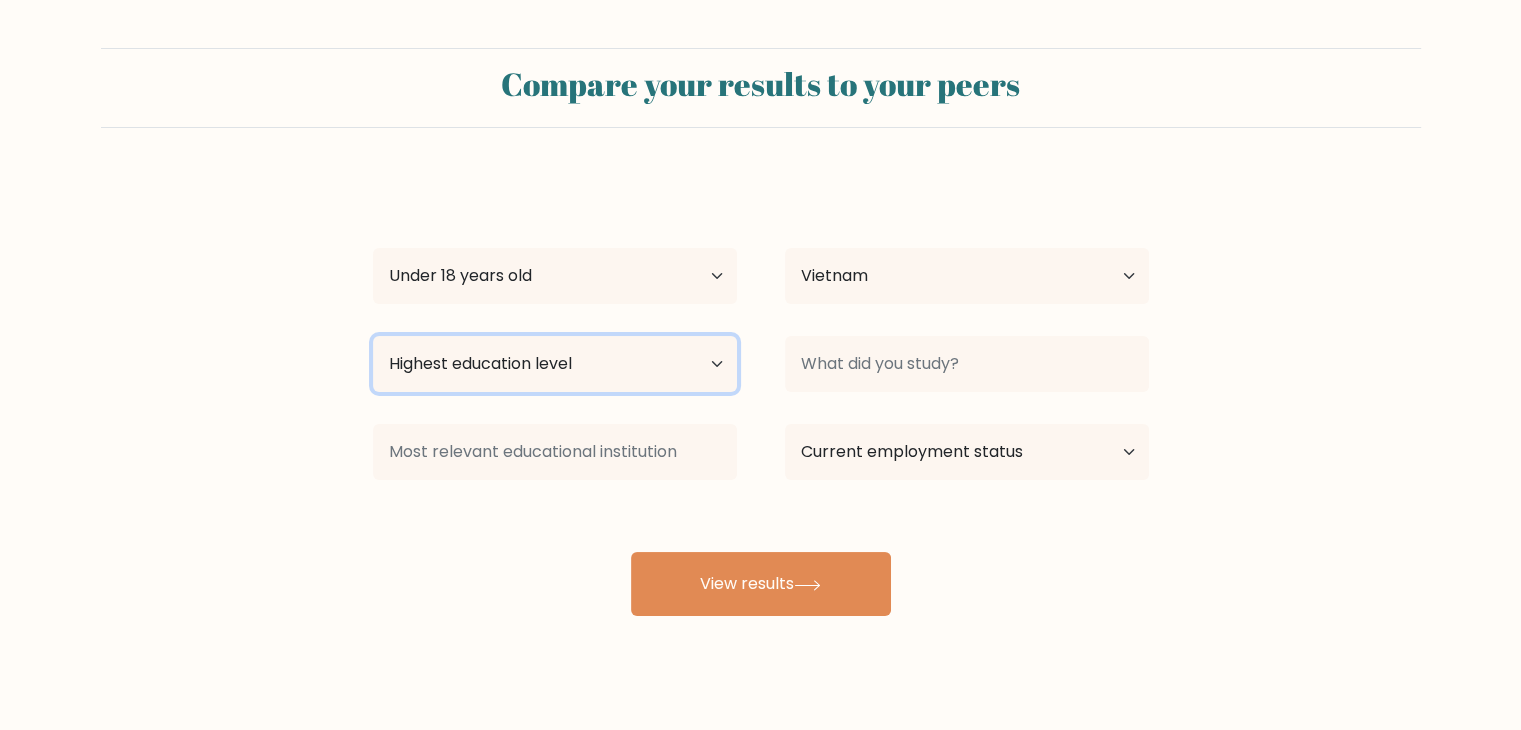click on "Highest education level
No schooling
Primary
Lower Secondary
Upper Secondary
Occupation Specific
Bachelor's degree
Master's degree
Doctoral degree" at bounding box center (555, 364) 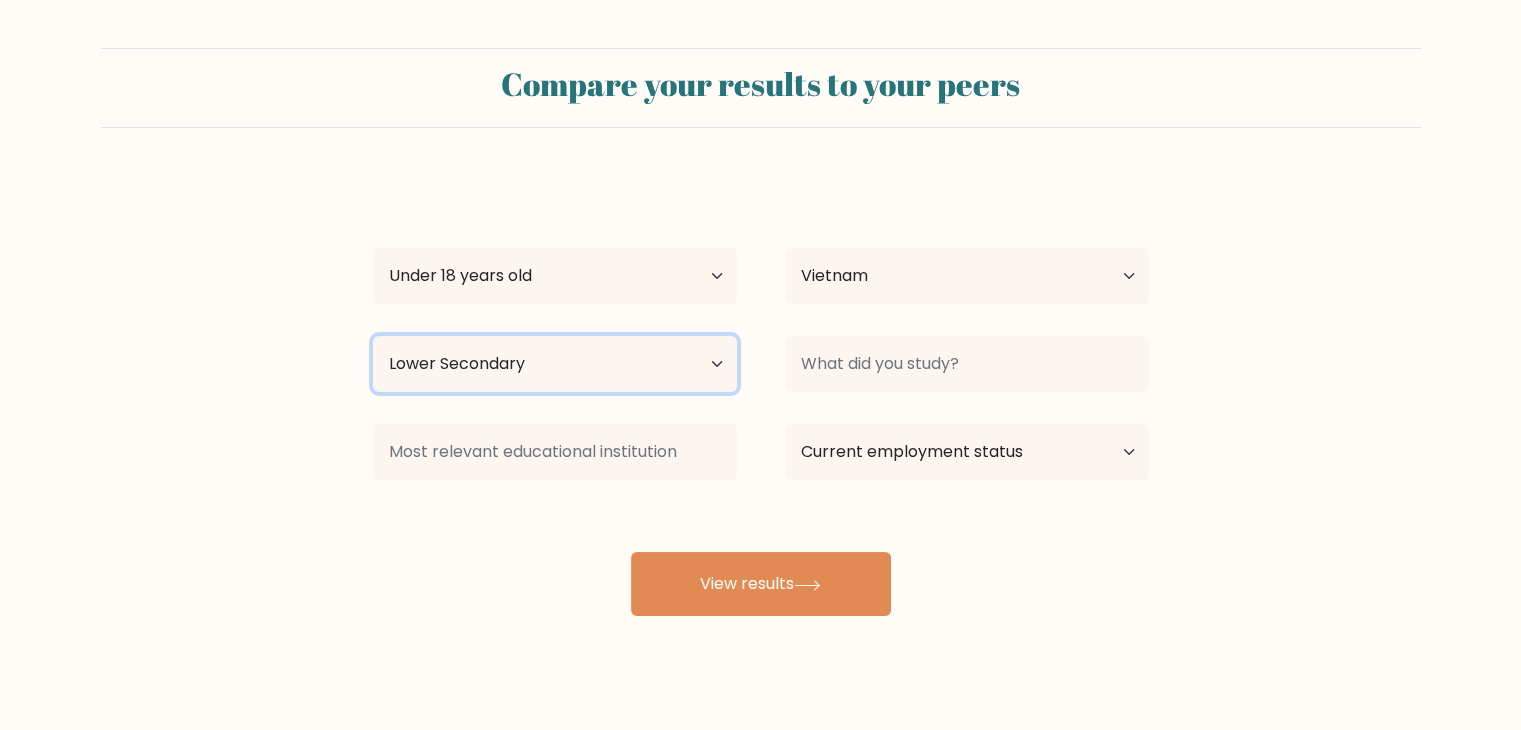 click on "Highest education level
No schooling
Primary
Lower Secondary
Upper Secondary
Occupation Specific
Bachelor's degree
Master's degree
Doctoral degree" at bounding box center [555, 364] 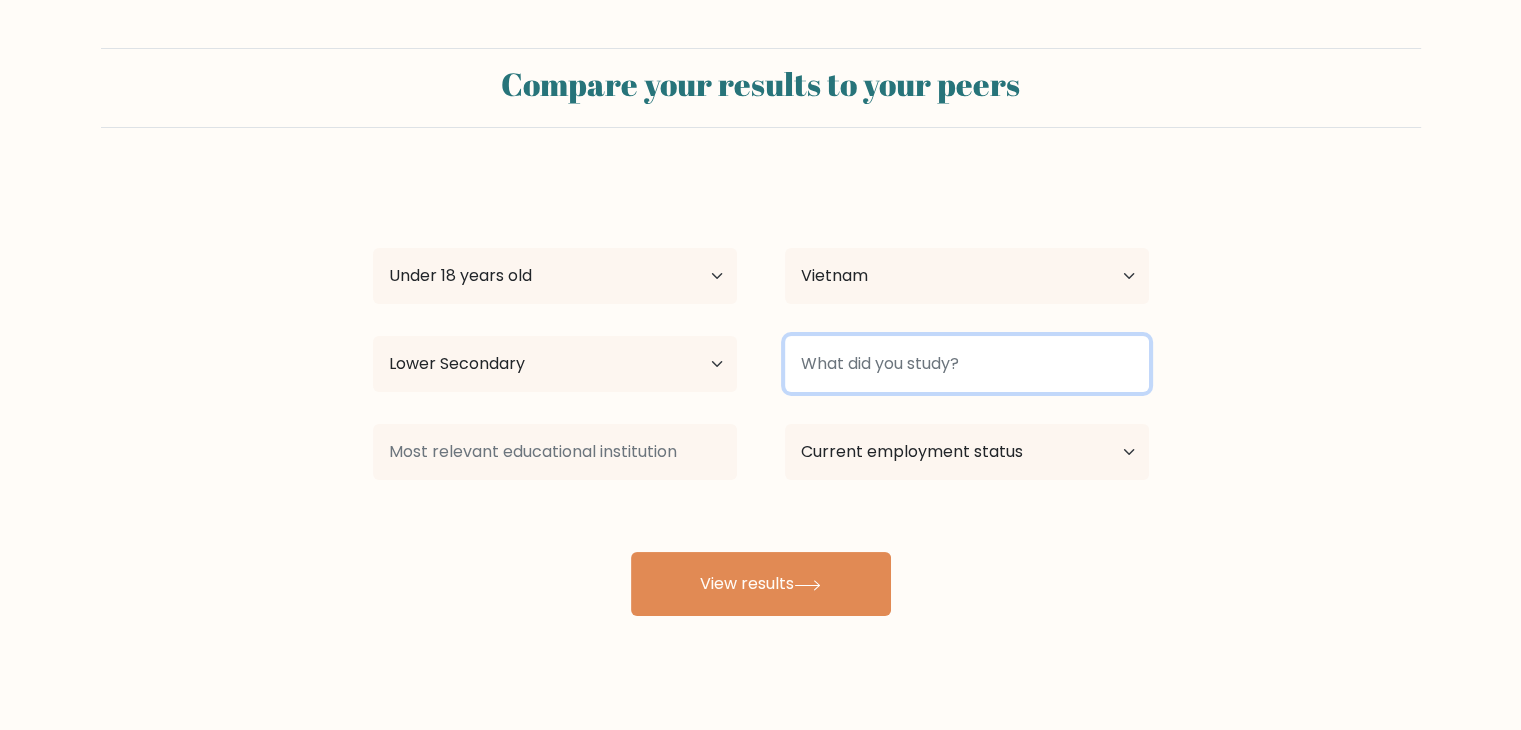 click at bounding box center (967, 364) 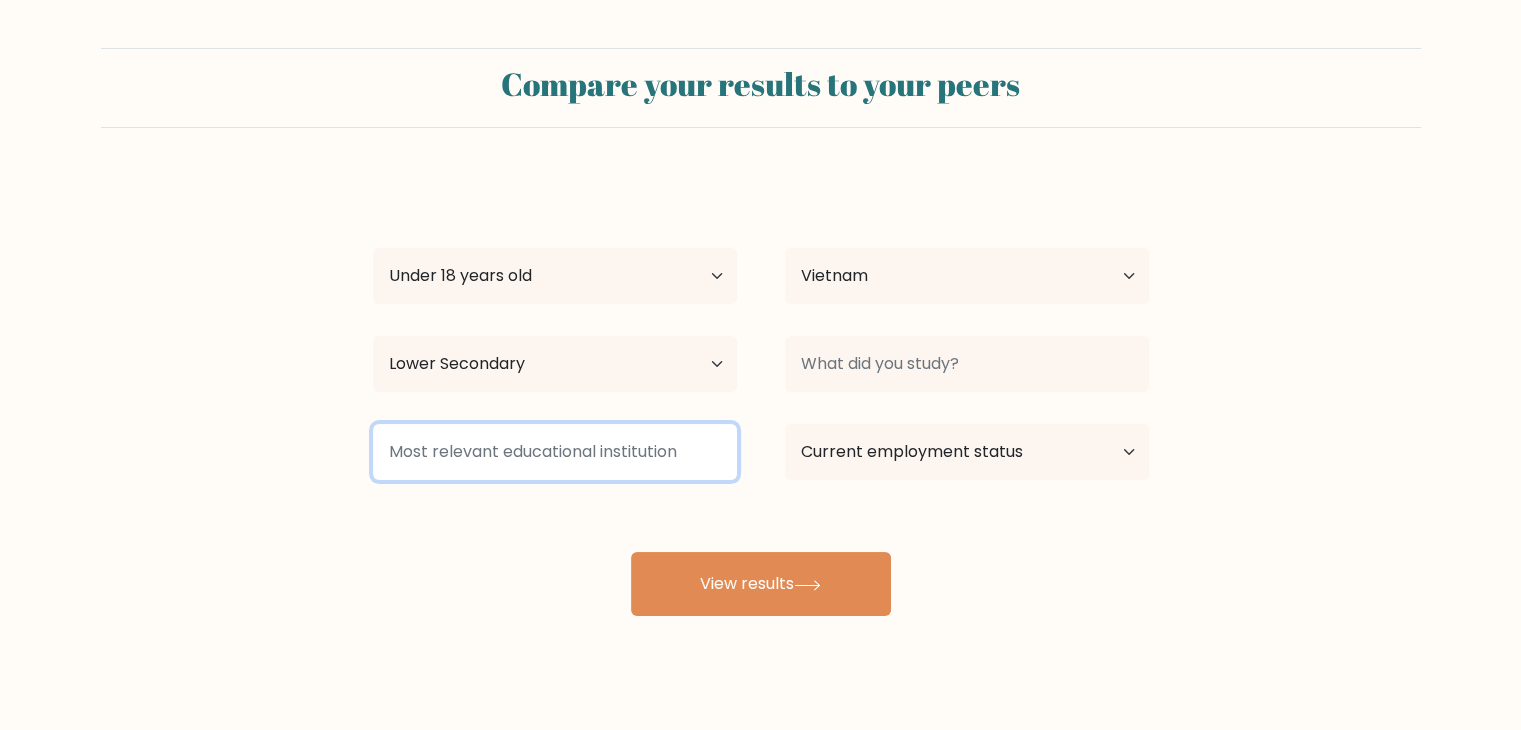 click at bounding box center [555, 452] 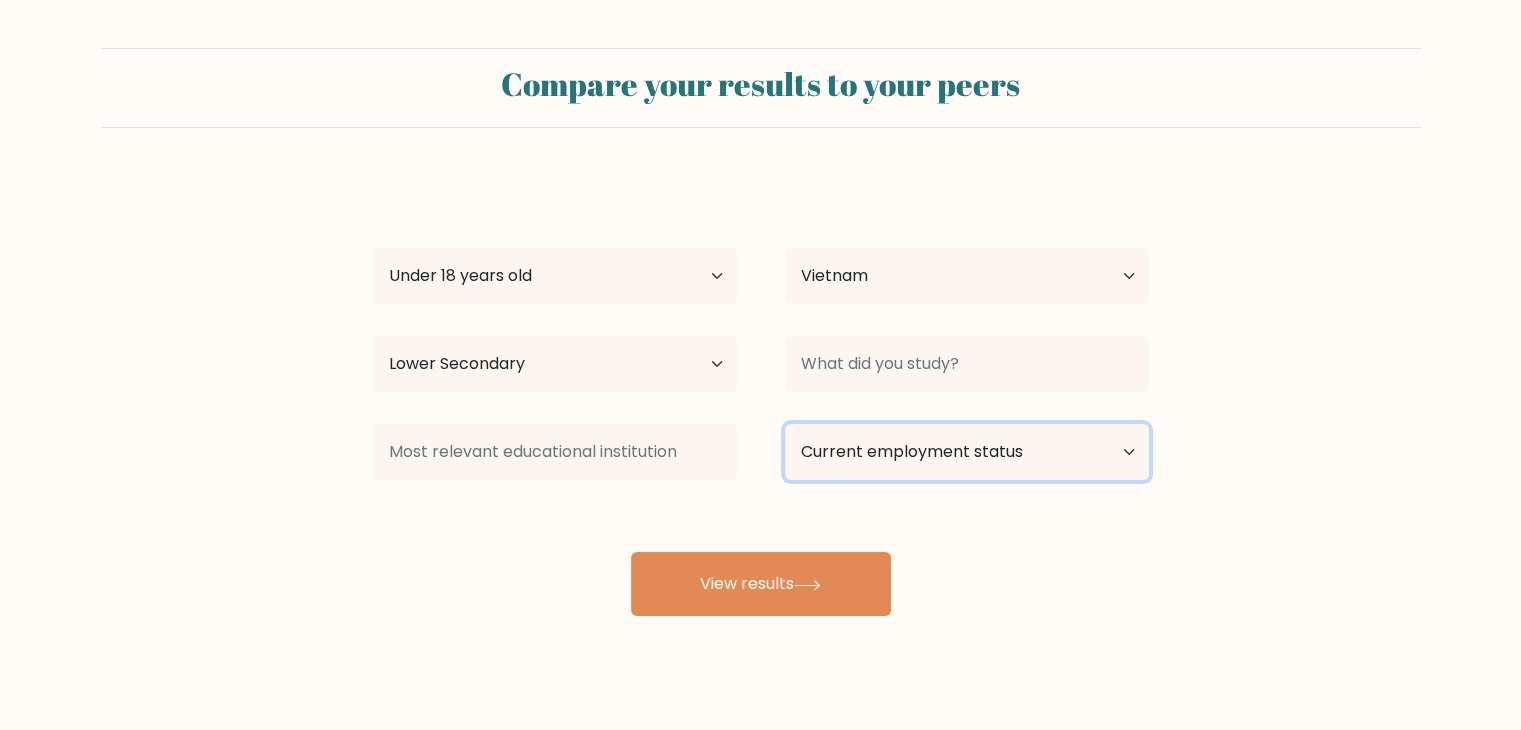 click on "Current employment status
Employed
Student
Retired
Other / prefer not to answer" at bounding box center (967, 452) 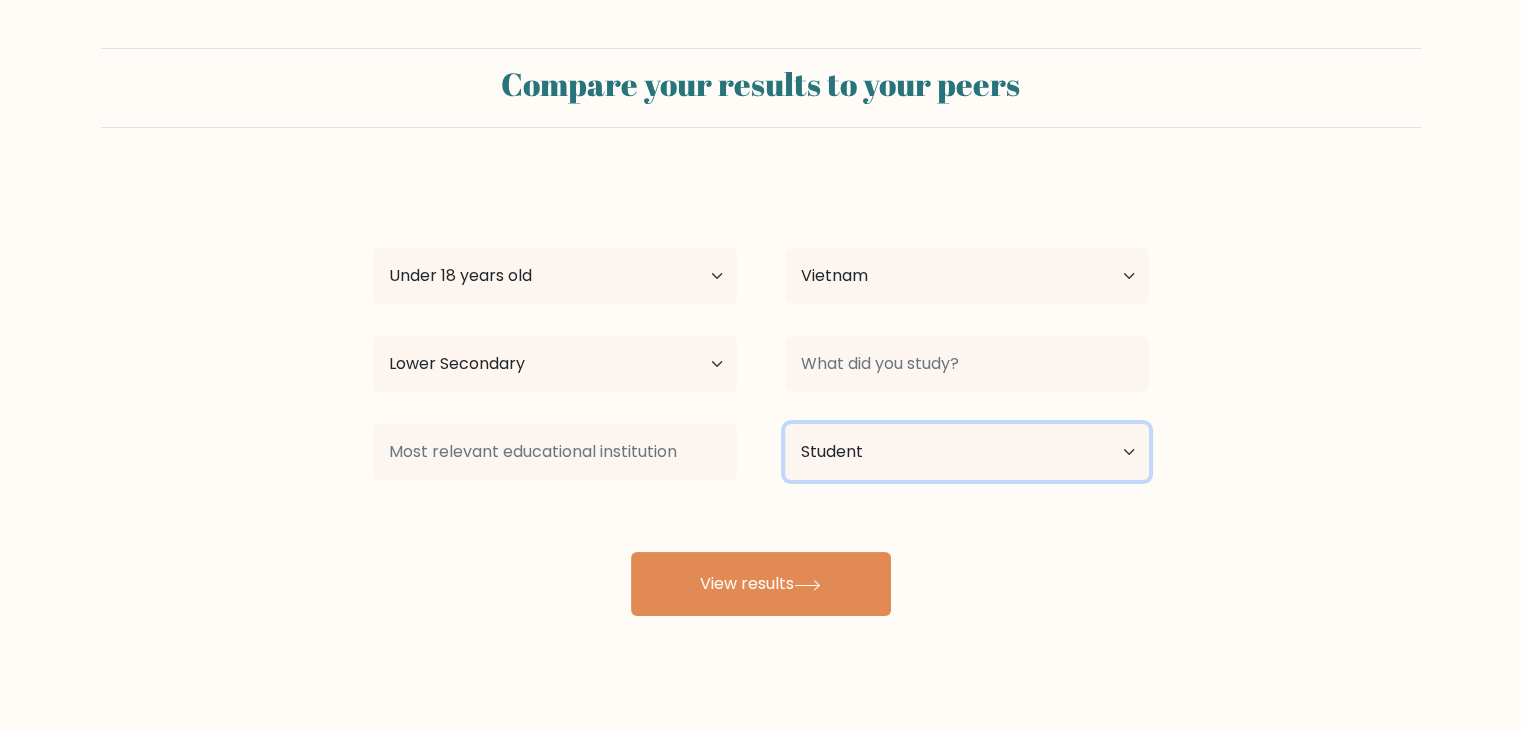 click on "Current employment status
Employed
Student
Retired
Other / prefer not to answer" at bounding box center [967, 452] 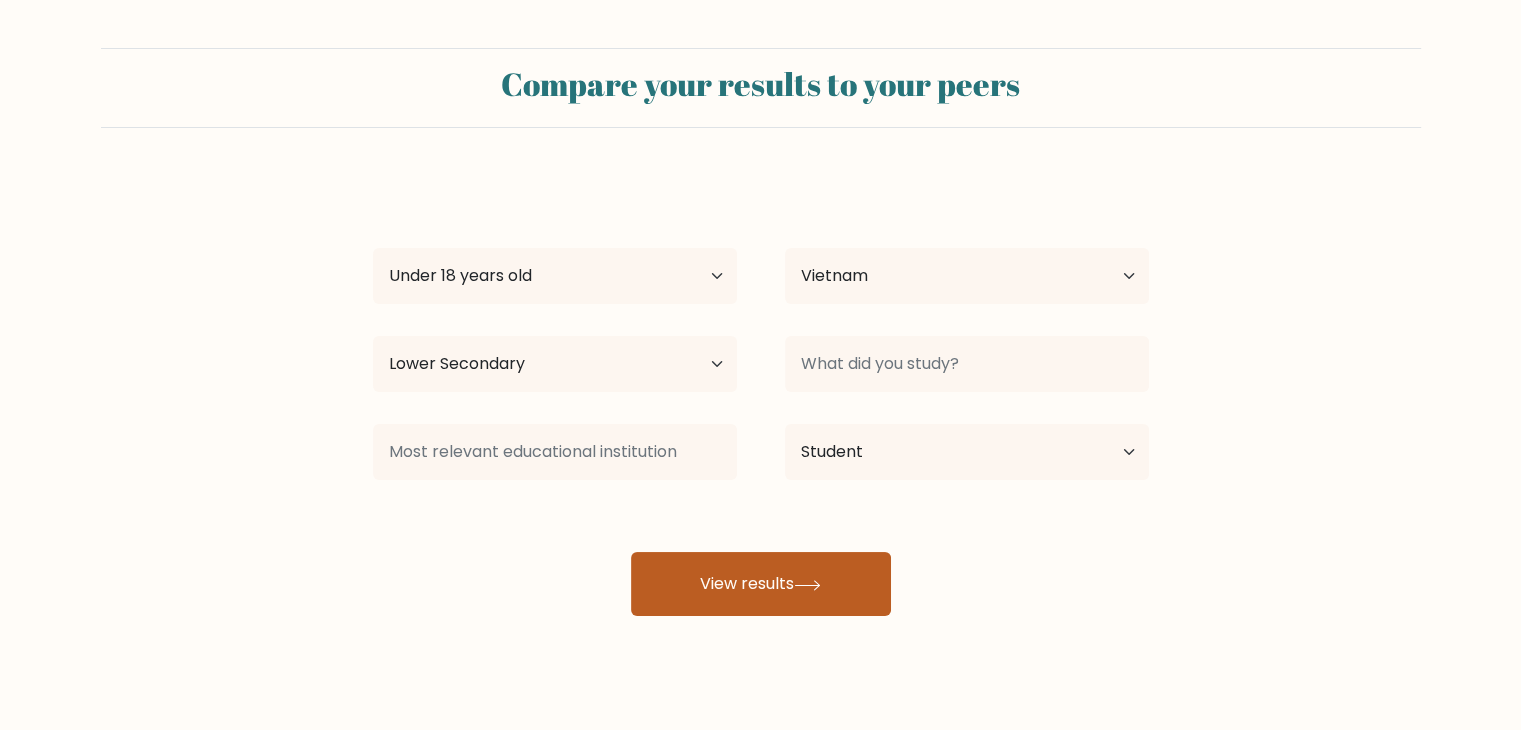 click on "View results" at bounding box center (761, 584) 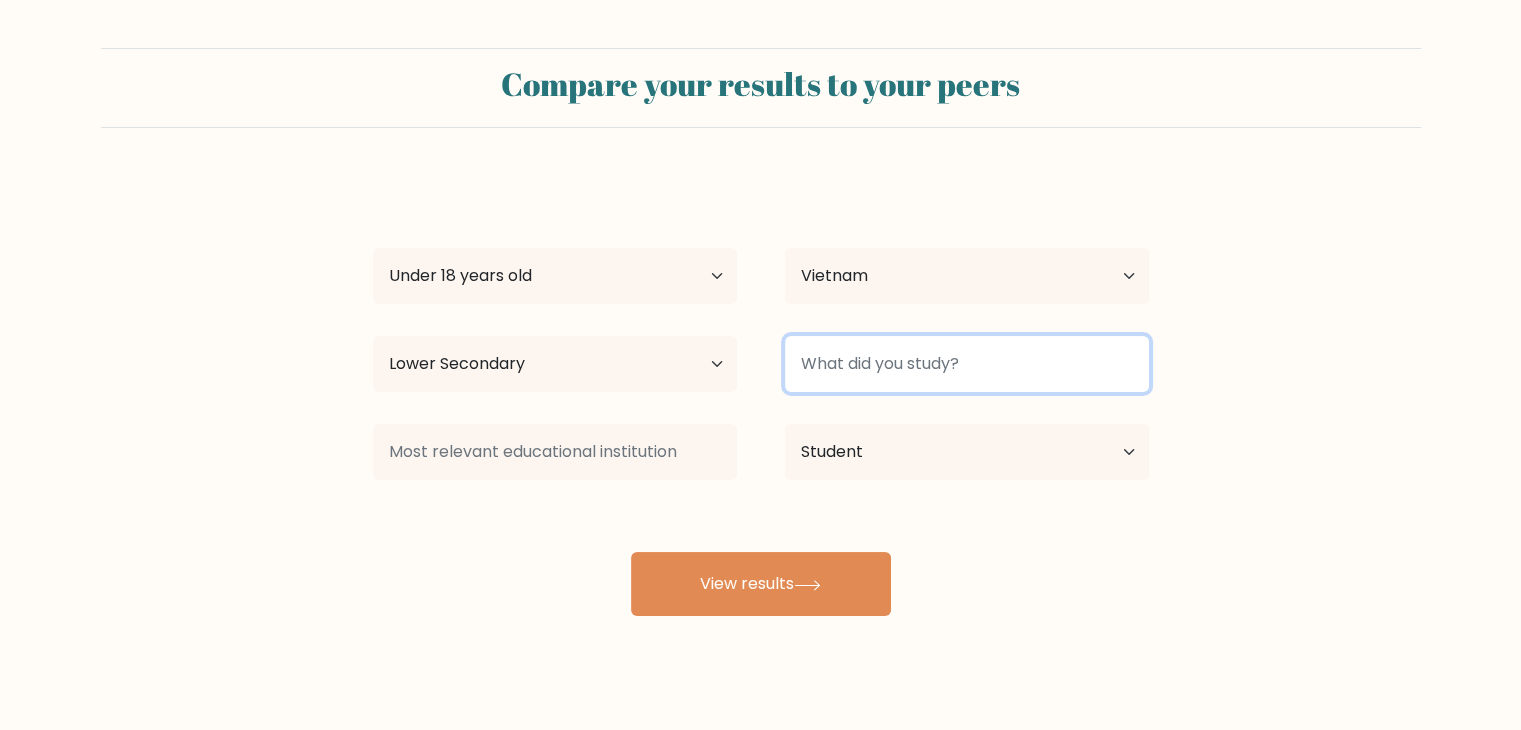 click at bounding box center [967, 364] 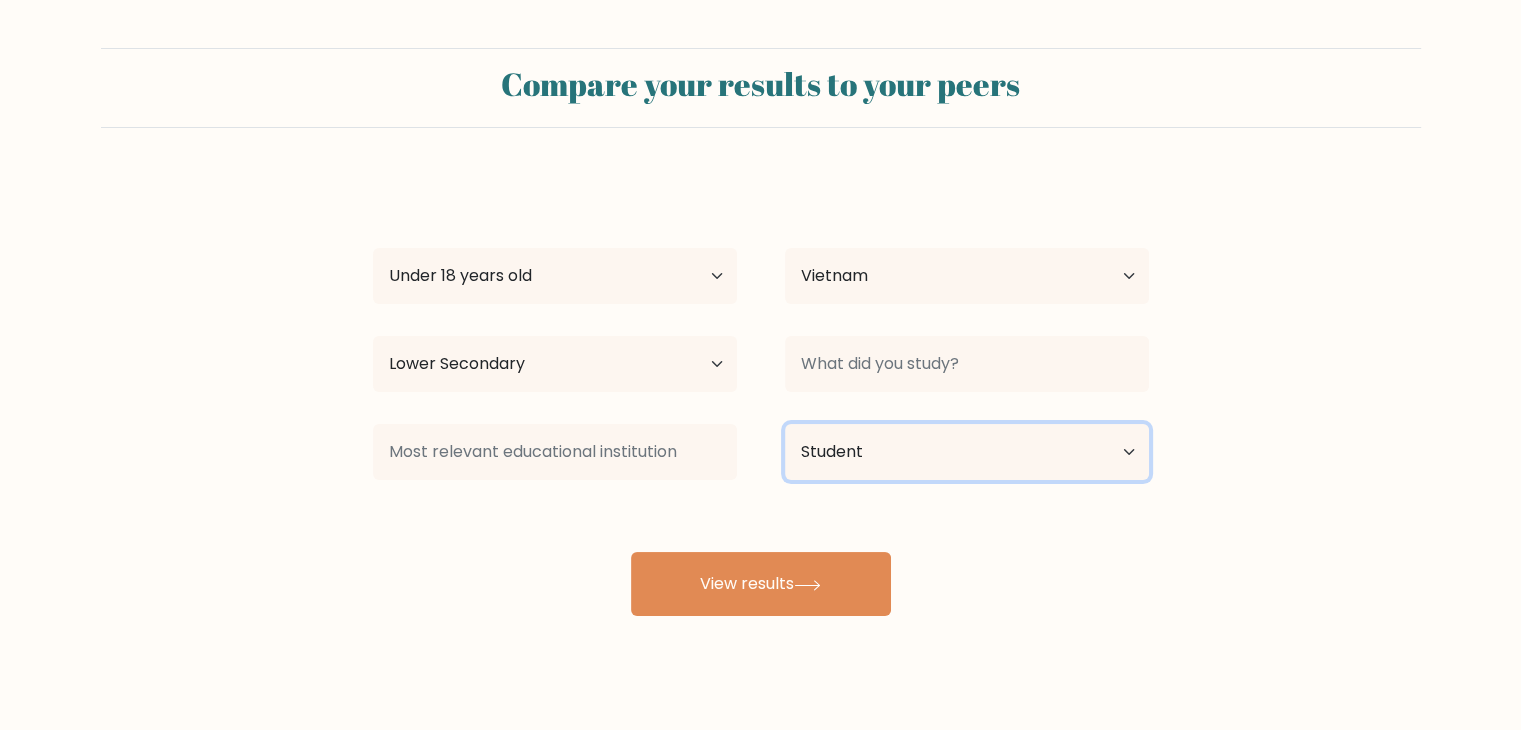 click on "Current employment status
Employed
Student
Retired
Other / prefer not to answer" at bounding box center (967, 452) 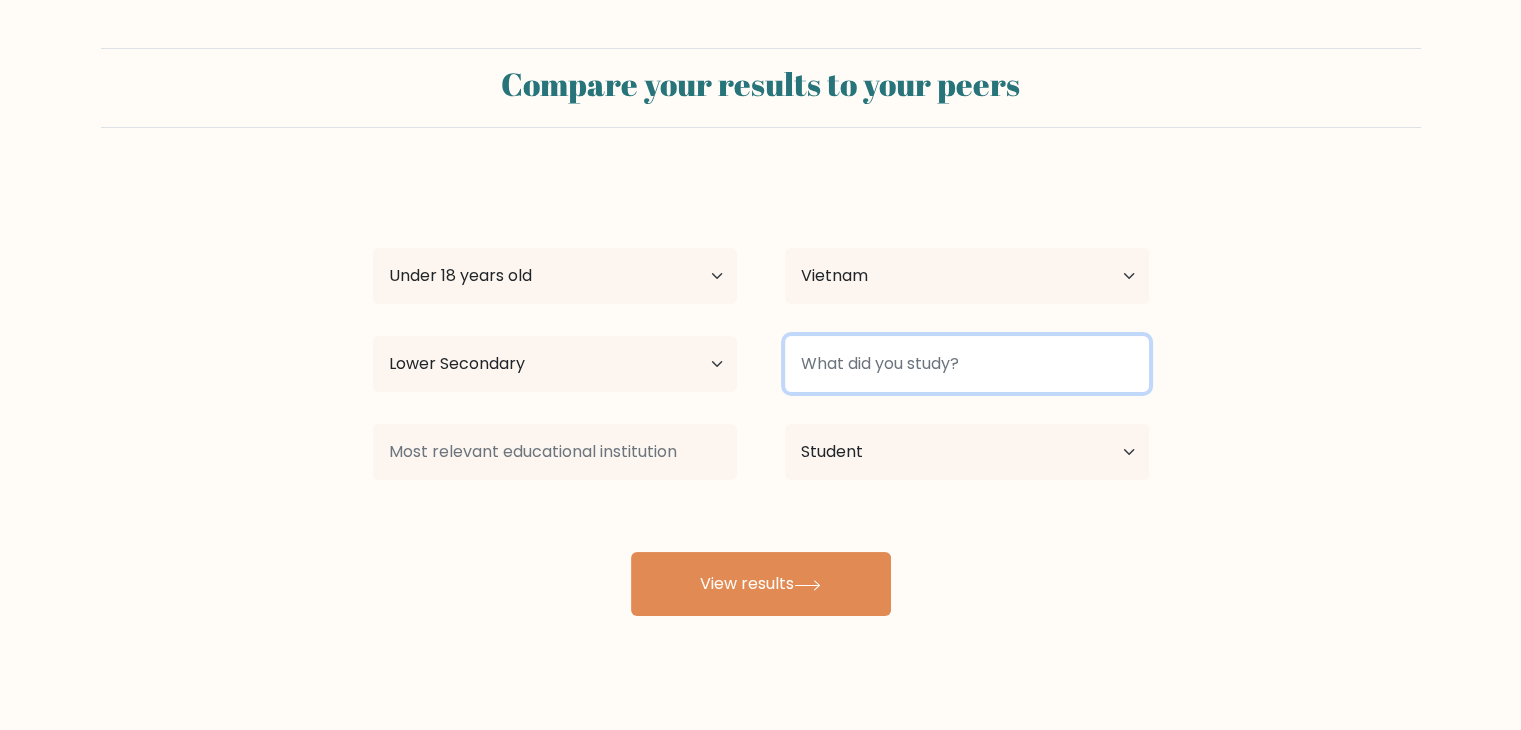 click at bounding box center (967, 364) 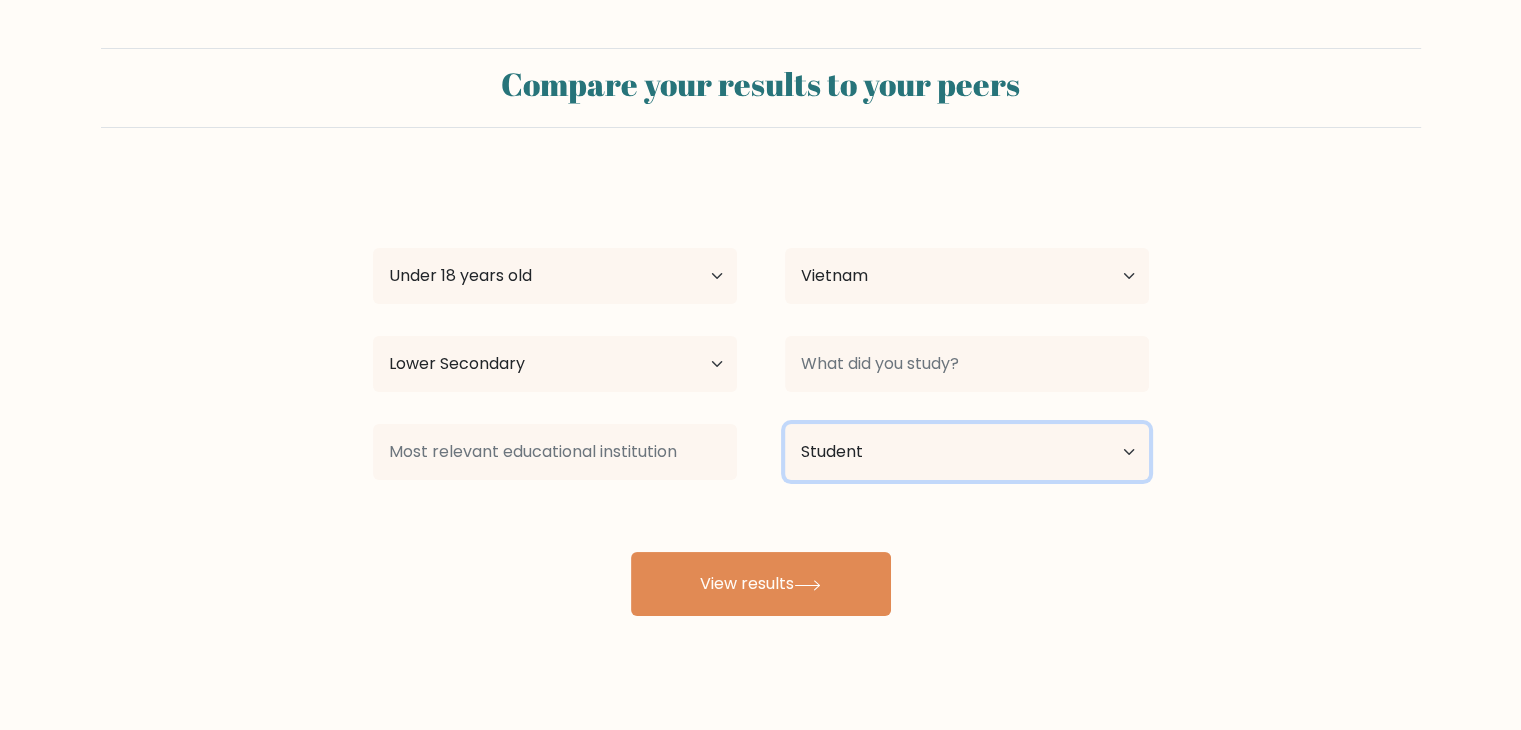 click on "Current employment status
Employed
Student
Retired
Other / prefer not to answer" at bounding box center [967, 452] 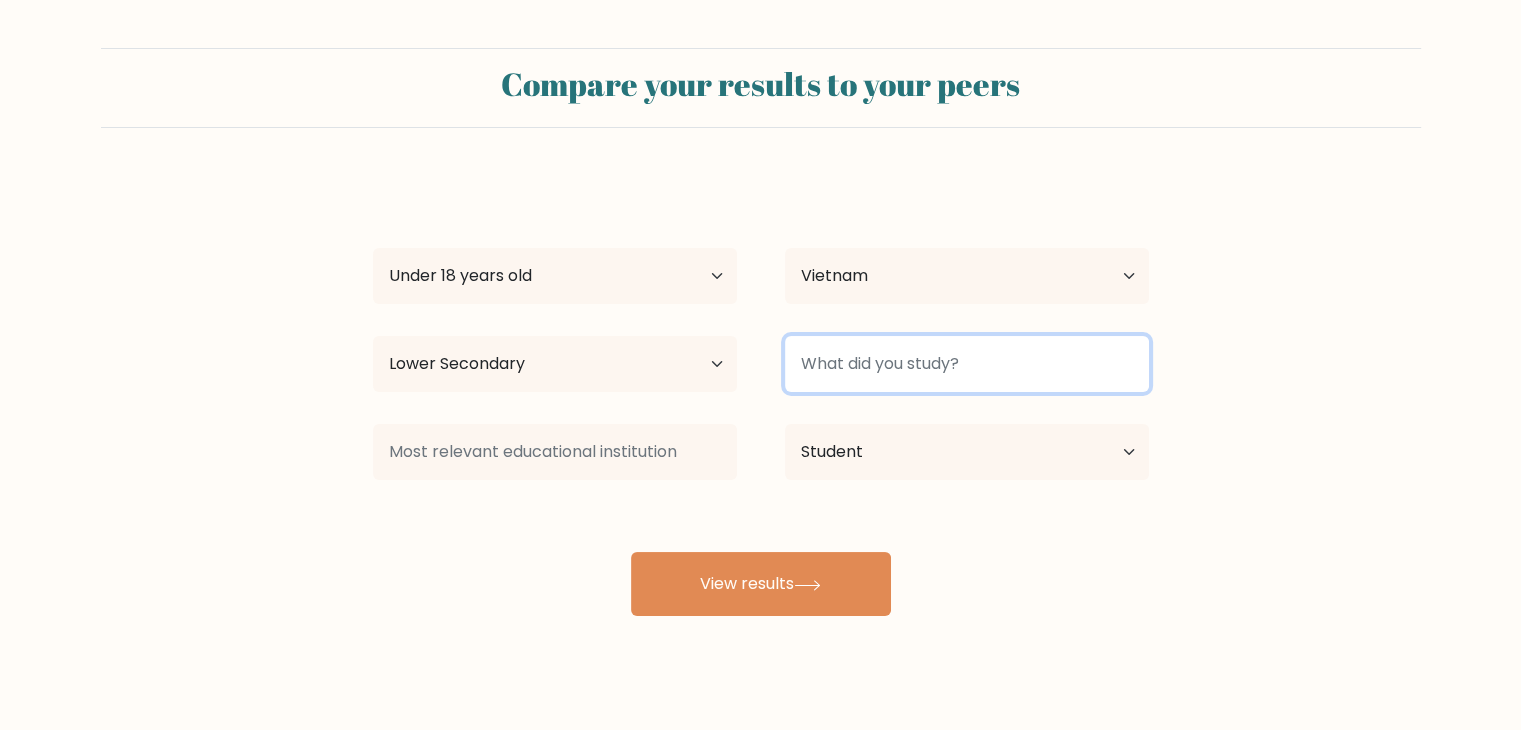 click at bounding box center (967, 364) 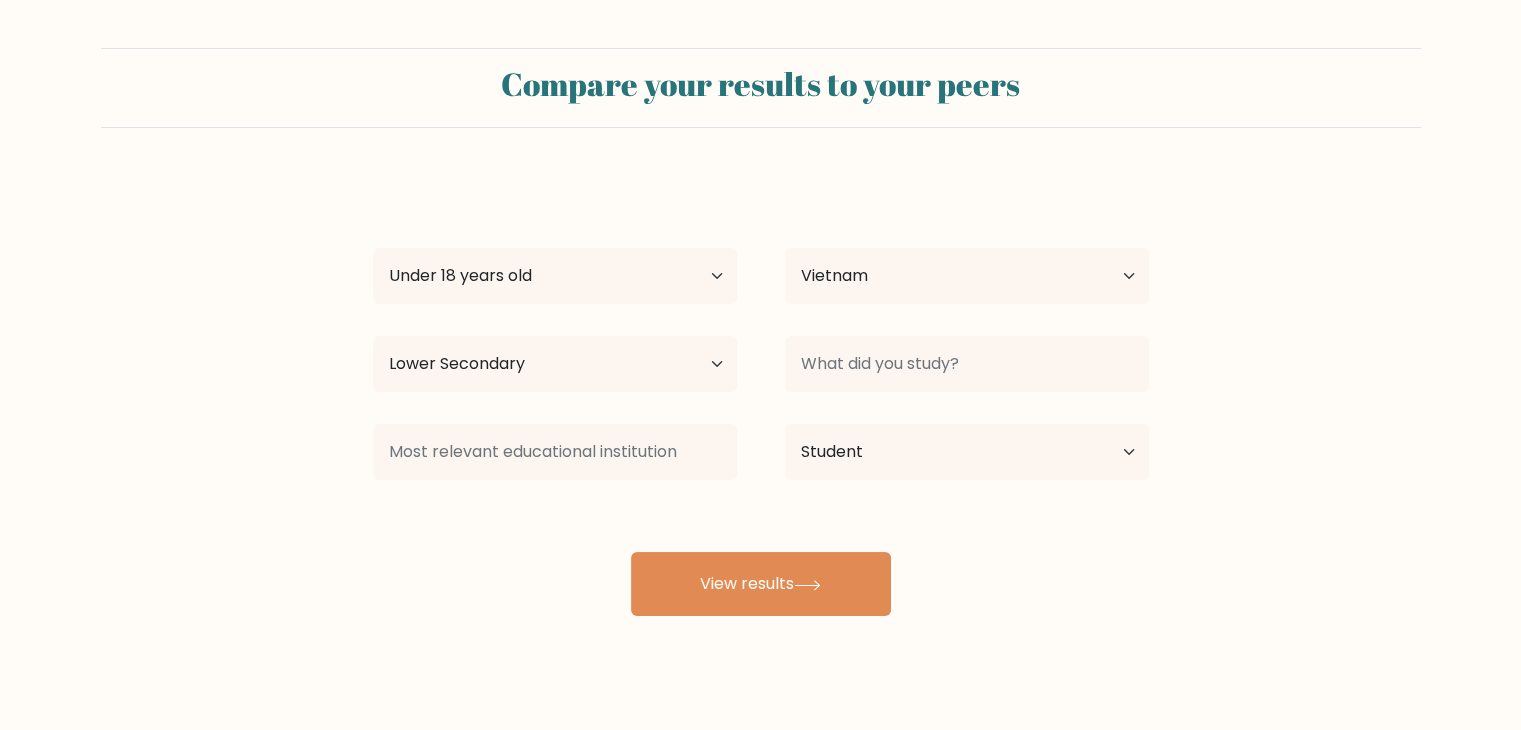 click on "[FIRST]
[LAST]
Age
Under 18 years old
18-24 years old
25-34 years old
35-44 years old
45-54 years old
55-64 years old
65 years old and above
Country
[COUNTRY]
[COUNTRY]
[COUNTRY]
[COUNTRY]
[COUNTRY]
[COUNTRY]
[COUNTRY]
[COUNTRY]
[COUNTRY]
[COUNTRY]
[COUNTRY]
[COUNTRY]
[COUNTRY]
[COUNTRY]
[COUNTRY]
[COUNTRY]
[COUNTRY]
[COUNTRY]
[COUNTRY]
[COUNTRY]
[COUNTRY]
[COUNTRY]
[COUNTRY]
[COUNTRY]
[COUNTRY]
[COUNTRY]
[COUNTRY]
[COUNTRY]
[COUNTRY]
[COUNTRY]
[COUNTRY]" at bounding box center (761, 396) 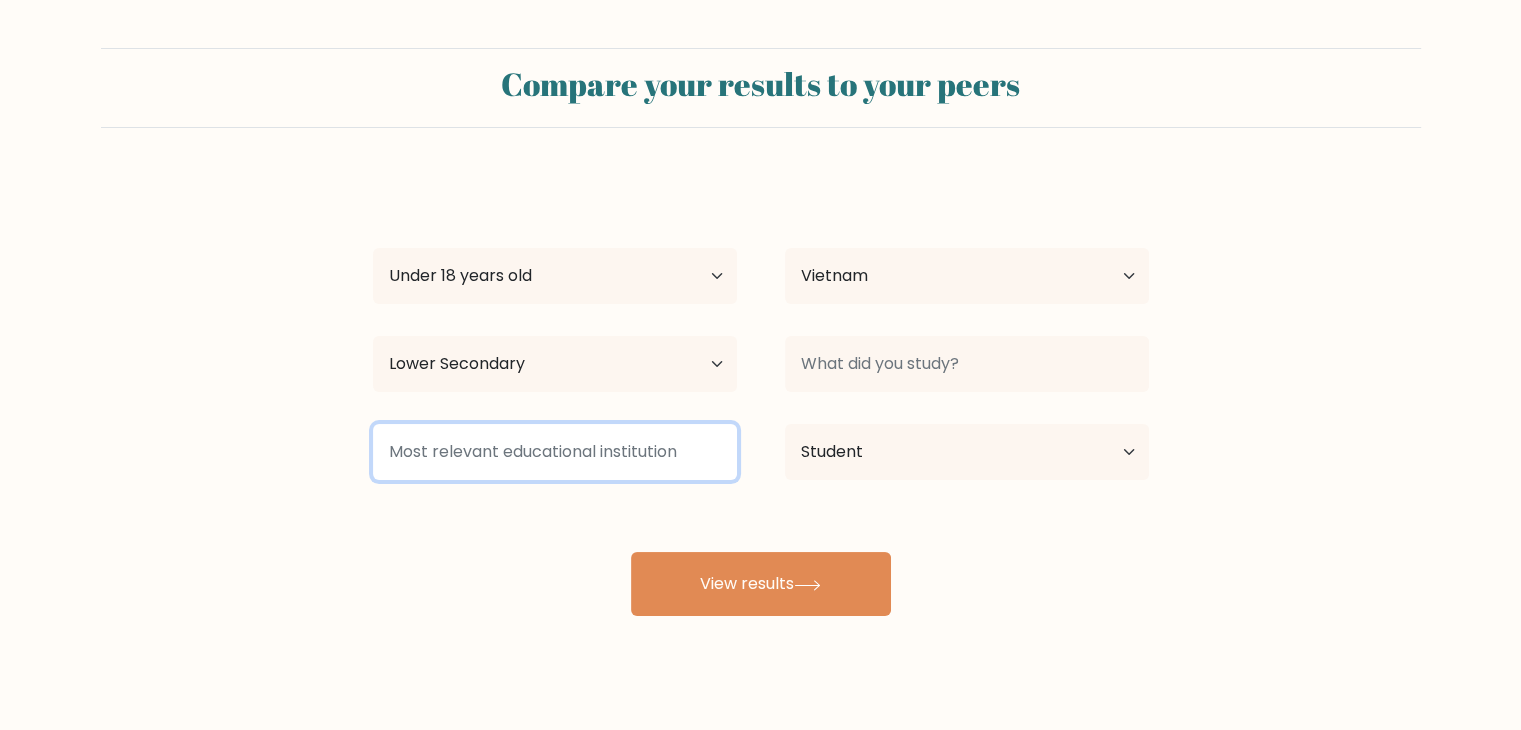 click at bounding box center [555, 452] 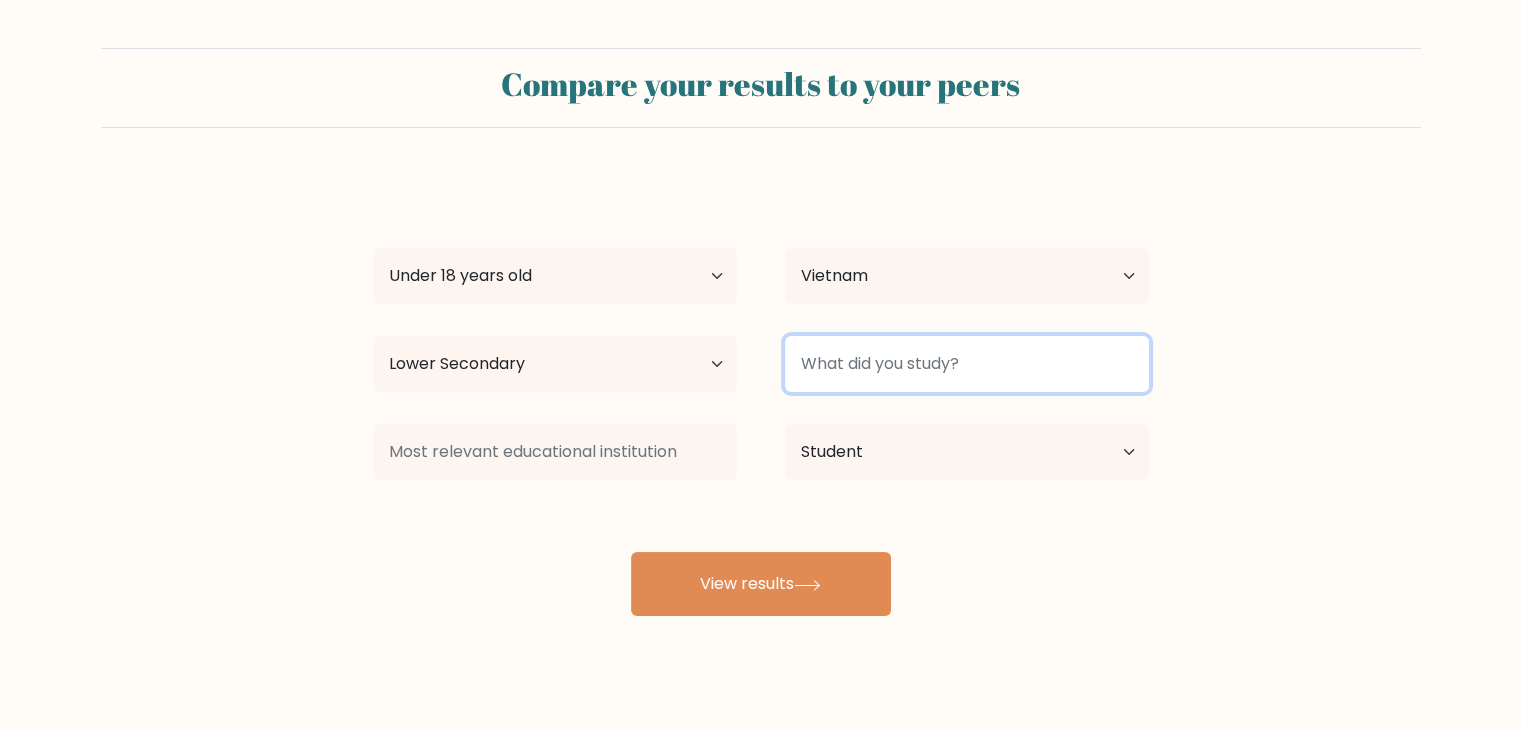 click at bounding box center (967, 364) 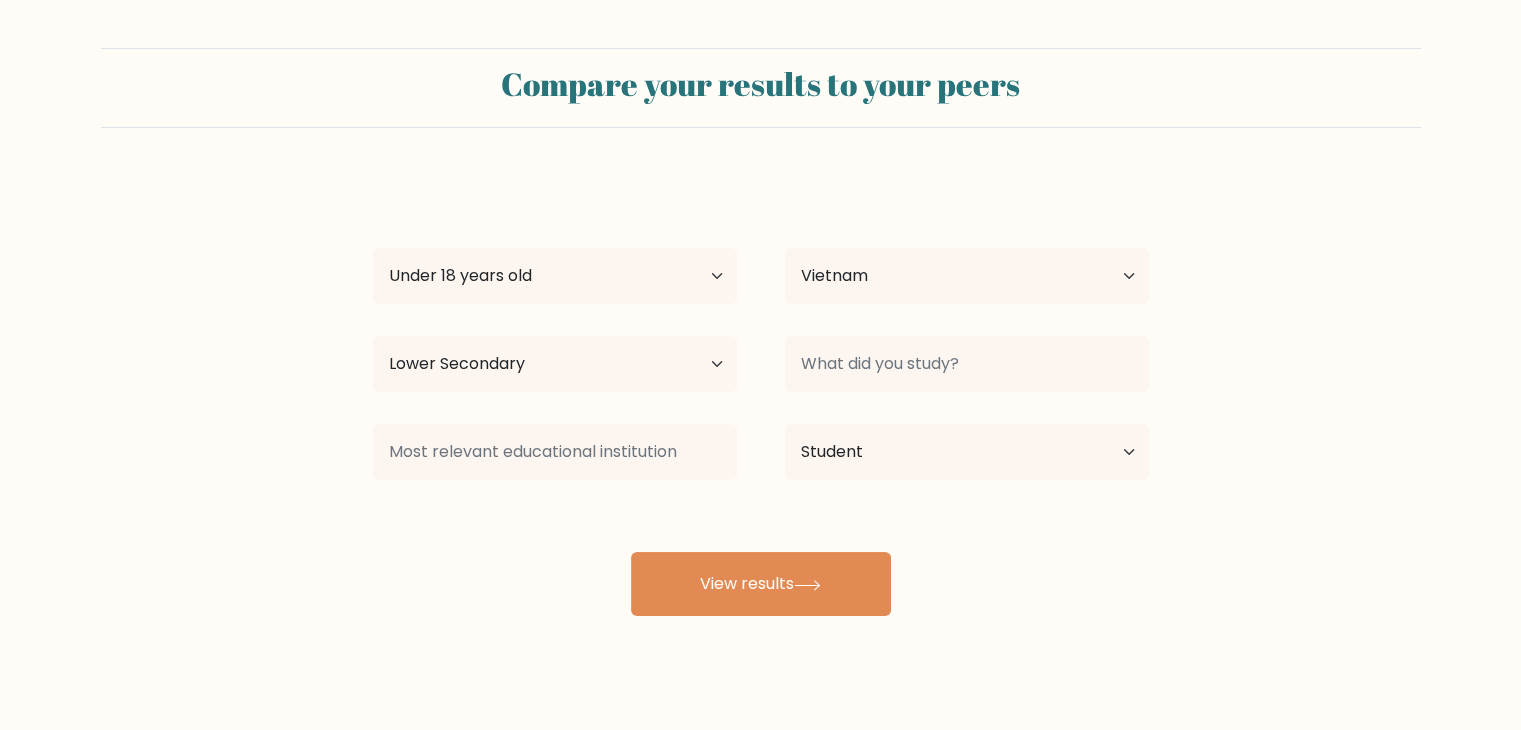 click on "[FIRST]
[LAST]
Age
Under 18 years old
18-24 years old
25-34 years old
35-44 years old
45-54 years old
55-64 years old
65 years old and above
Country
[COUNTRY]
[COUNTRY]
[COUNTRY]
[COUNTRY]
[COUNTRY]
[COUNTRY]
[COUNTRY]
[COUNTRY]
[COUNTRY]
[COUNTRY]
[COUNTRY]
[COUNTRY]
[COUNTRY]
[COUNTRY]
[COUNTRY]
[COUNTRY]
[COUNTRY]
[COUNTRY]
[COUNTRY]
[COUNTRY]
[COUNTRY]
[COUNTRY]
[COUNTRY]
[COUNTRY]
[COUNTRY]
[COUNTRY]
[COUNTRY]
[COUNTRY]
[COUNTRY]
[COUNTRY]
[COUNTRY]" at bounding box center (761, 396) 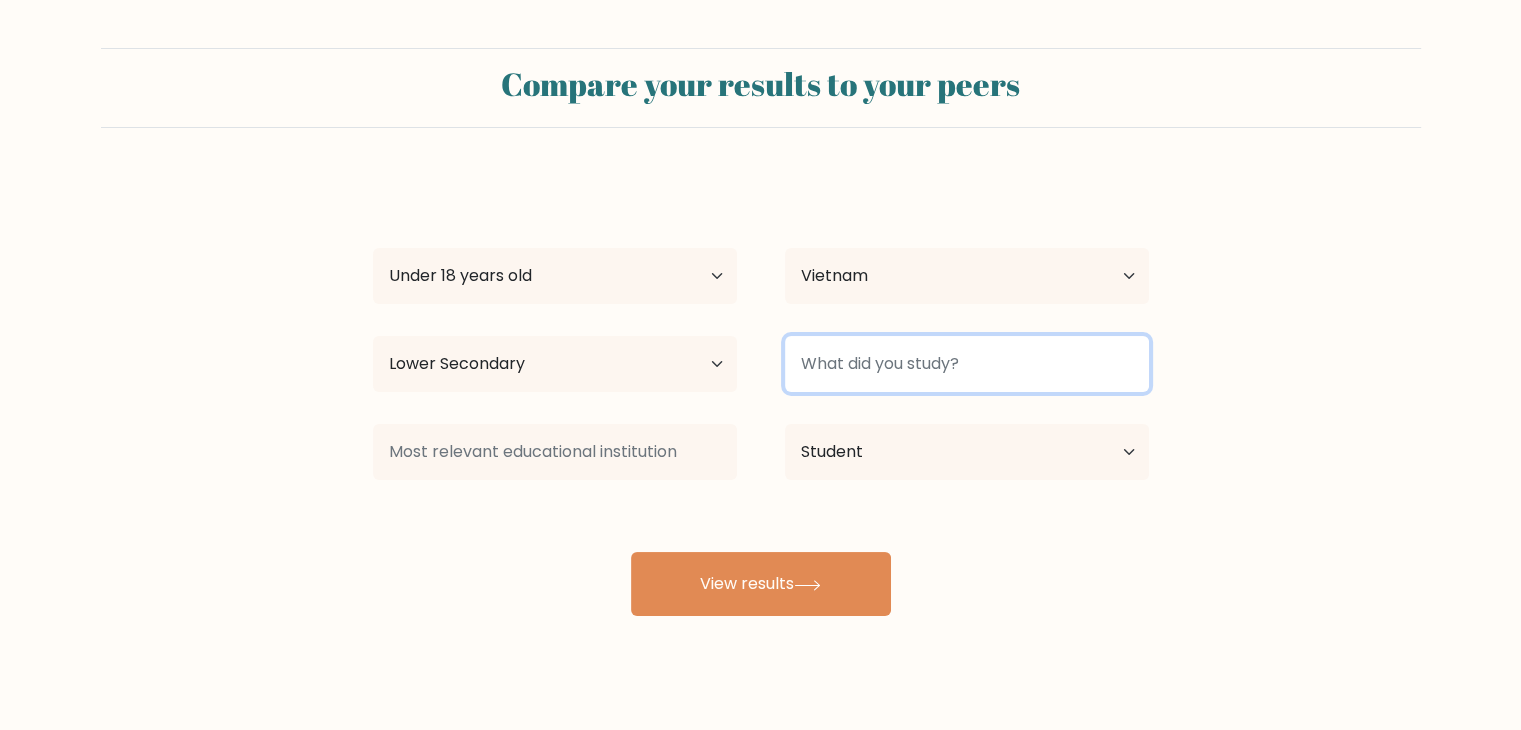 click at bounding box center [967, 364] 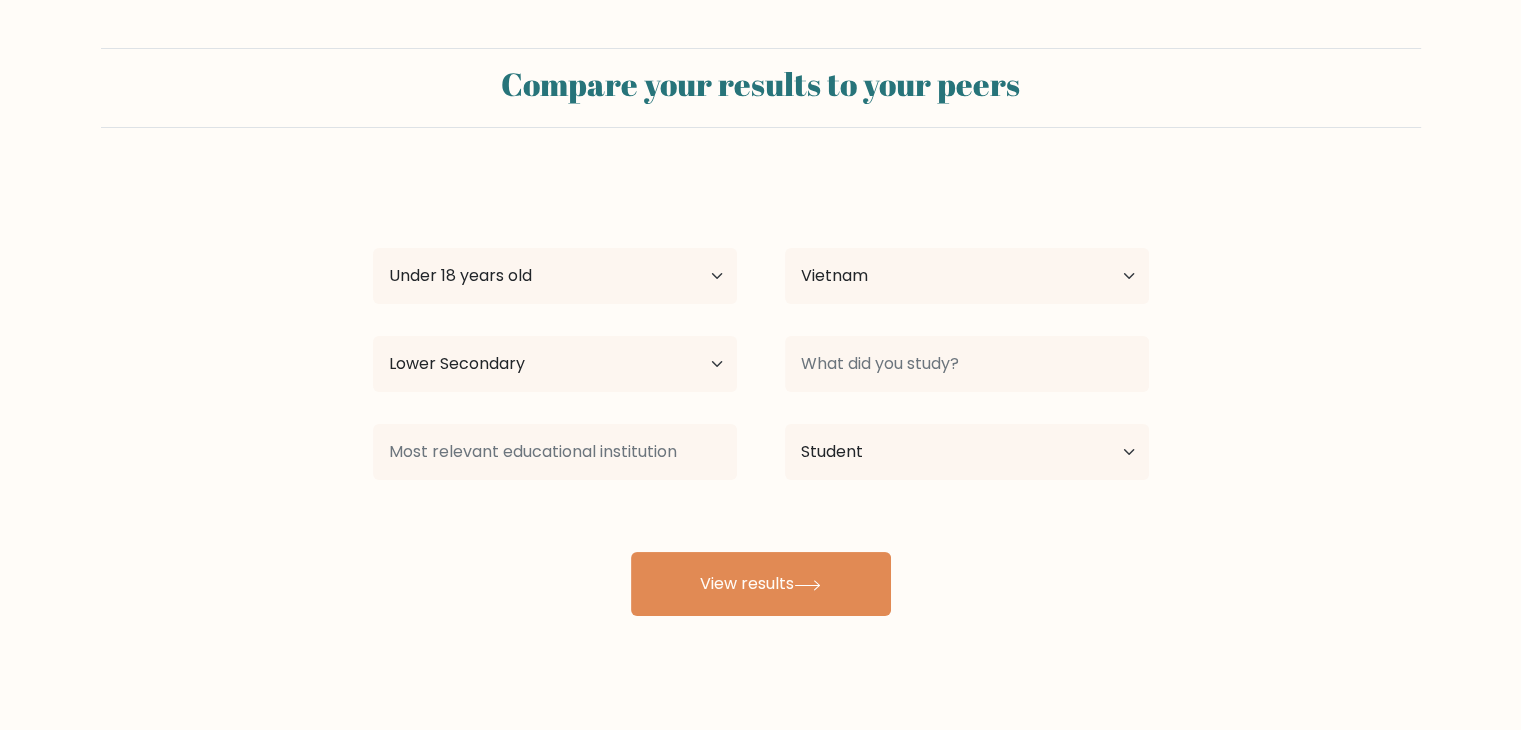 click on "[FIRST]
[LAST]
Age
Under 18 years old
18-24 years old
25-34 years old
35-44 years old
45-54 years old
55-64 years old
65 years old and above
Country
[COUNTRY]
[COUNTRY]
[COUNTRY]
[COUNTRY]
[COUNTRY]
[COUNTRY]
[COUNTRY]
[COUNTRY]
[COUNTRY]
[COUNTRY]
[COUNTRY]
[COUNTRY]
[COUNTRY]
[COUNTRY]
[COUNTRY]
[COUNTRY]
[COUNTRY]
[COUNTRY]
[COUNTRY]
[COUNTRY]
[COUNTRY]
[COUNTRY]
[COUNTRY]
[COUNTRY]
[COUNTRY]
[COUNTRY]
[COUNTRY]
[COUNTRY]
[COUNTRY]
[COUNTRY]
[COUNTRY]" at bounding box center (761, 396) 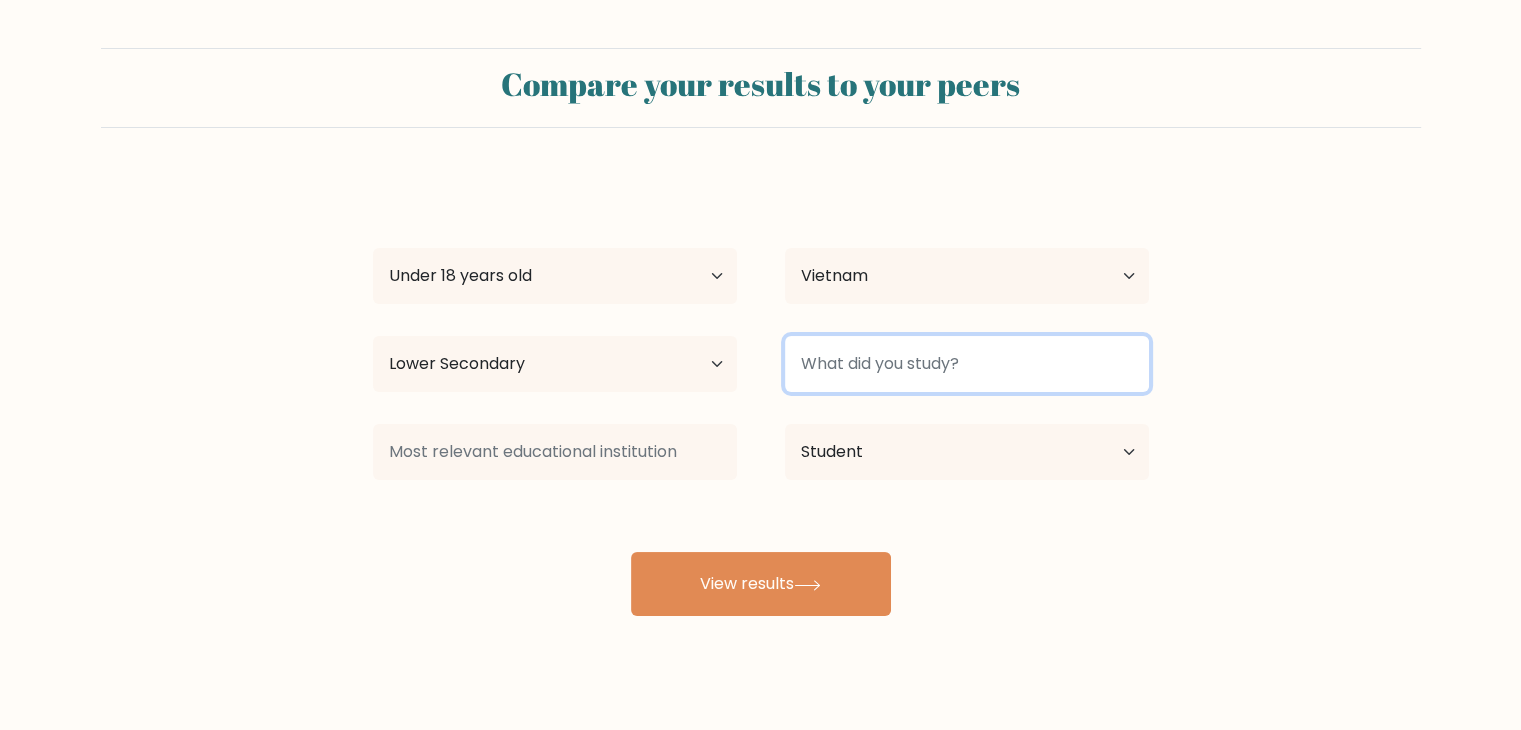 click at bounding box center [967, 364] 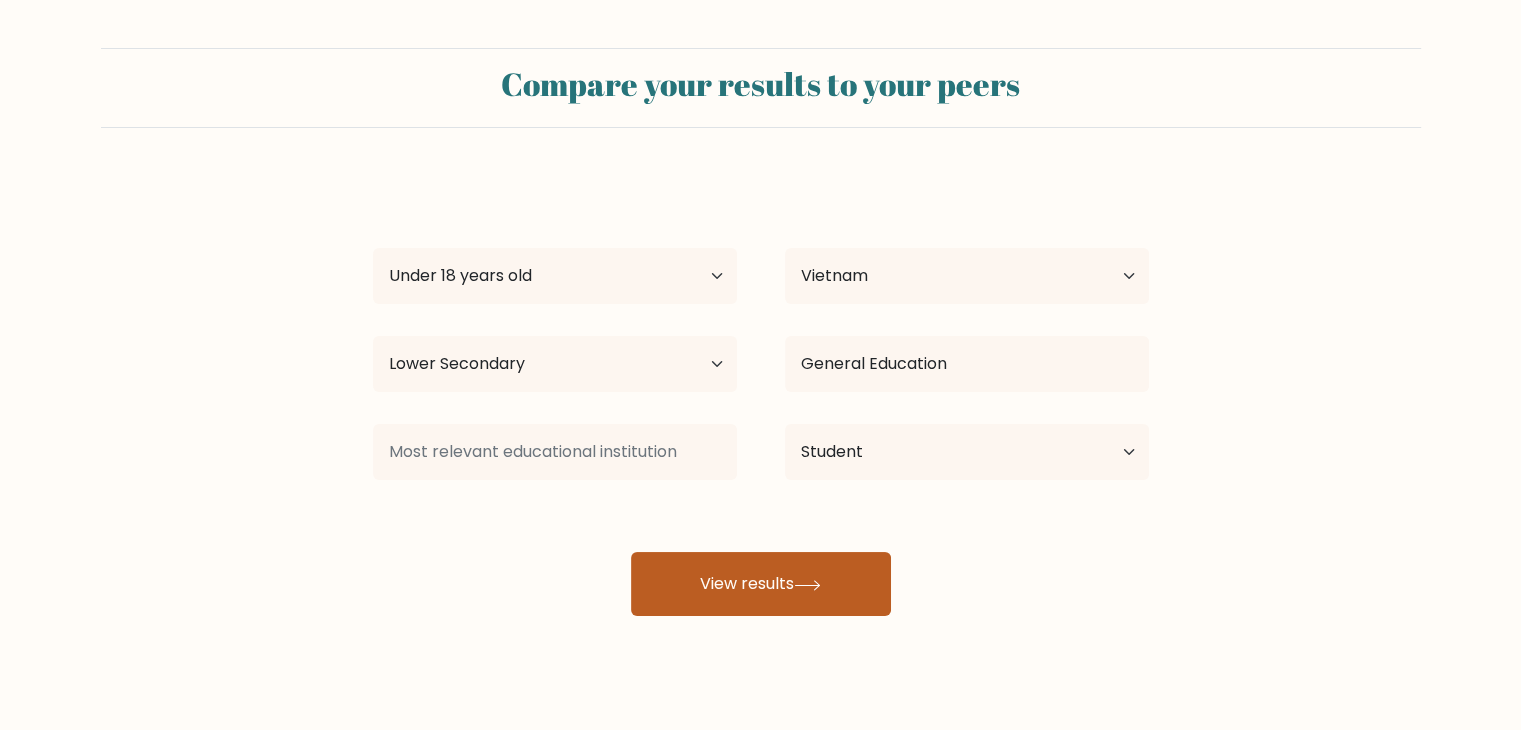 click 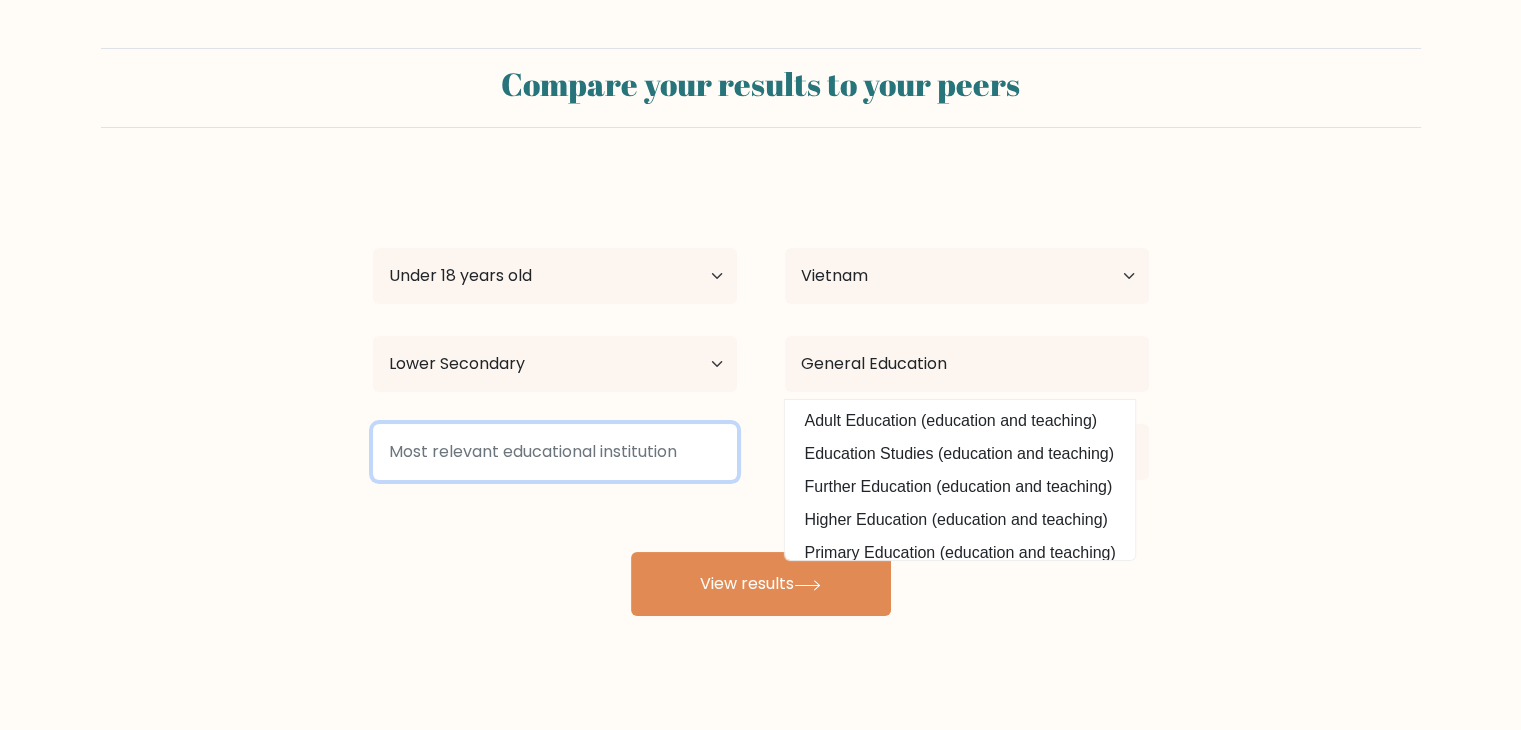 click at bounding box center [555, 452] 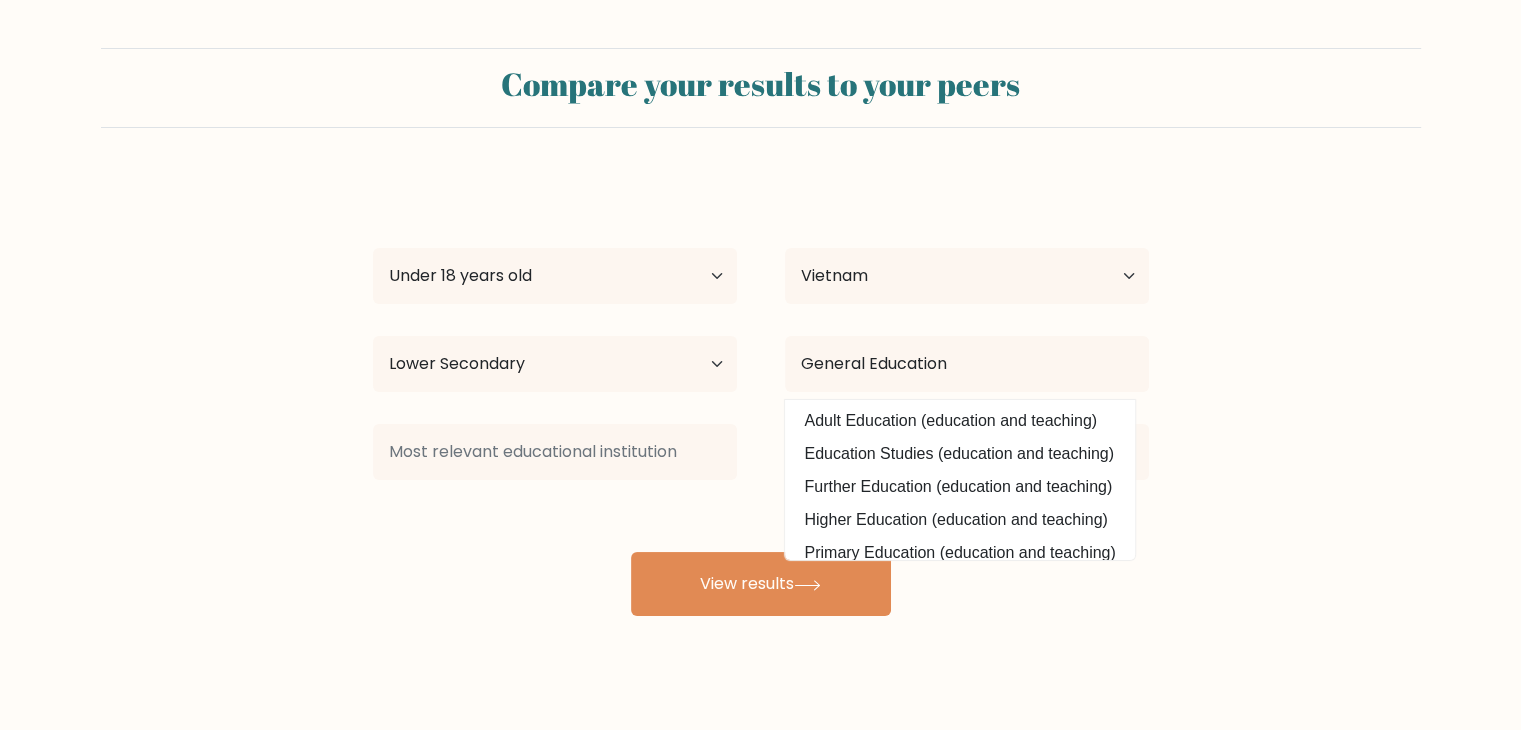 click on "Compare your results to your peers
[FIRST]
[LAST]
Age
Under 18 years old
18-24 years old
25-34 years old
35-44 years old
45-54 years old
55-64 years old
65 years old and above
Country
[COUNTRY]
[COUNTRY]
[COUNTRY]
[COUNTRY]
[COUNTRY]
[COUNTRY]
[COUNTRY]
[COUNTRY]
[COUNTRY]
[COUNTRY]
[COUNTRY]
[COUNTRY]
[COUNTRY]
[COUNTRY]" at bounding box center (760, 332) 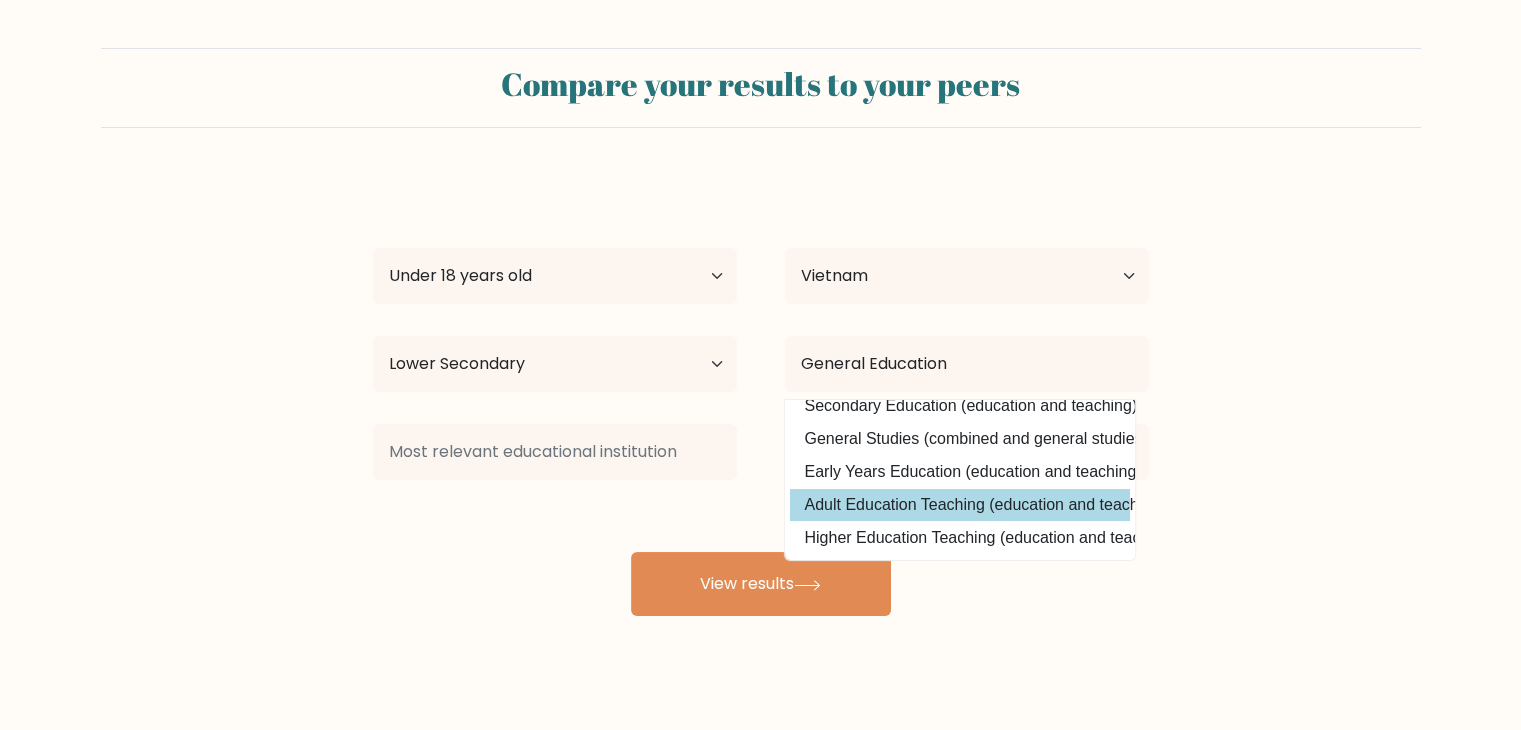 scroll, scrollTop: 95, scrollLeft: 0, axis: vertical 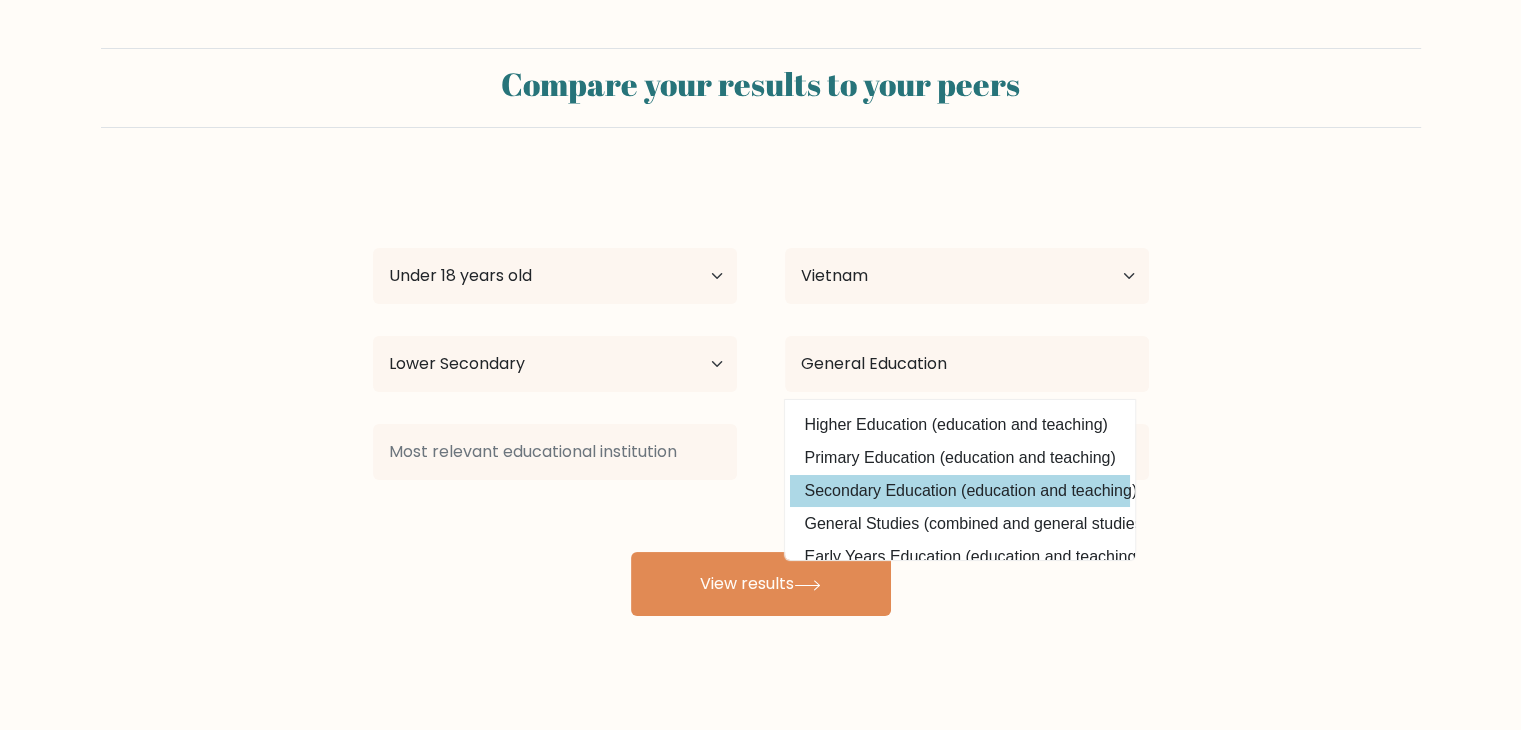 click on "Secondary Education (education and teaching)" at bounding box center [960, 491] 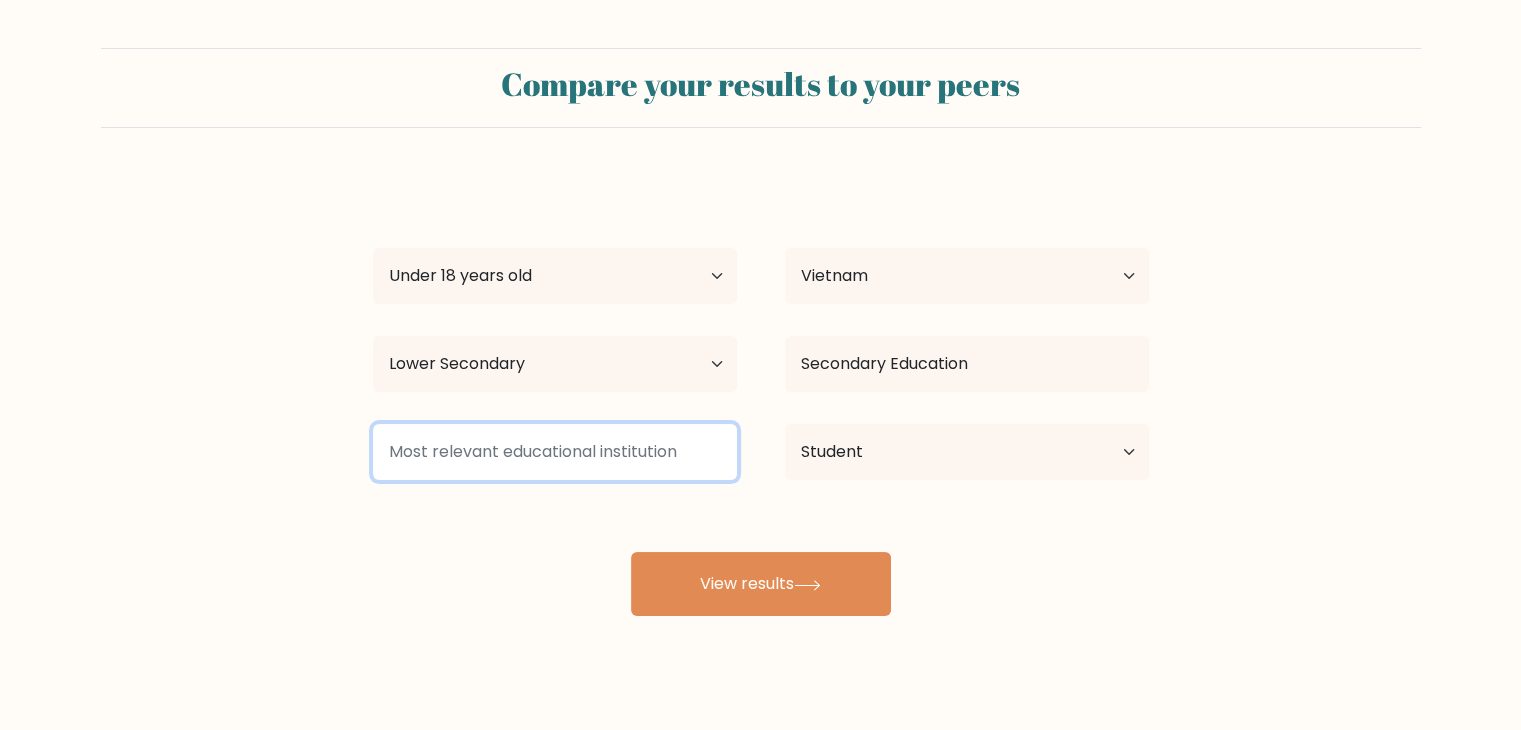 click at bounding box center [555, 452] 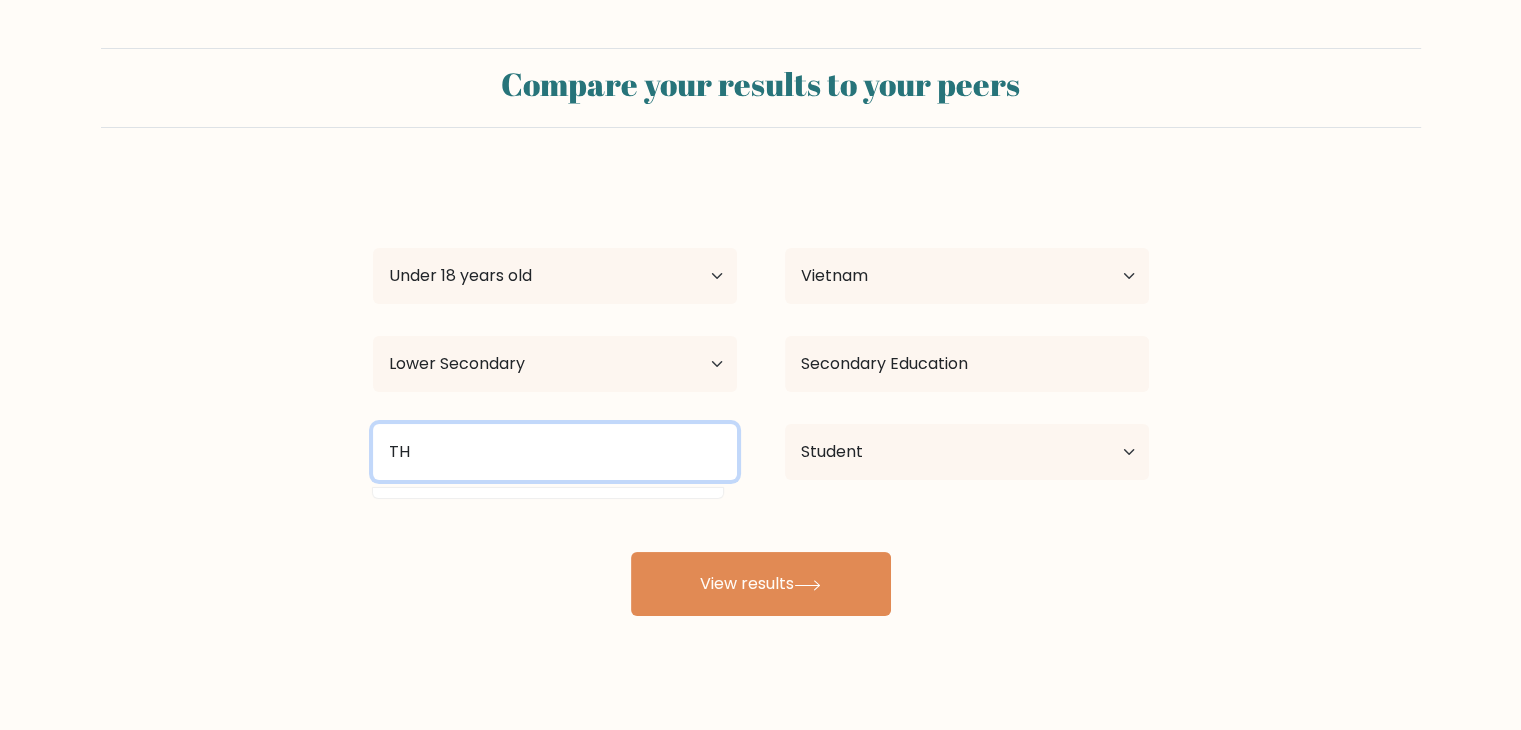 type on "T" 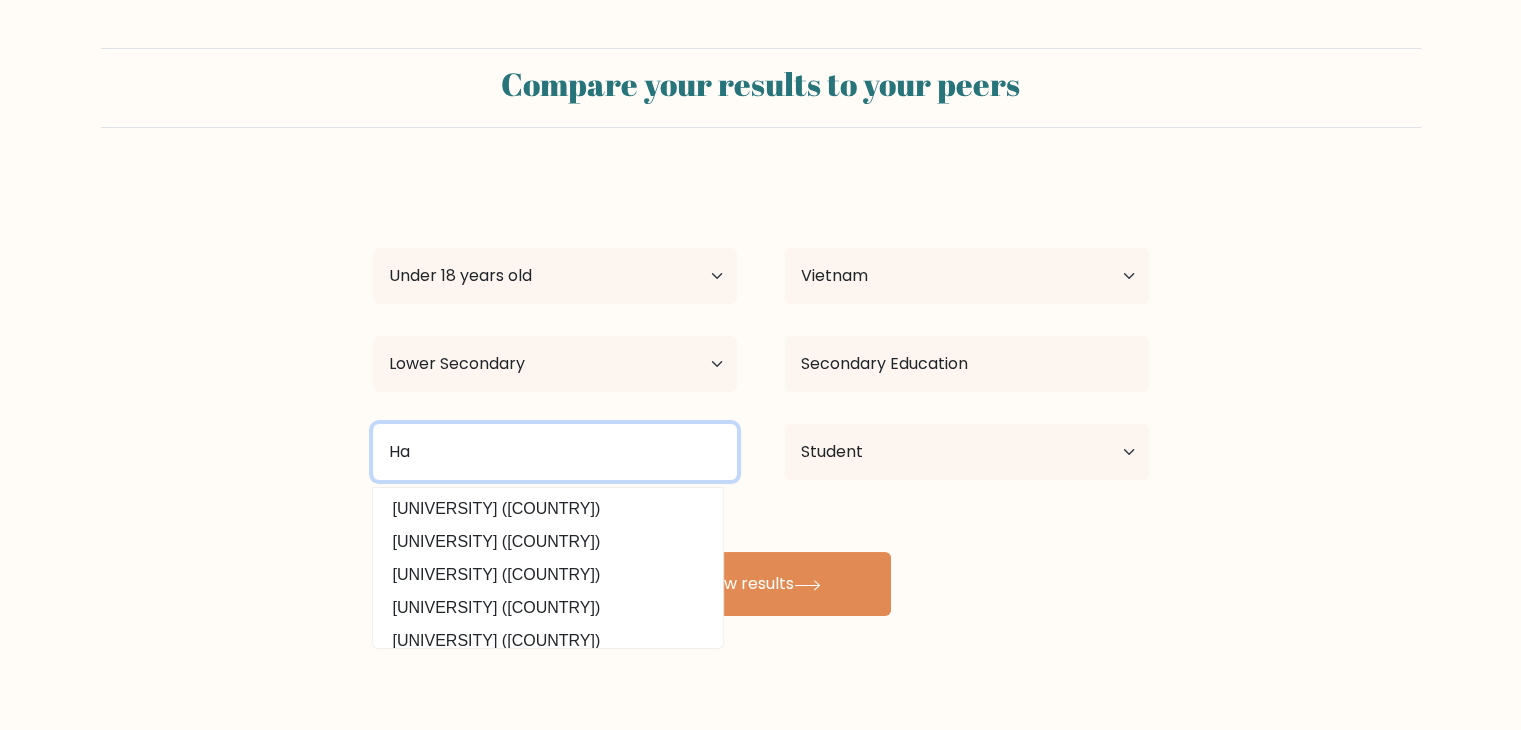 type on "H" 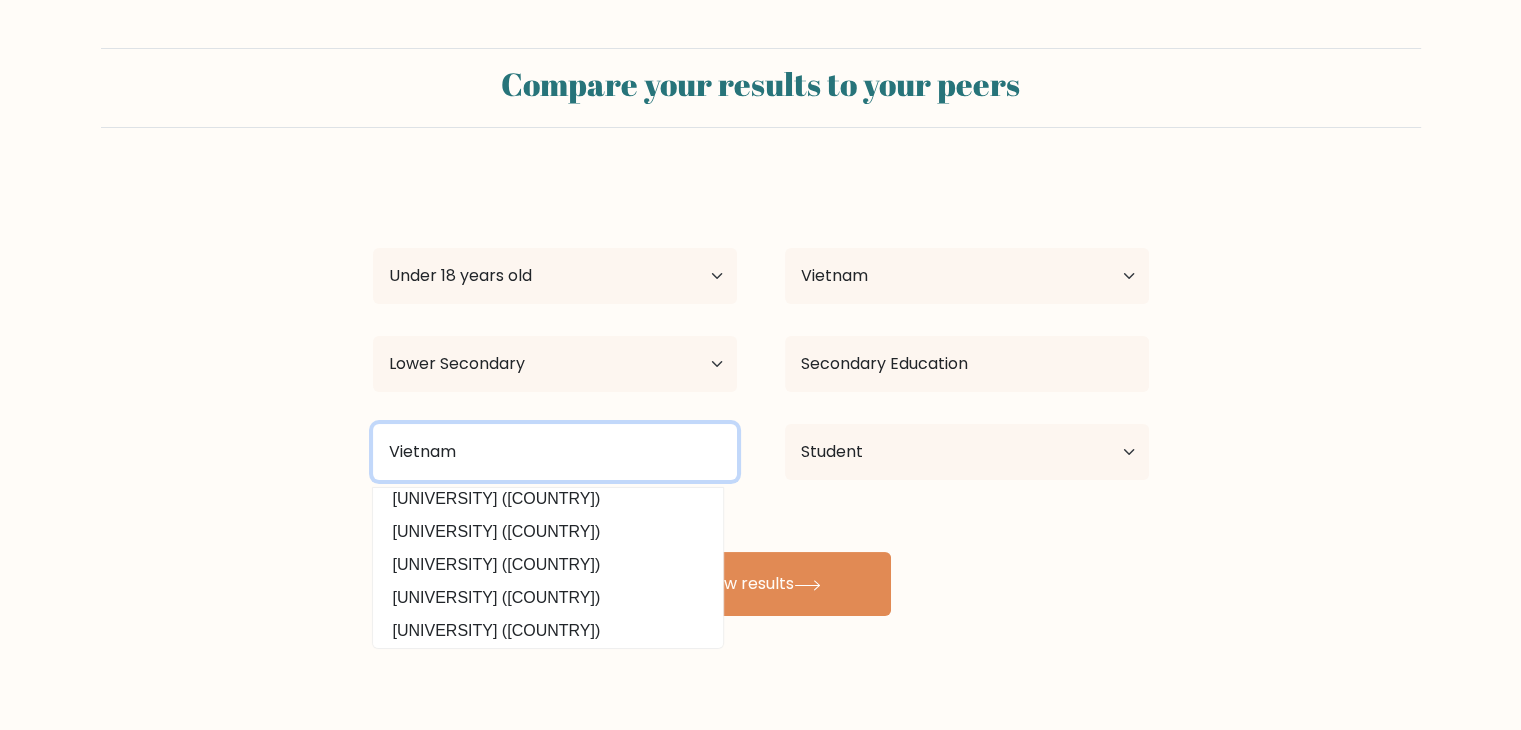 scroll, scrollTop: 195, scrollLeft: 0, axis: vertical 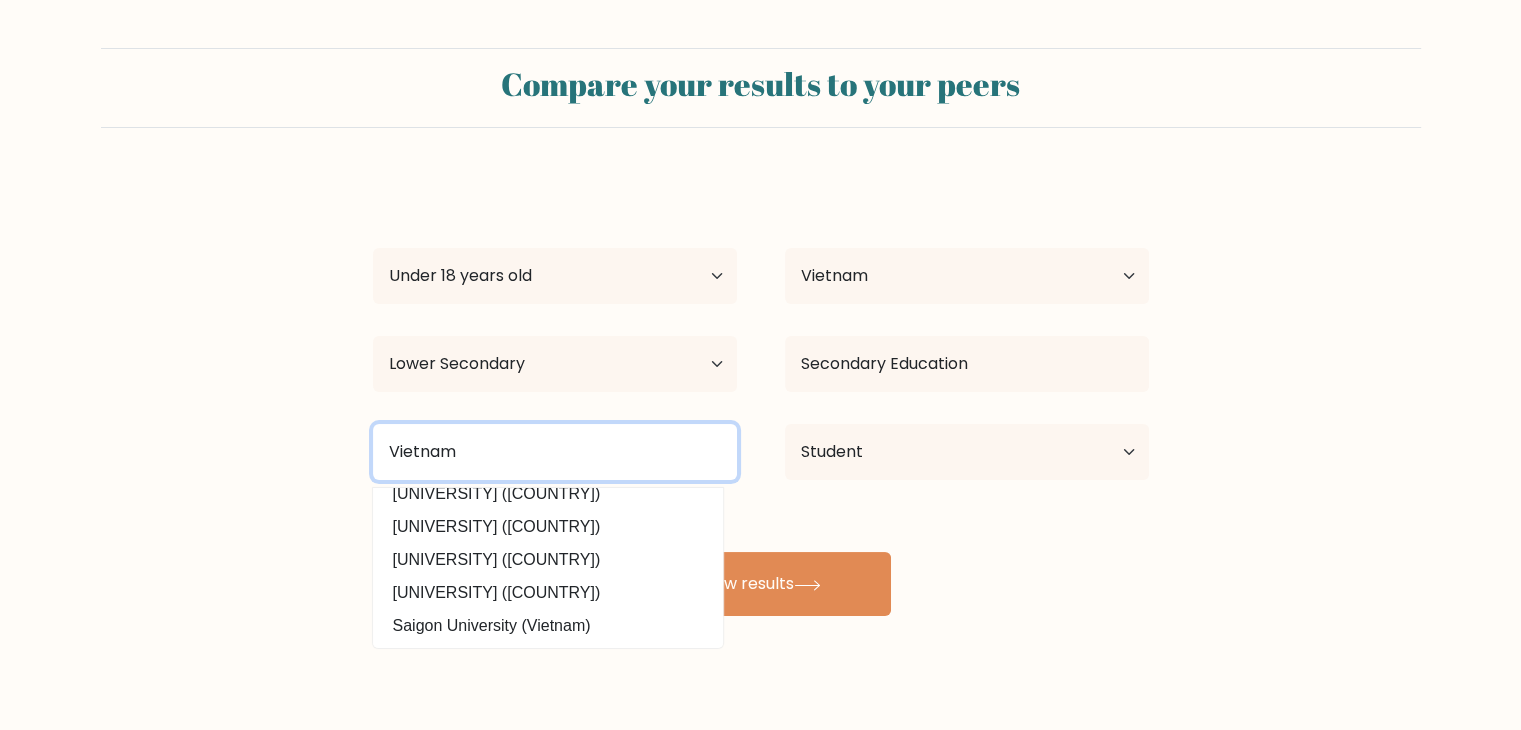 type on "Vietnam" 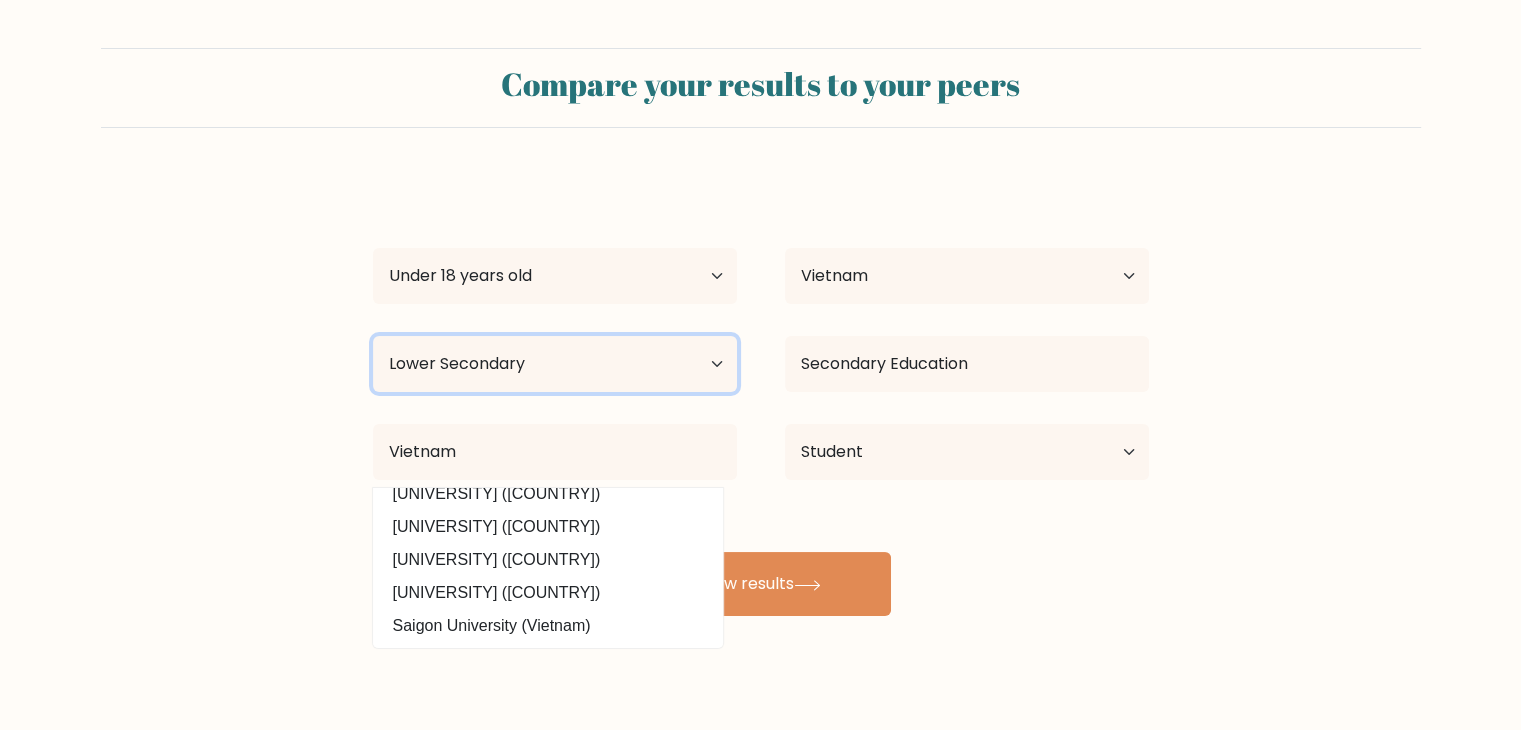 click on "Highest education level
No schooling
Primary
Lower Secondary
Upper Secondary
Occupation Specific
Bachelor's degree
Master's degree
Doctoral degree" at bounding box center [555, 364] 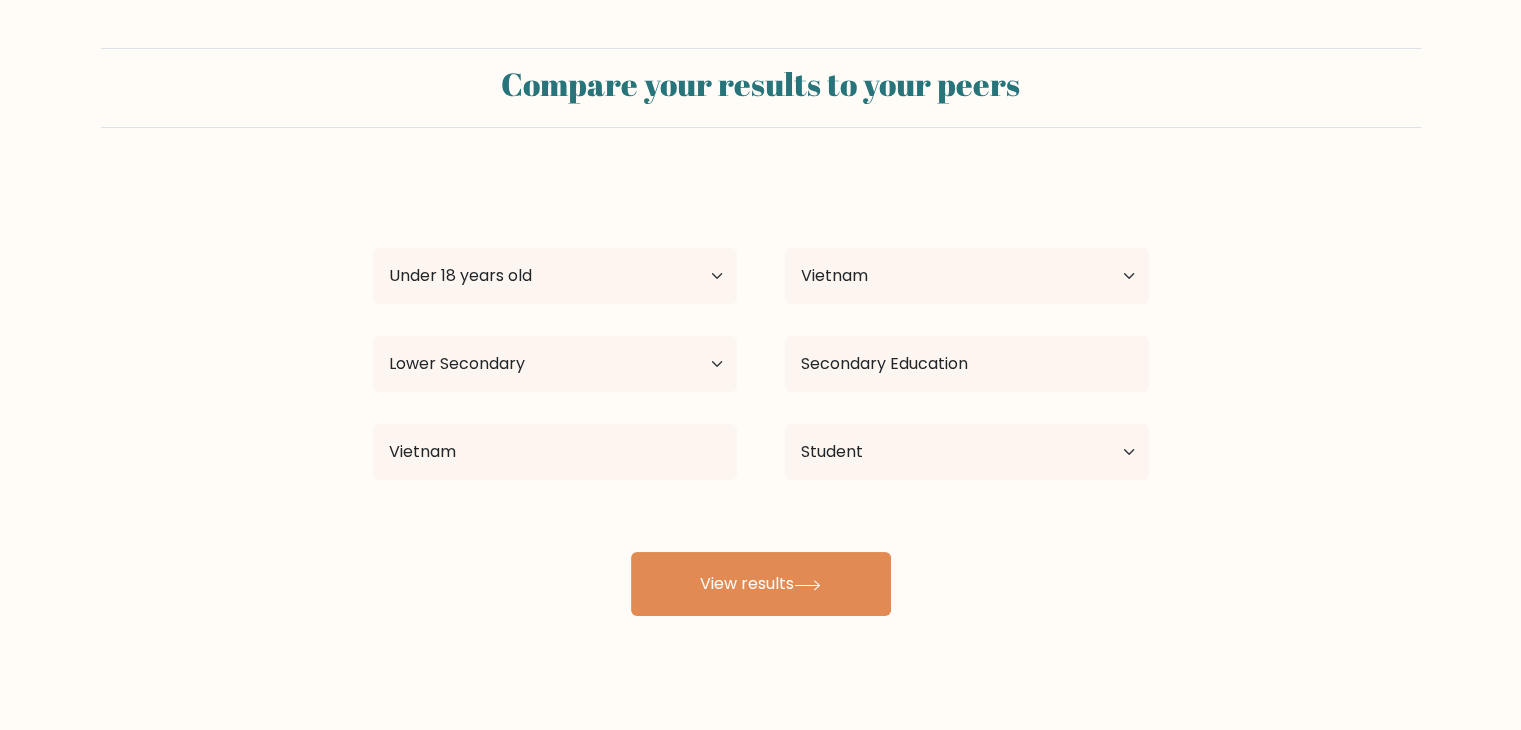 click on "Thanh
Lê
Age
Under 18 years old
18-24 years old
25-34 years old
35-44 years old
45-54 years old
55-64 years old
65 years old and above
Country
Afghanistan
Albania
Algeria
American Samoa
Andorra
Angola
Anguilla
Antarctica
Antigua and Barbuda
Argentina
Armenia
Aruba
Australia
Austria
Azerbaijan
Bahamas
Bahrain
Bangladesh
Barbados
Belarus
Belgium
Belize
Benin
Bermuda
Bhutan
Bolivia
Bonaire, Sint Eustatius and Saba
Bosnia and Herzegovina
Botswana
Bouvet Island
Brazil
Brunei" at bounding box center [761, 396] 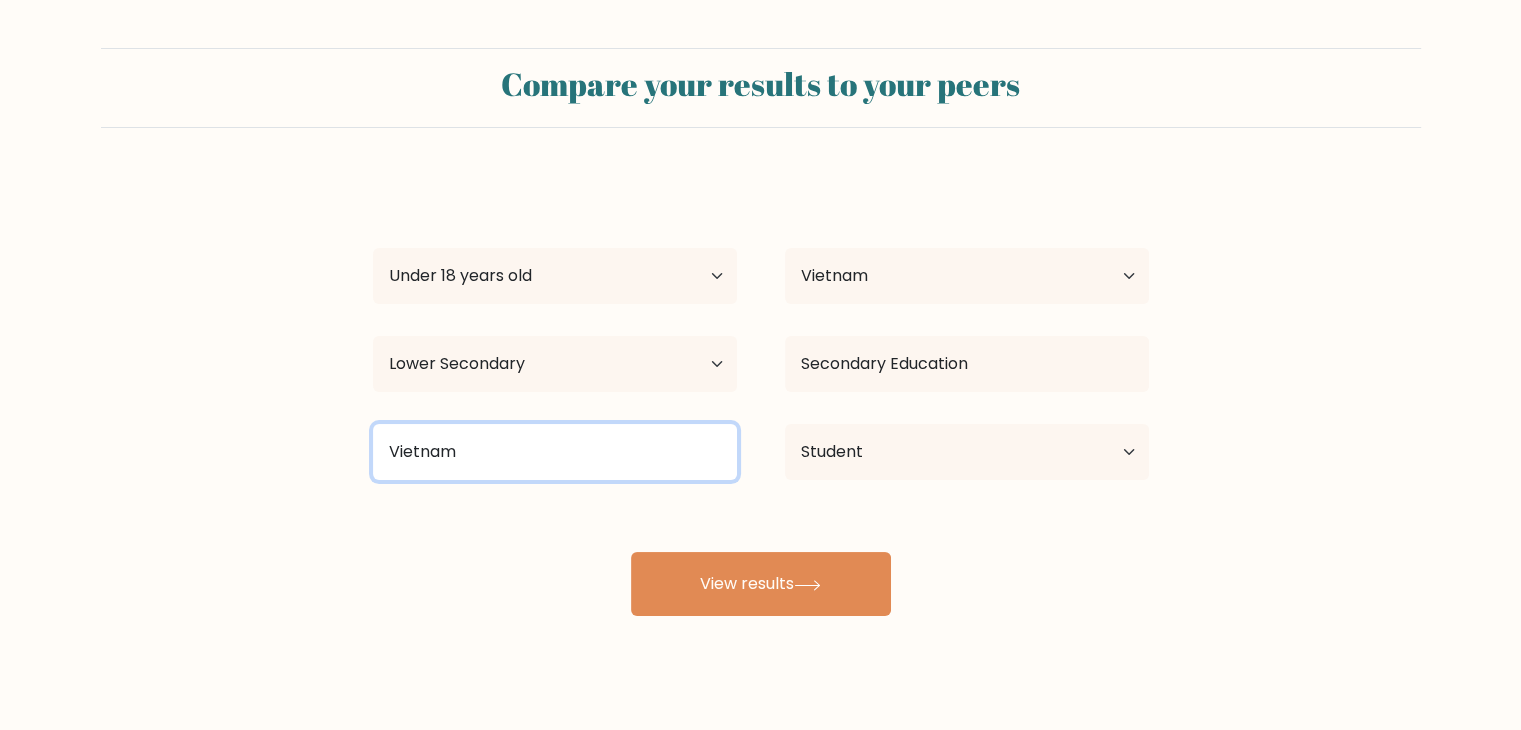 click on "Vietnam" at bounding box center (555, 452) 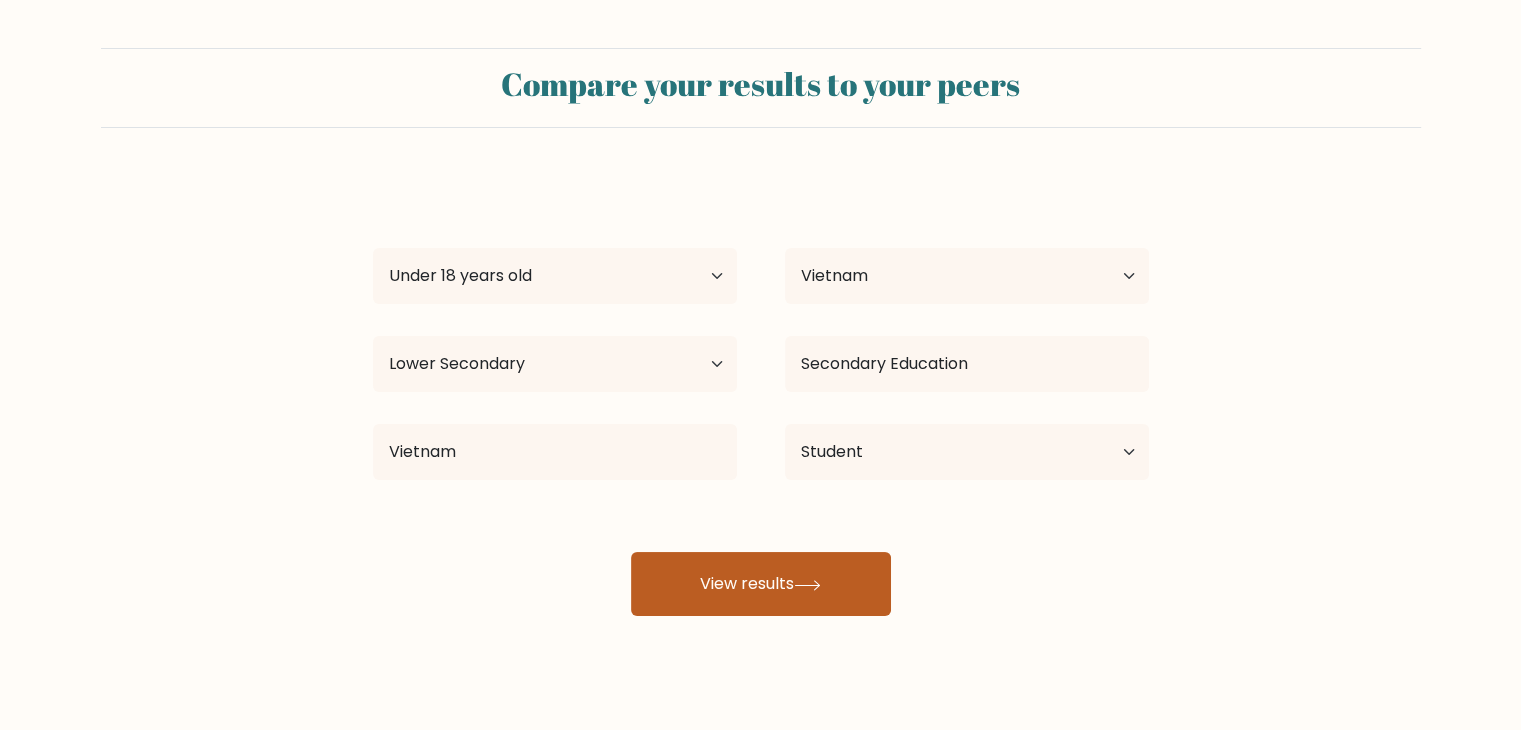 click on "View results" at bounding box center [761, 584] 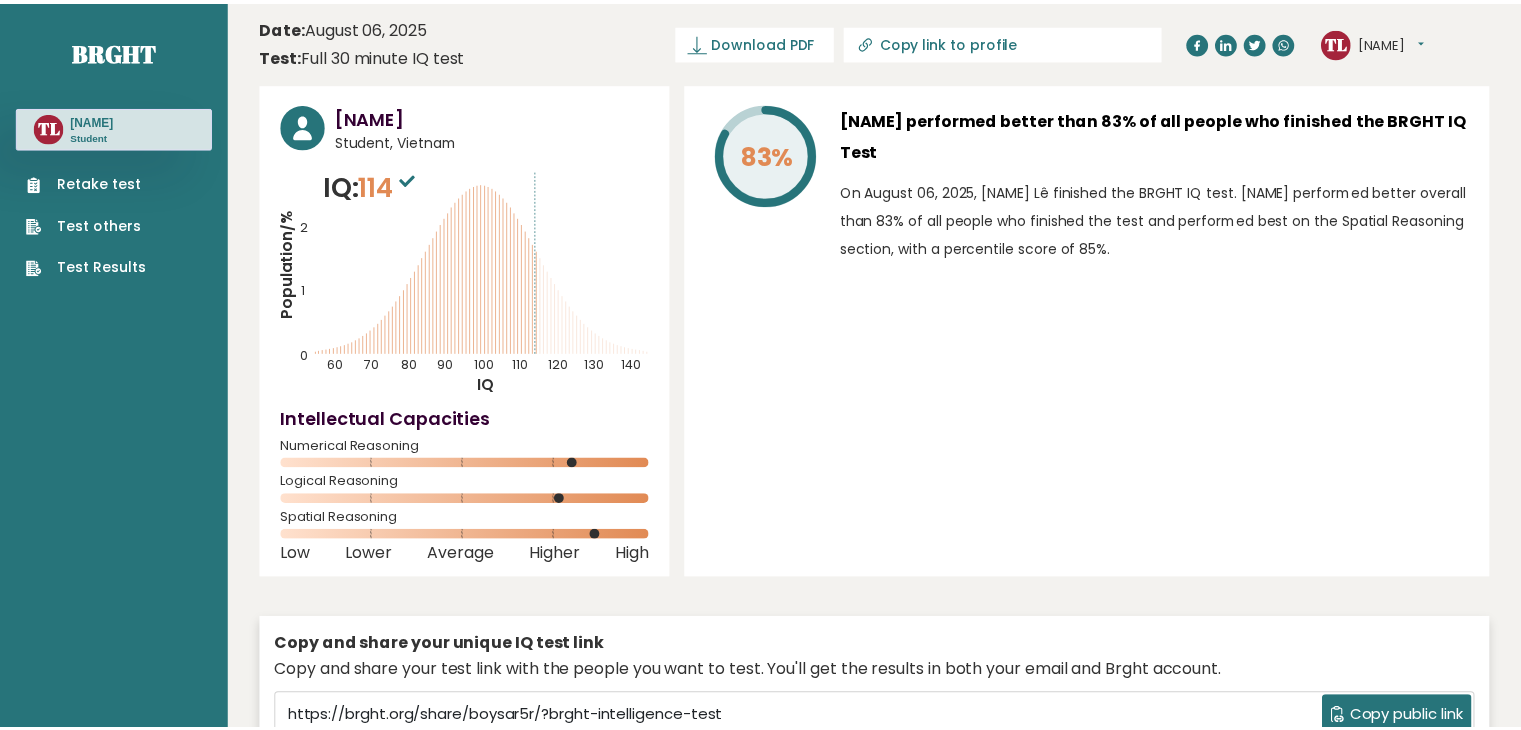 scroll, scrollTop: 0, scrollLeft: 0, axis: both 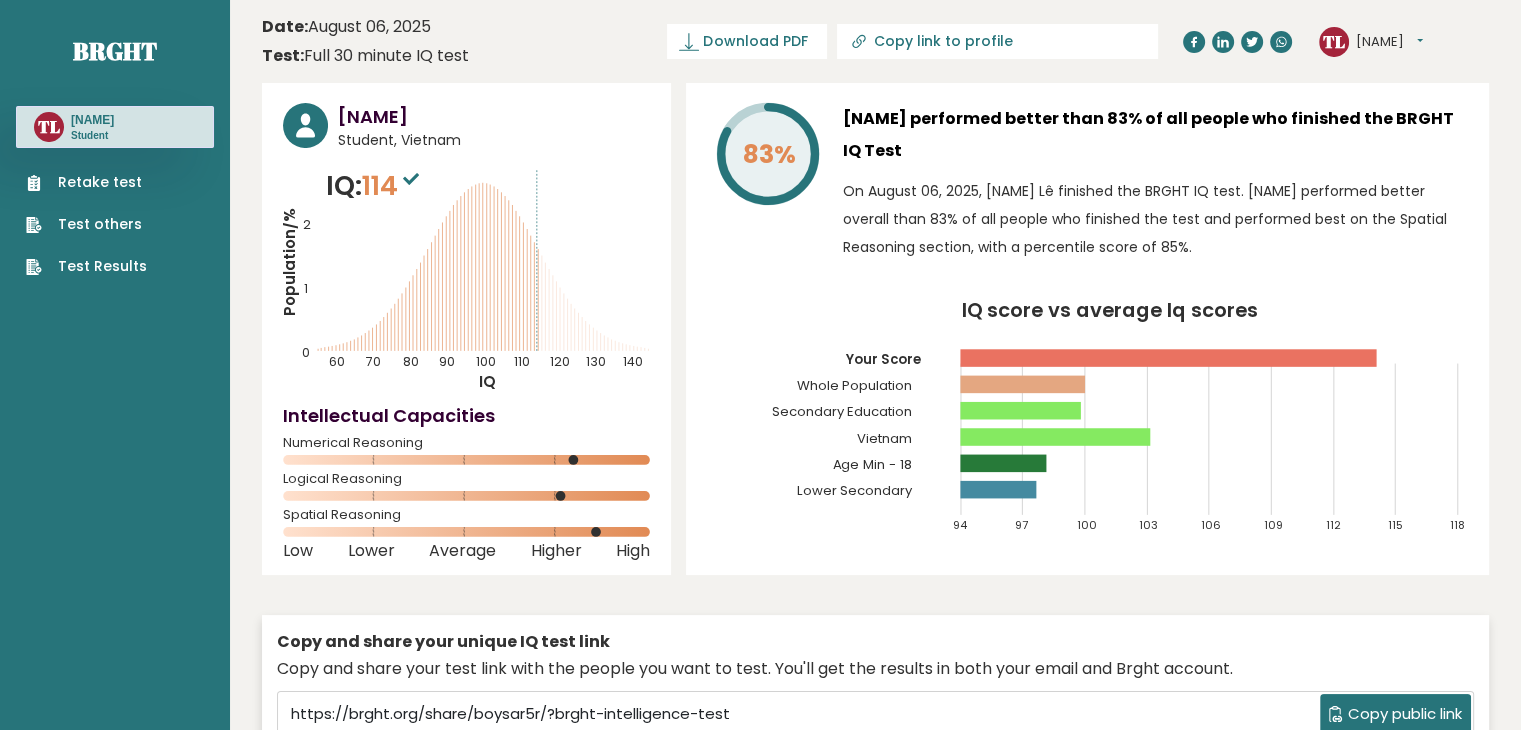 click on "IQ:  114" at bounding box center [375, 186] 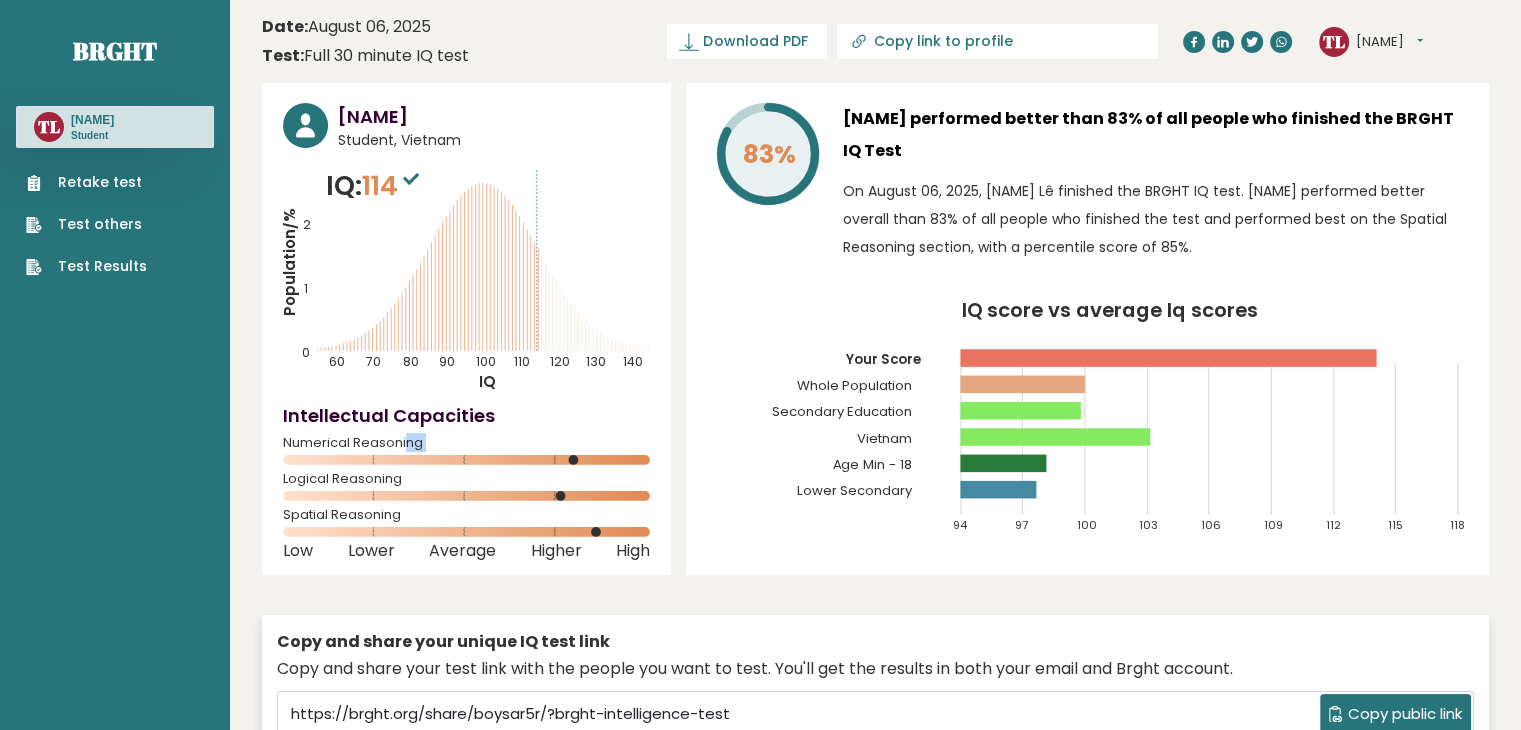 click on "Numerical Reasoning" at bounding box center (466, 455) 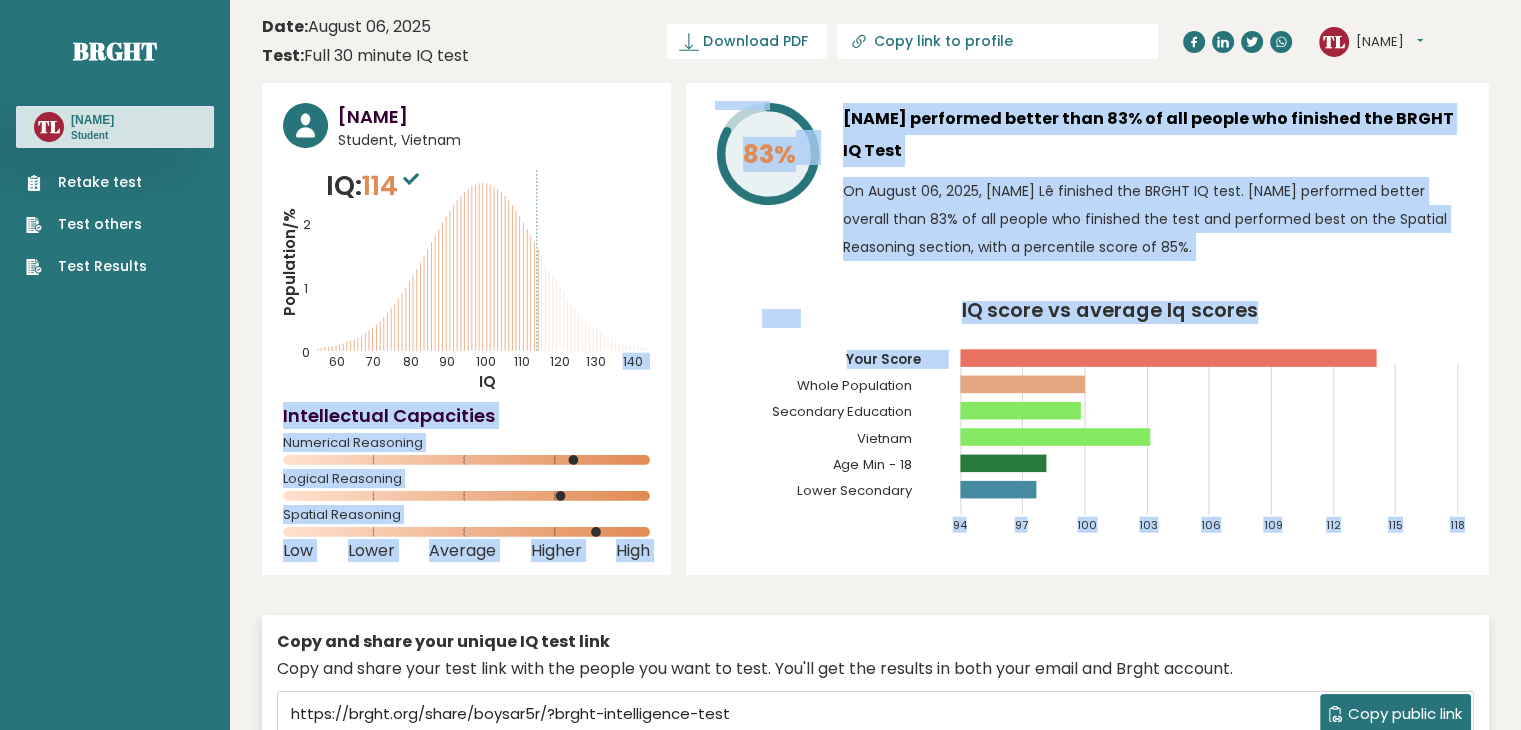 drag, startPoint x: 528, startPoint y: 313, endPoint x: 688, endPoint y: 325, distance: 160.44937 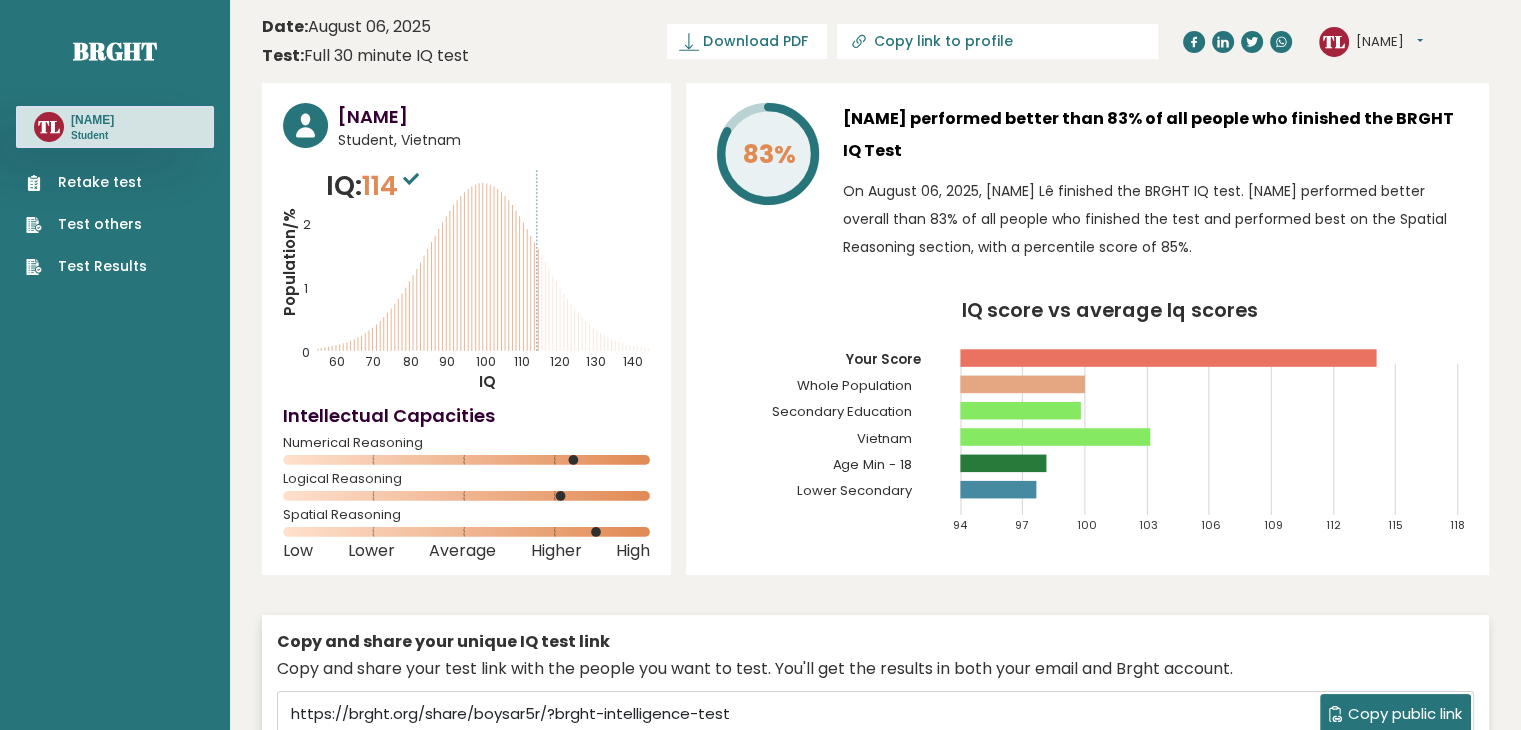 drag, startPoint x: 1060, startPoint y: 170, endPoint x: 1164, endPoint y: 239, distance: 124.80785 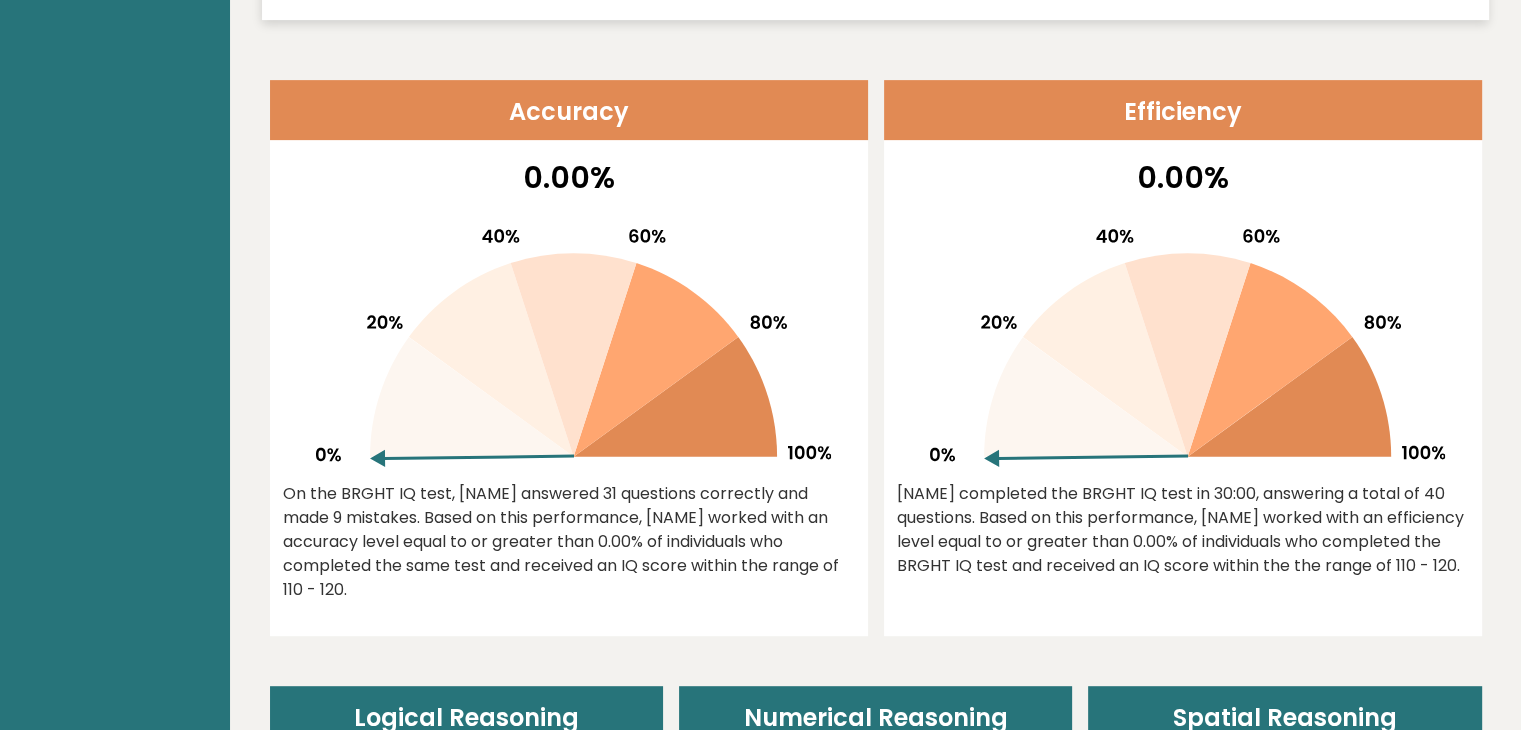 scroll, scrollTop: 800, scrollLeft: 0, axis: vertical 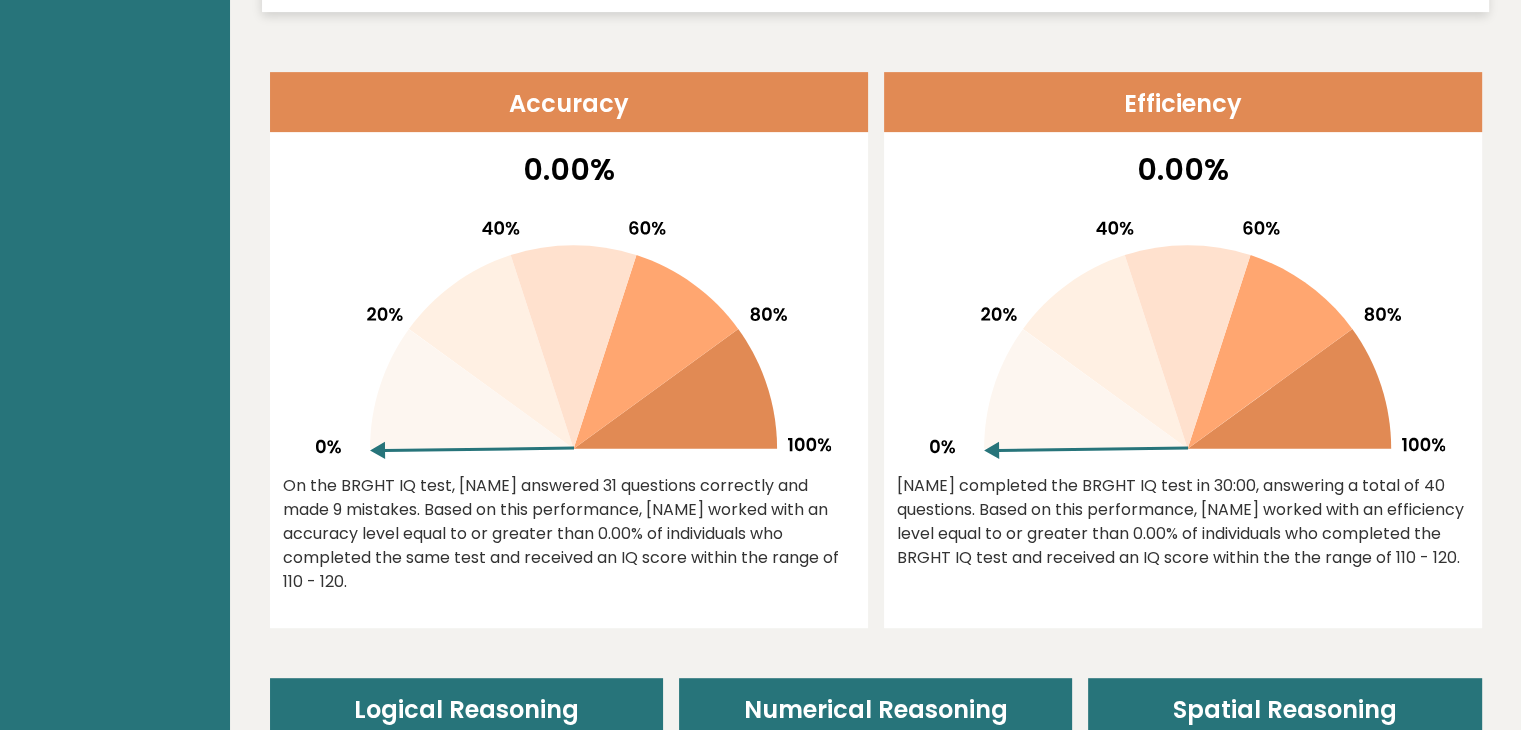 click 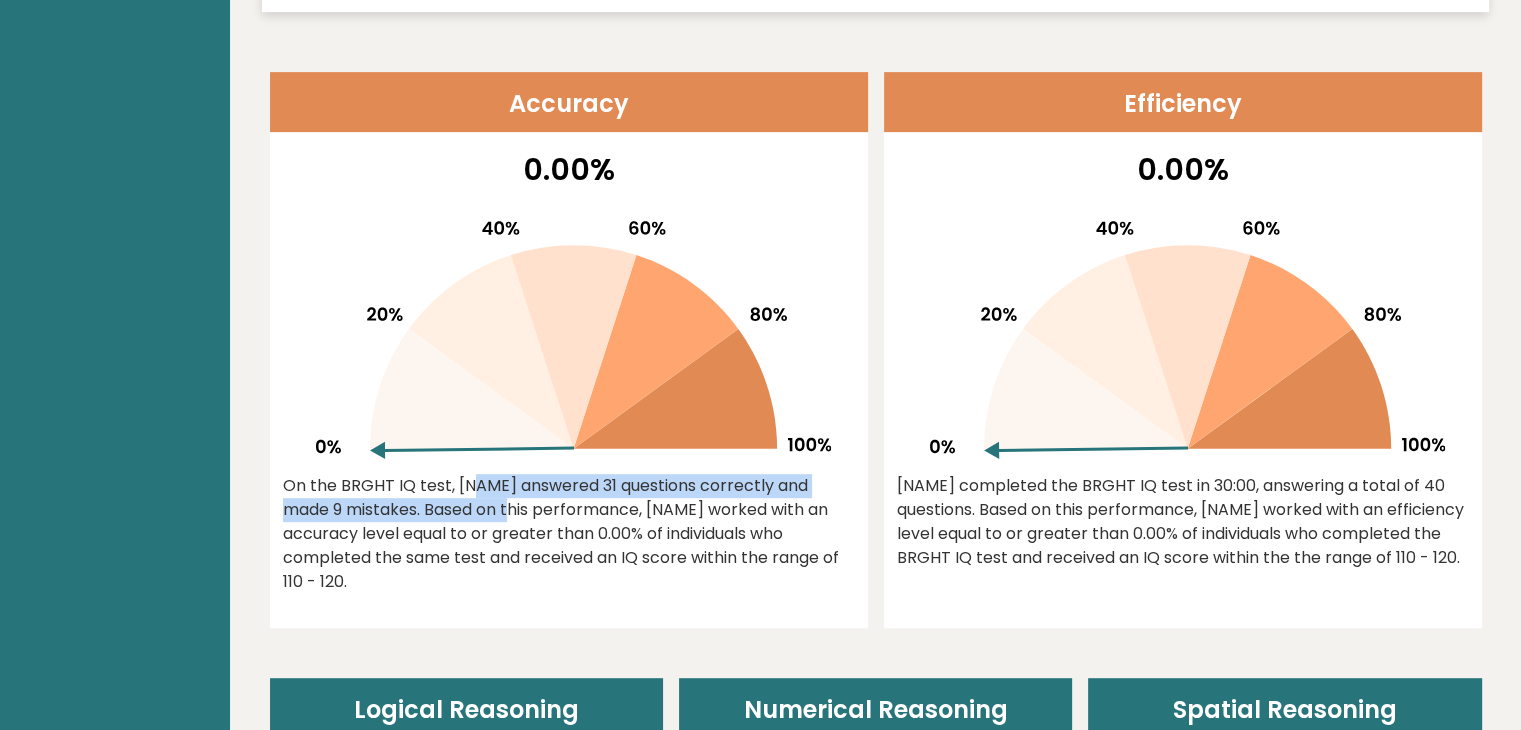 drag, startPoint x: 340, startPoint y: 480, endPoint x: 361, endPoint y: 518, distance: 43.416588 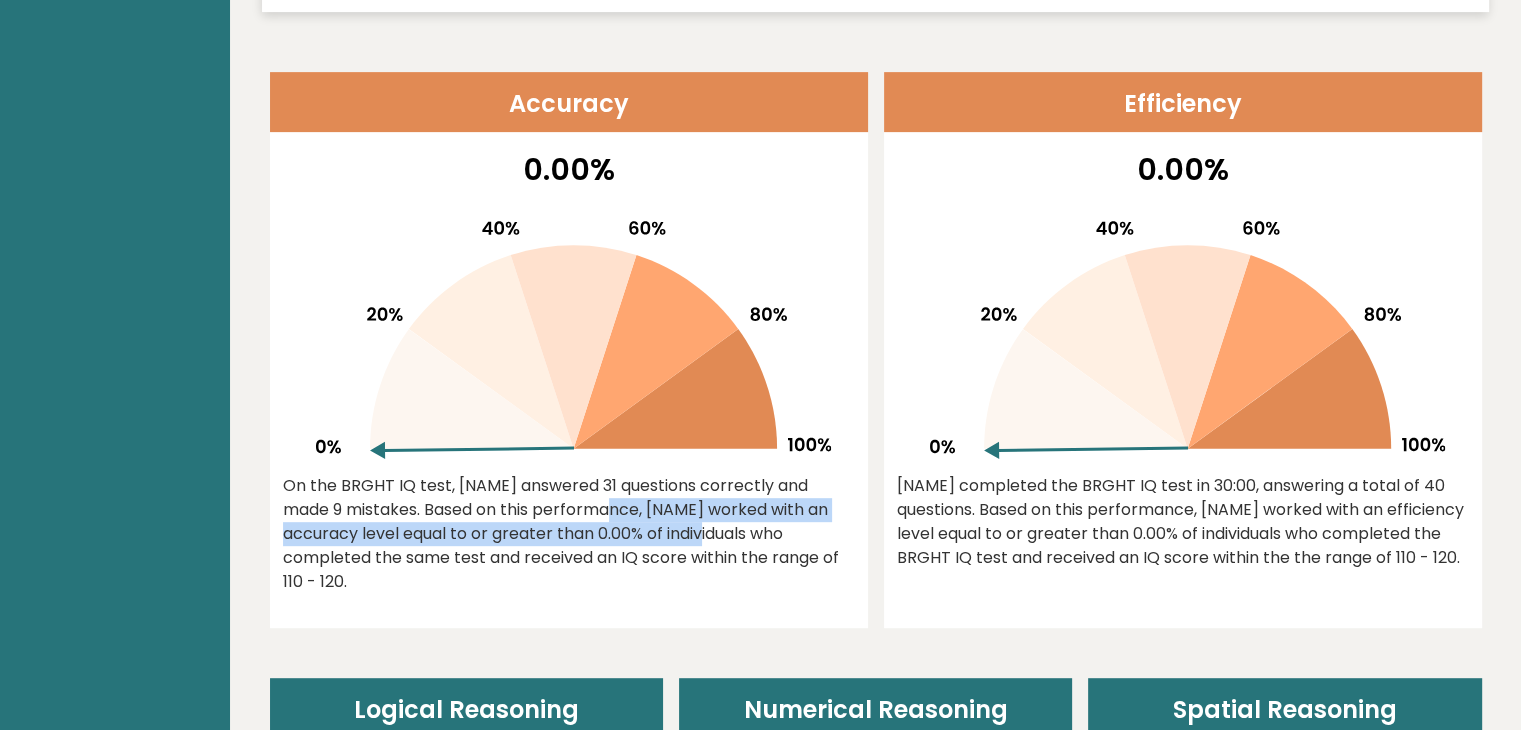 drag, startPoint x: 459, startPoint y: 506, endPoint x: 561, endPoint y: 535, distance: 106.04244 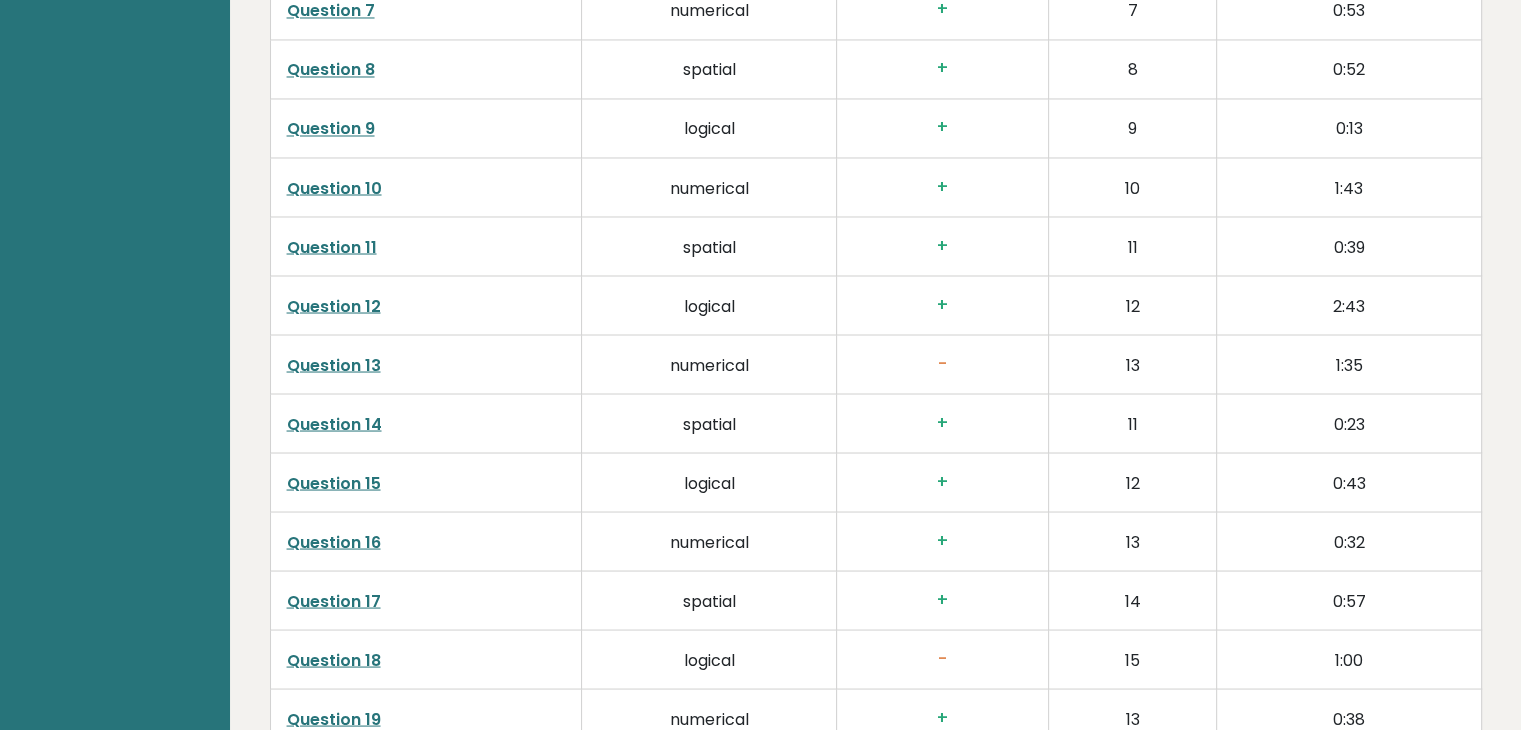 scroll, scrollTop: 3844, scrollLeft: 0, axis: vertical 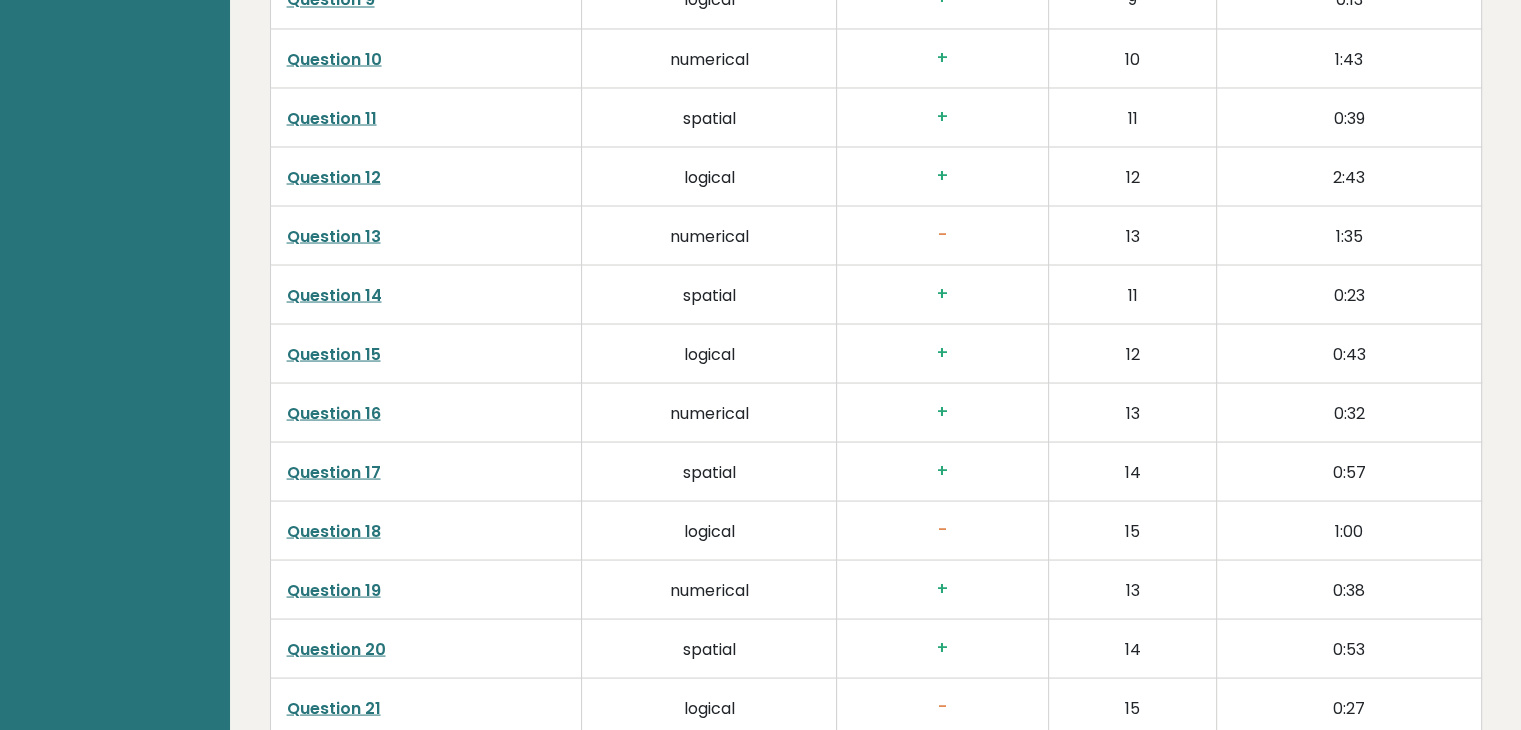 click on "Question
18" at bounding box center (334, 530) 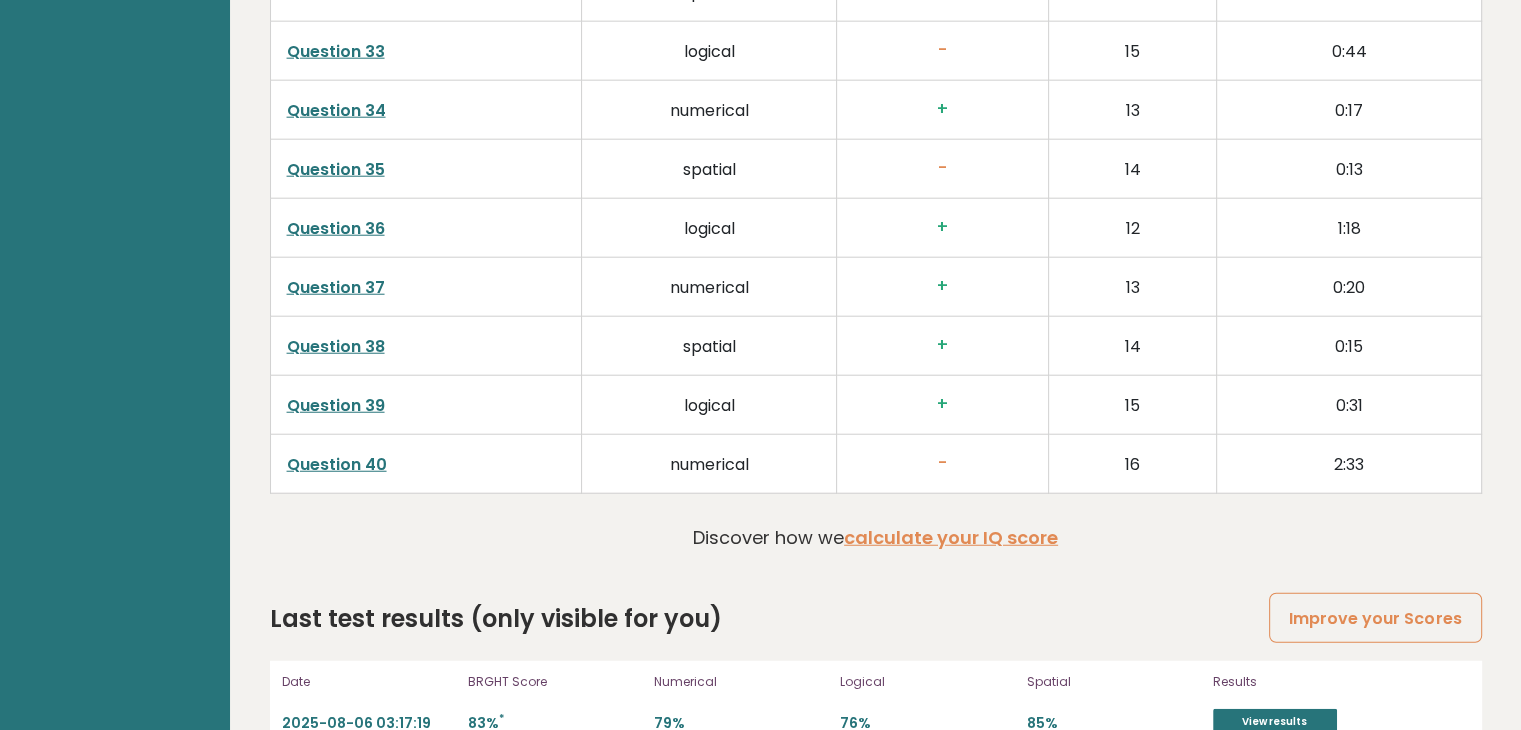 scroll, scrollTop: 5144, scrollLeft: 0, axis: vertical 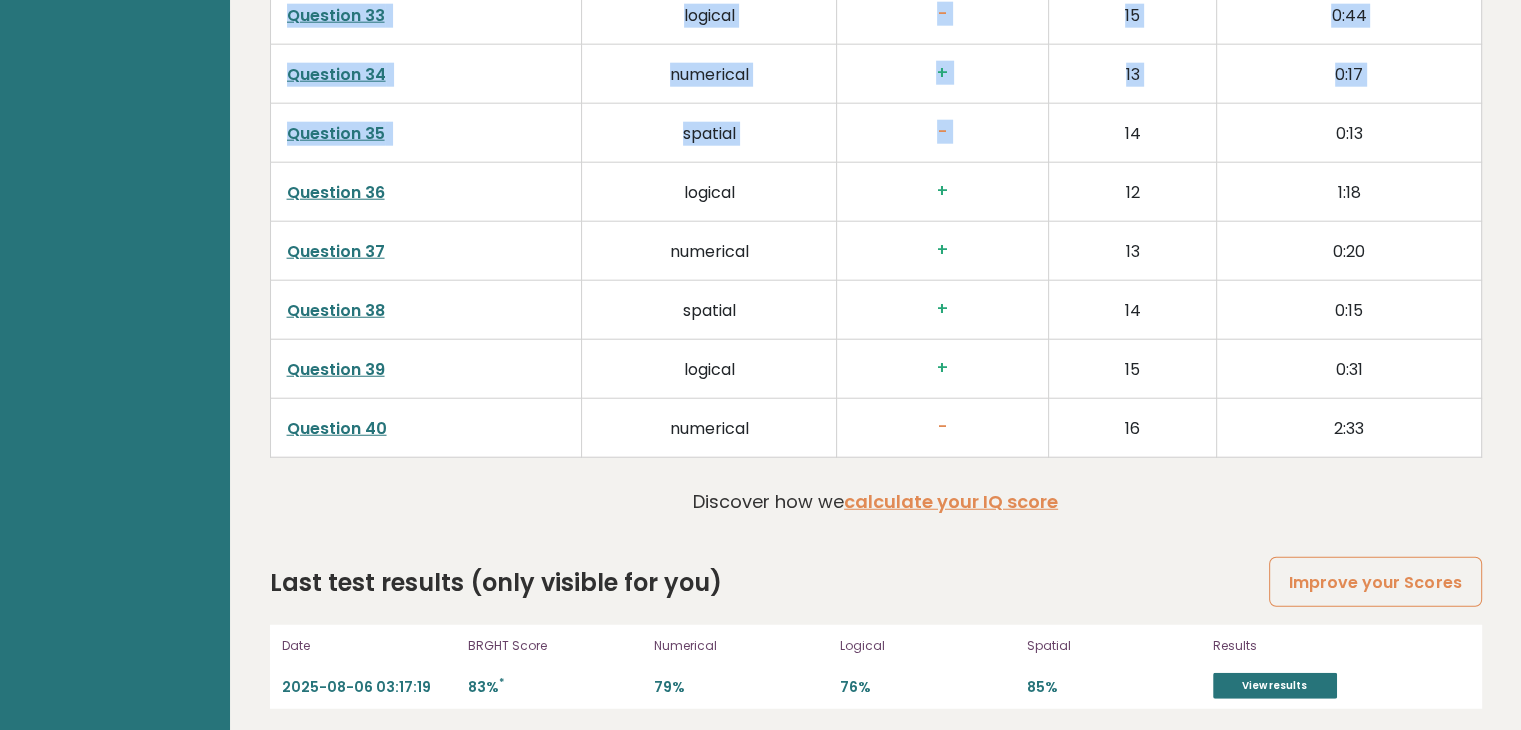 drag, startPoint x: 1069, startPoint y: 111, endPoint x: 0, endPoint y: -87, distance: 1087.1821 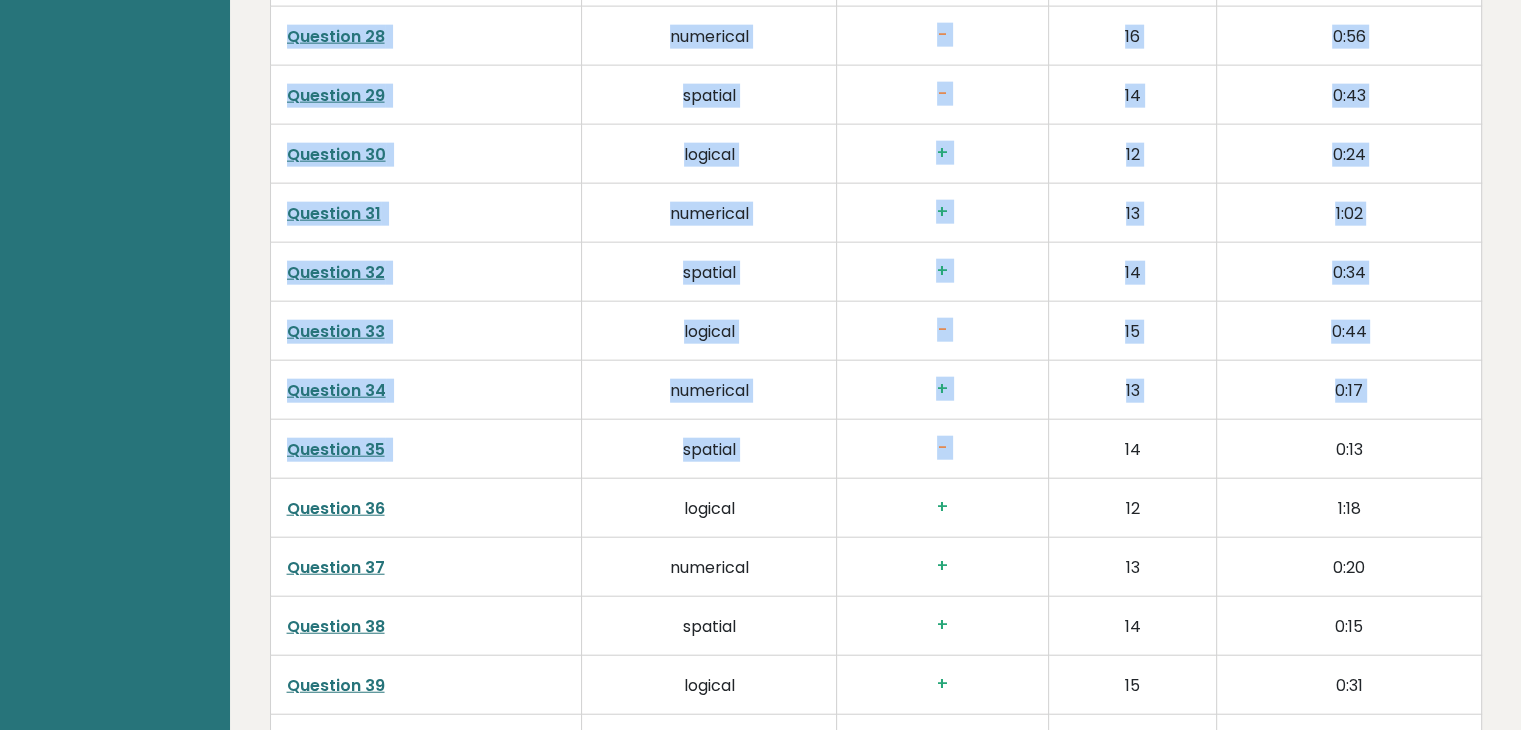click on "spatial" at bounding box center [709, 448] 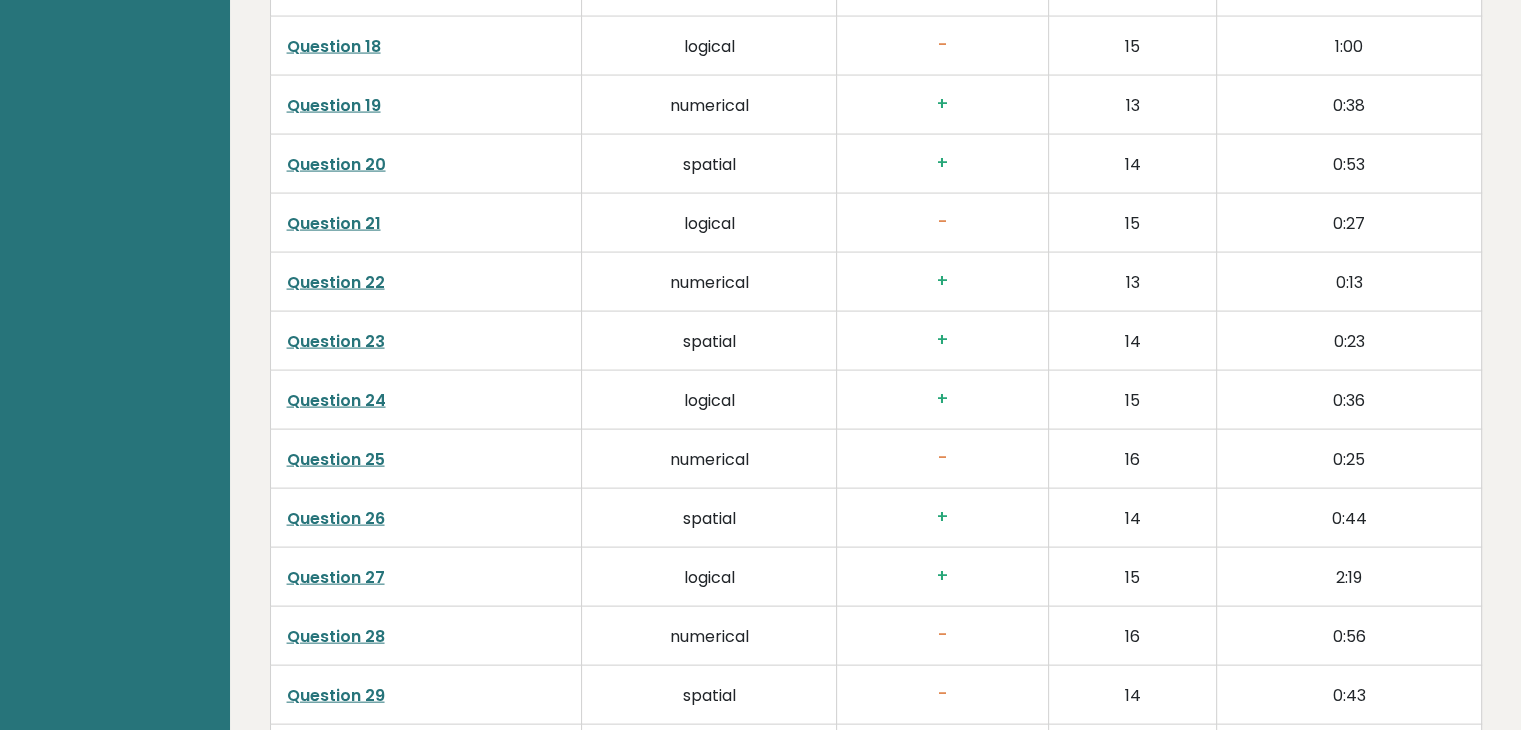 drag, startPoint x: 200, startPoint y: 285, endPoint x: 207, endPoint y: 274, distance: 13.038404 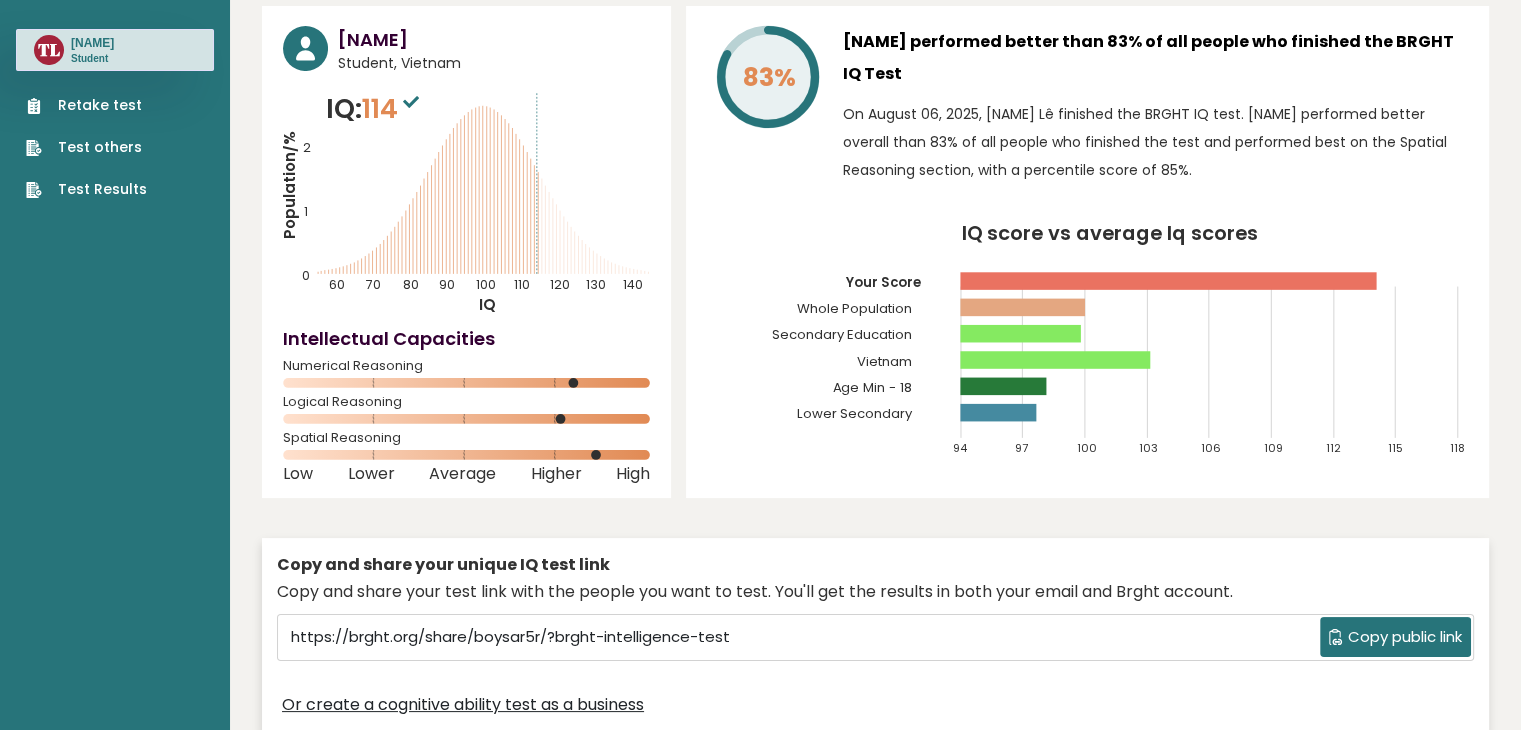 scroll, scrollTop: 0, scrollLeft: 0, axis: both 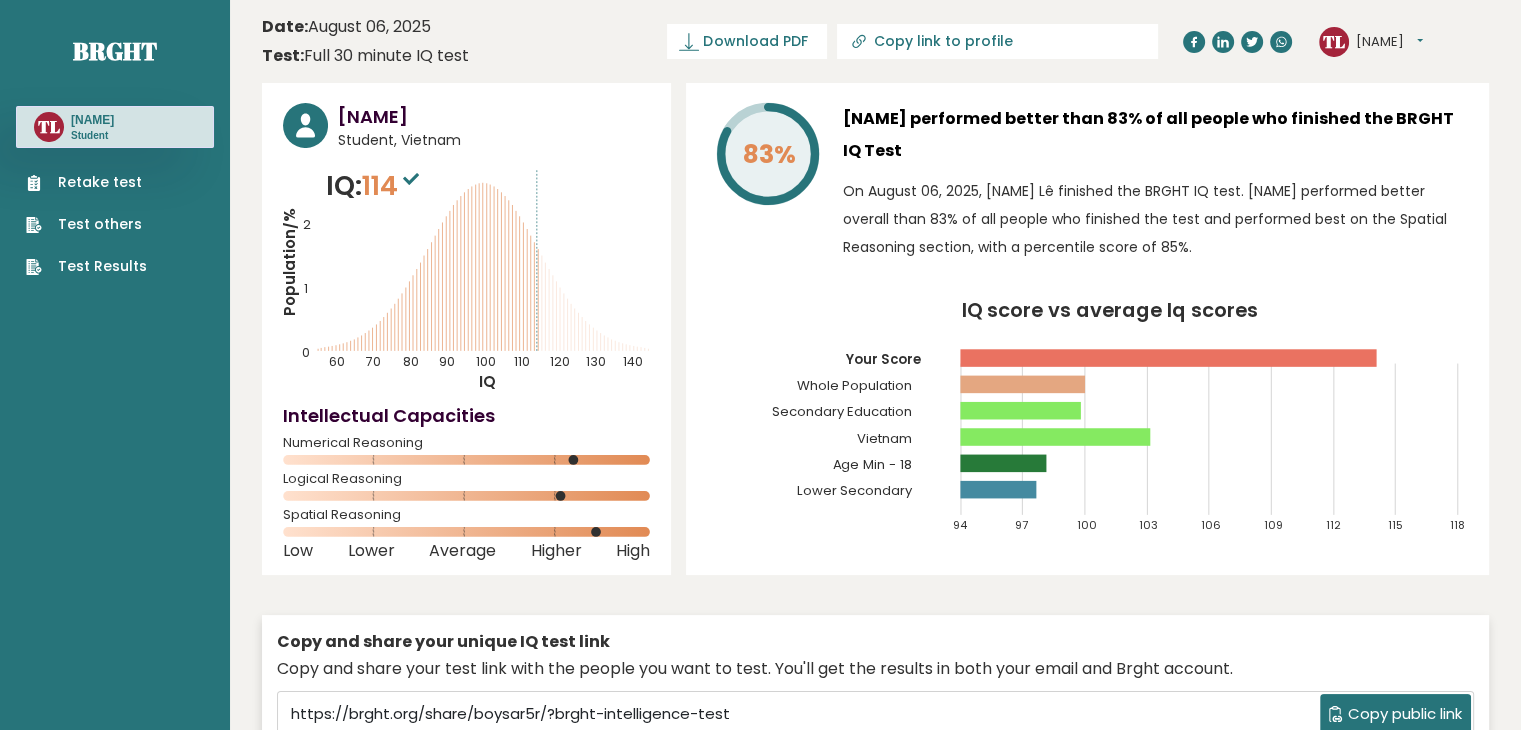 click on "Student" at bounding box center [92, 136] 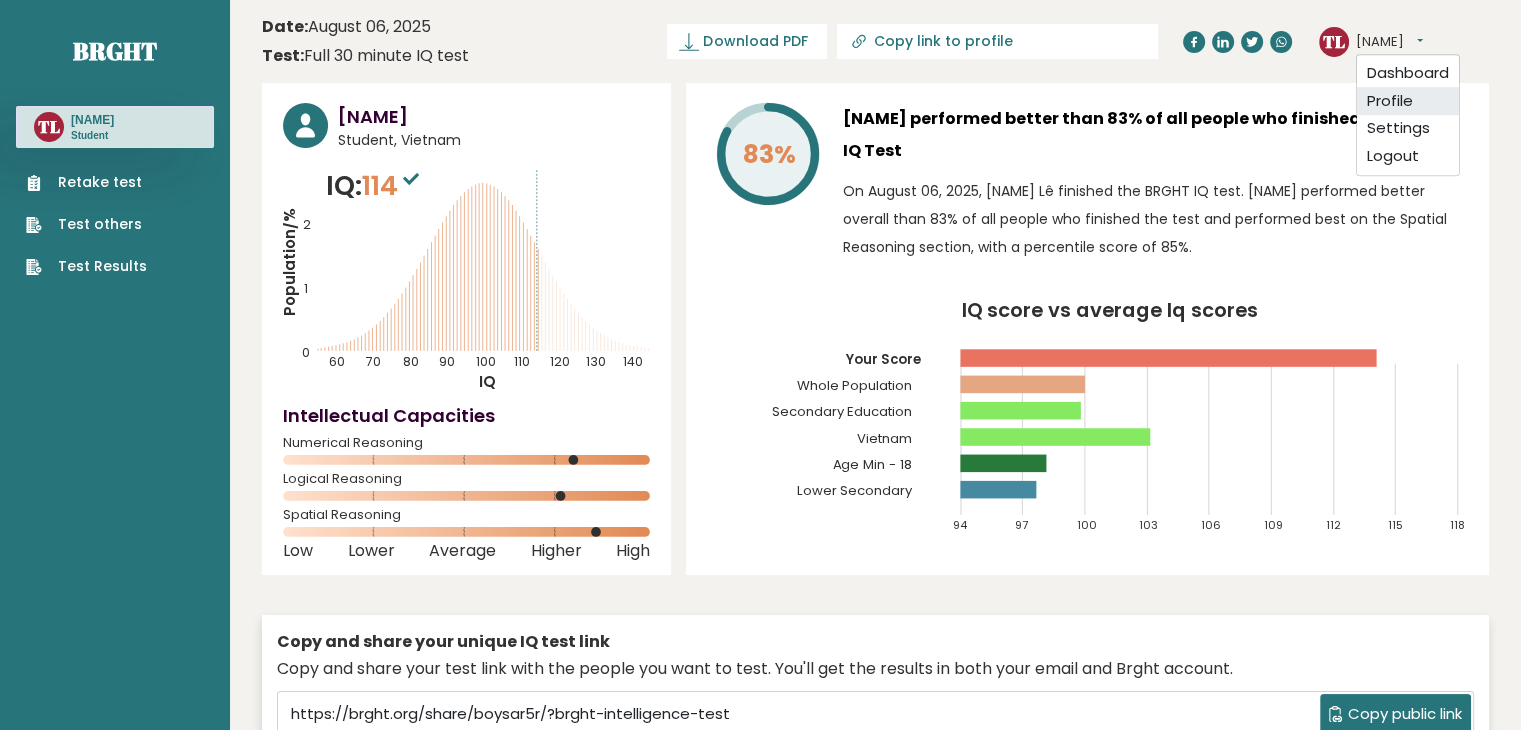 click on "Profile" at bounding box center [1408, 101] 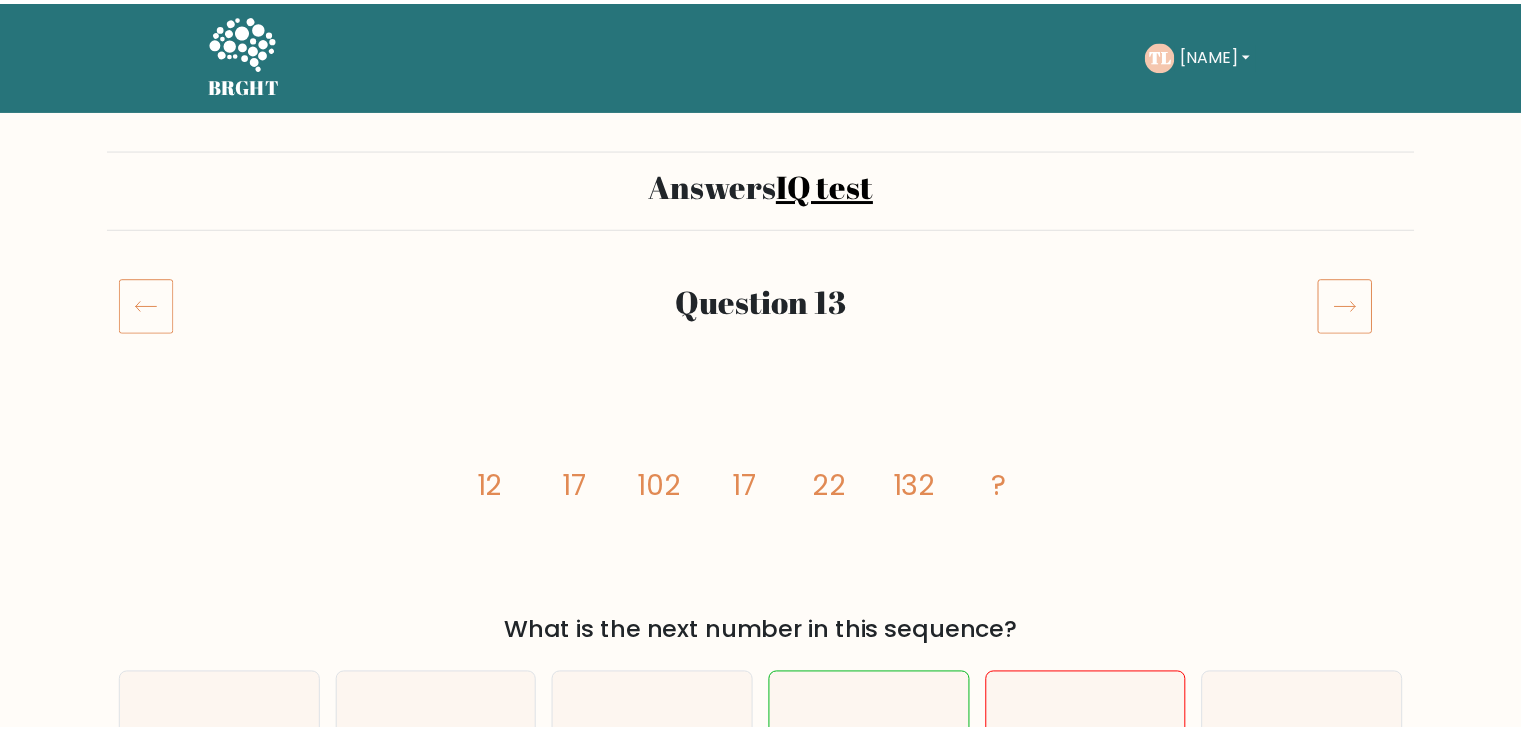 scroll, scrollTop: 400, scrollLeft: 0, axis: vertical 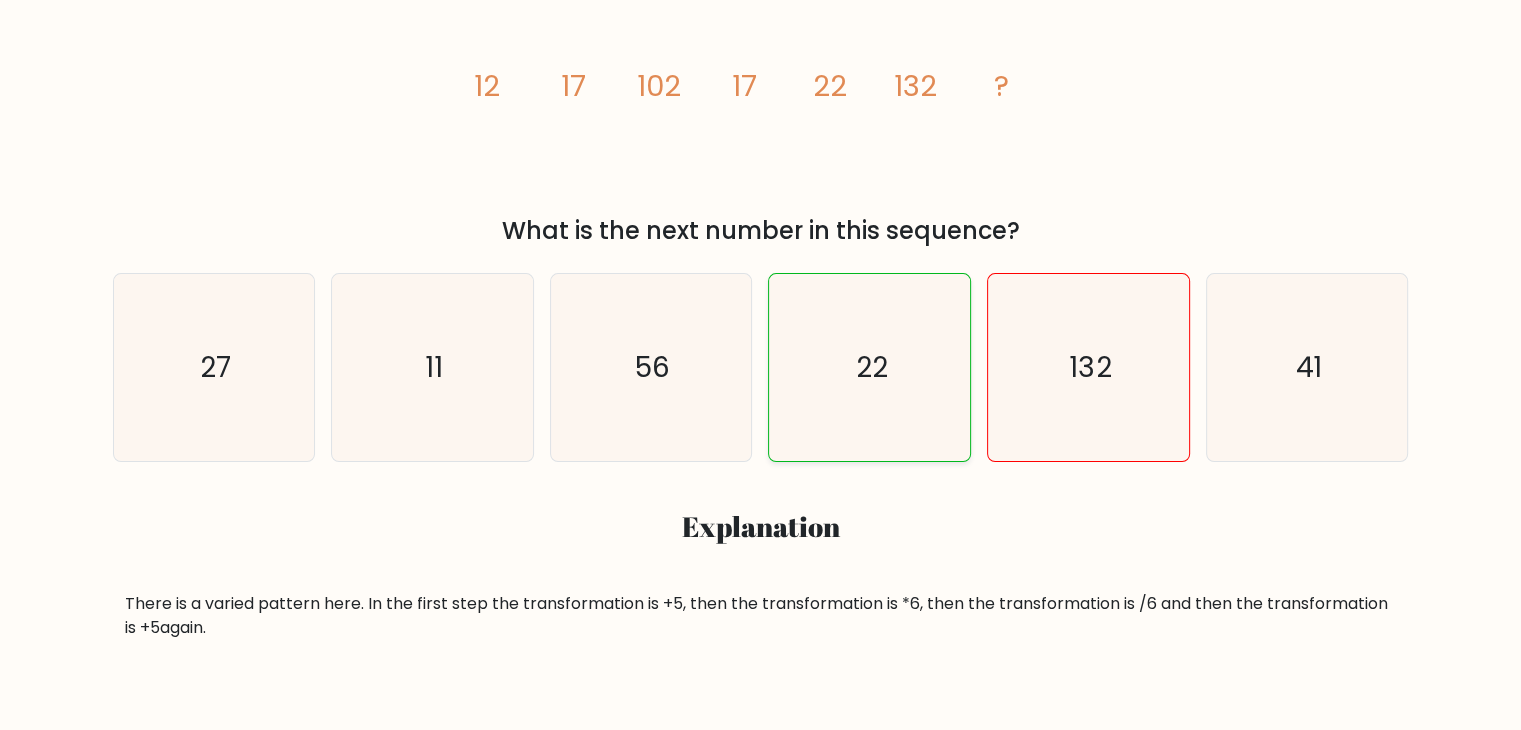 click on "22" 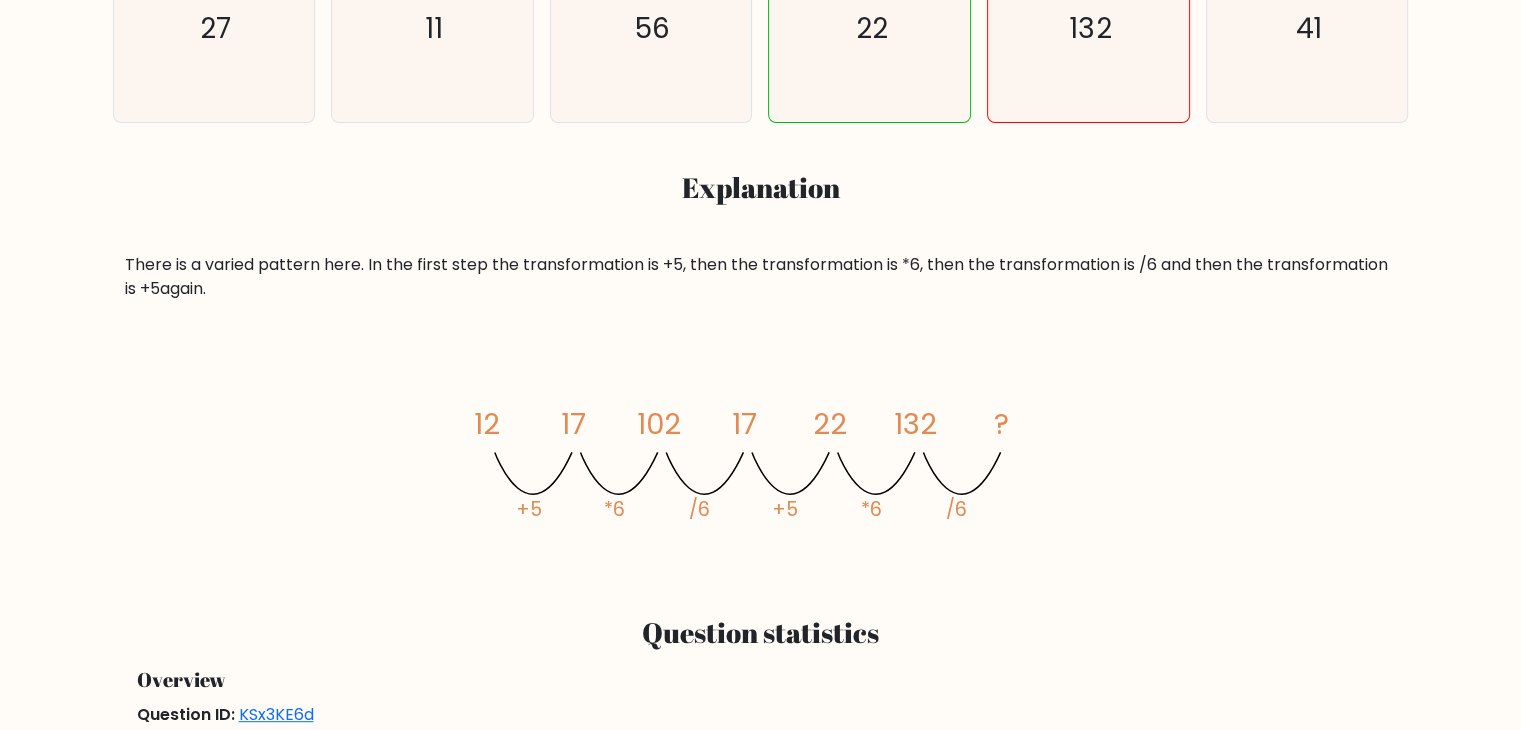 scroll, scrollTop: 904, scrollLeft: 0, axis: vertical 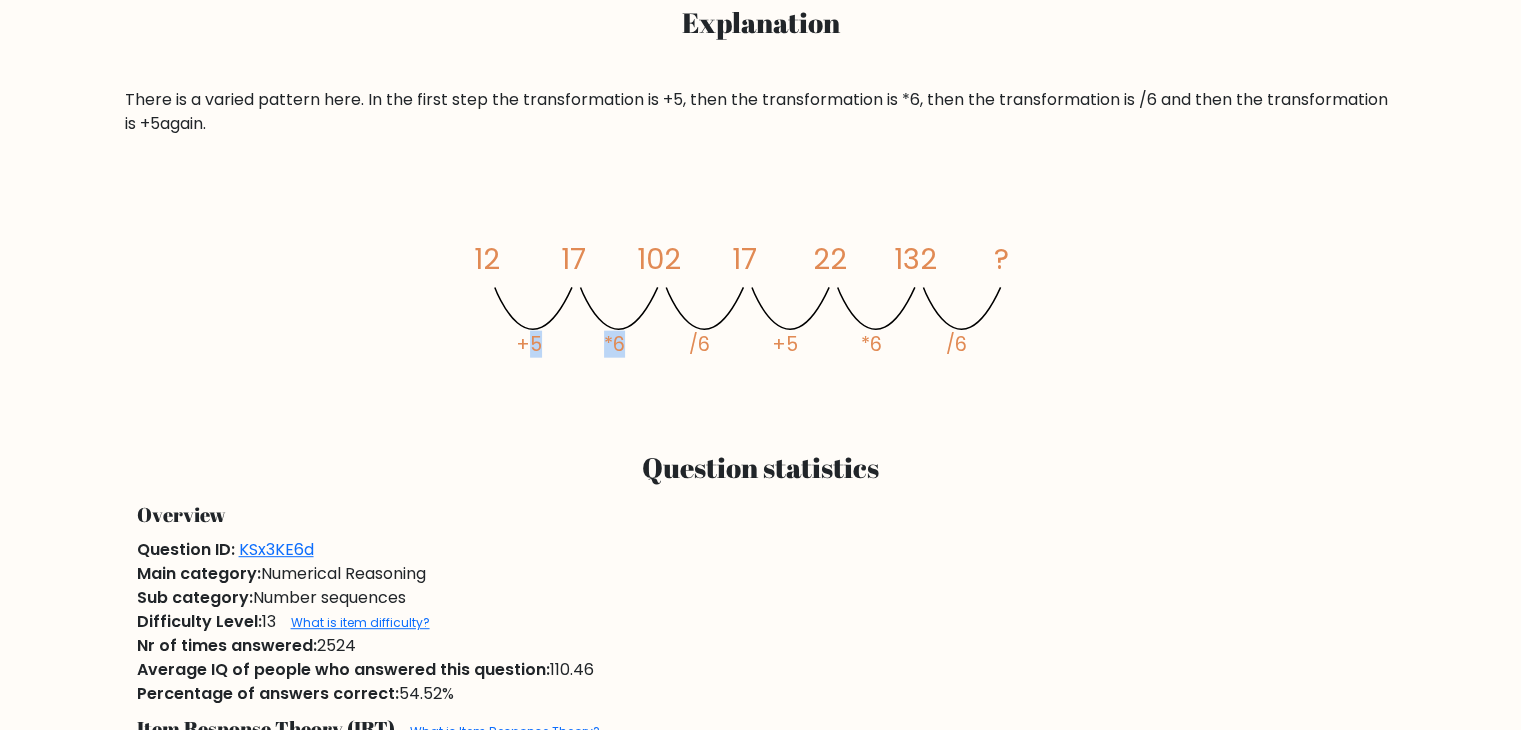 drag, startPoint x: 522, startPoint y: 332, endPoint x: 629, endPoint y: 343, distance: 107.563934 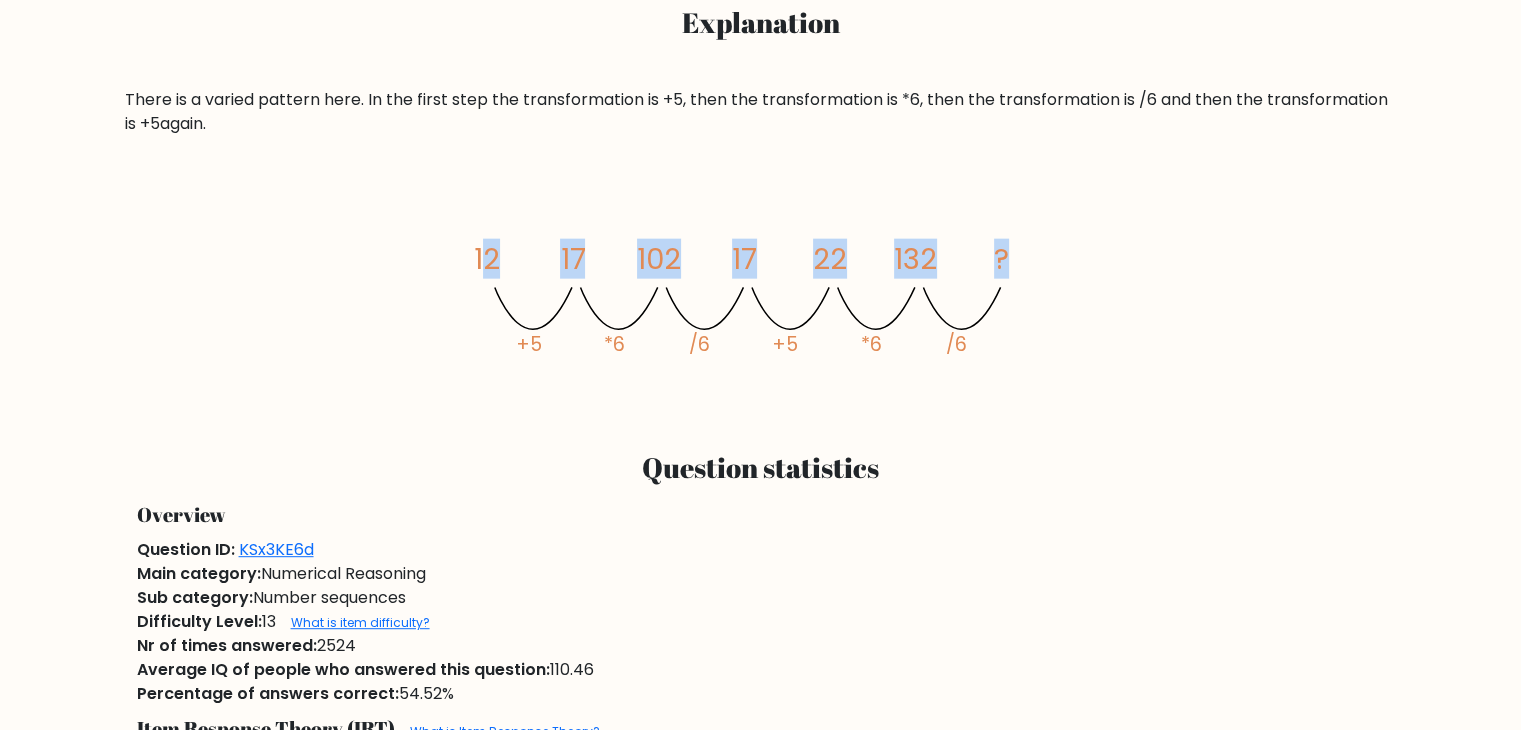 drag, startPoint x: 486, startPoint y: 296, endPoint x: 547, endPoint y: 324, distance: 67.11929 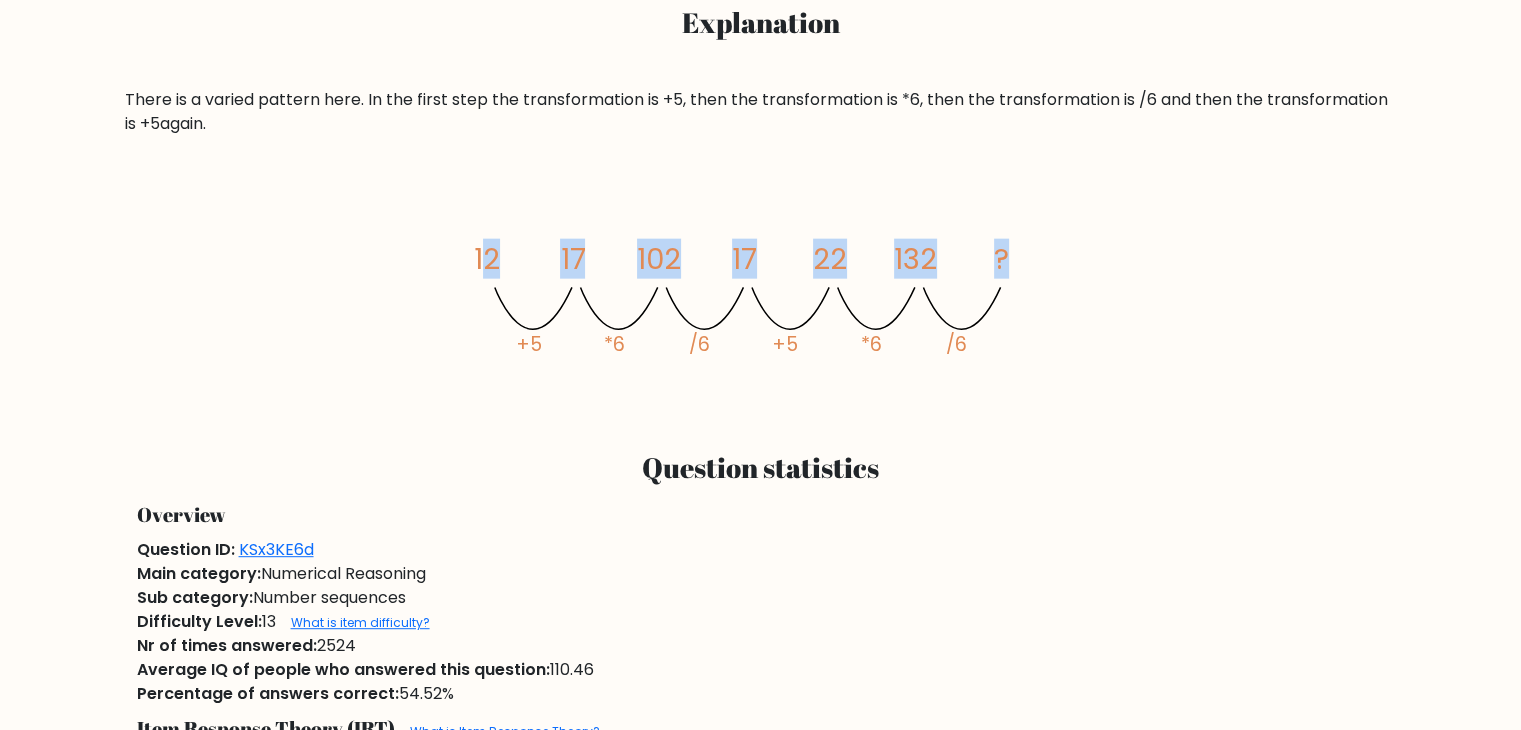 click 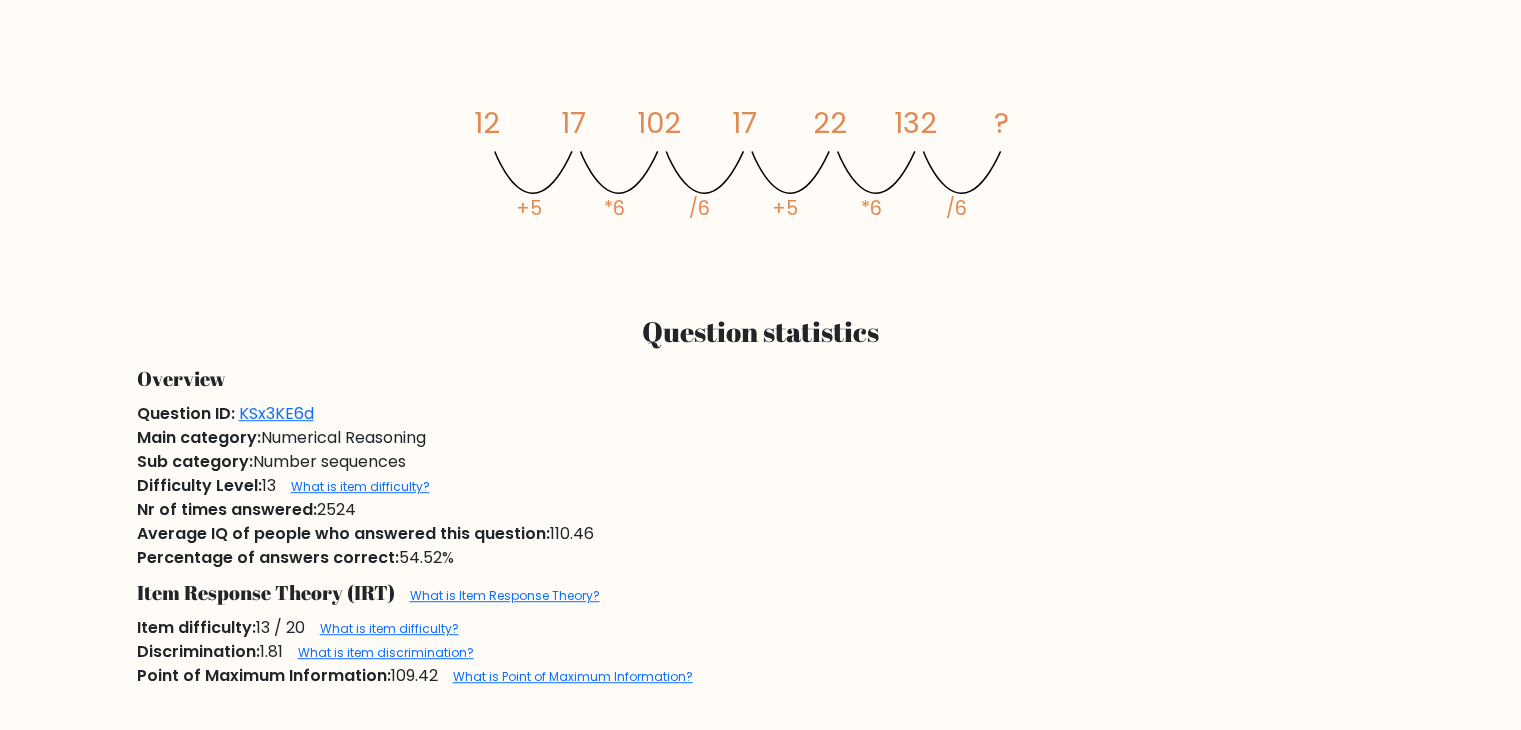 scroll, scrollTop: 1204, scrollLeft: 0, axis: vertical 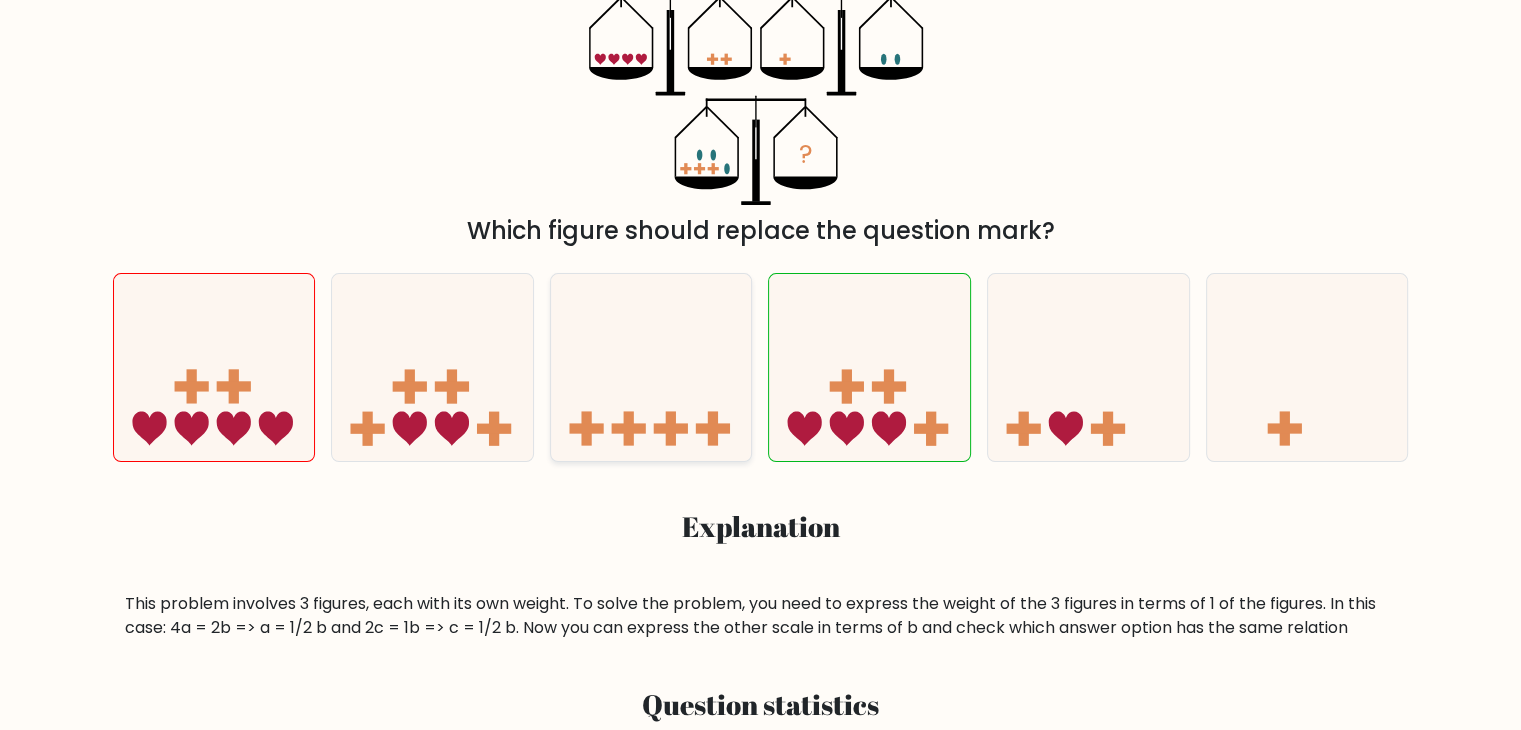 drag, startPoint x: 868, startPoint y: 438, endPoint x: 749, endPoint y: 414, distance: 121.39605 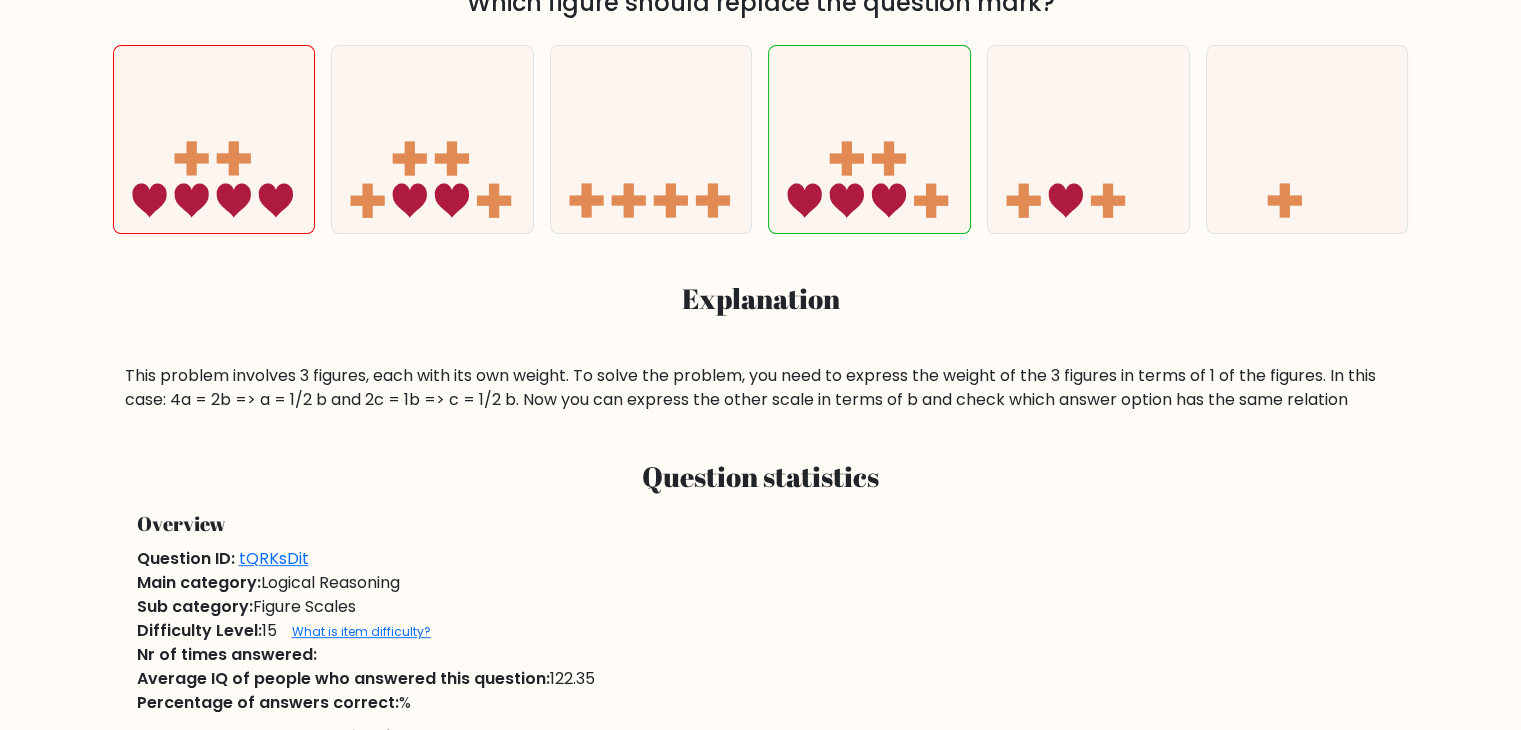 scroll, scrollTop: 700, scrollLeft: 0, axis: vertical 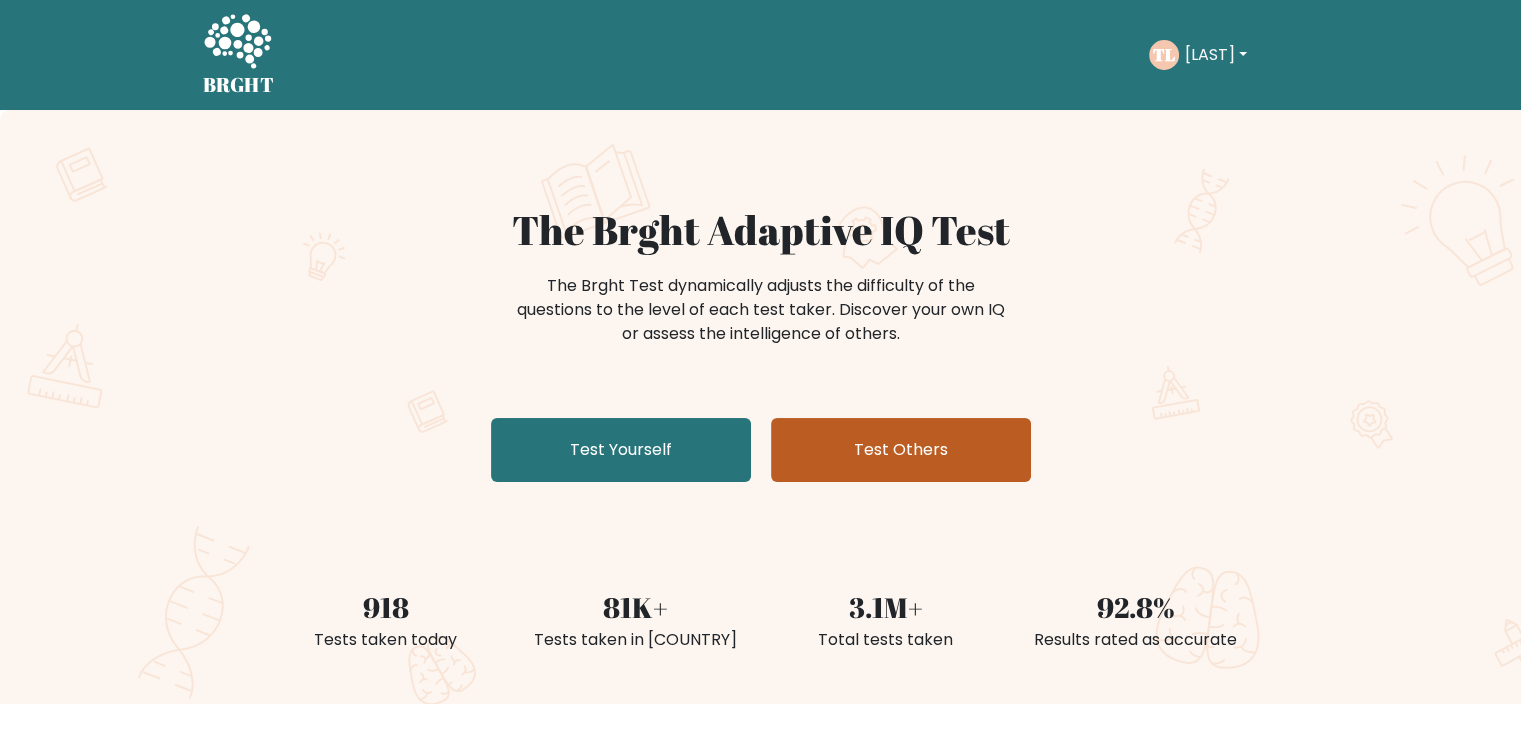 click on "Test Others" at bounding box center [901, 450] 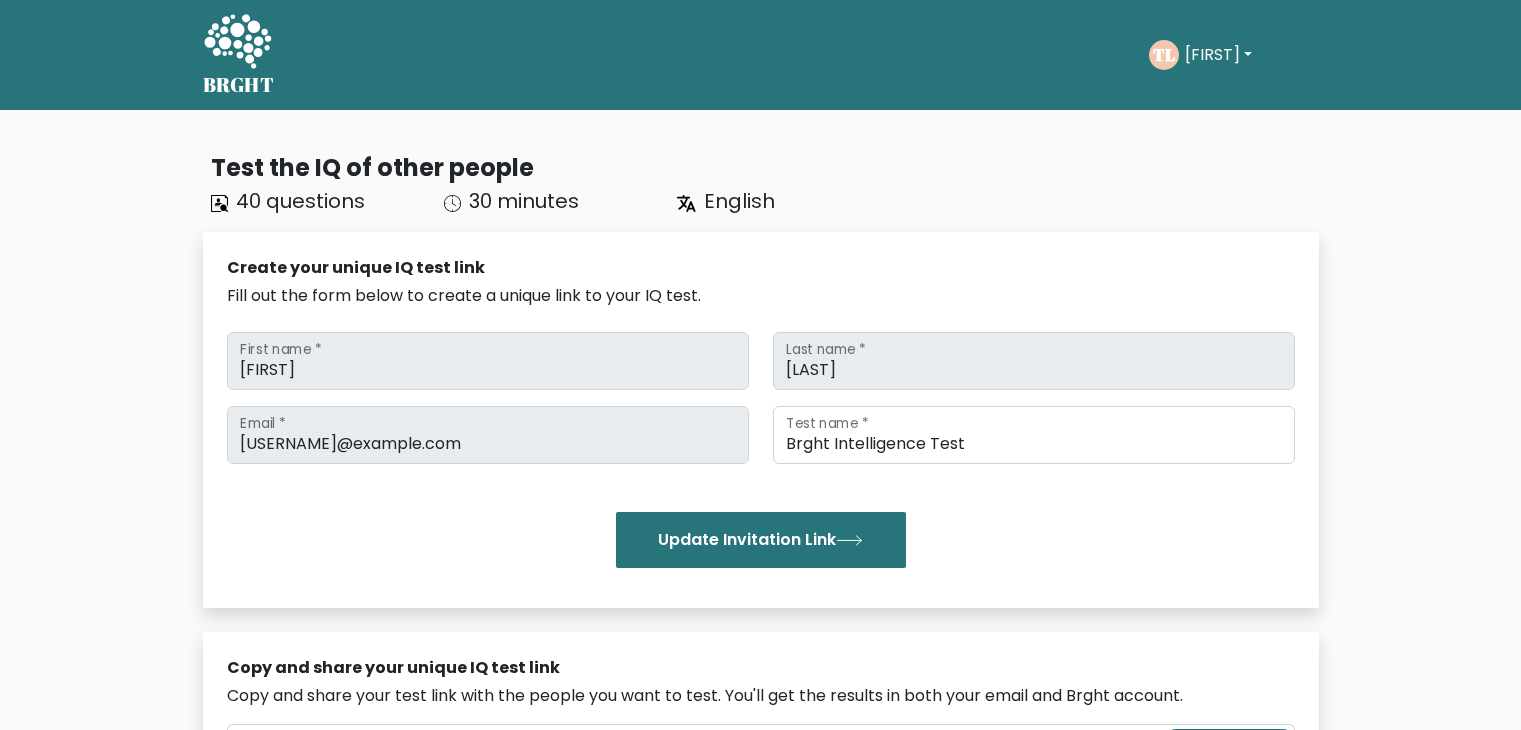 scroll, scrollTop: 0, scrollLeft: 0, axis: both 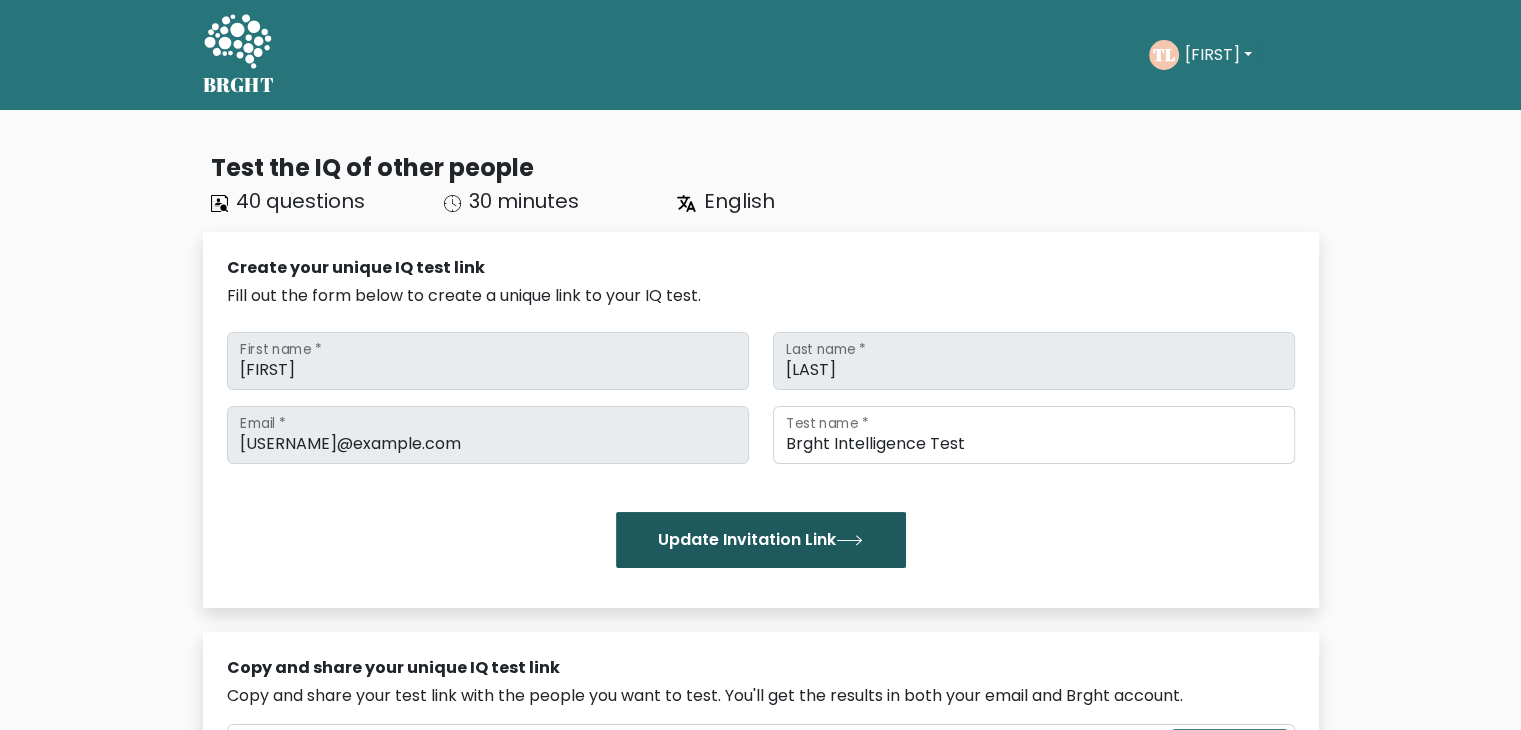 click on "Update Invitation Link" at bounding box center (761, 540) 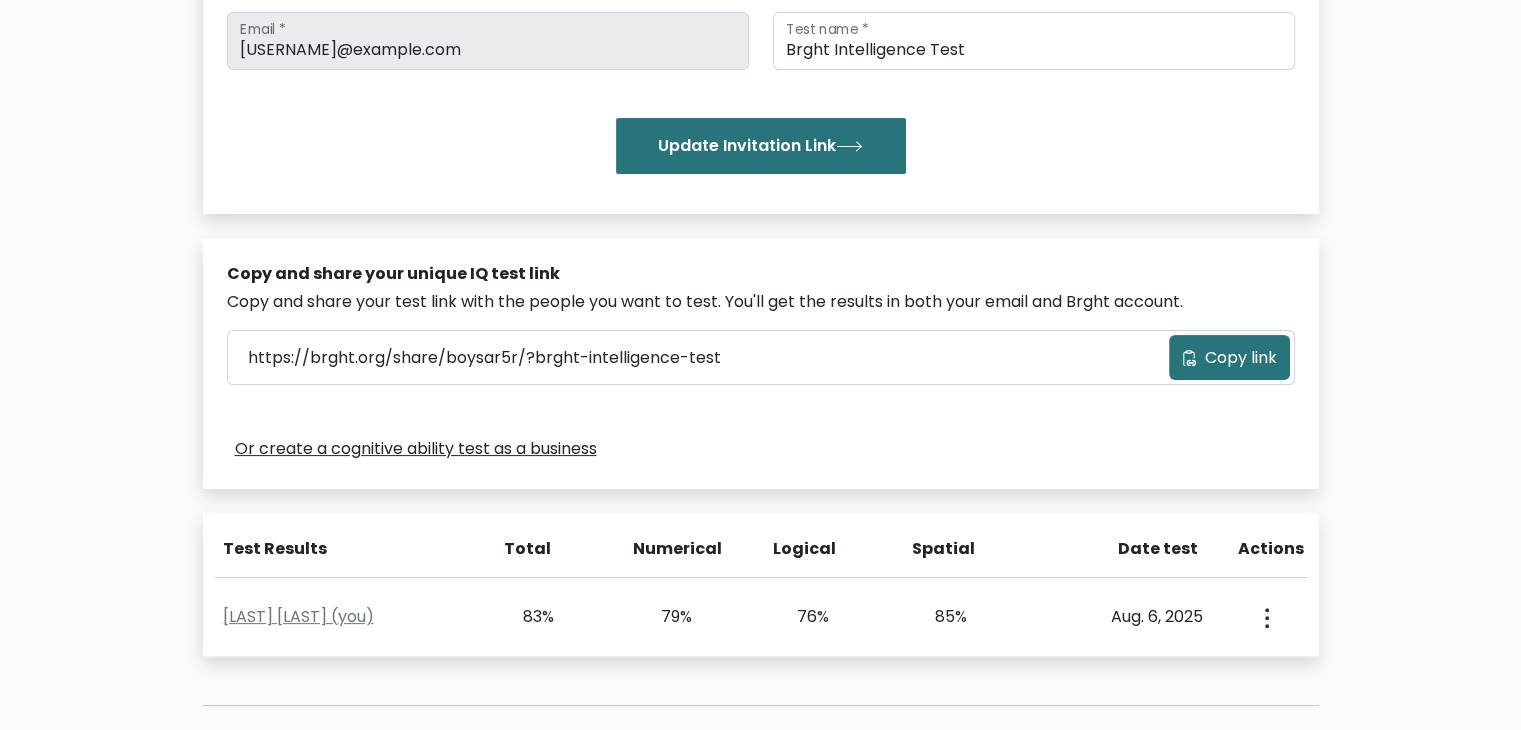 scroll, scrollTop: 400, scrollLeft: 0, axis: vertical 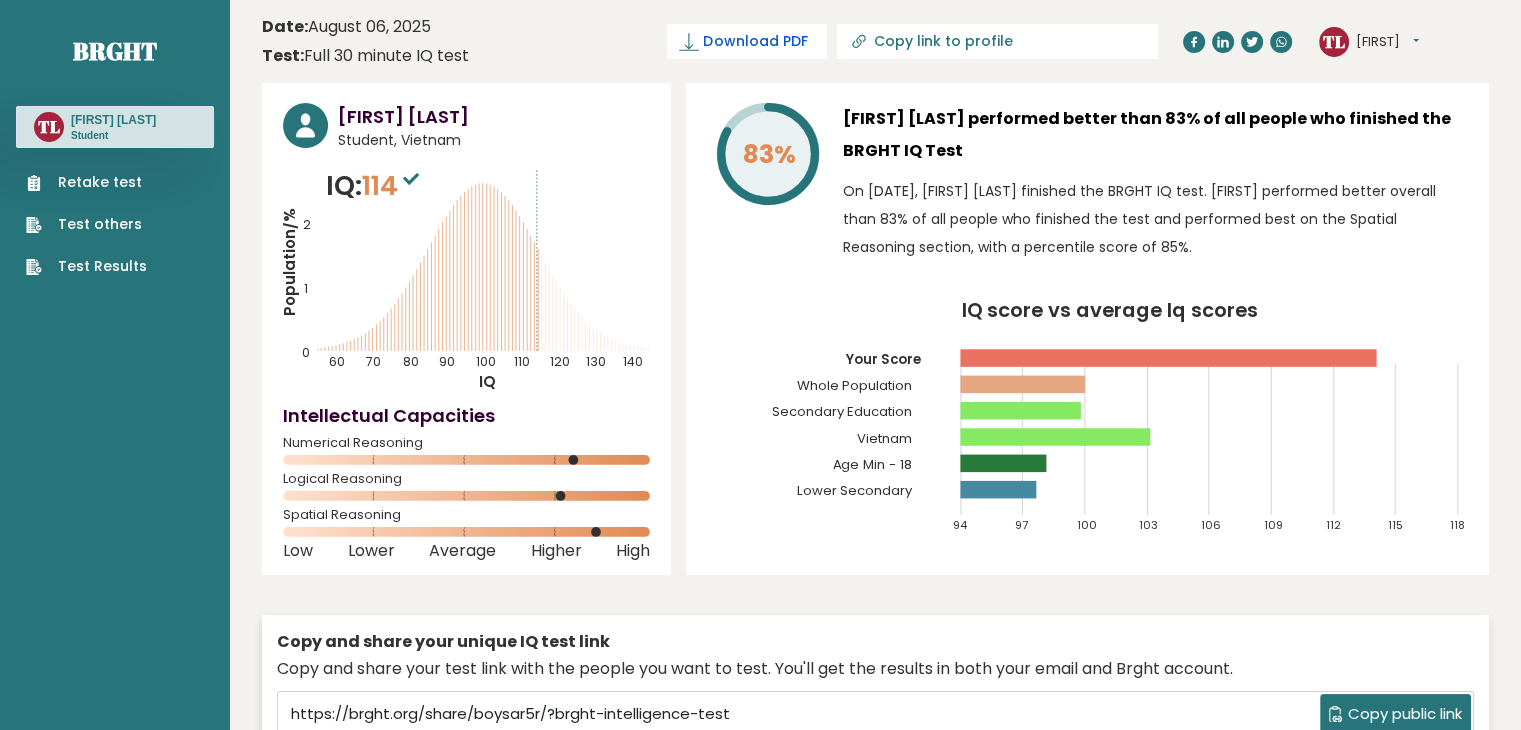 click on "Download PDF" at bounding box center [755, 41] 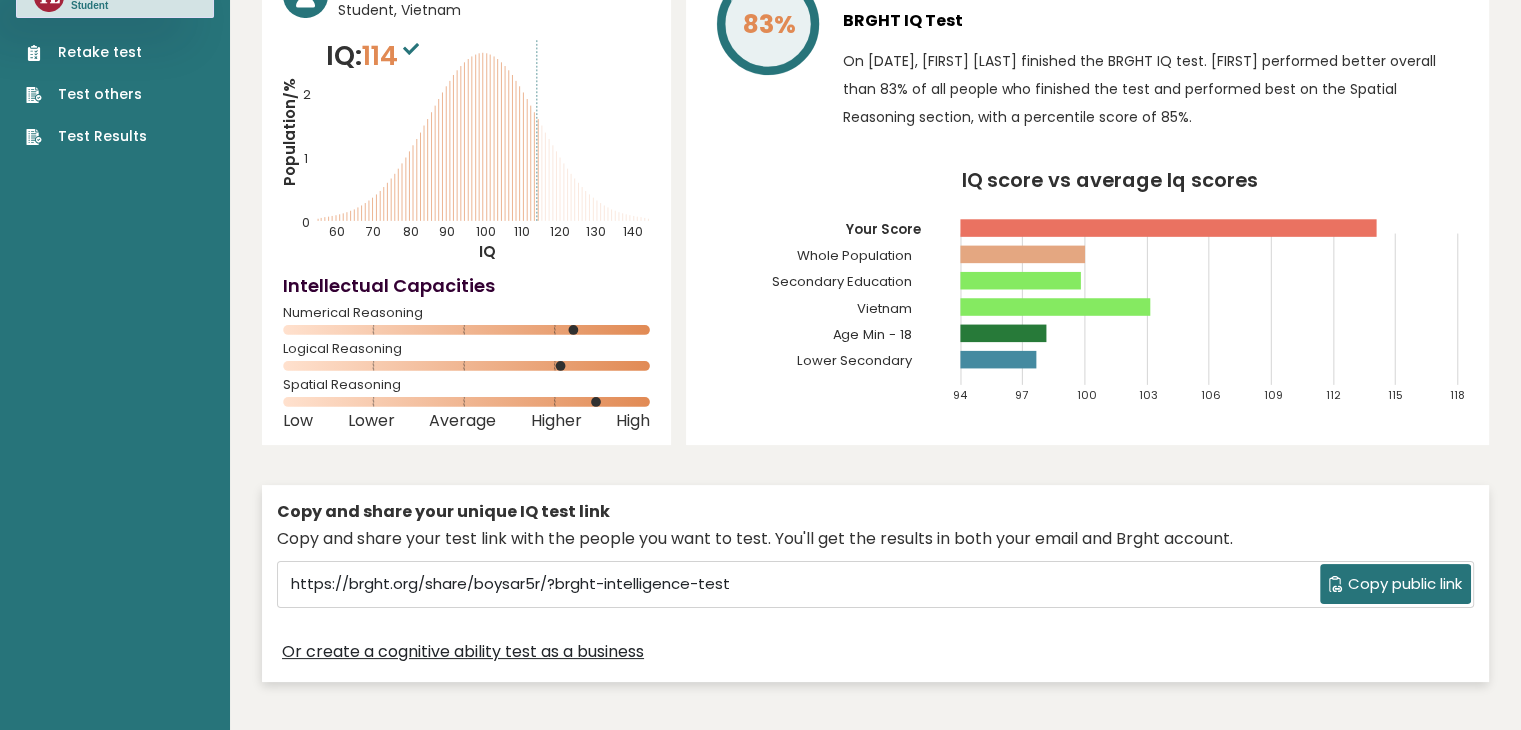 scroll, scrollTop: 300, scrollLeft: 0, axis: vertical 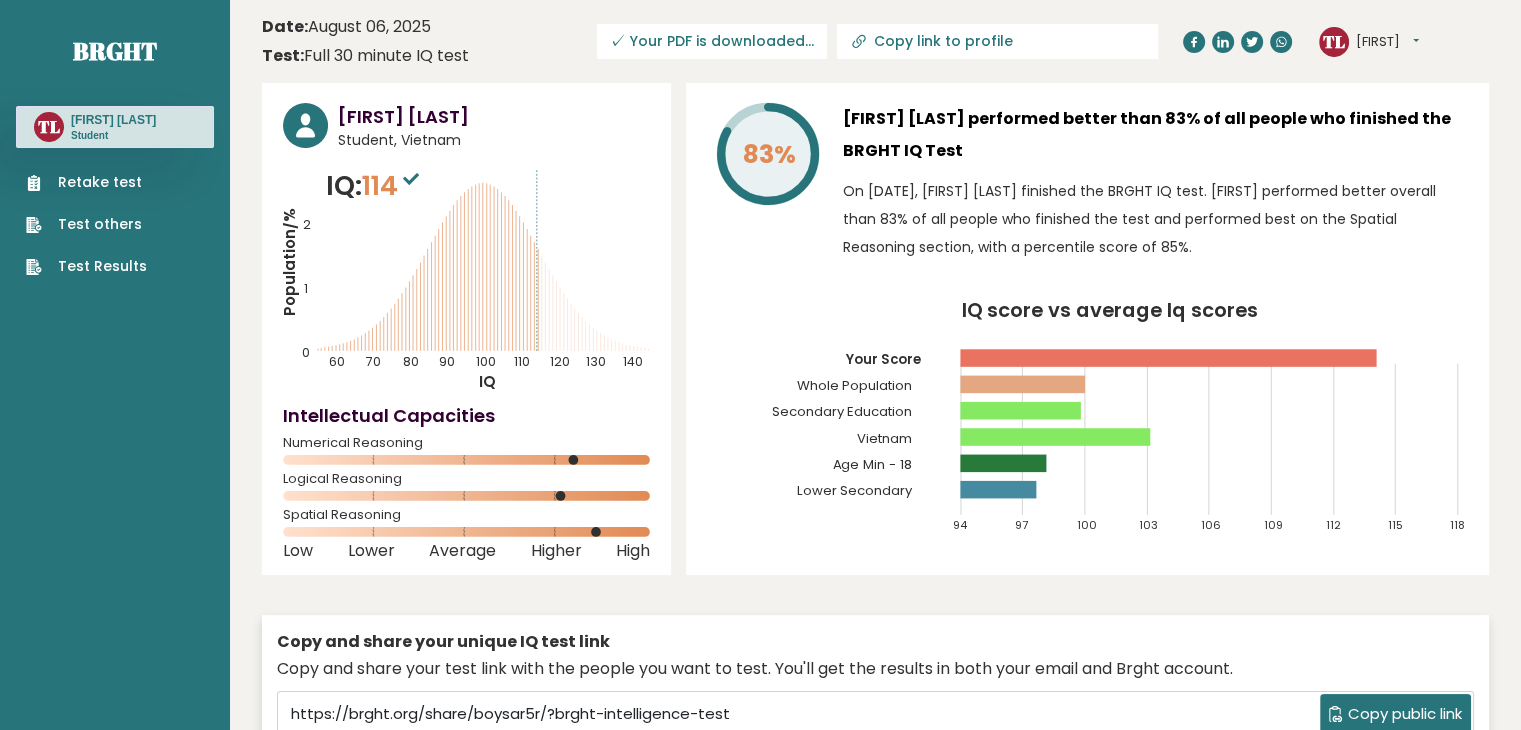 click on "TL" 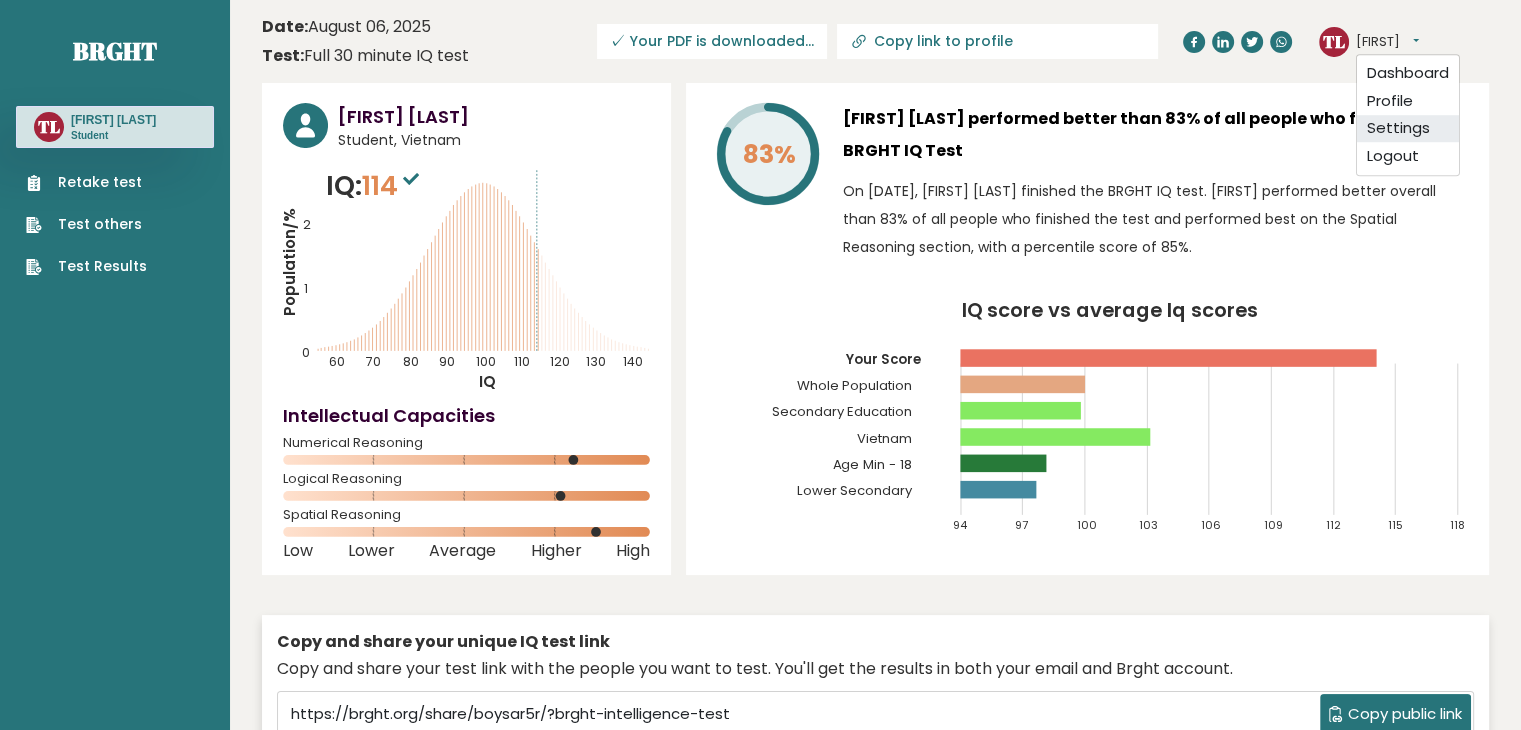 click on "Settings" at bounding box center (1408, 129) 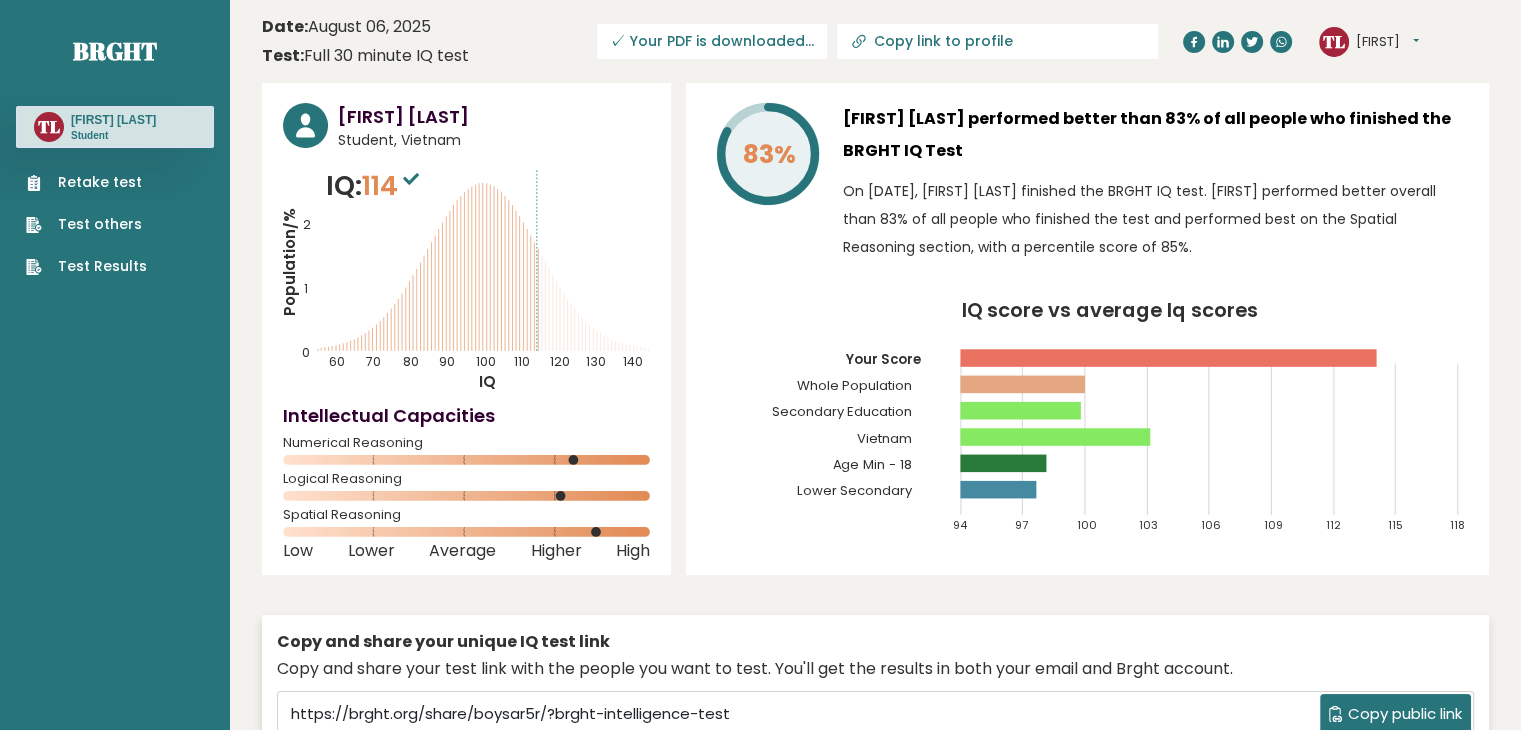 click on "Retake test" at bounding box center [86, 182] 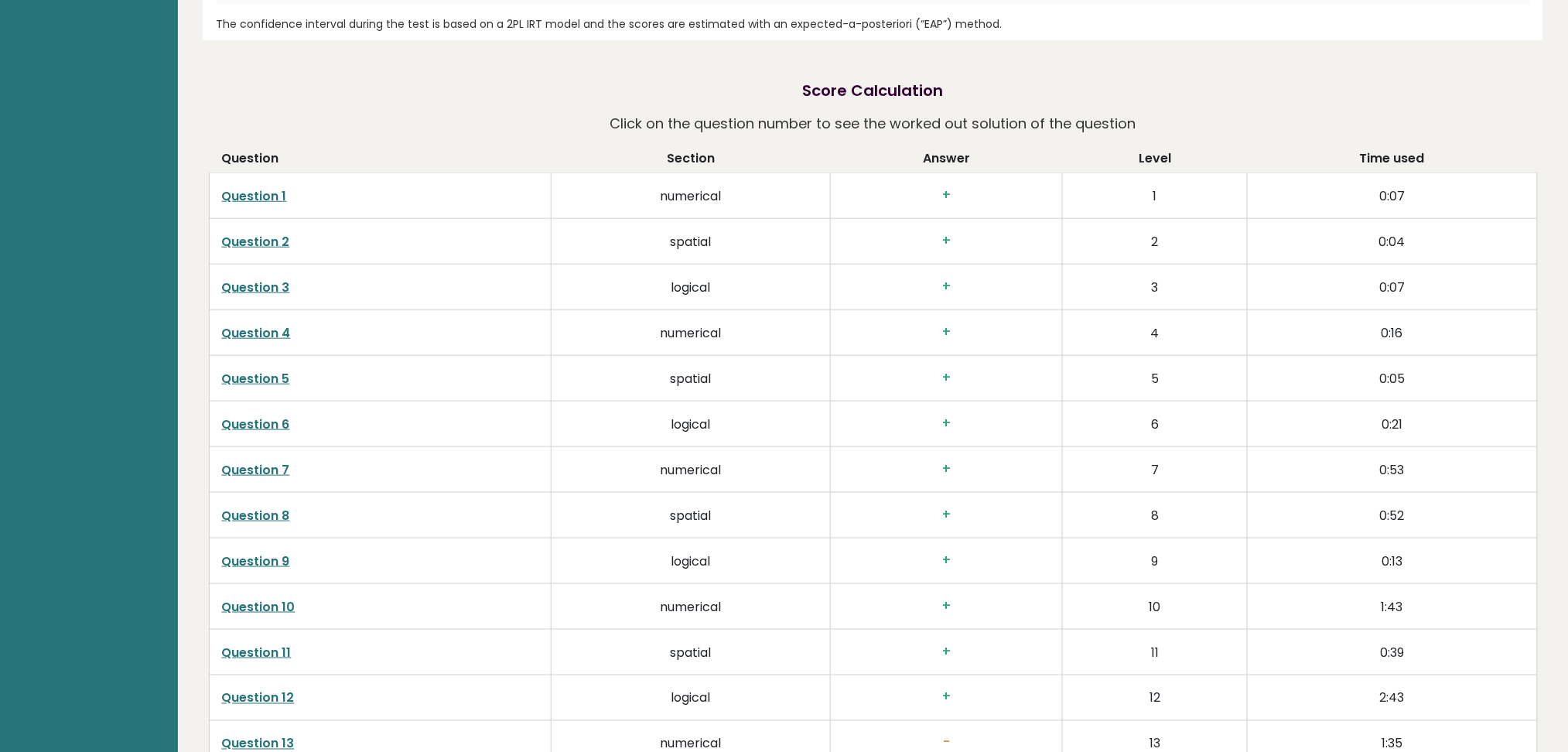 scroll, scrollTop: 2505, scrollLeft: 0, axis: vertical 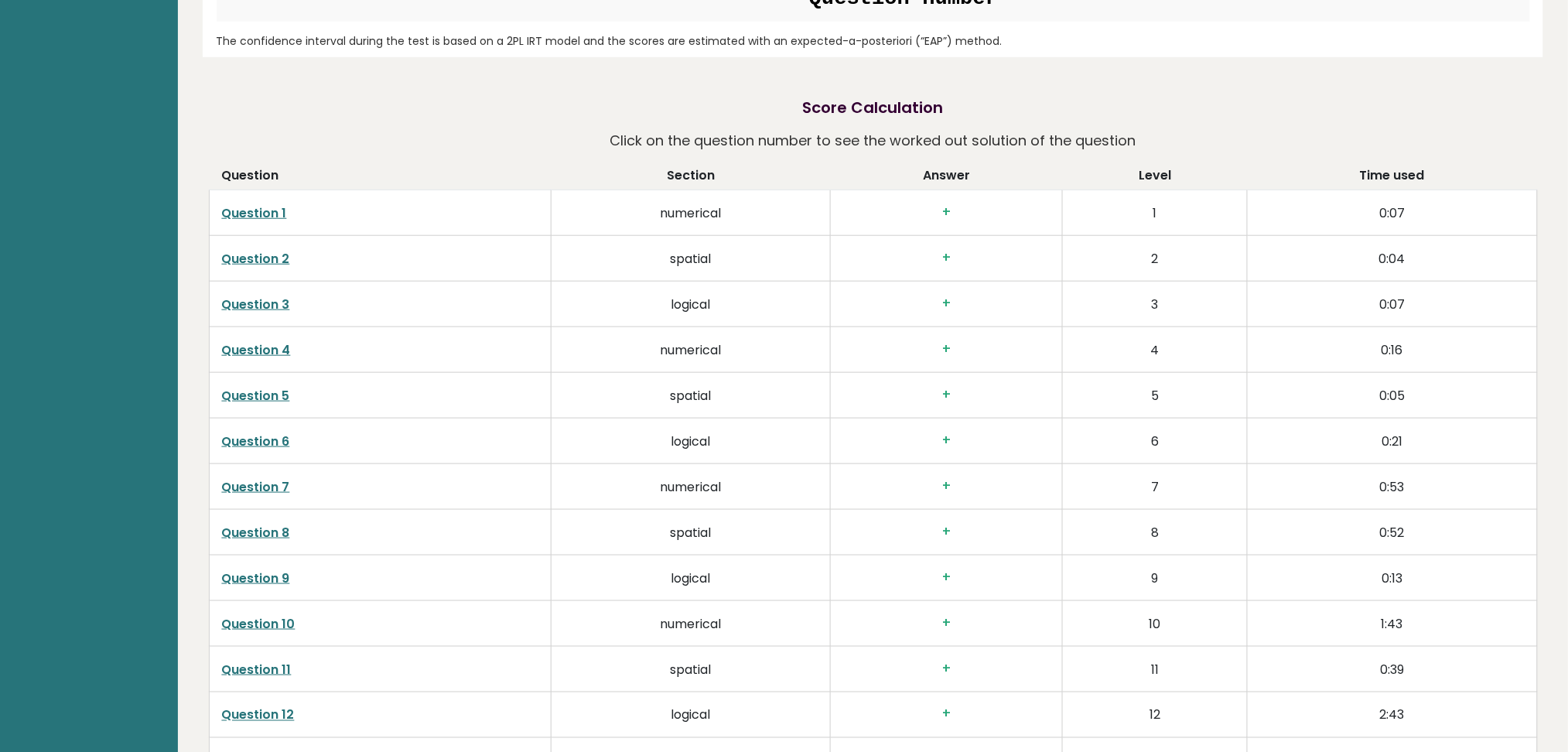 drag, startPoint x: 409, startPoint y: 305, endPoint x: 476, endPoint y: 207, distance: 118.71394 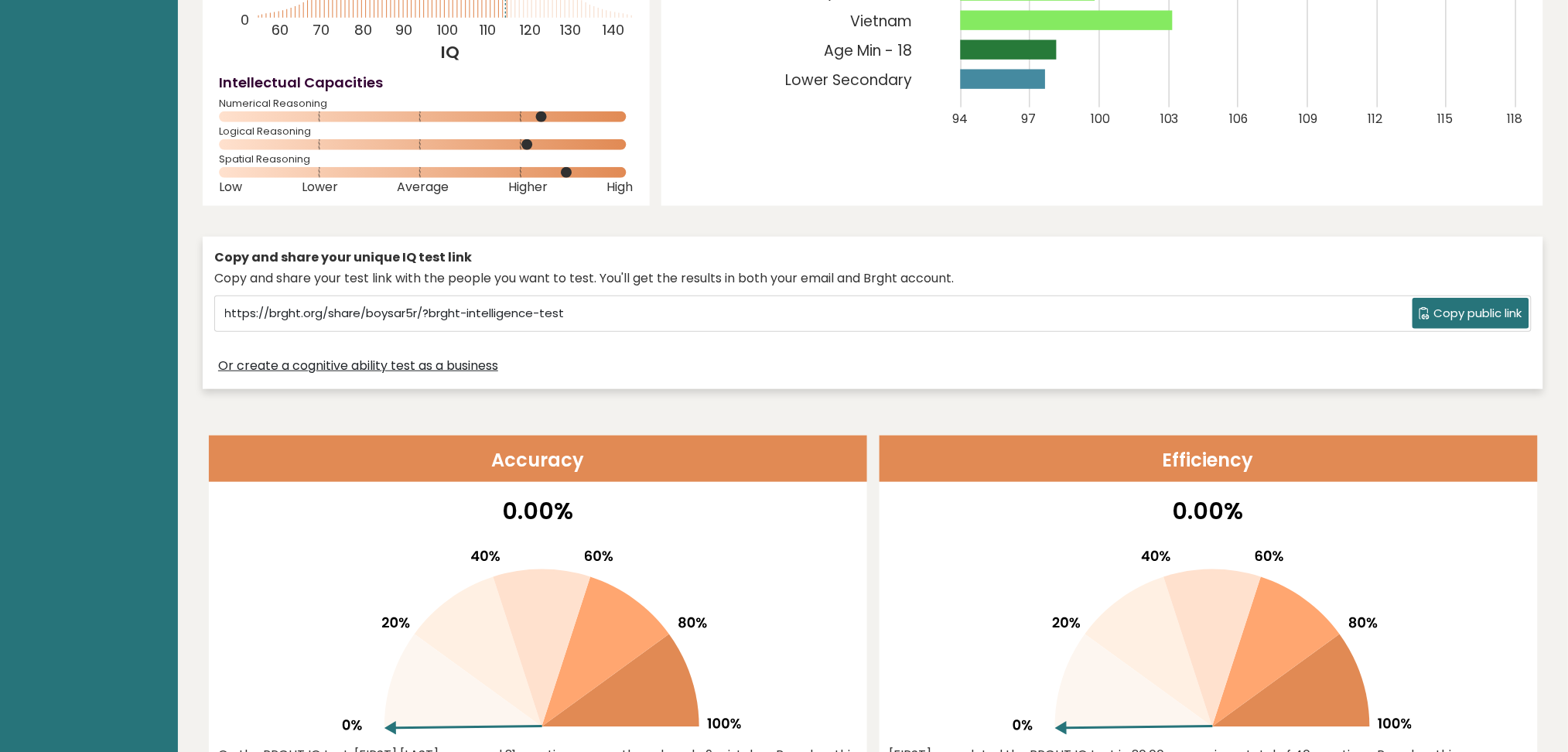 scroll, scrollTop: 0, scrollLeft: 0, axis: both 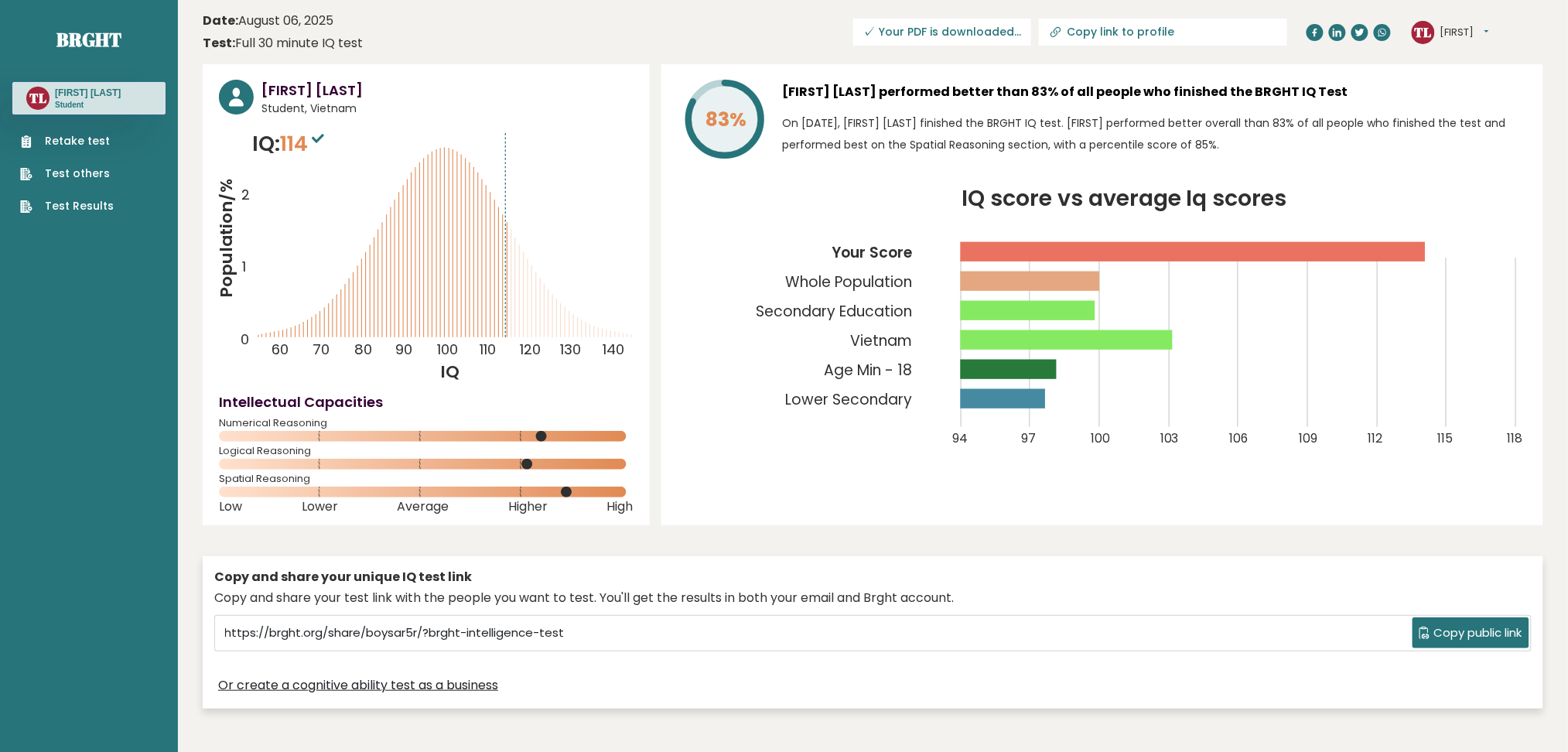 click on "Thanh" at bounding box center (1464, 32) 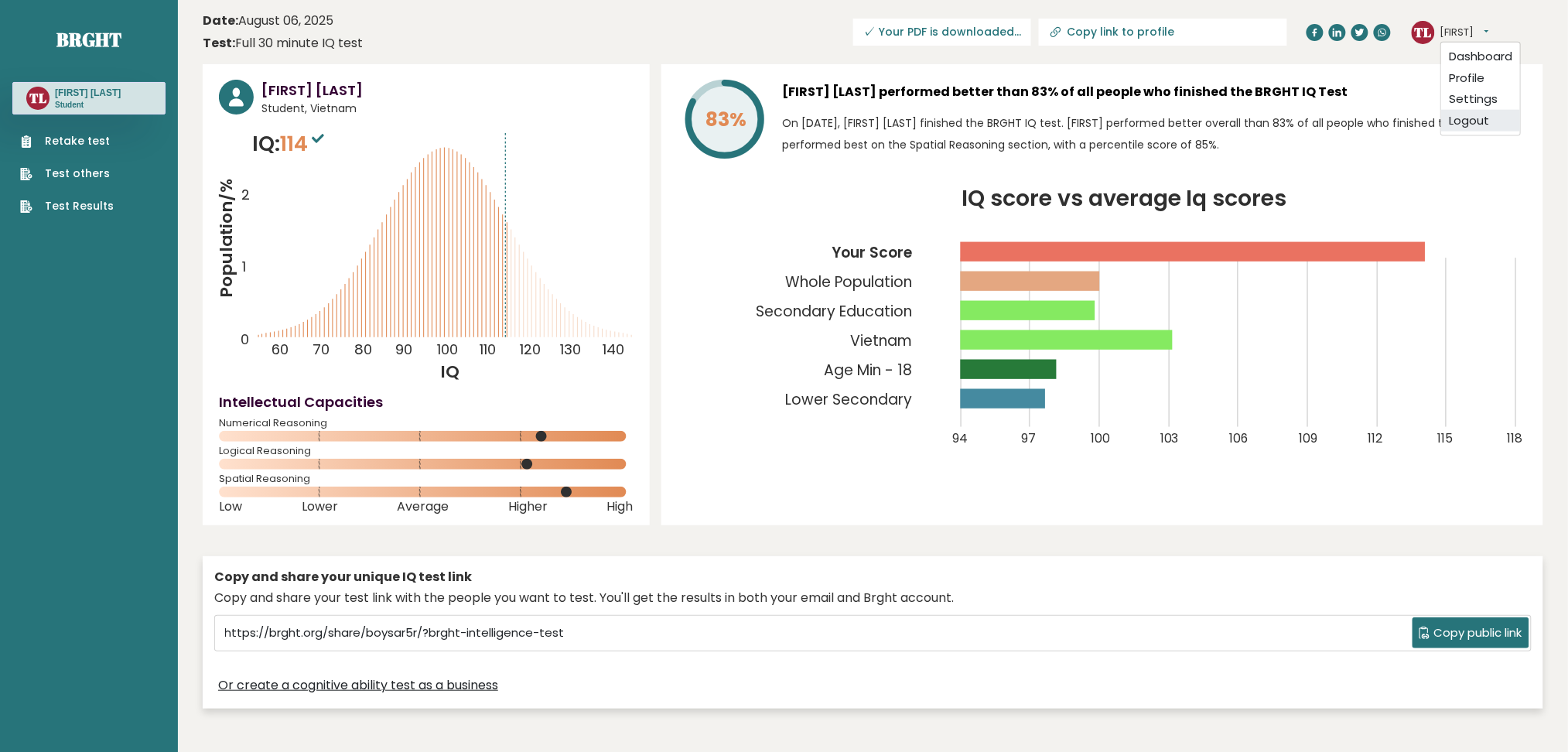 click on "Logout" at bounding box center (1481, 121) 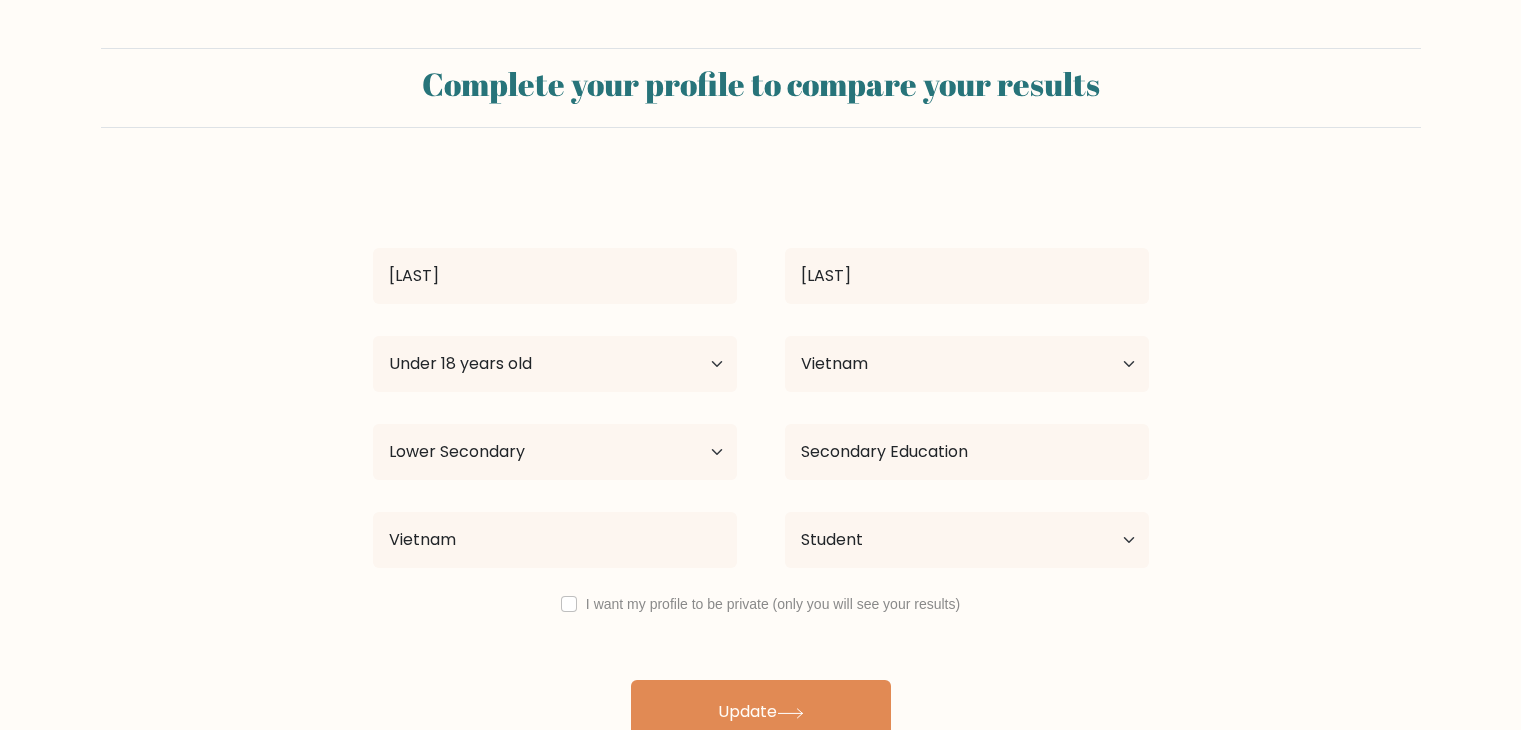 select on "min_18" 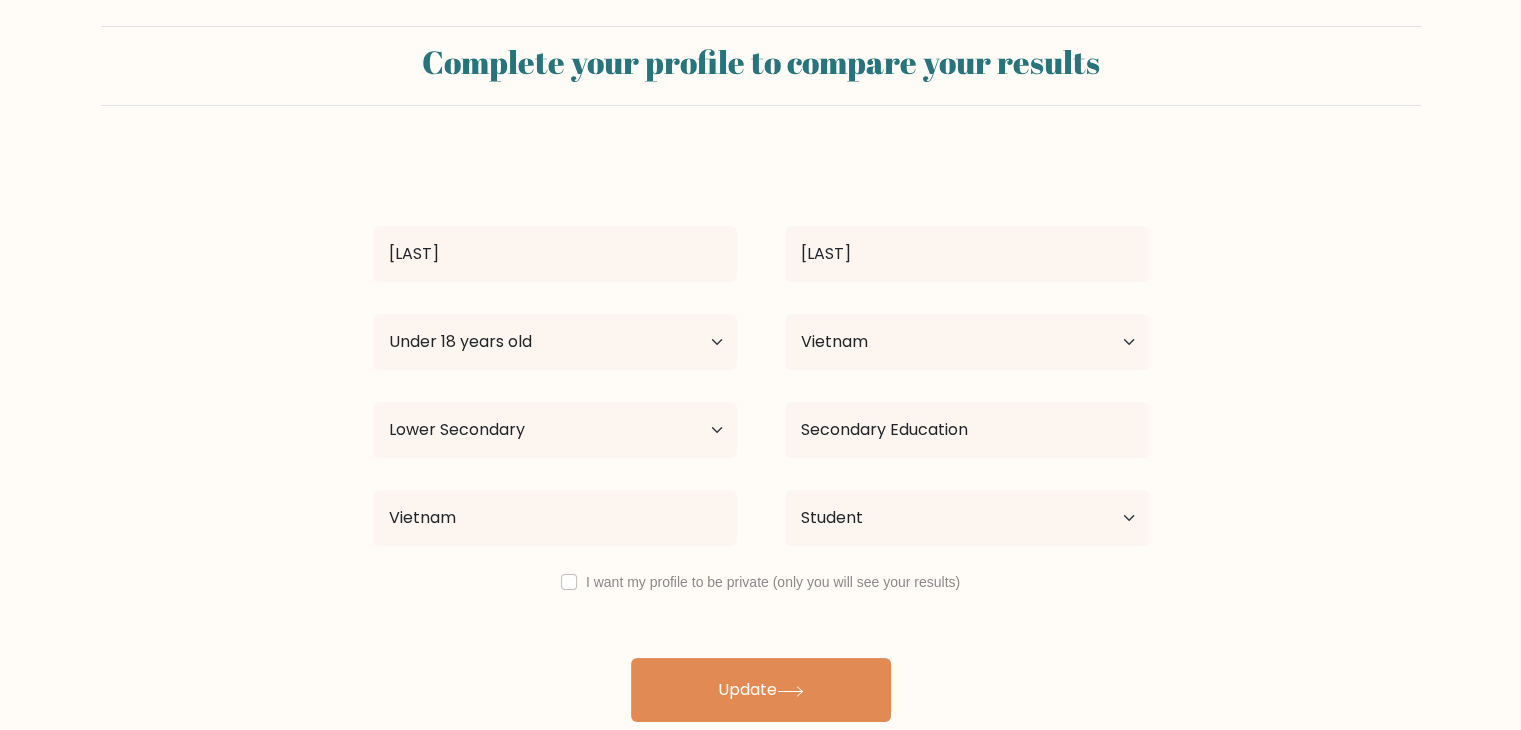 scroll, scrollTop: 28, scrollLeft: 0, axis: vertical 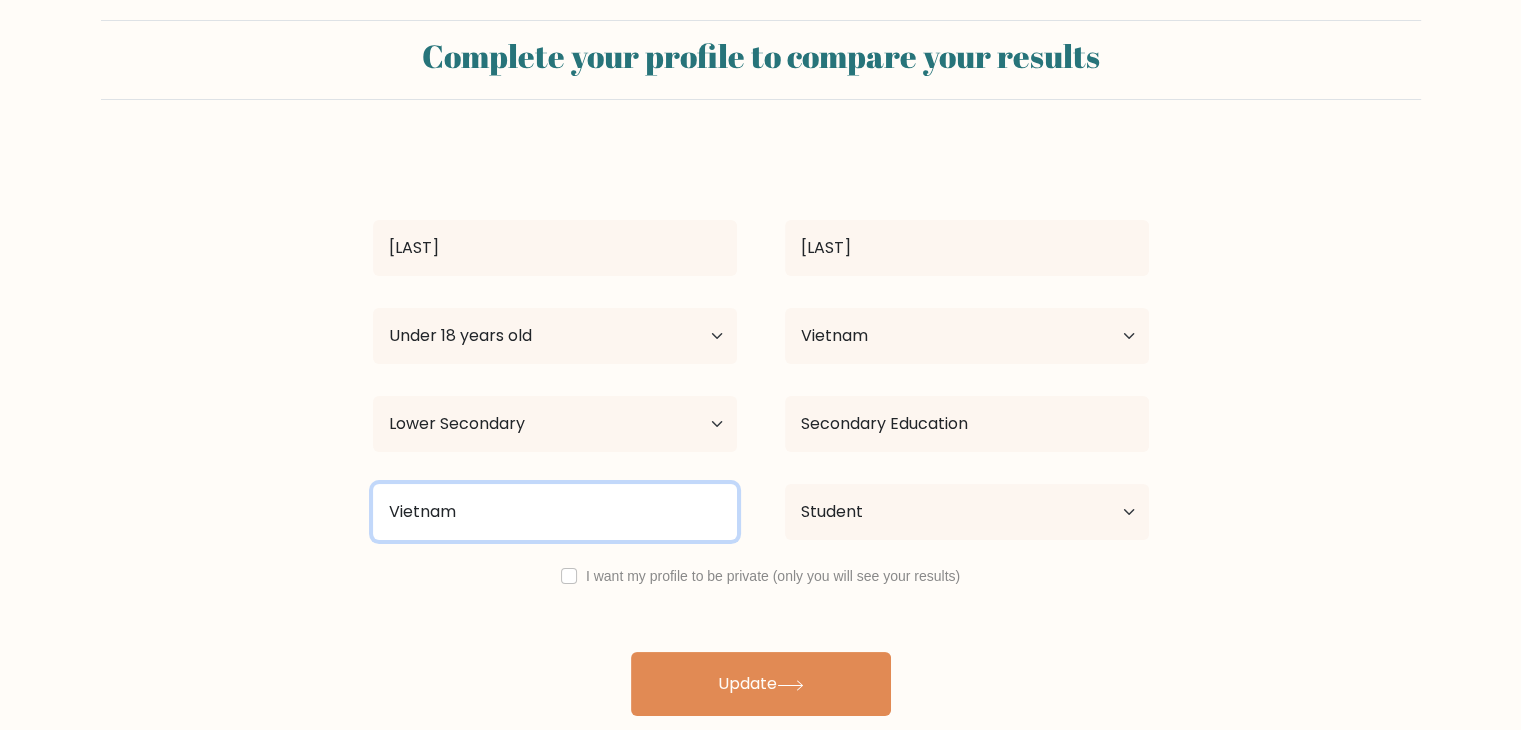 click on "Vietnam" at bounding box center (555, 512) 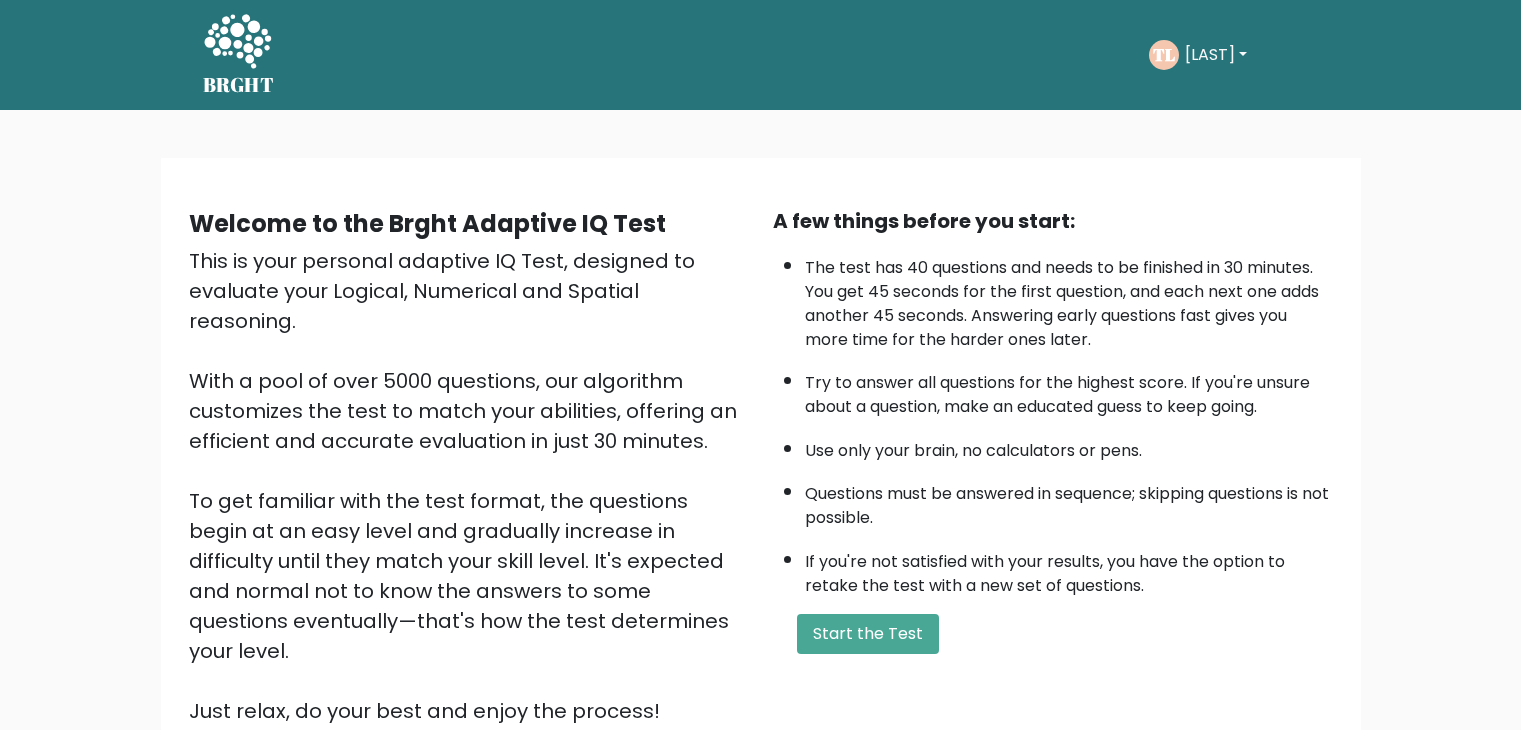 scroll, scrollTop: 0, scrollLeft: 0, axis: both 